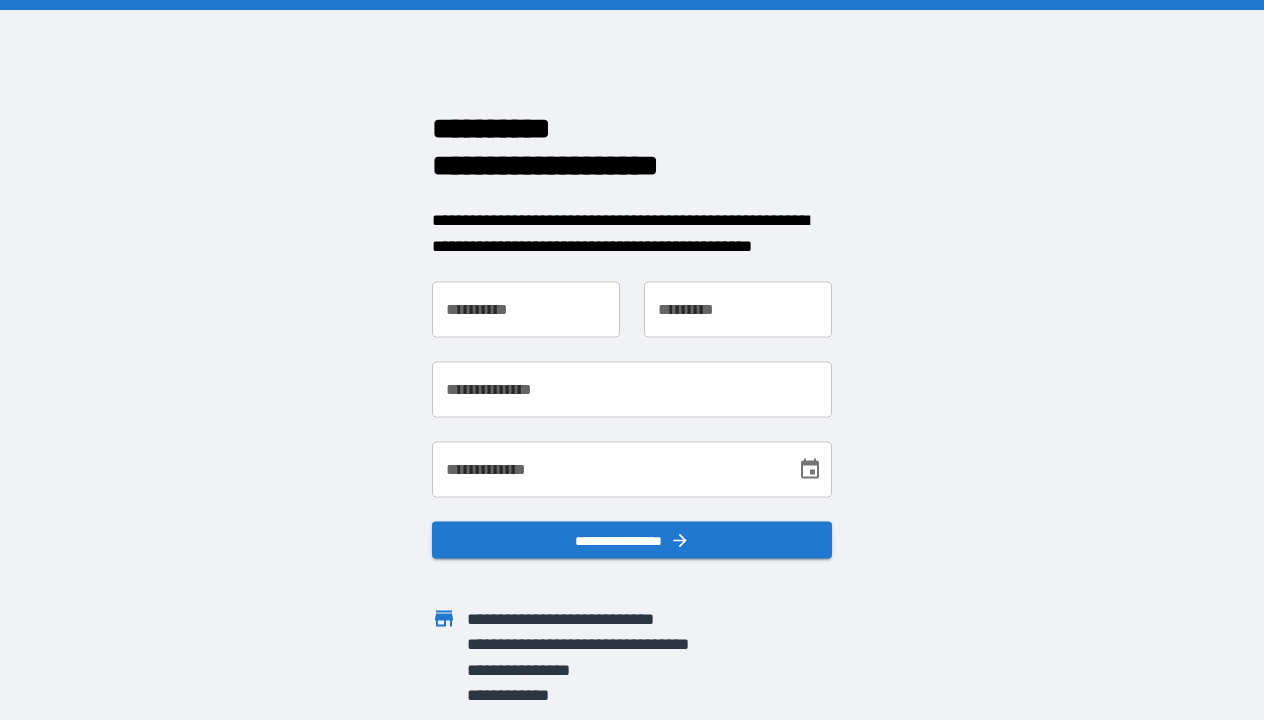 scroll, scrollTop: 0, scrollLeft: 0, axis: both 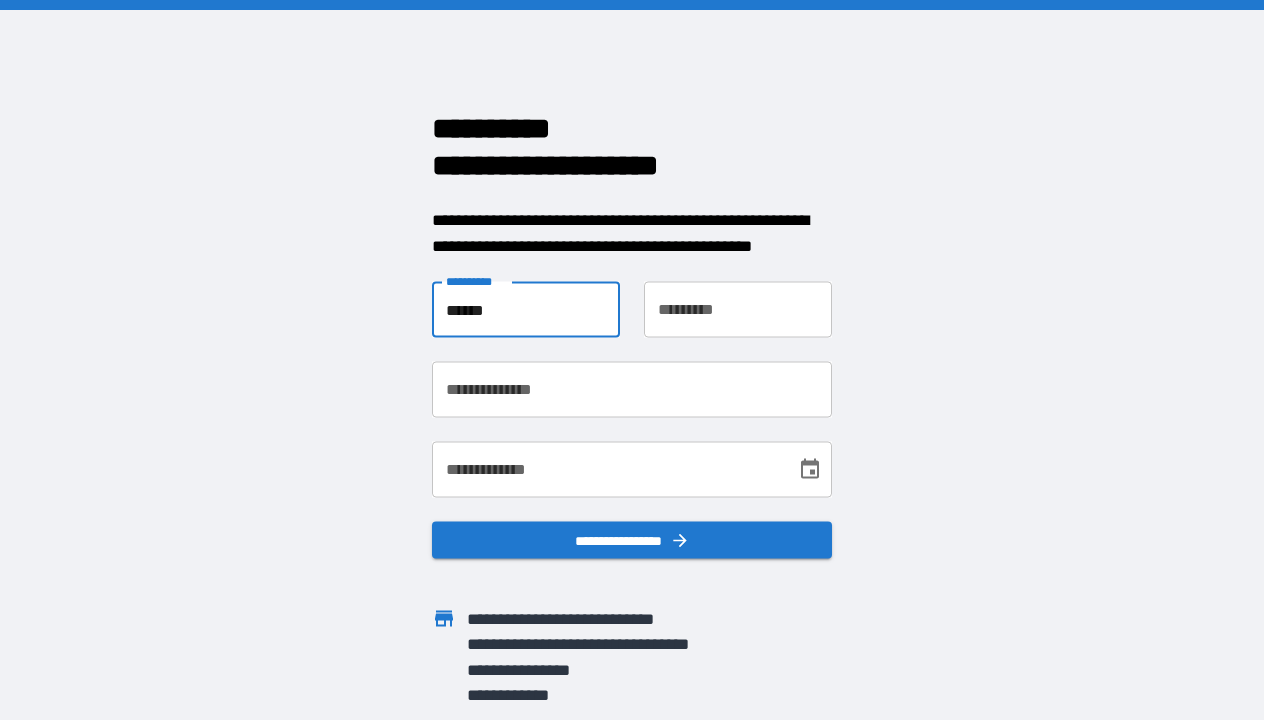 type on "******" 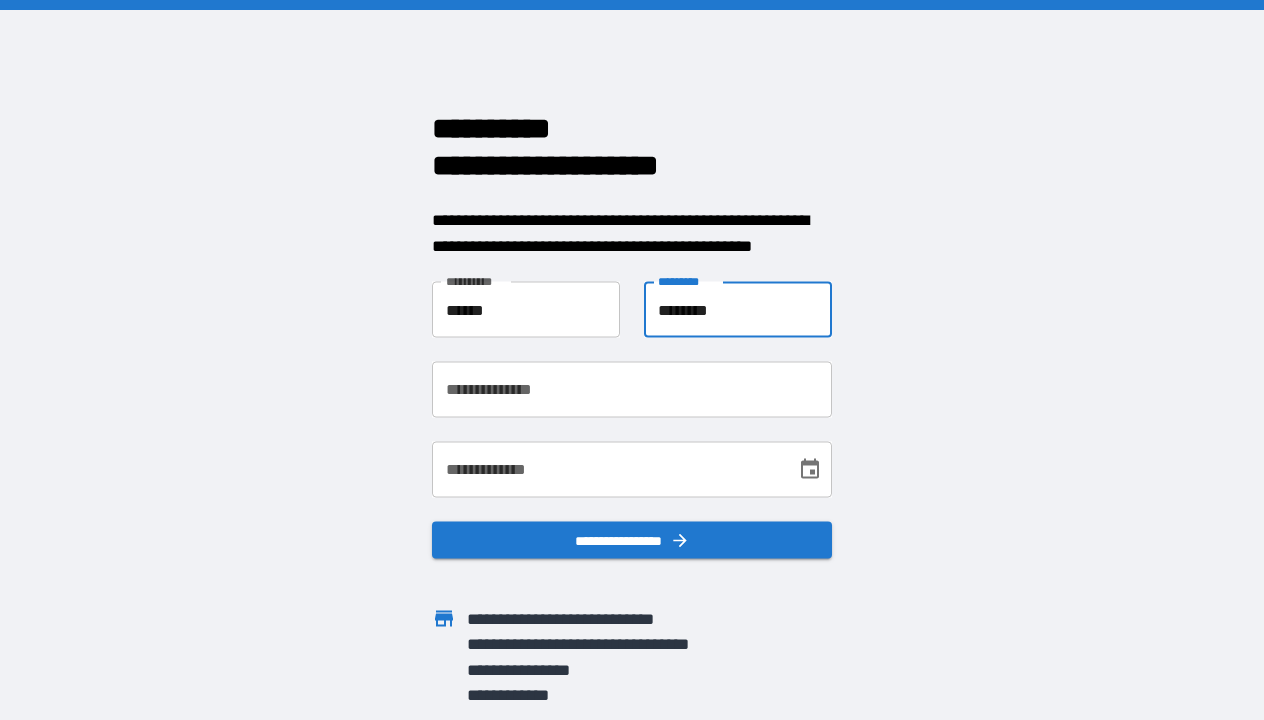 type on "********" 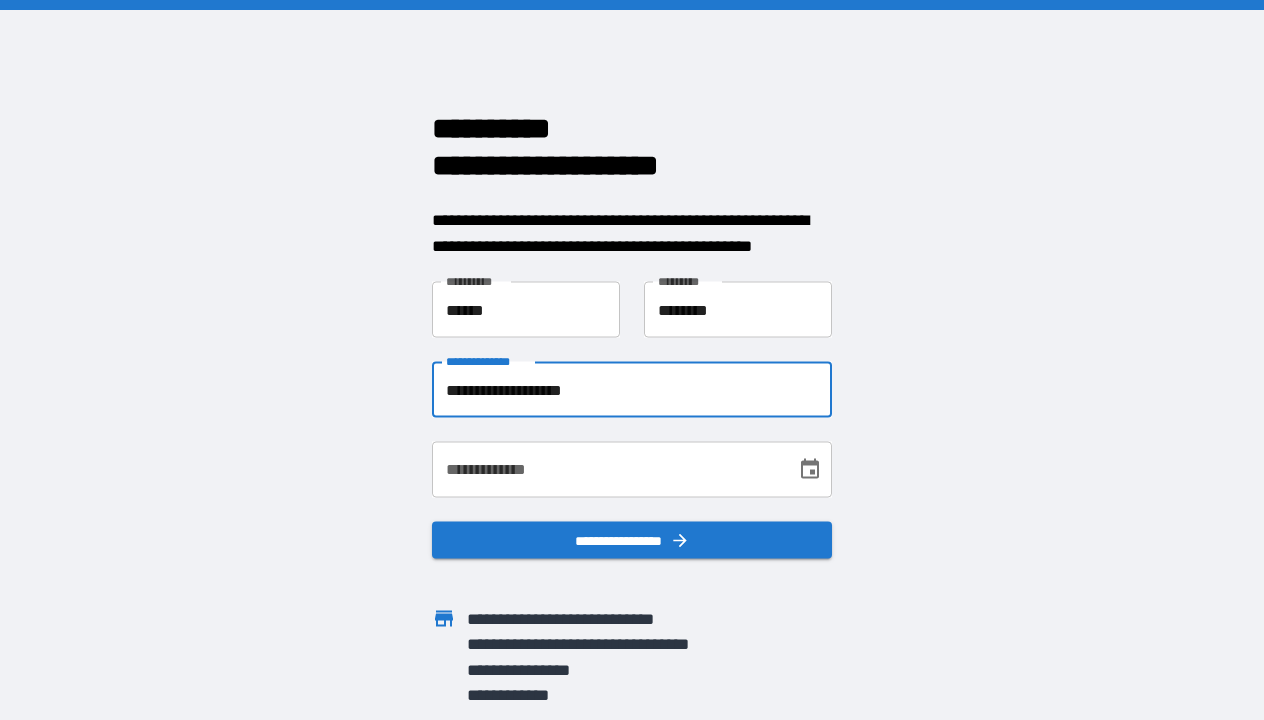 type on "**********" 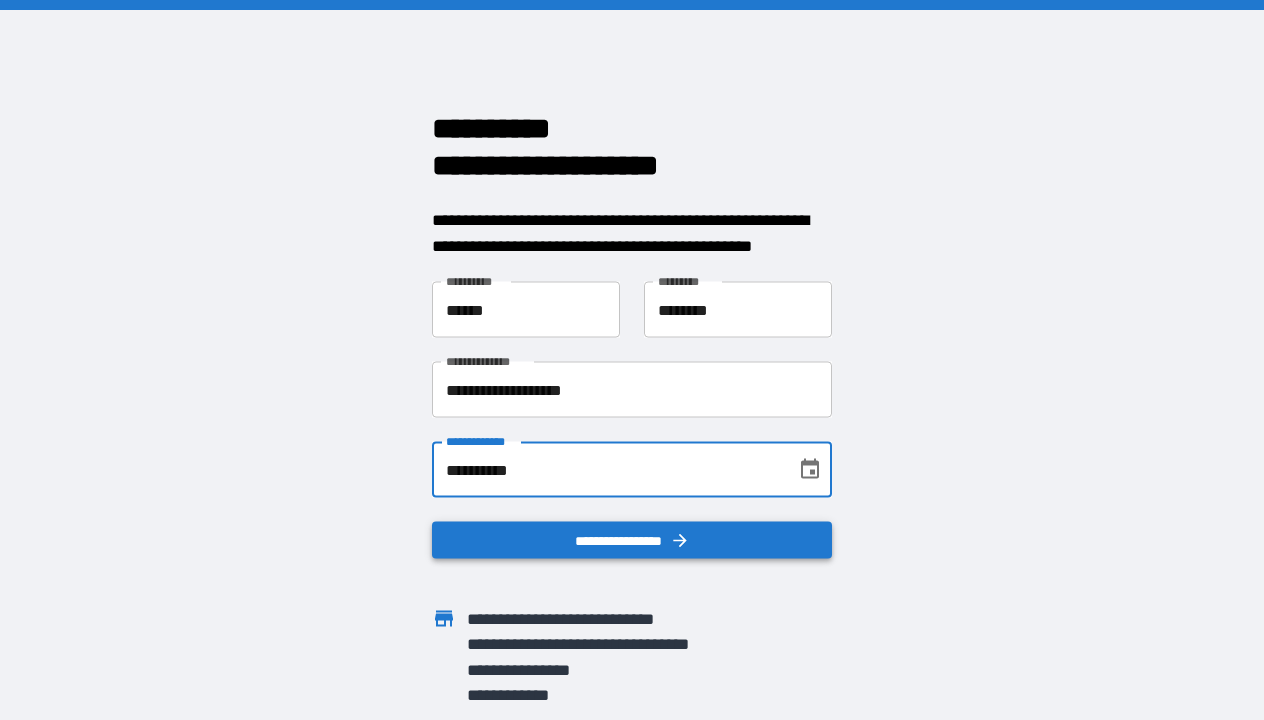 type on "**********" 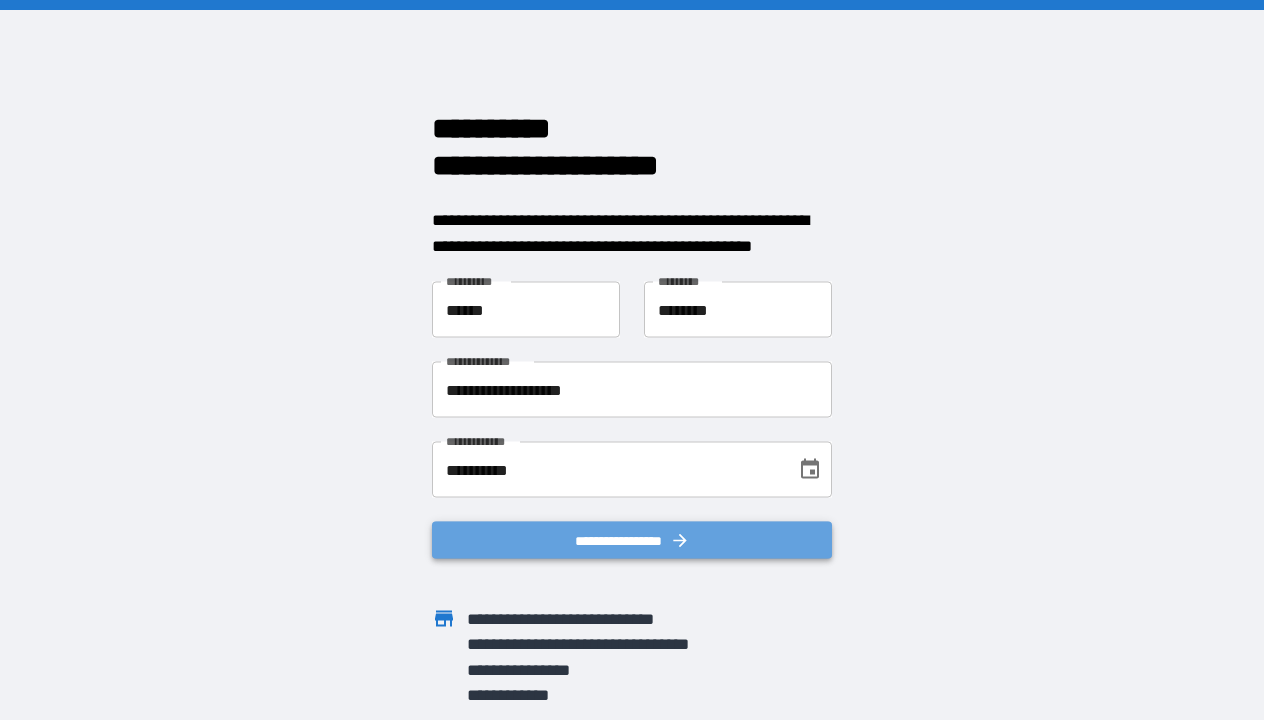 click on "**********" at bounding box center (632, 540) 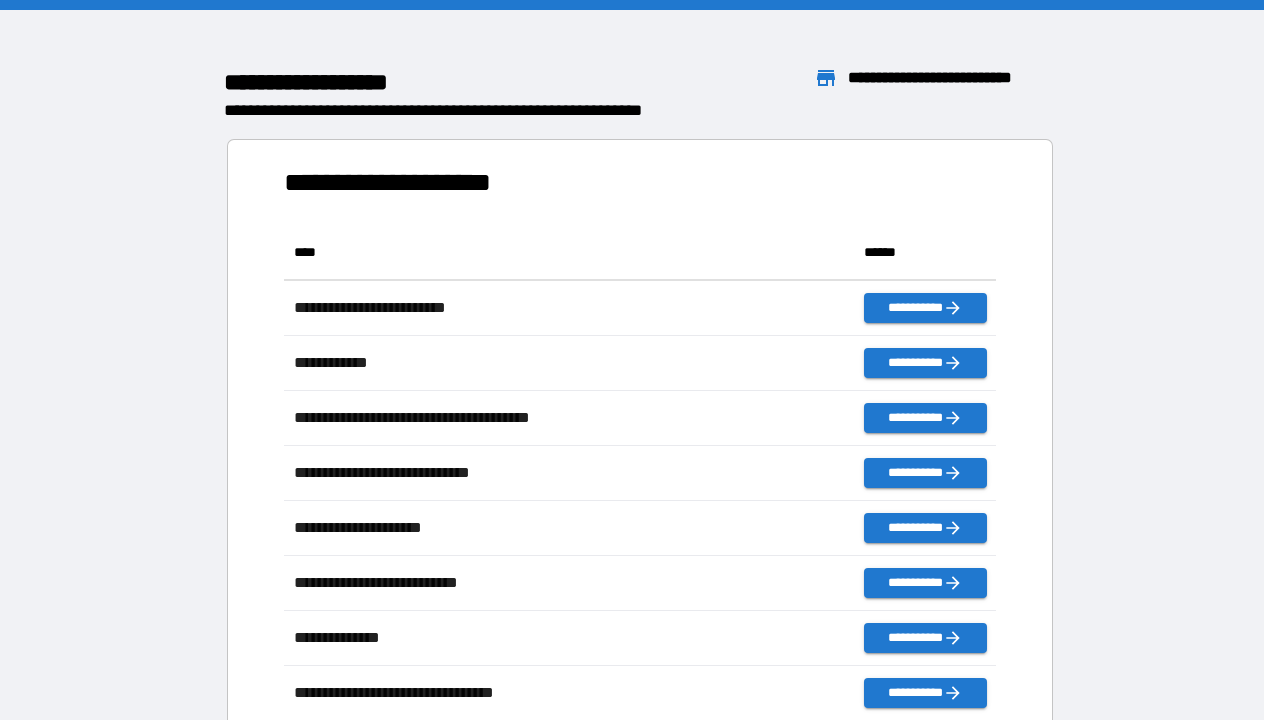 scroll, scrollTop: 1, scrollLeft: 1, axis: both 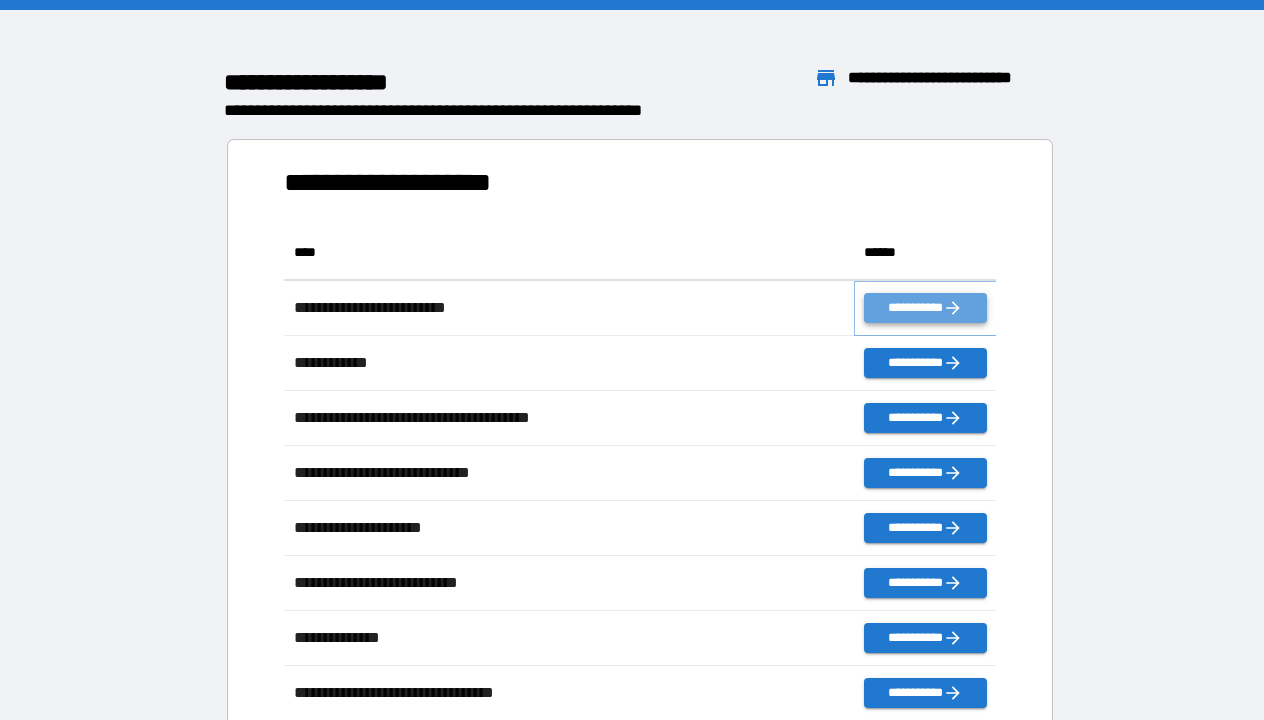 click on "**********" at bounding box center (925, 308) 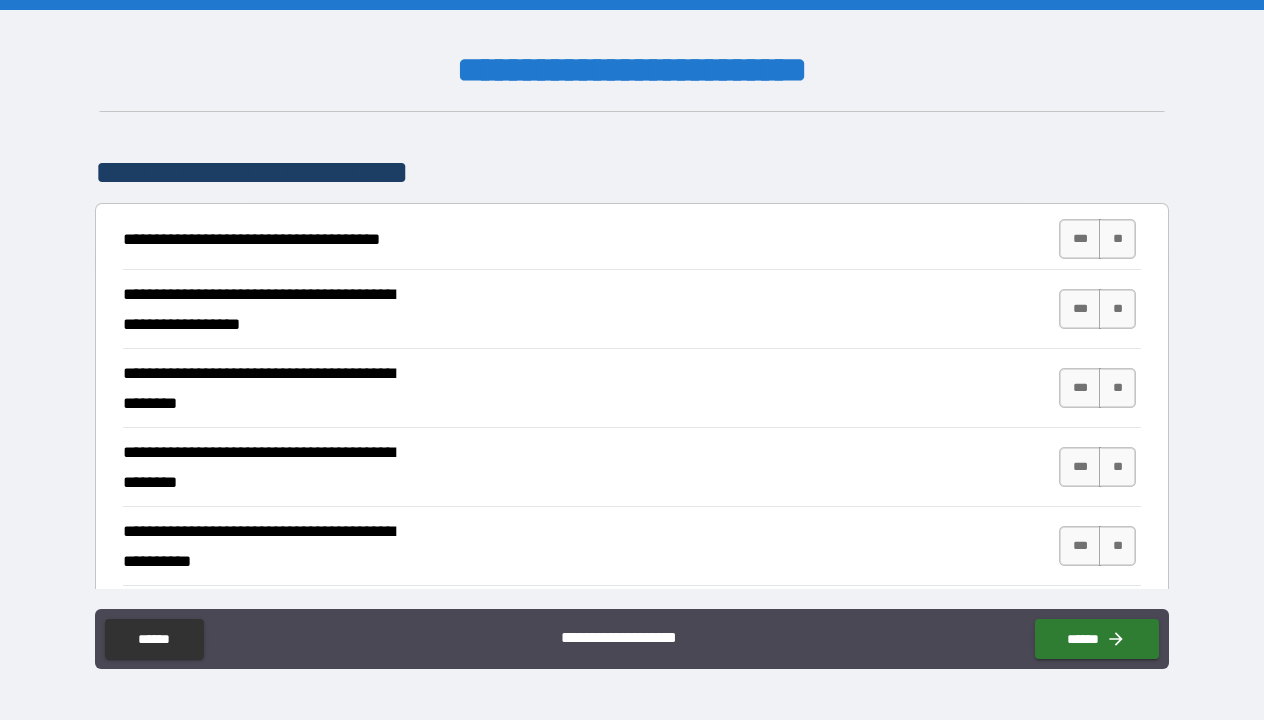 scroll, scrollTop: 313, scrollLeft: 0, axis: vertical 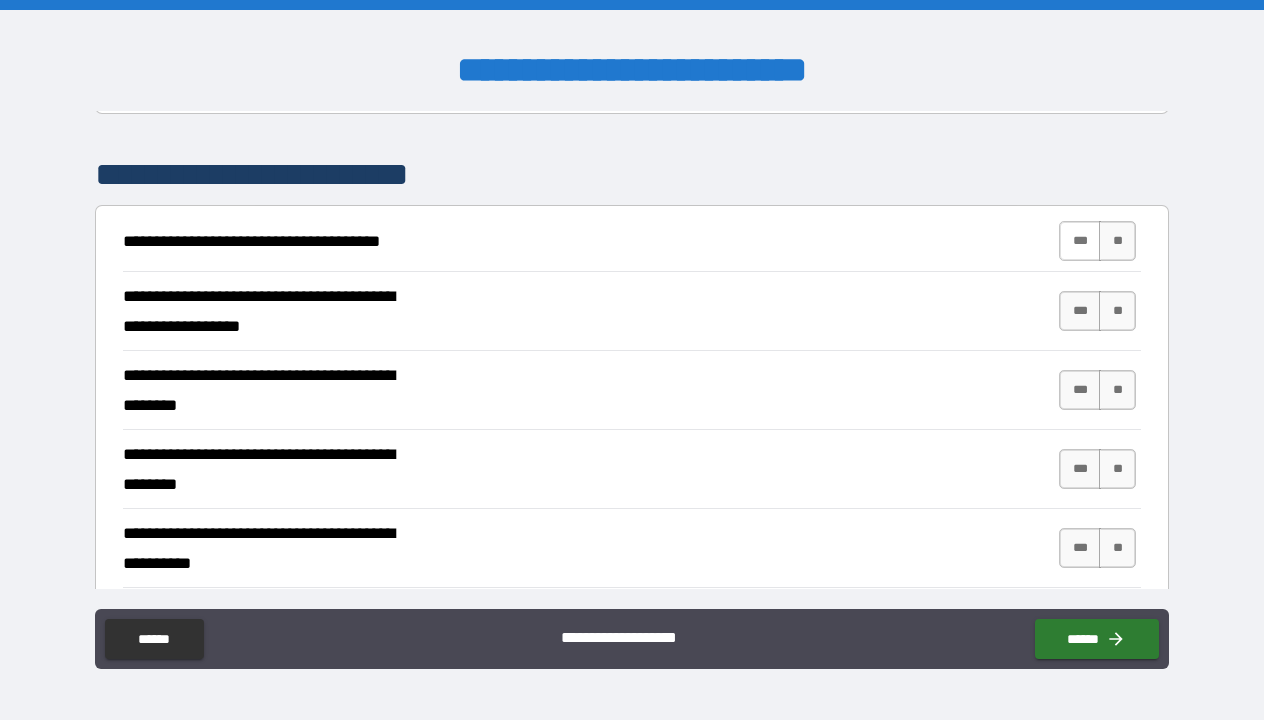 click on "***" at bounding box center [1080, 241] 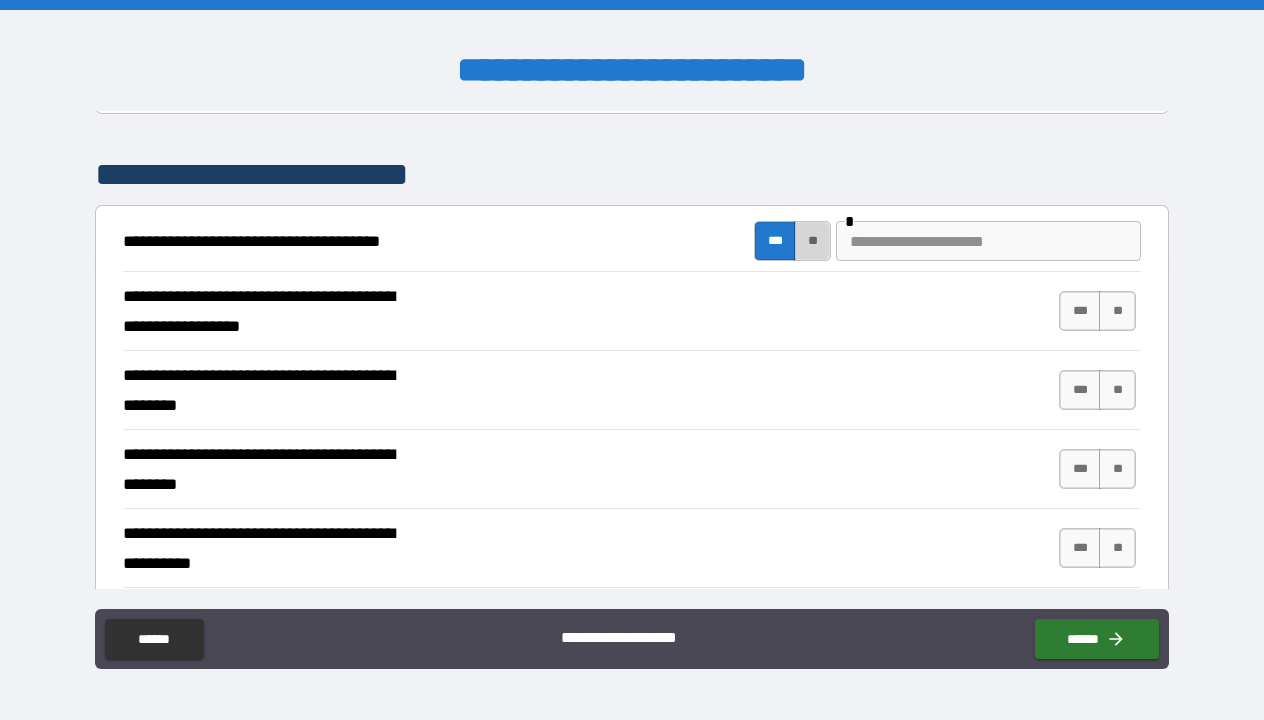 click on "**" at bounding box center [812, 241] 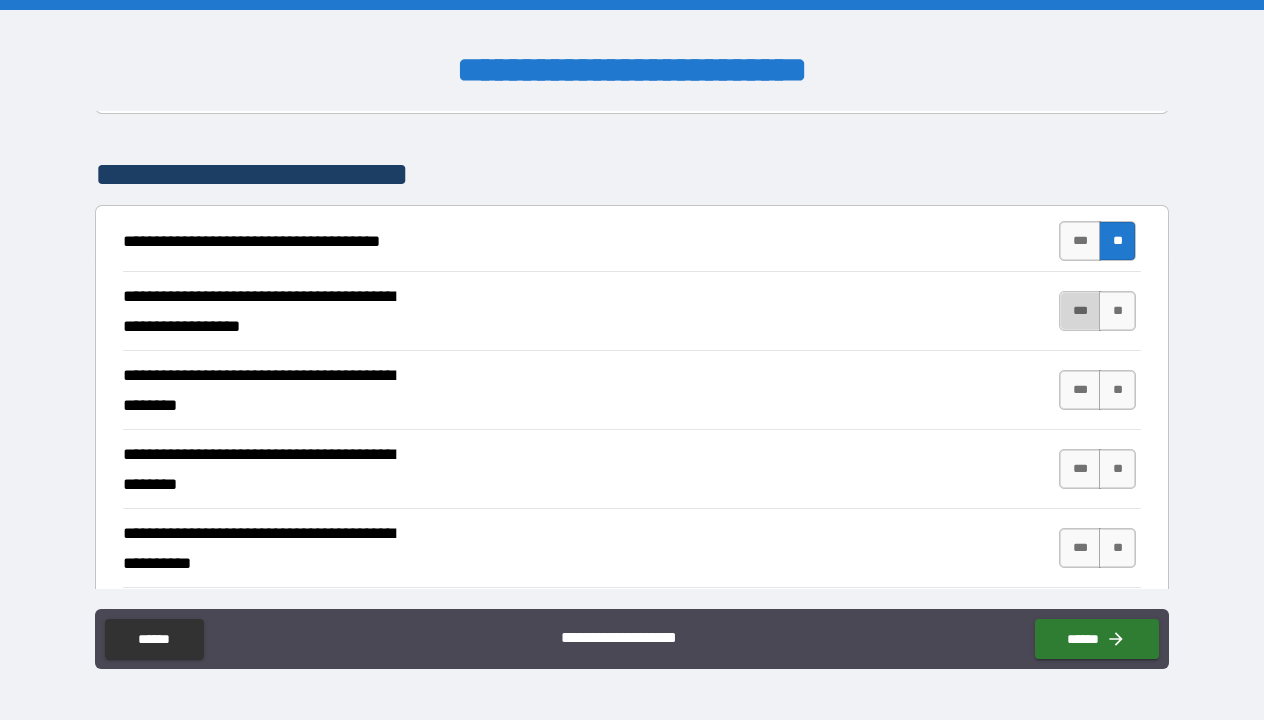 click on "***" at bounding box center [1080, 311] 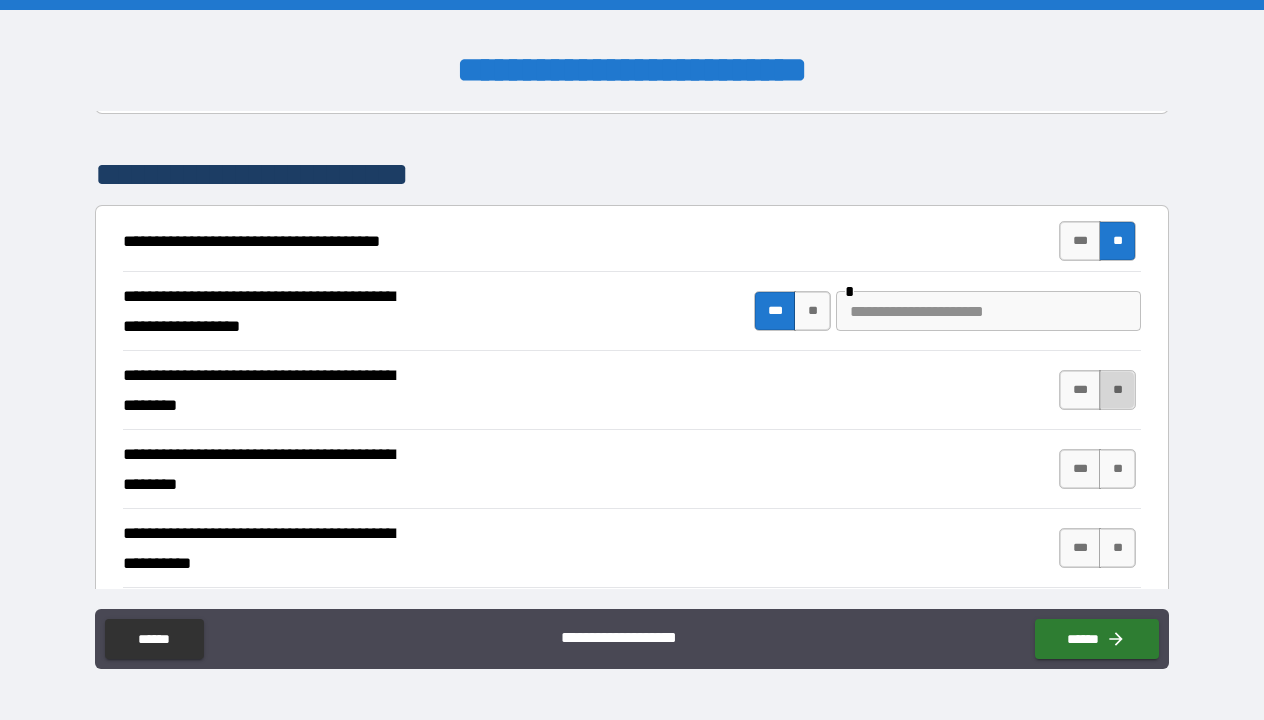 click on "**" at bounding box center (1117, 390) 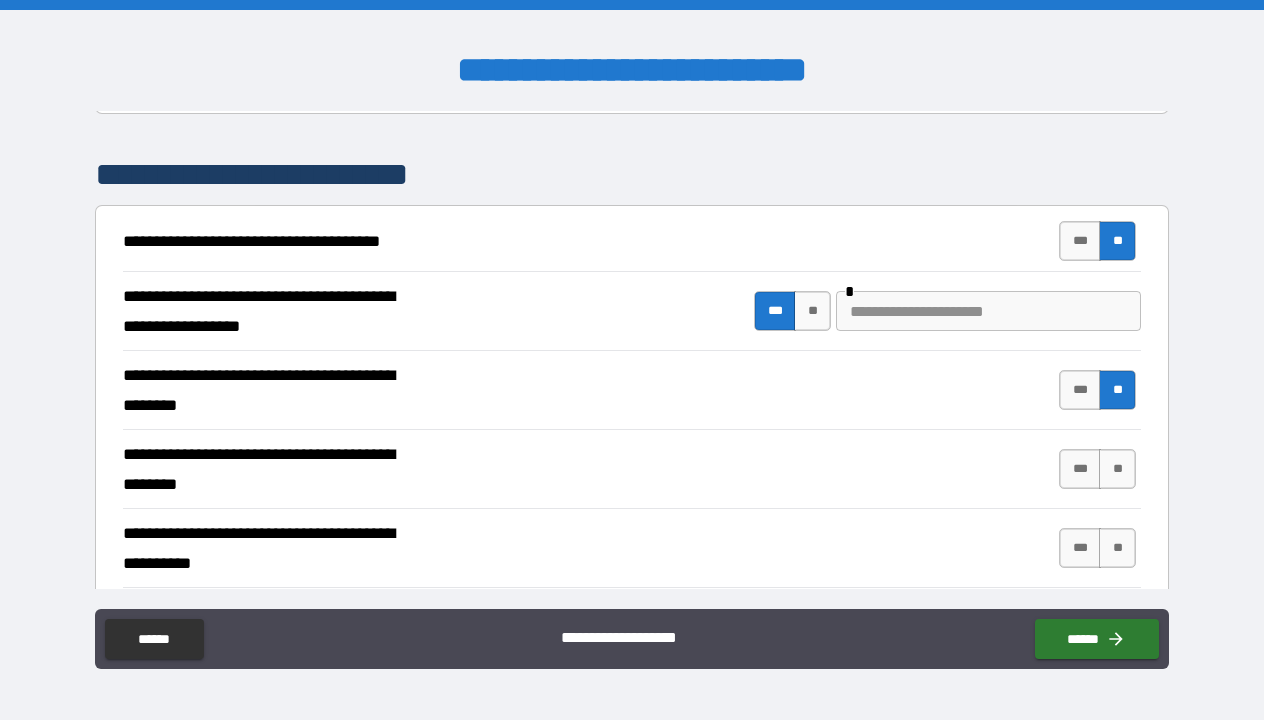 click at bounding box center [988, 311] 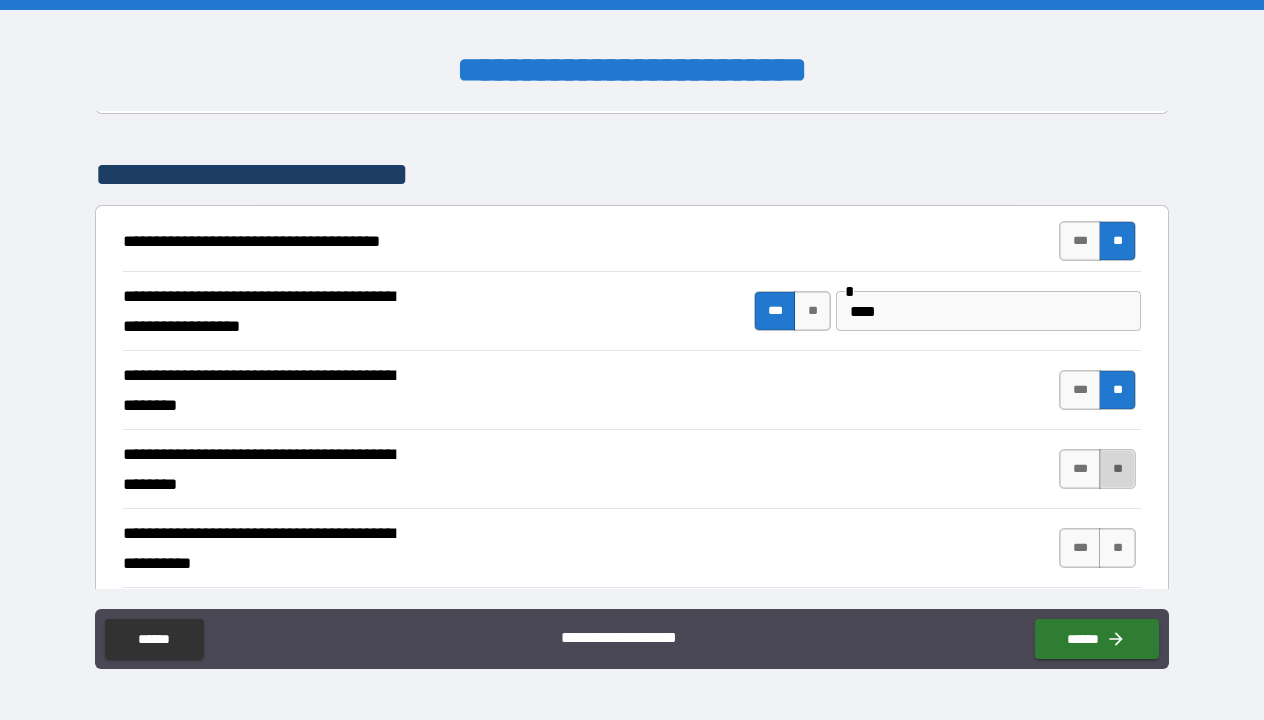 click on "**" at bounding box center [1117, 469] 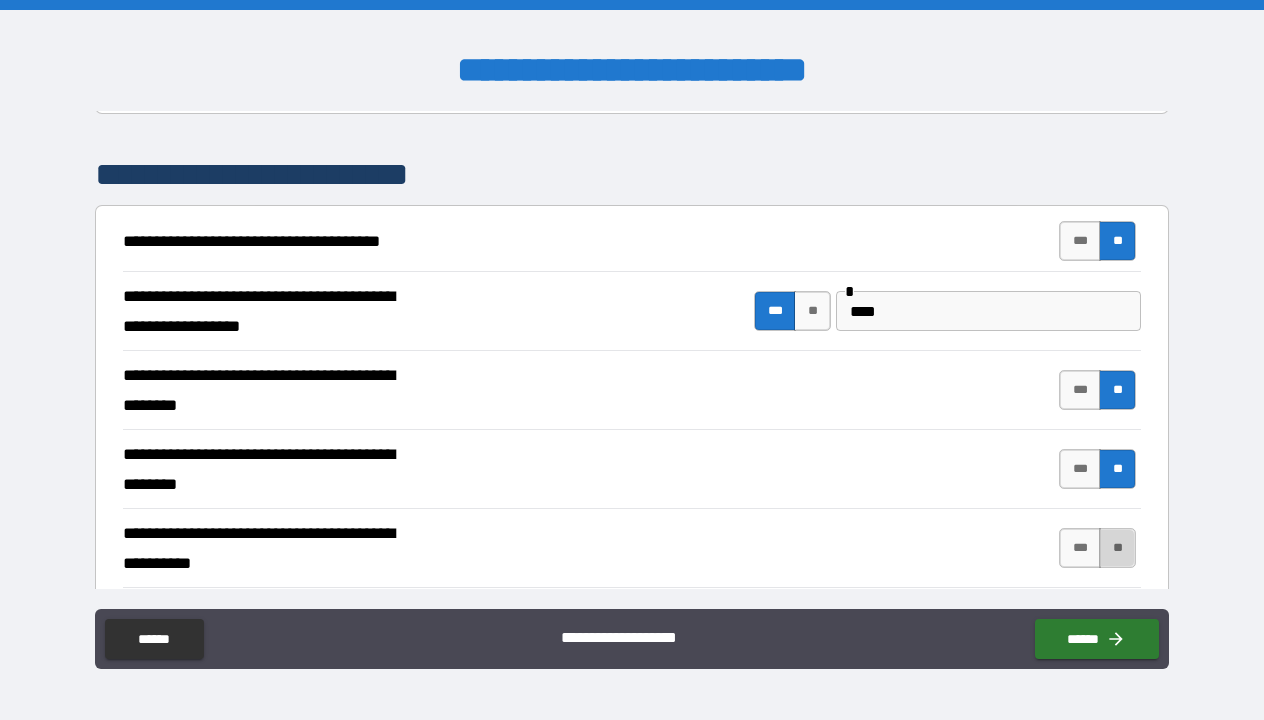 click on "**" at bounding box center [1117, 548] 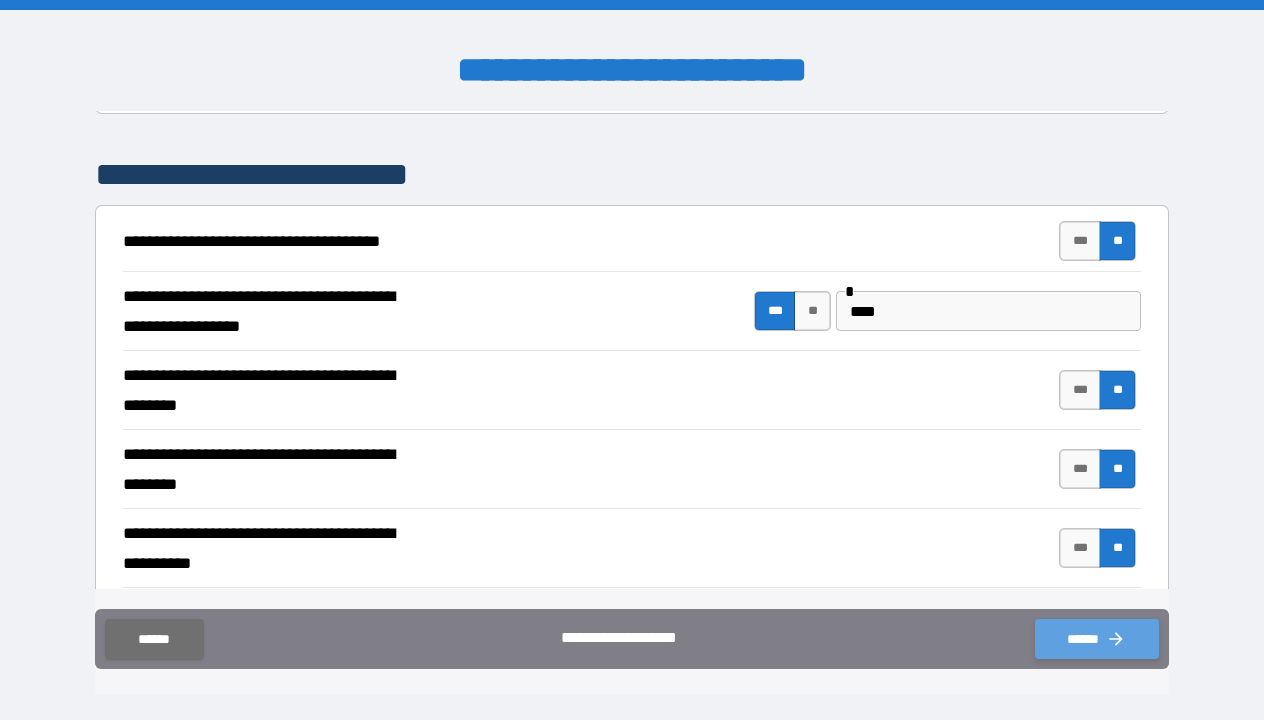 click on "******" at bounding box center (1097, 639) 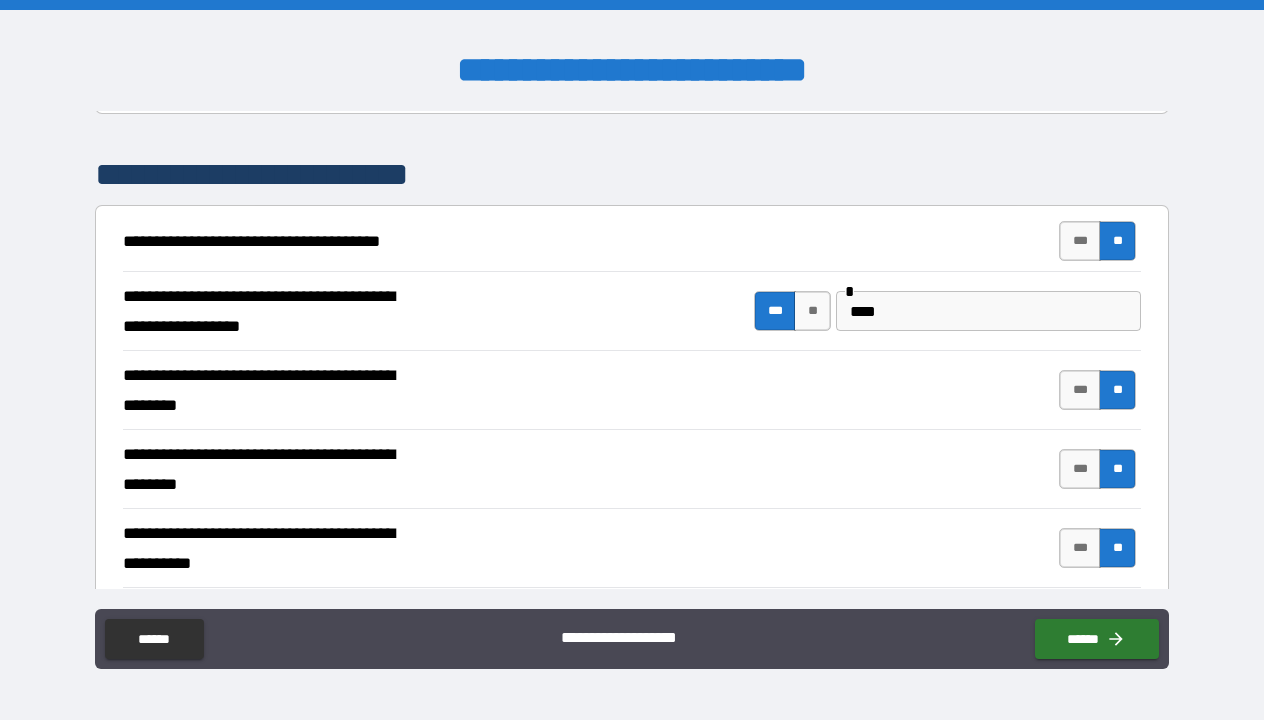 click on "****" at bounding box center (988, 311) 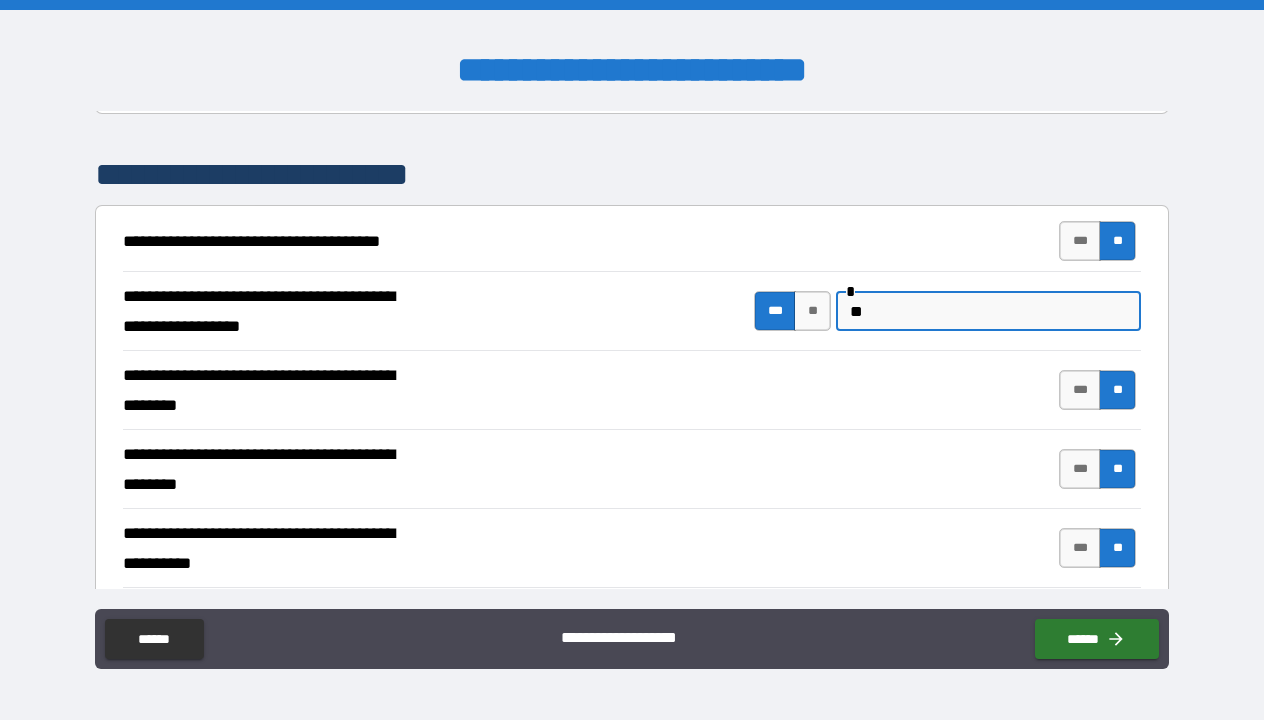 type on "*" 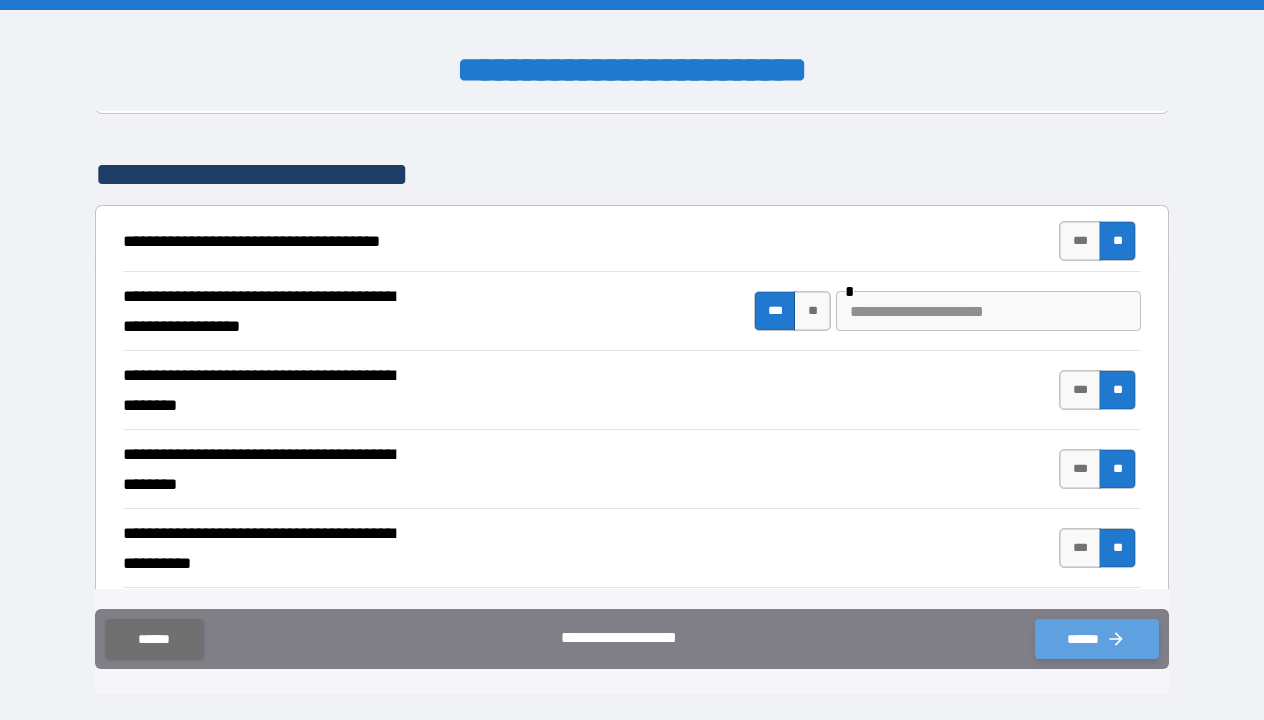 click on "******" at bounding box center [1097, 639] 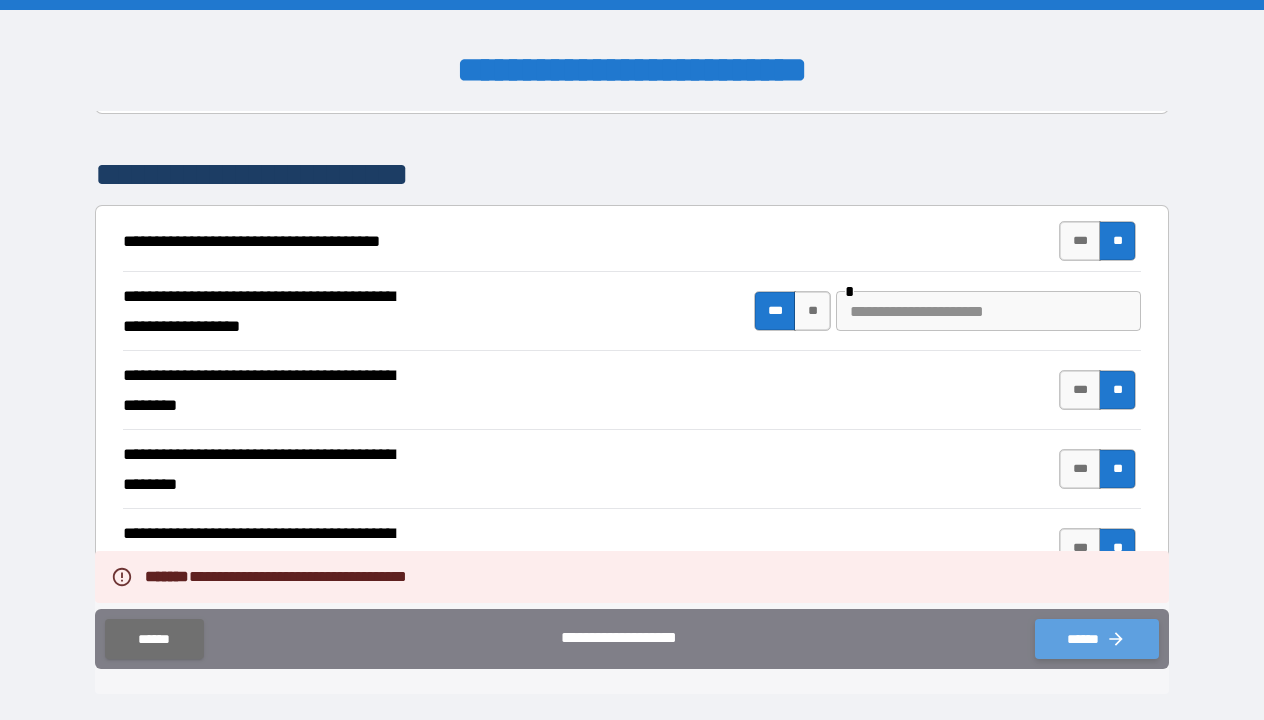 click on "******" at bounding box center [1097, 639] 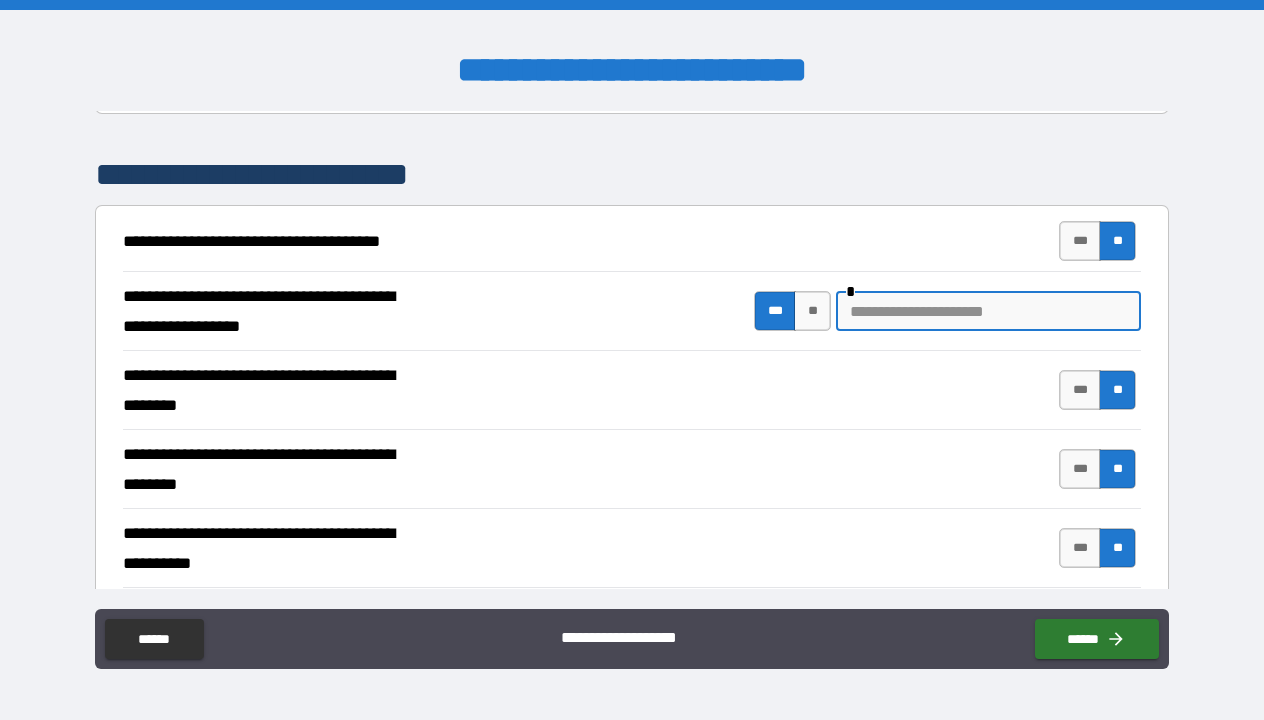 click at bounding box center [988, 311] 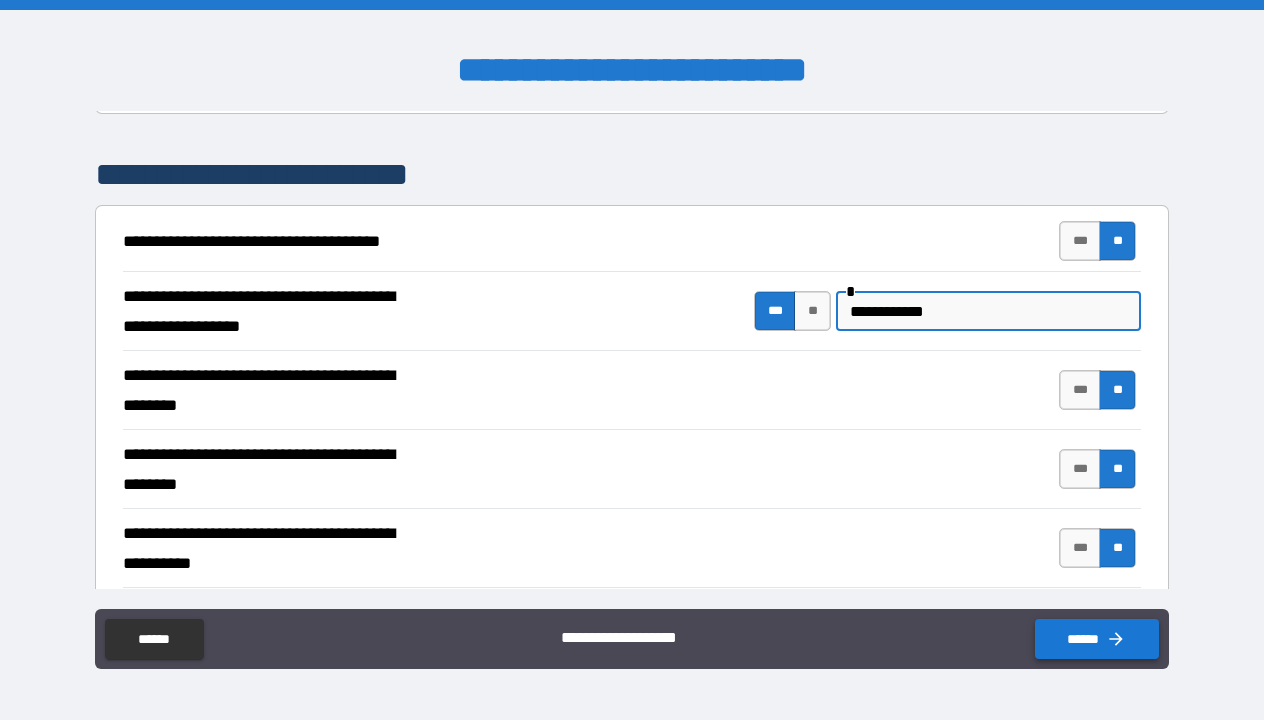 type on "**********" 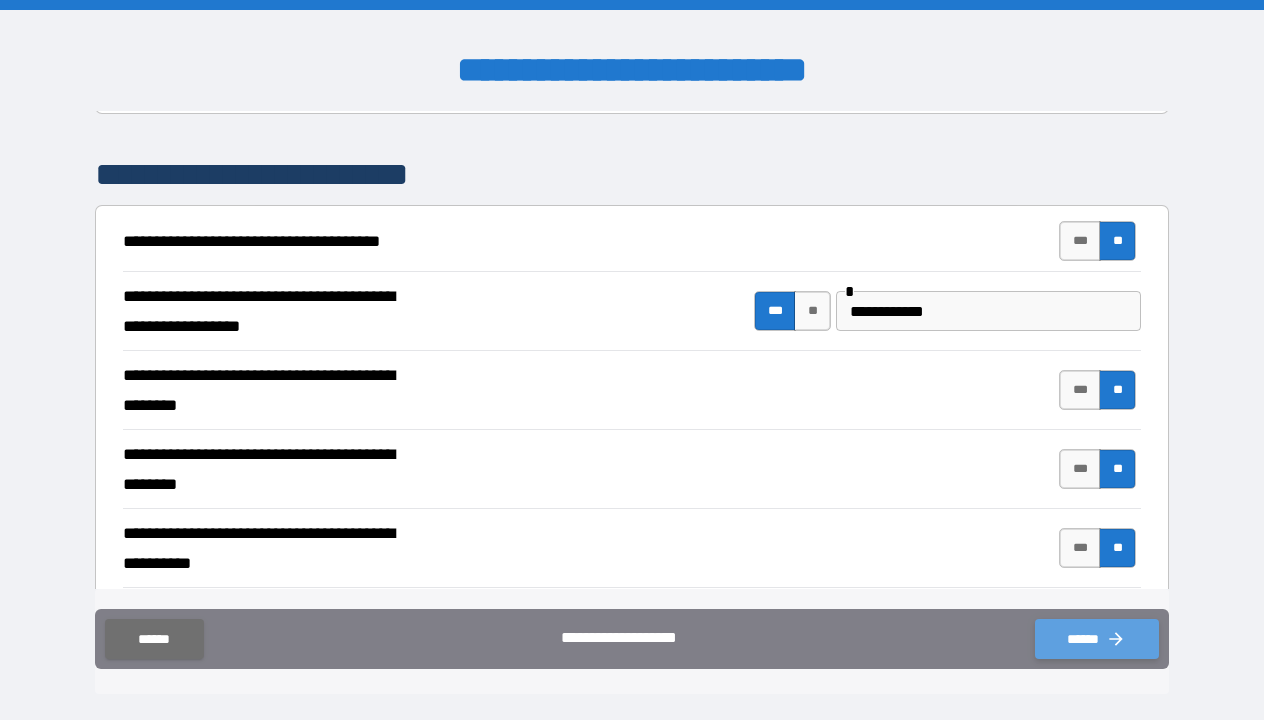 click on "******" at bounding box center (1097, 639) 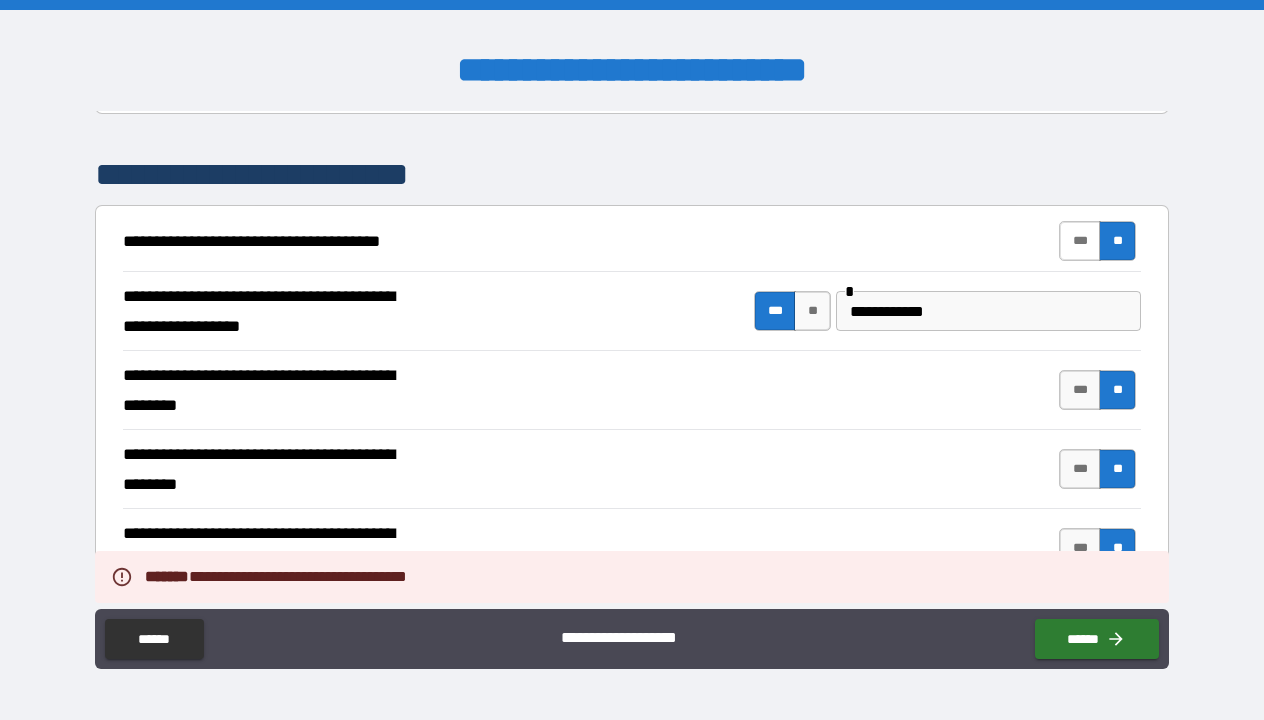click on "***" at bounding box center [1080, 241] 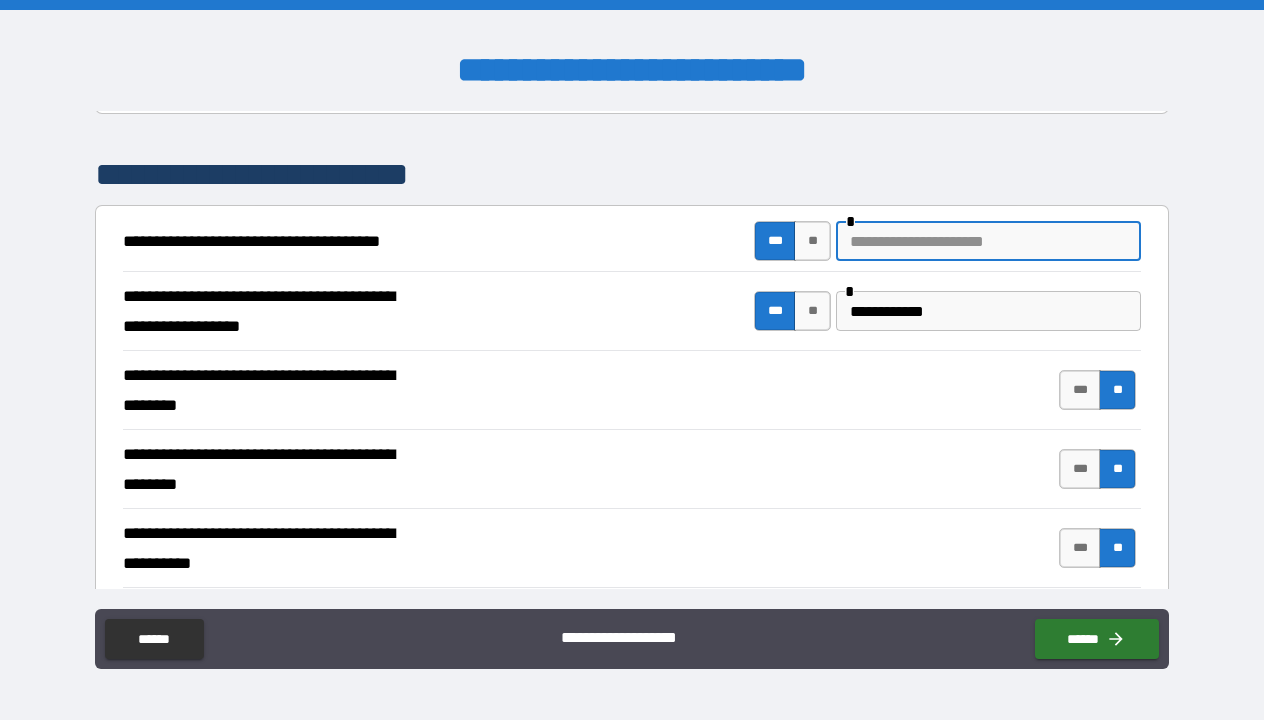 click at bounding box center [988, 241] 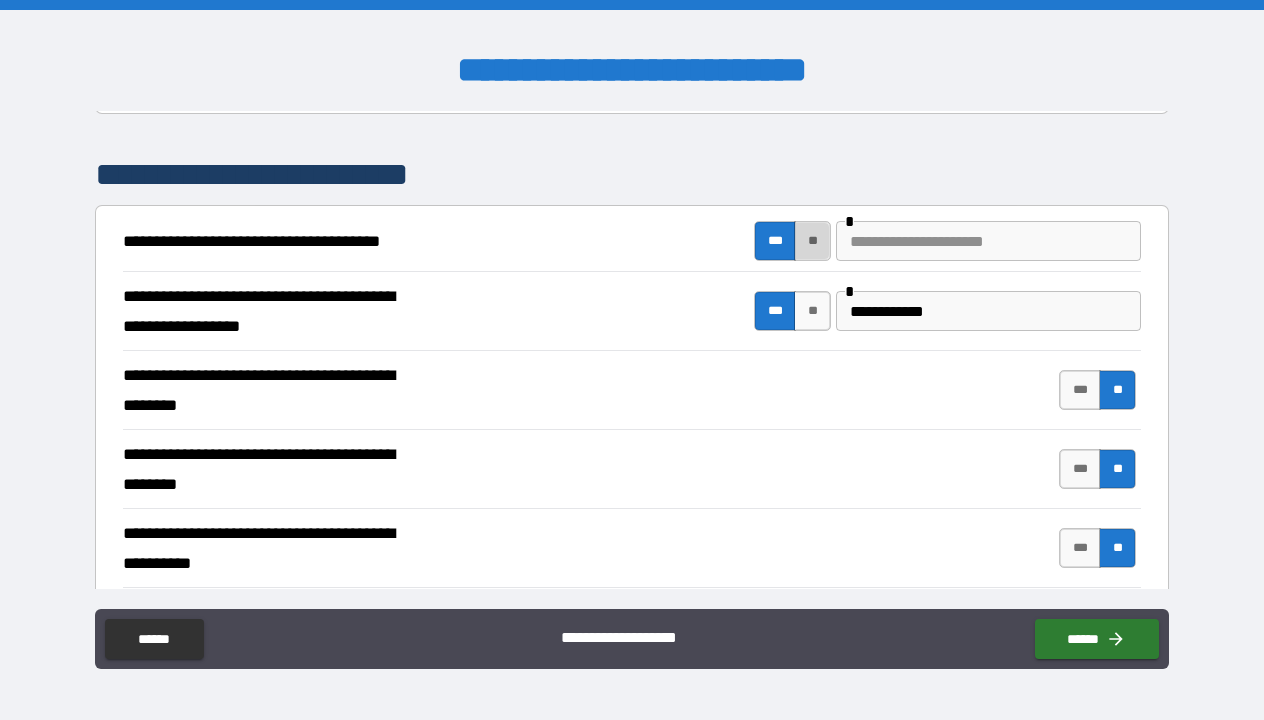 click on "**" at bounding box center [812, 241] 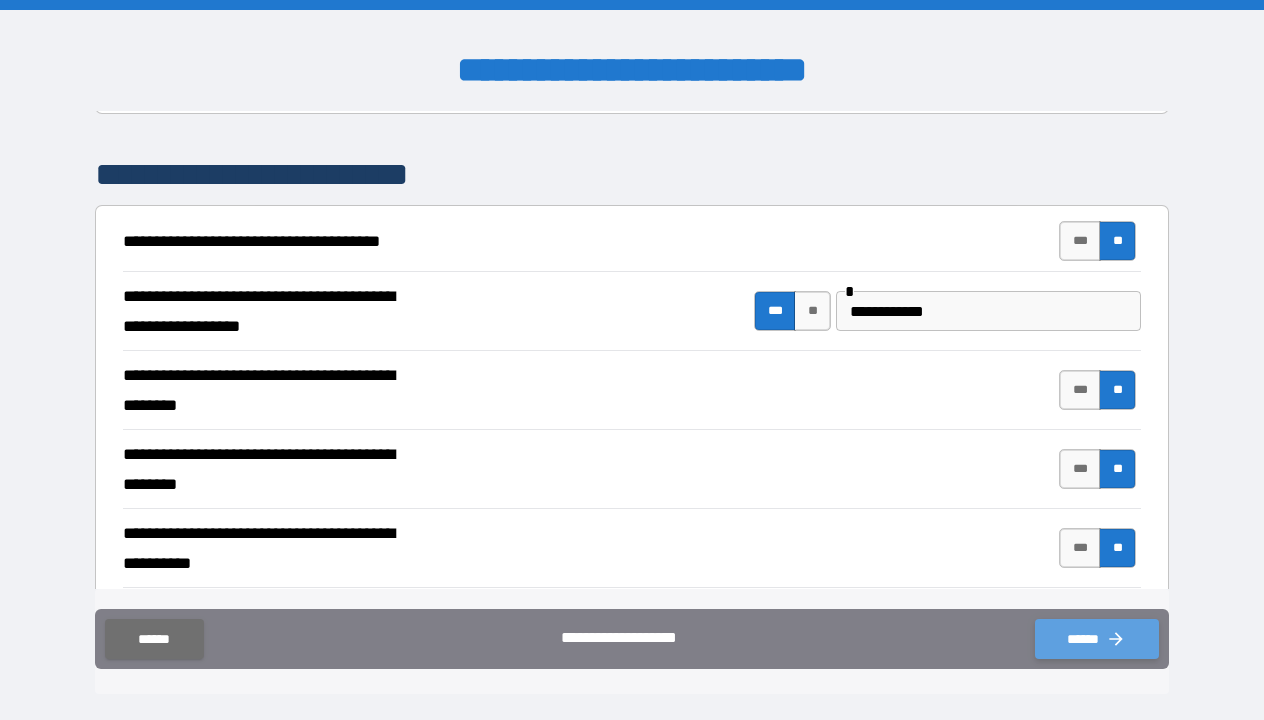 click on "******" at bounding box center [1097, 639] 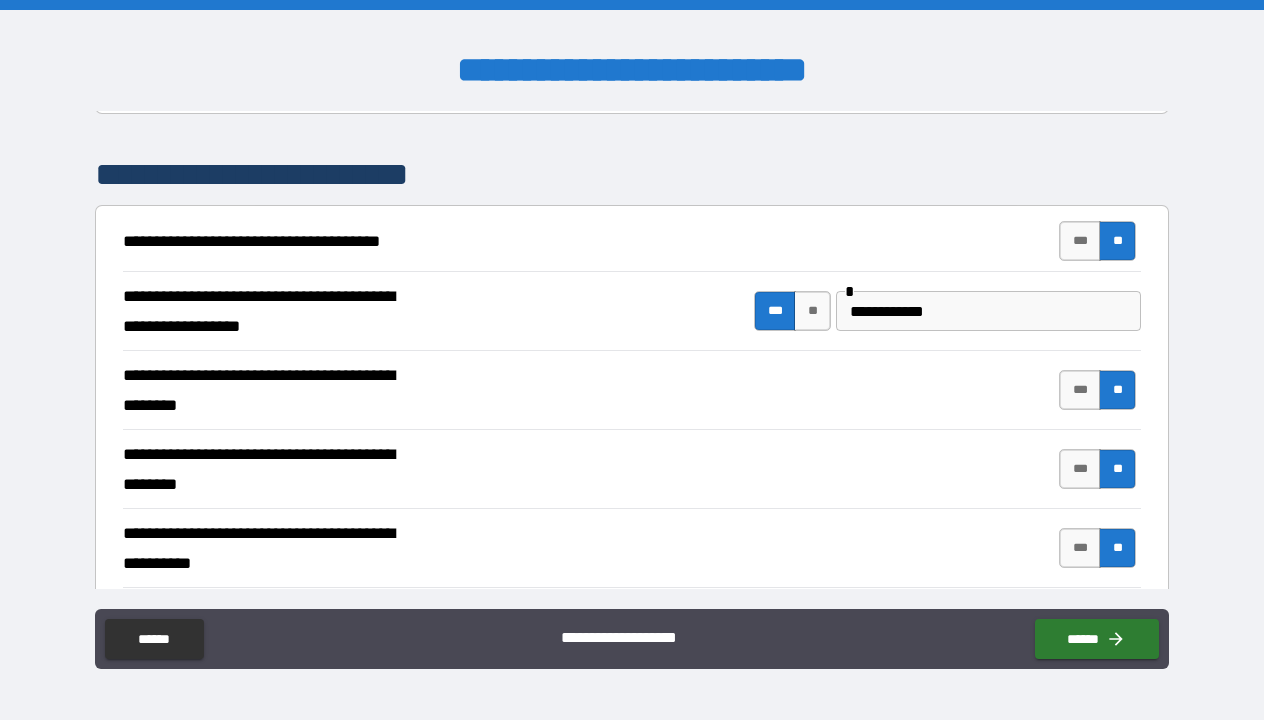 click on "**********" at bounding box center [632, 362] 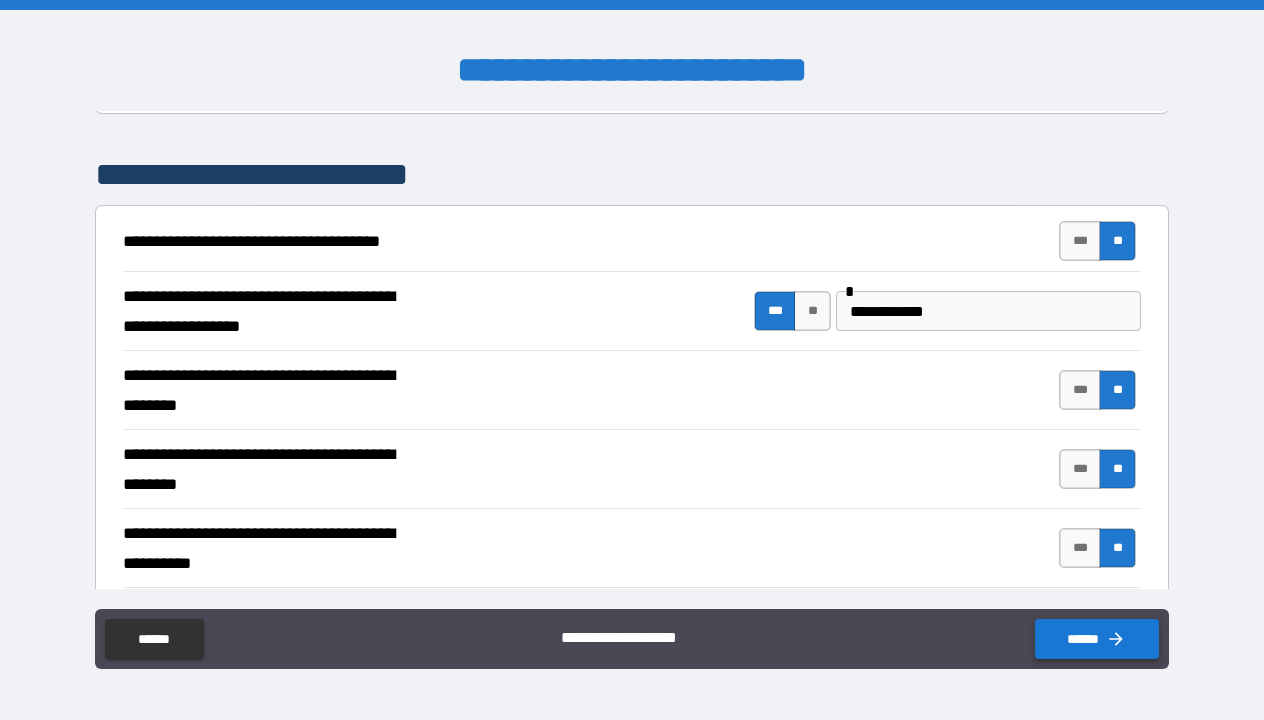 click on "******" at bounding box center [1097, 639] 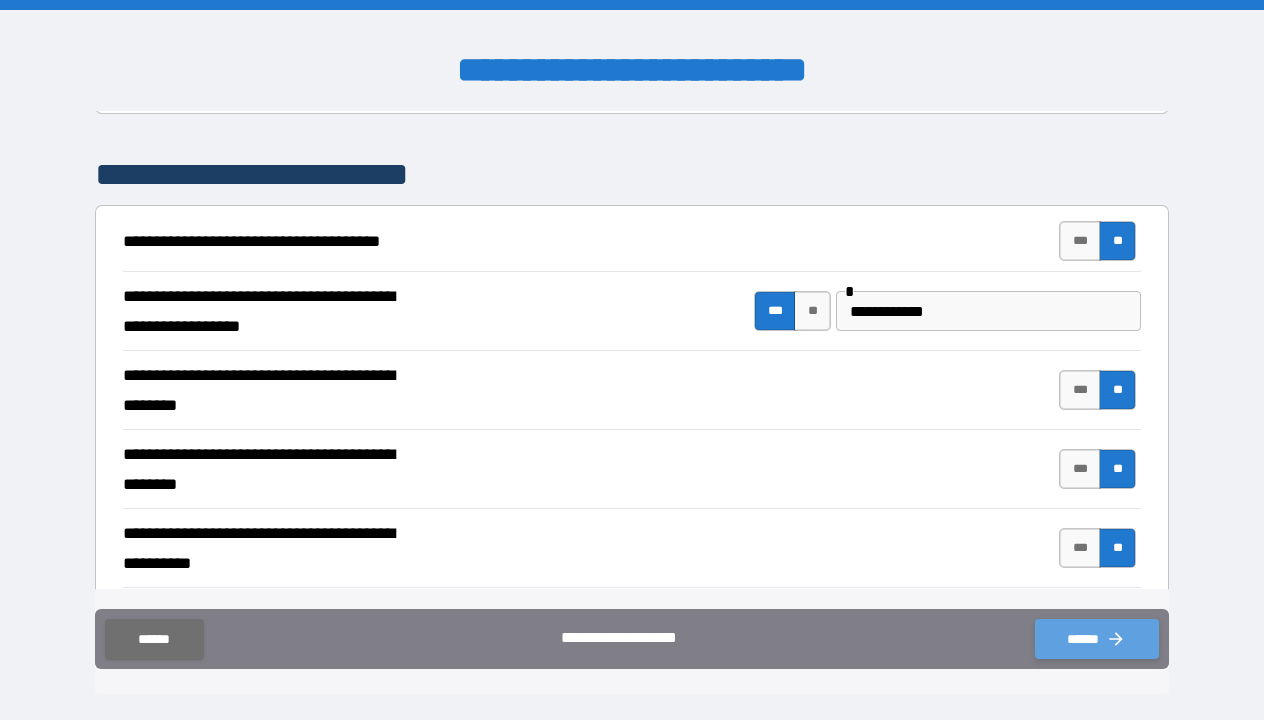 click 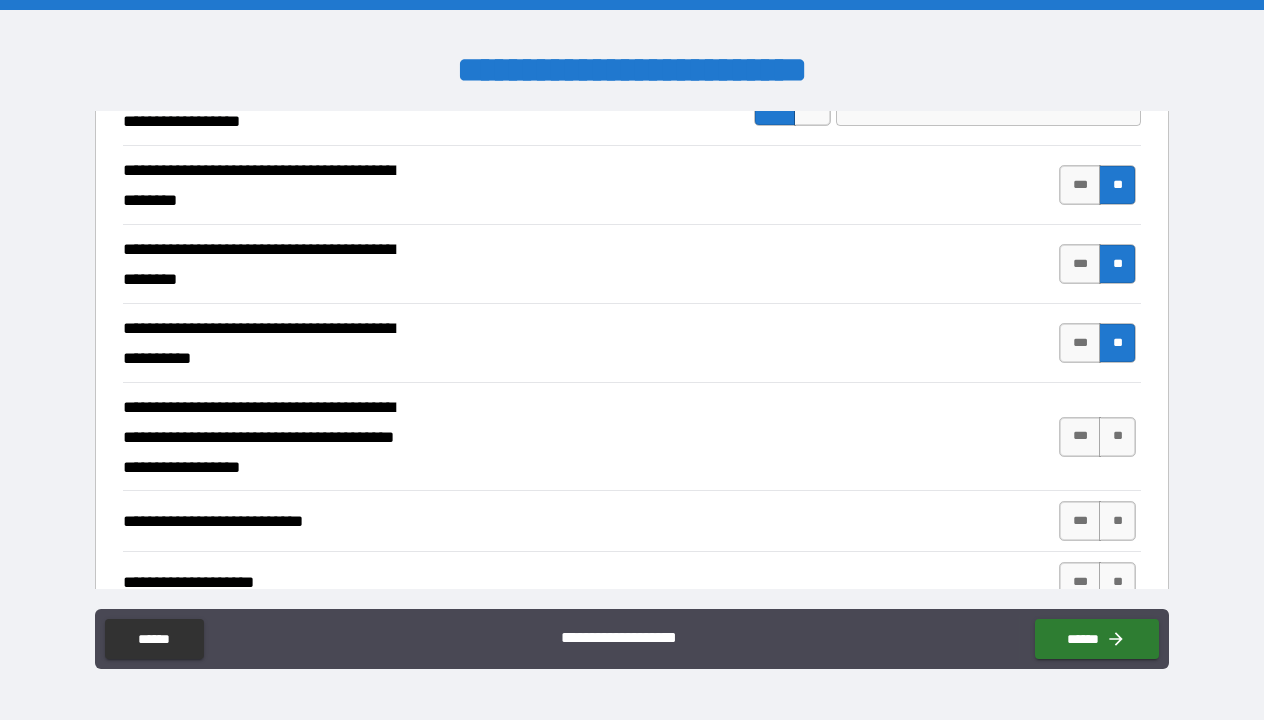 scroll, scrollTop: 526, scrollLeft: 0, axis: vertical 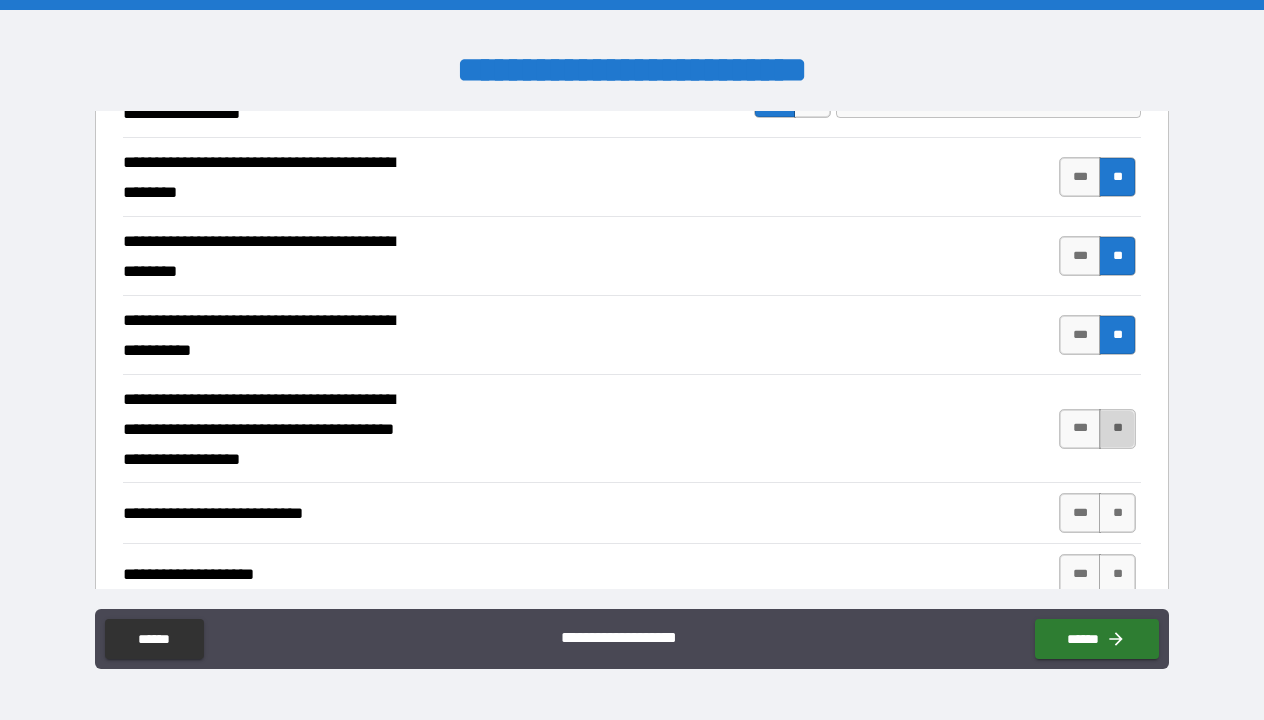click on "**" at bounding box center [1117, 429] 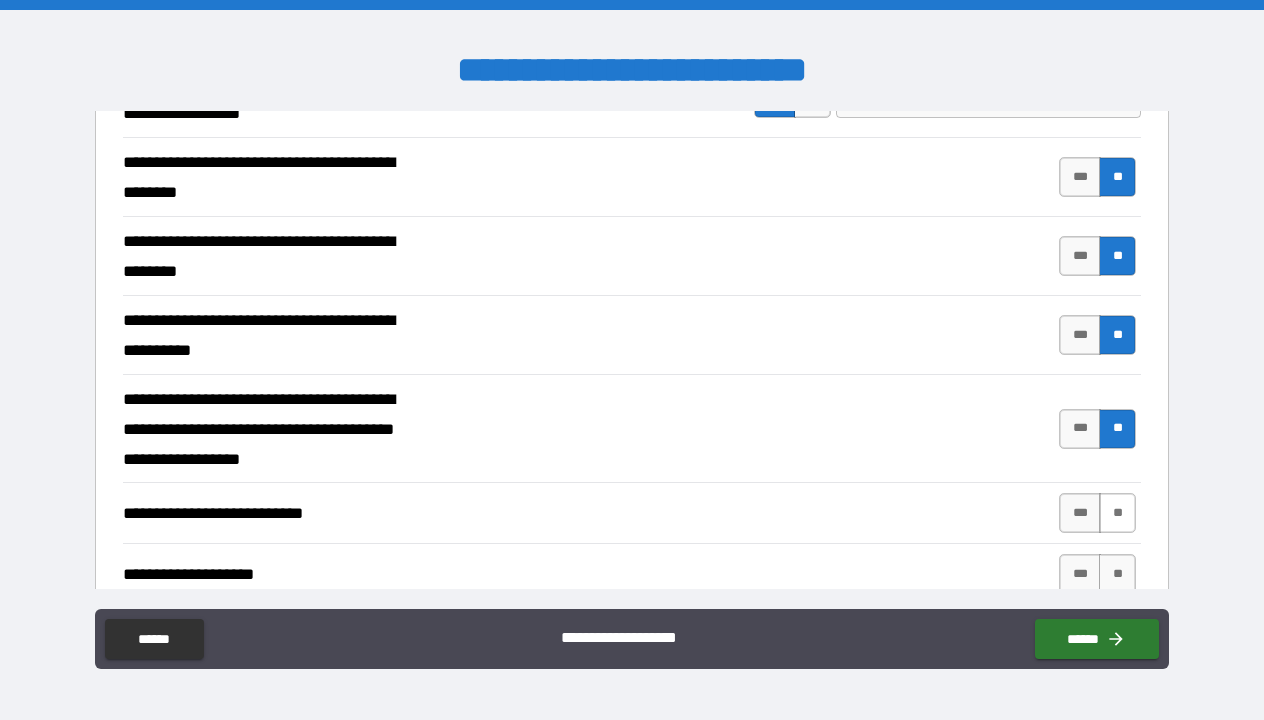 click on "**" at bounding box center [1117, 513] 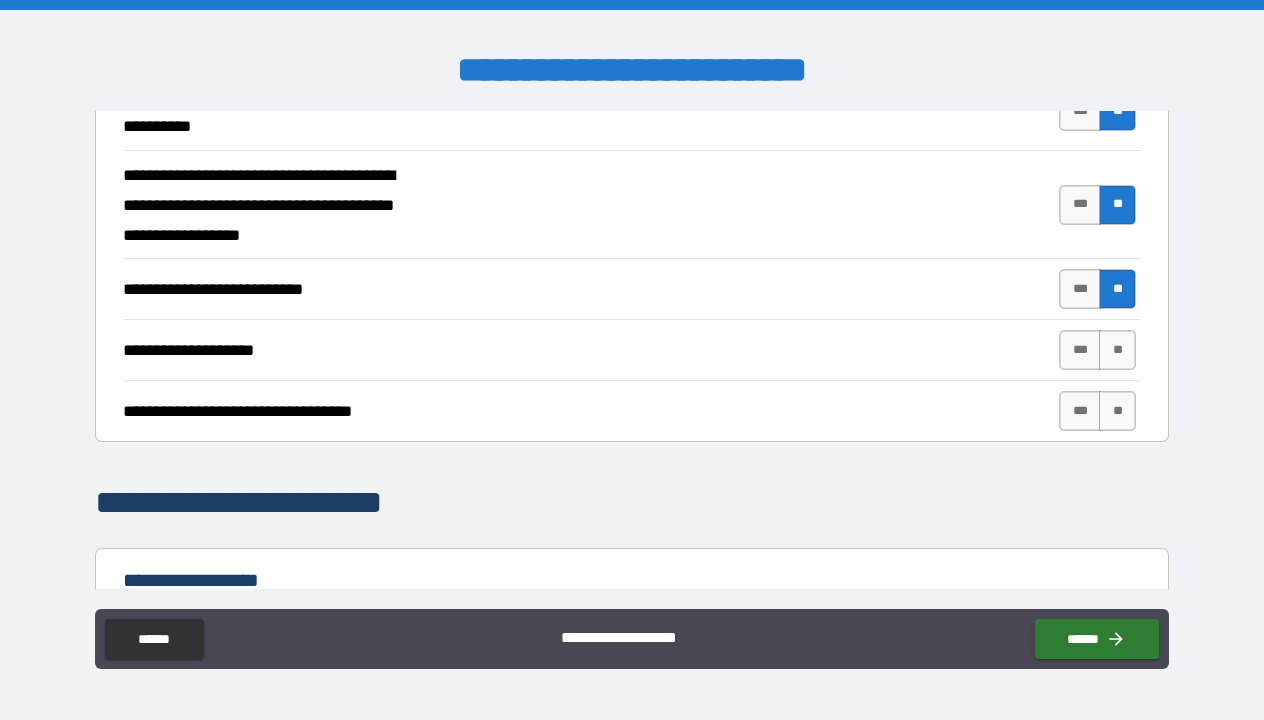 scroll, scrollTop: 751, scrollLeft: 0, axis: vertical 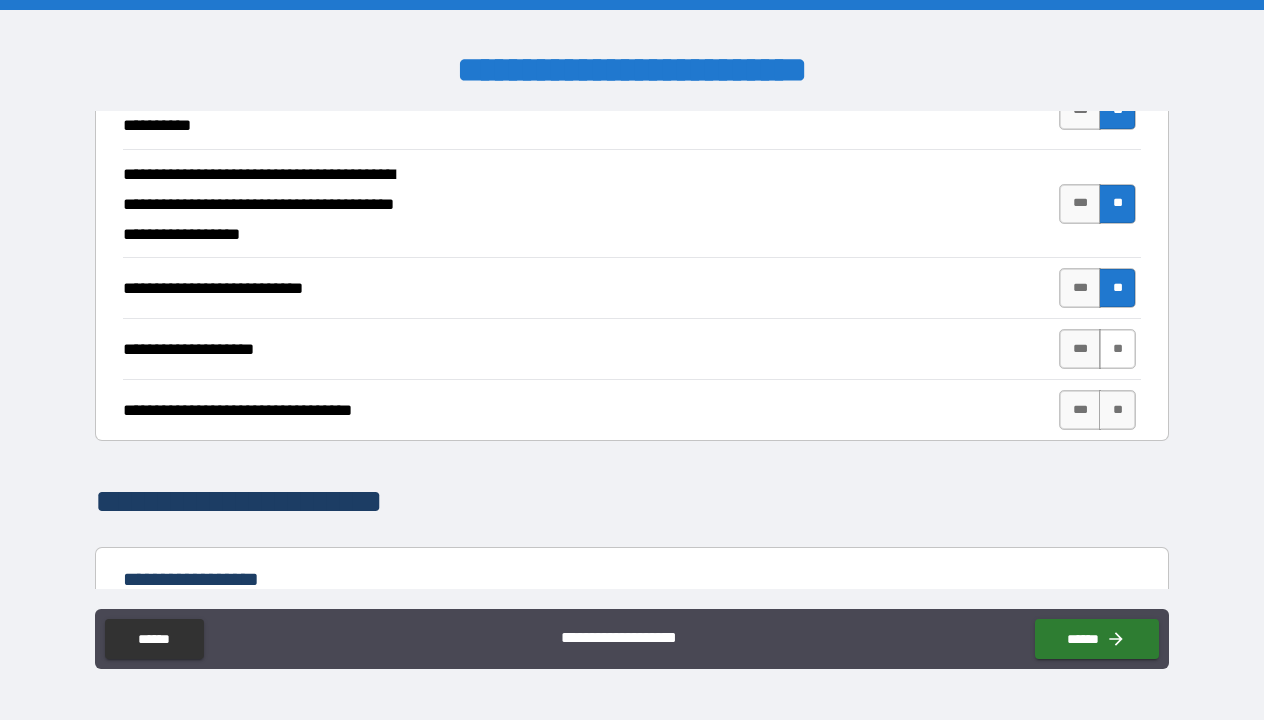 click on "**" at bounding box center (1117, 349) 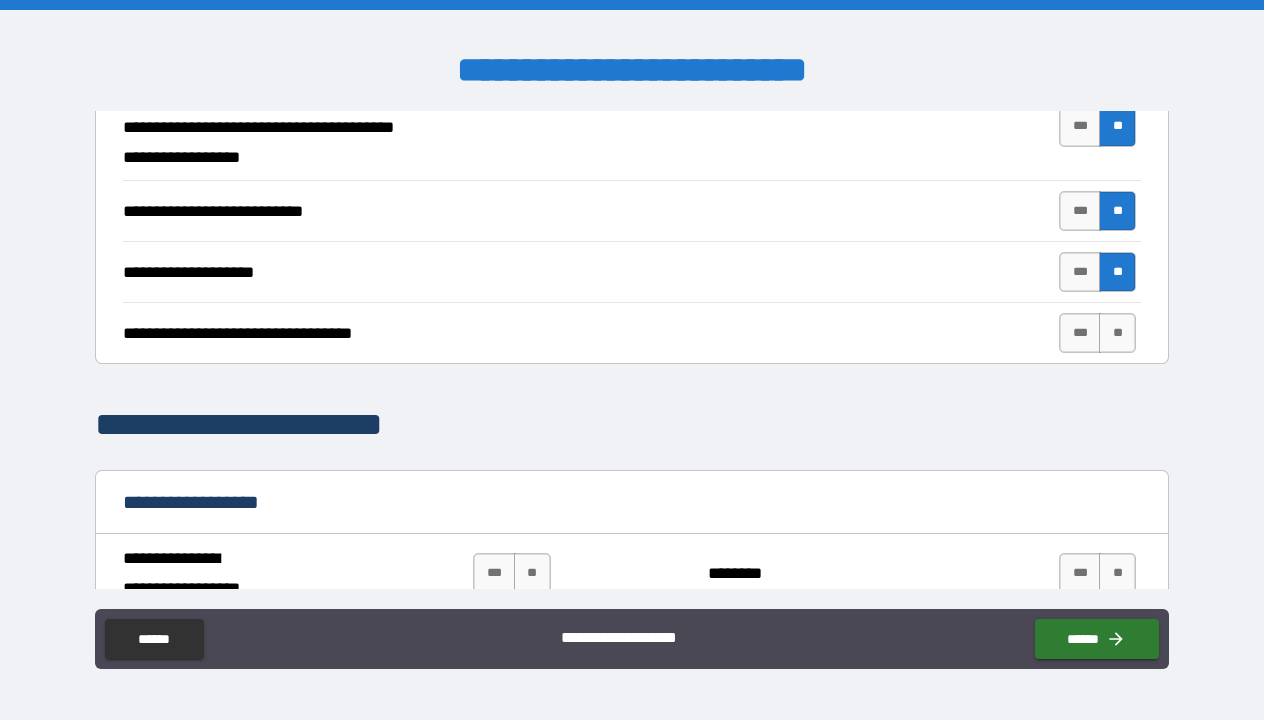 scroll, scrollTop: 821, scrollLeft: 0, axis: vertical 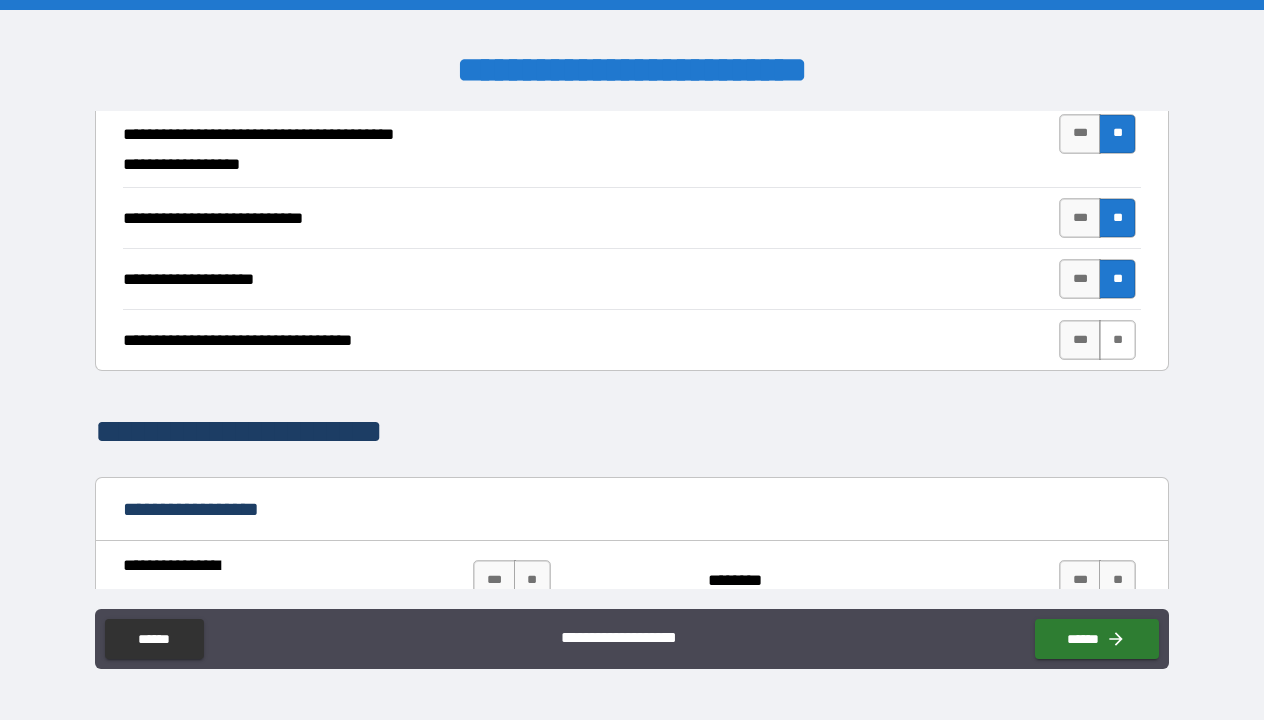 click on "**" at bounding box center [1117, 340] 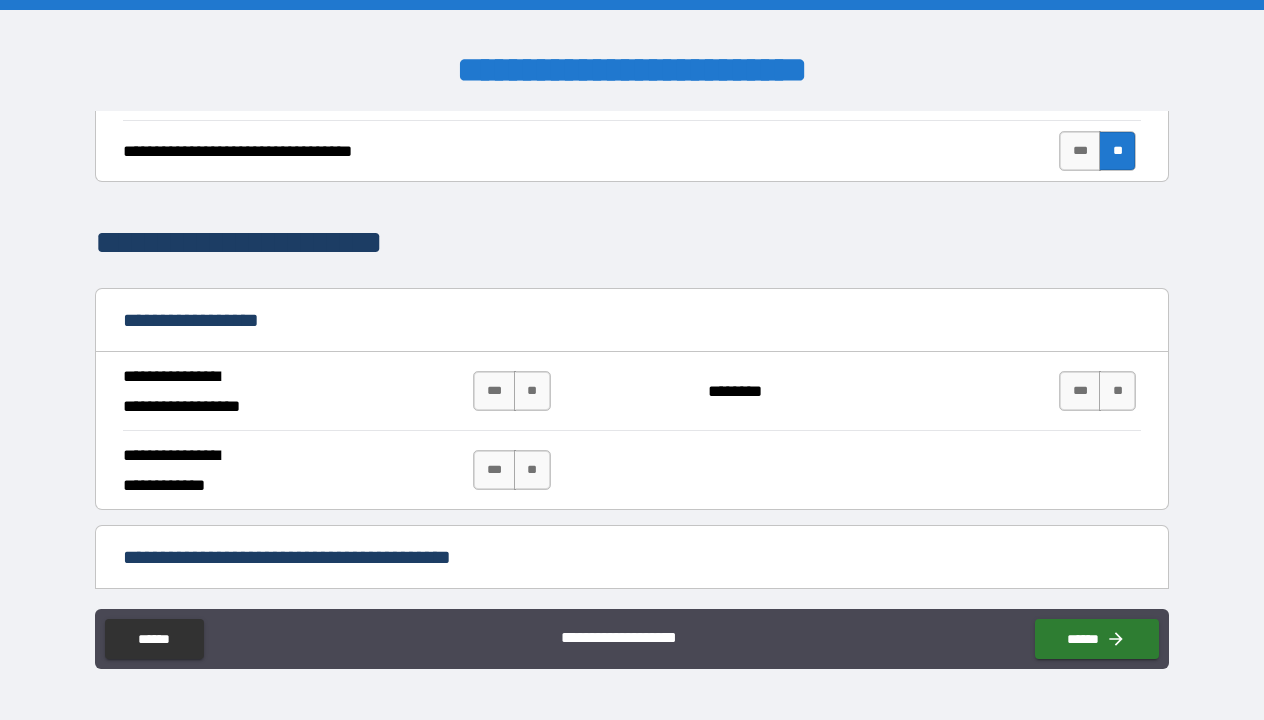 scroll, scrollTop: 1012, scrollLeft: 0, axis: vertical 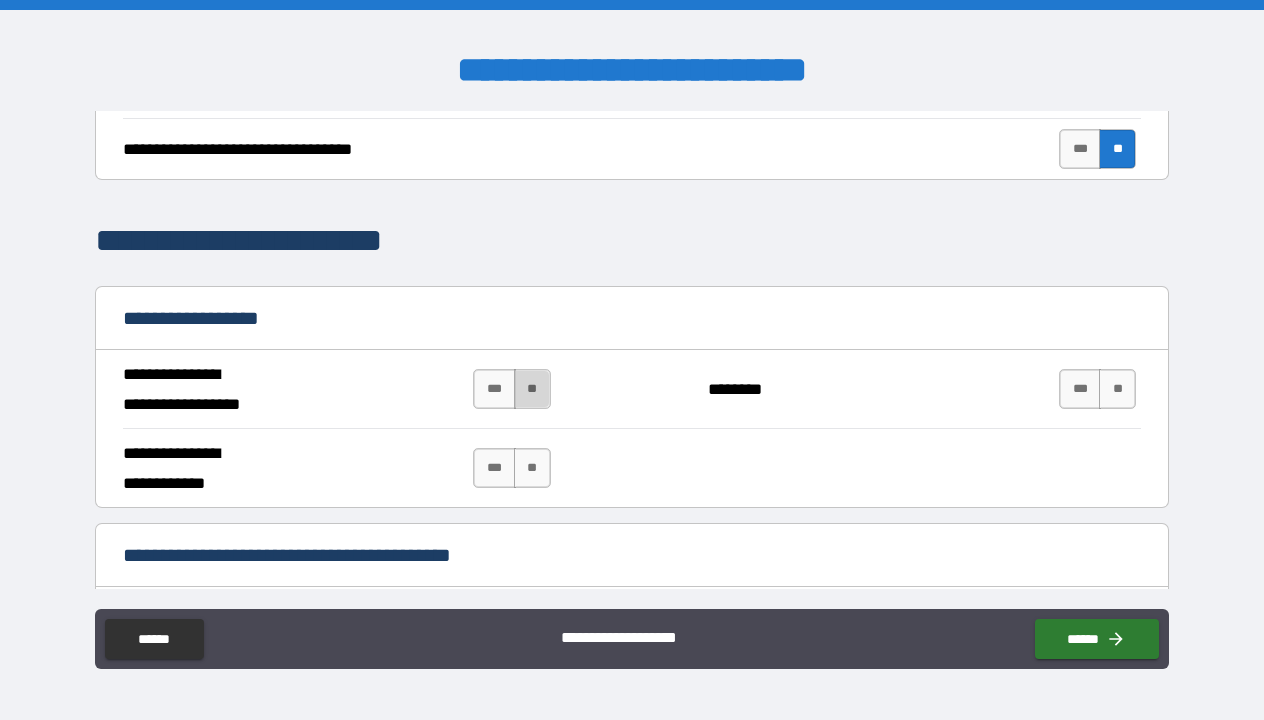 click on "**" at bounding box center (532, 389) 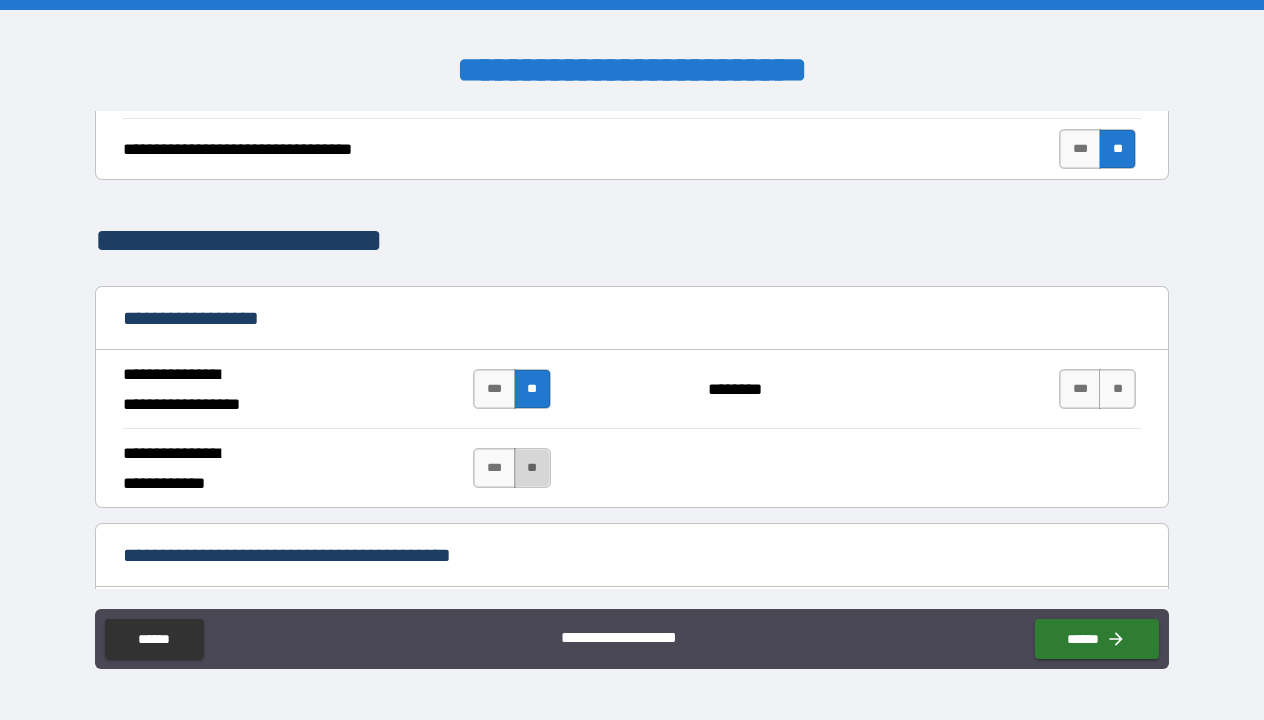 click on "**" at bounding box center [532, 468] 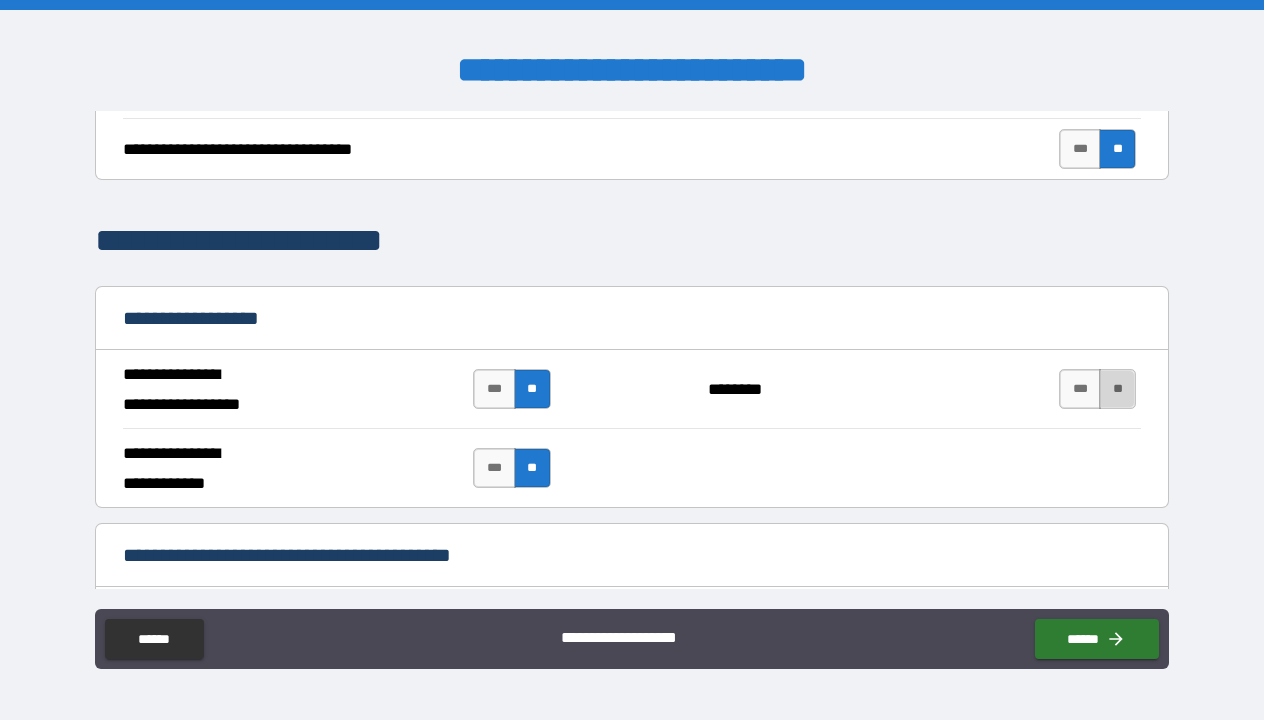 click on "**" at bounding box center (1117, 389) 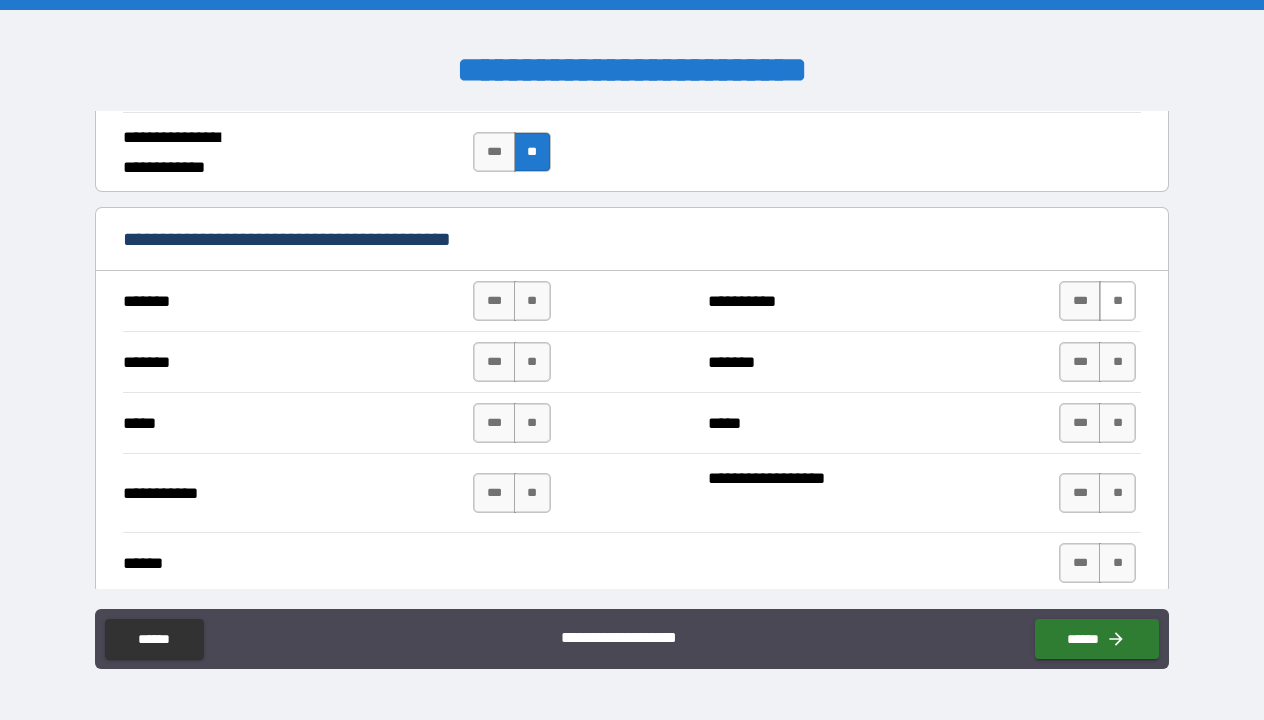 scroll, scrollTop: 1344, scrollLeft: 0, axis: vertical 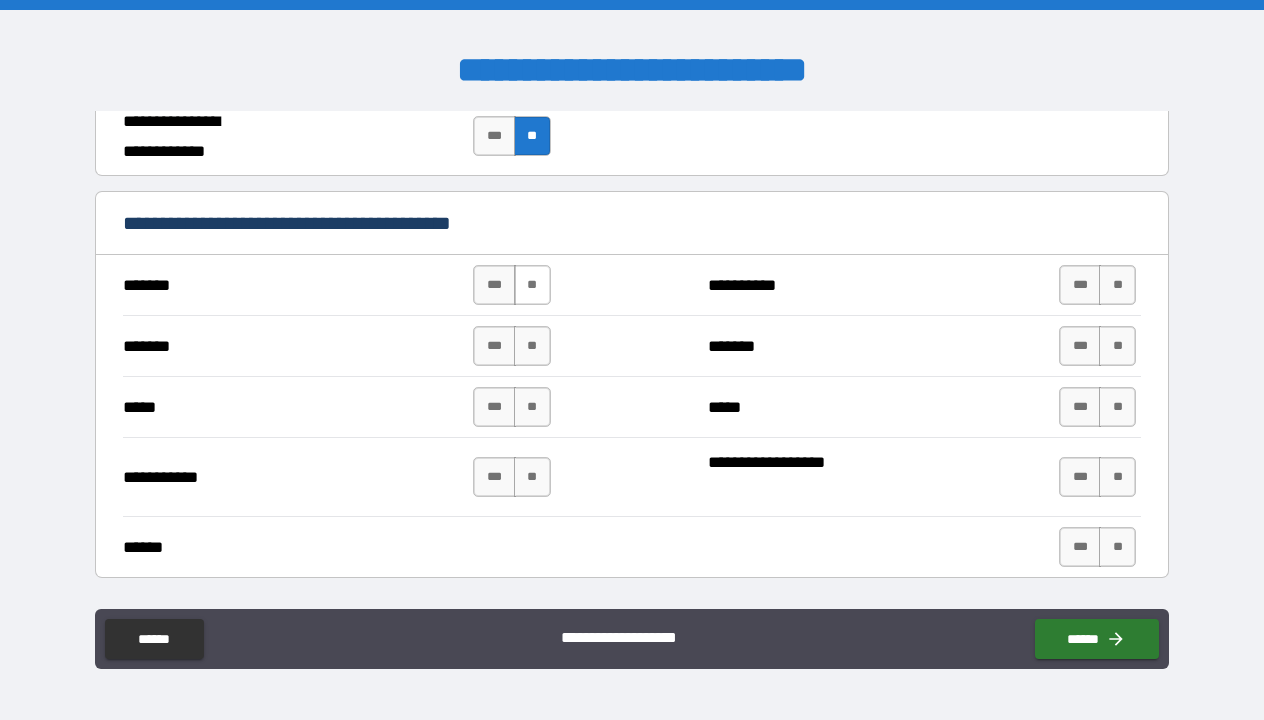click on "**" at bounding box center [532, 285] 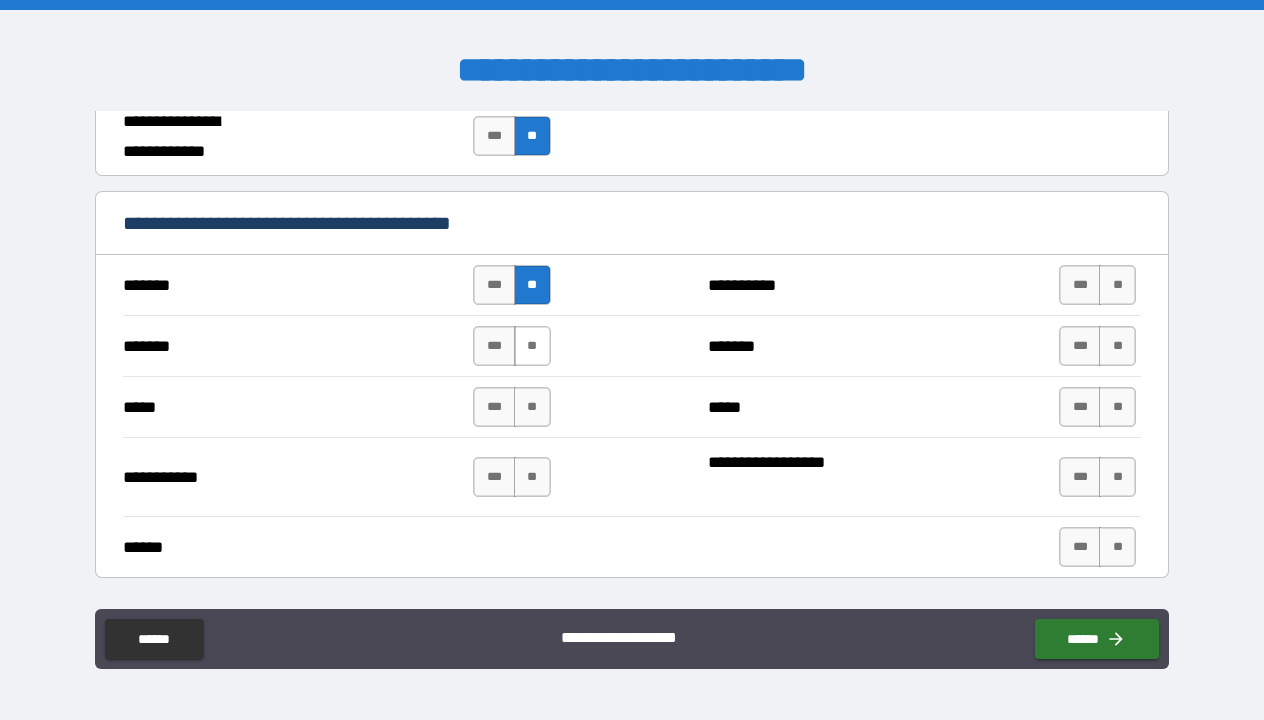 click on "**" at bounding box center (532, 346) 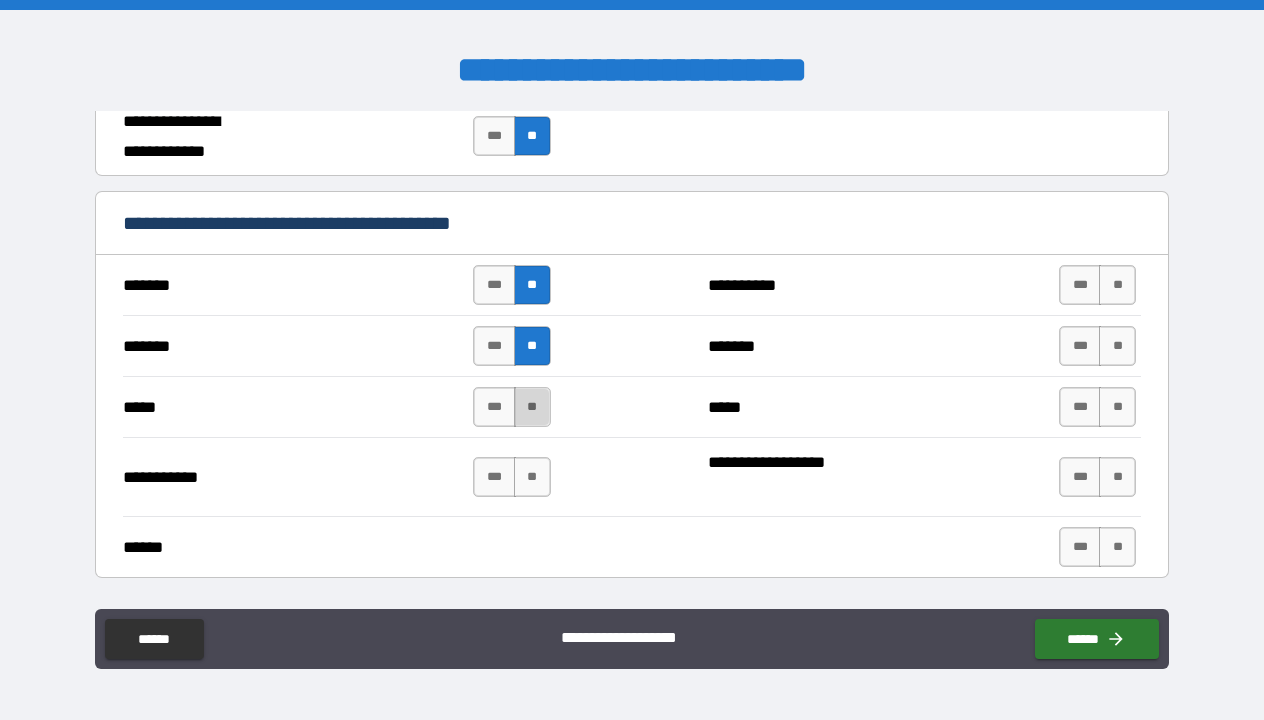 click on "**" at bounding box center [532, 407] 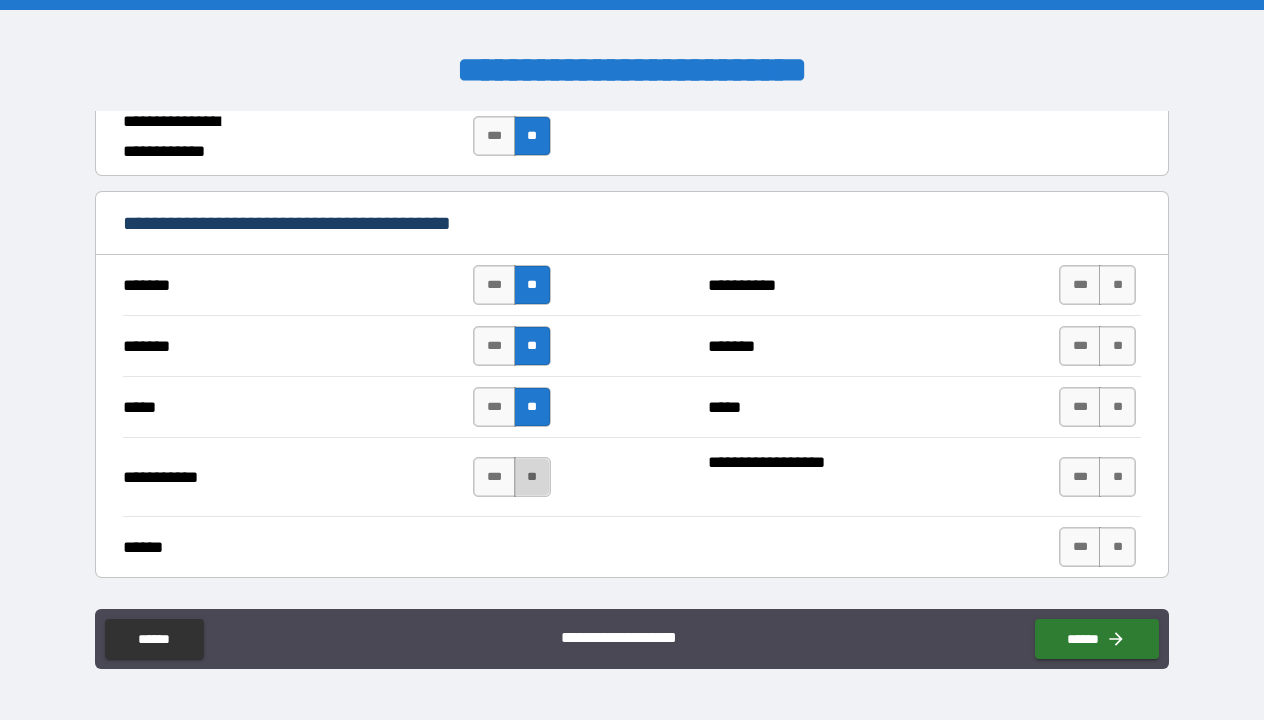 click on "**" at bounding box center [532, 477] 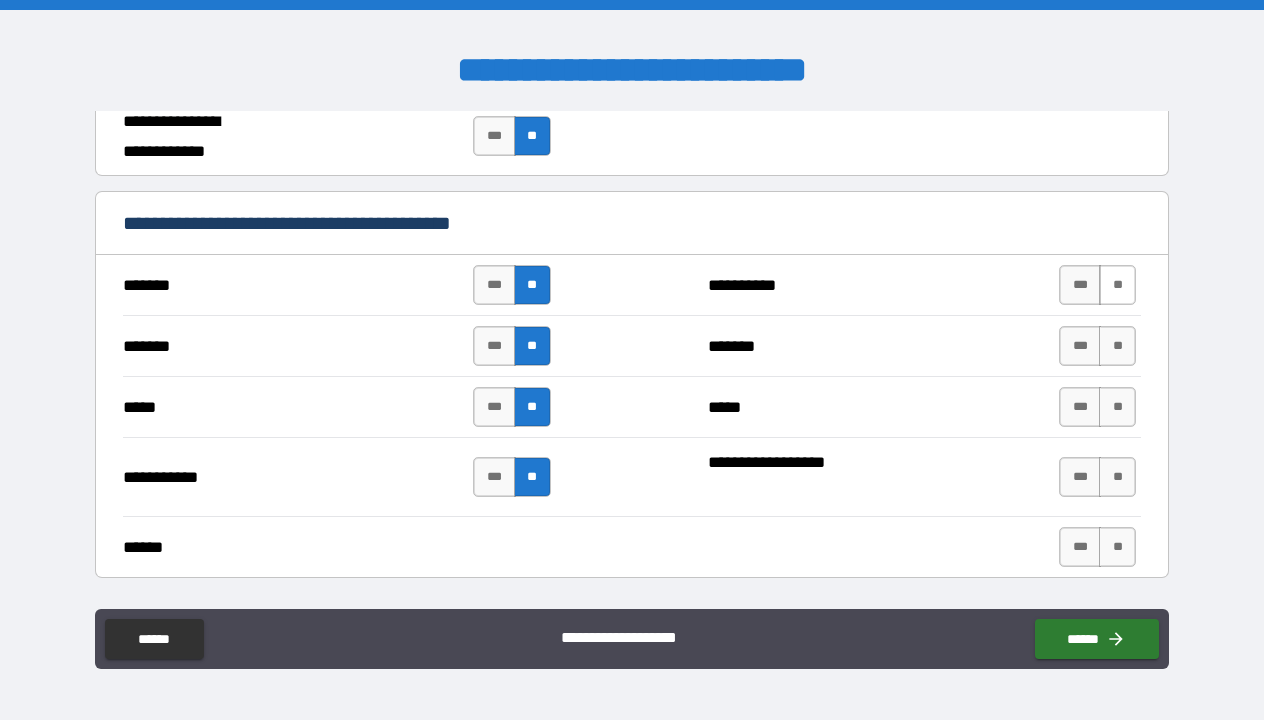 click on "**" at bounding box center (1117, 285) 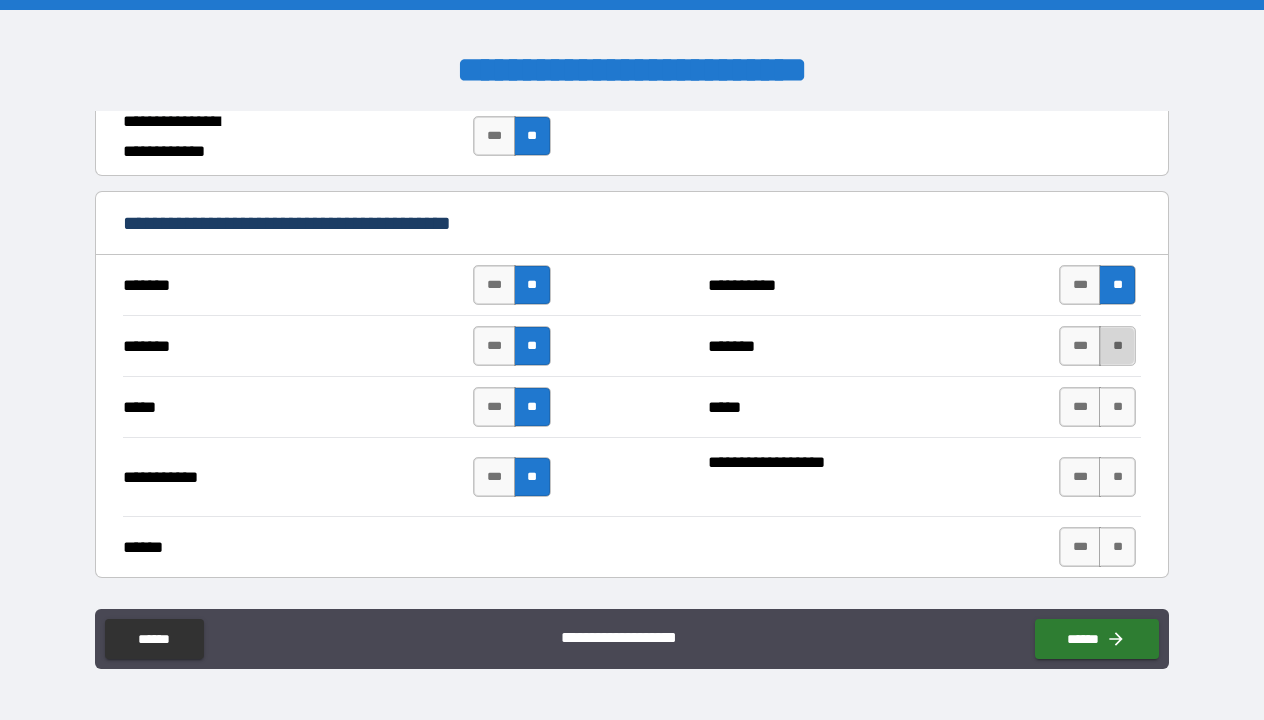 click on "**" at bounding box center [1117, 346] 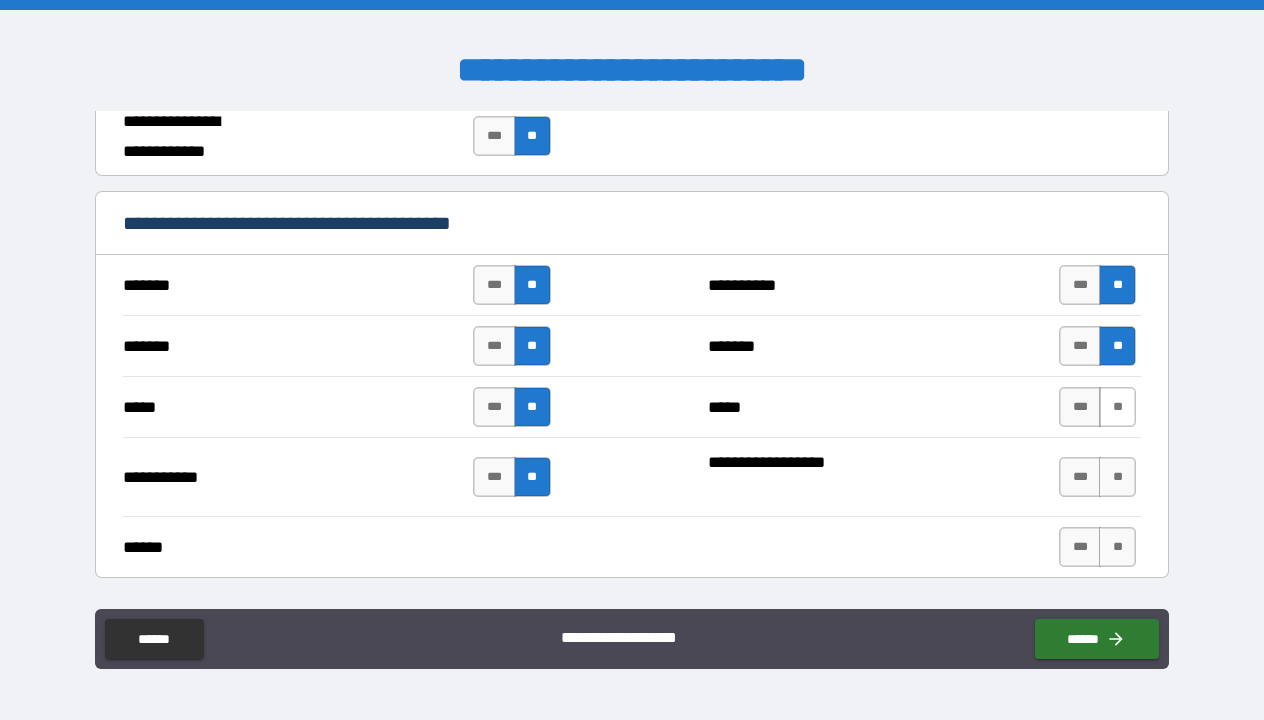 click on "**" at bounding box center [1117, 407] 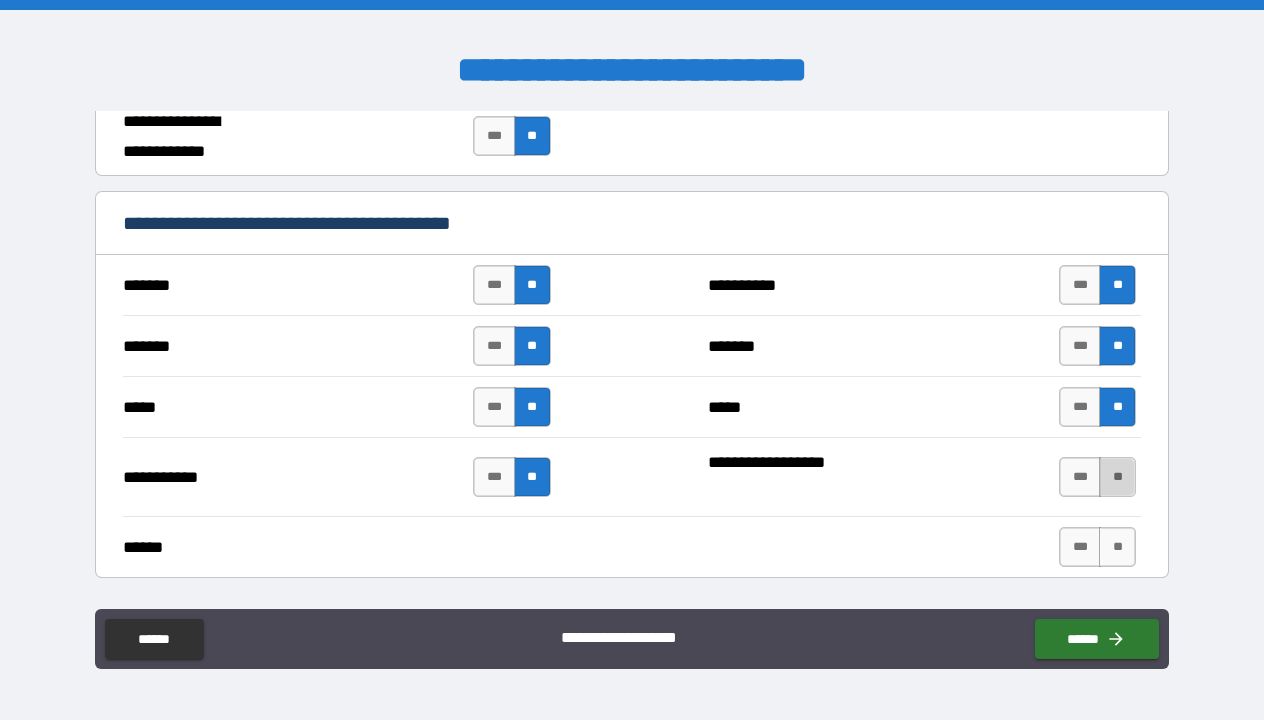 click on "**" at bounding box center (1117, 477) 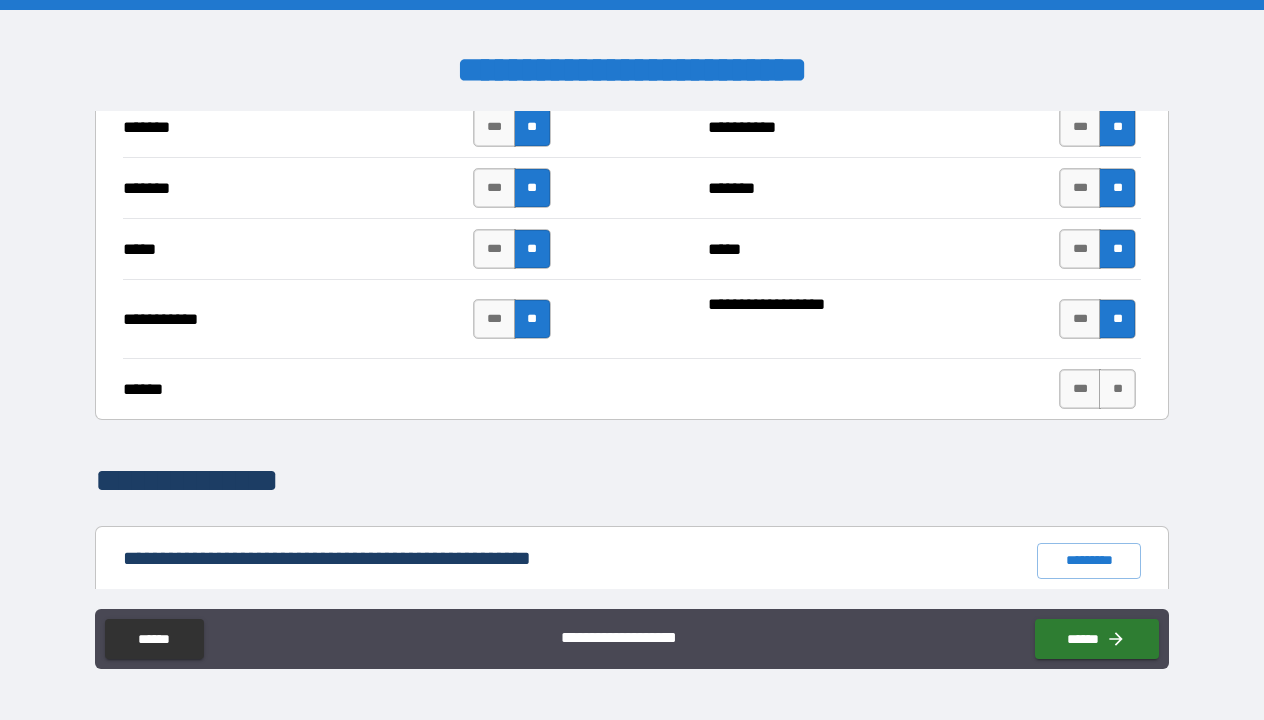 scroll, scrollTop: 1498, scrollLeft: 0, axis: vertical 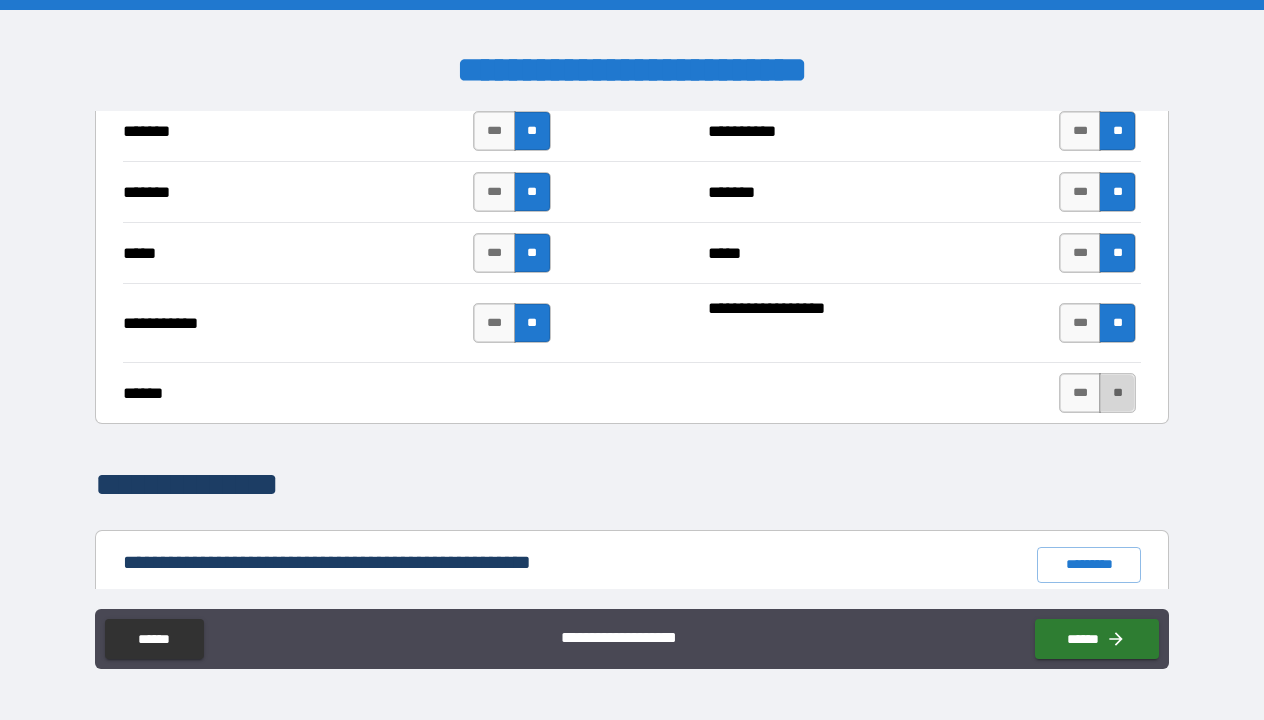 click on "**" at bounding box center (1117, 393) 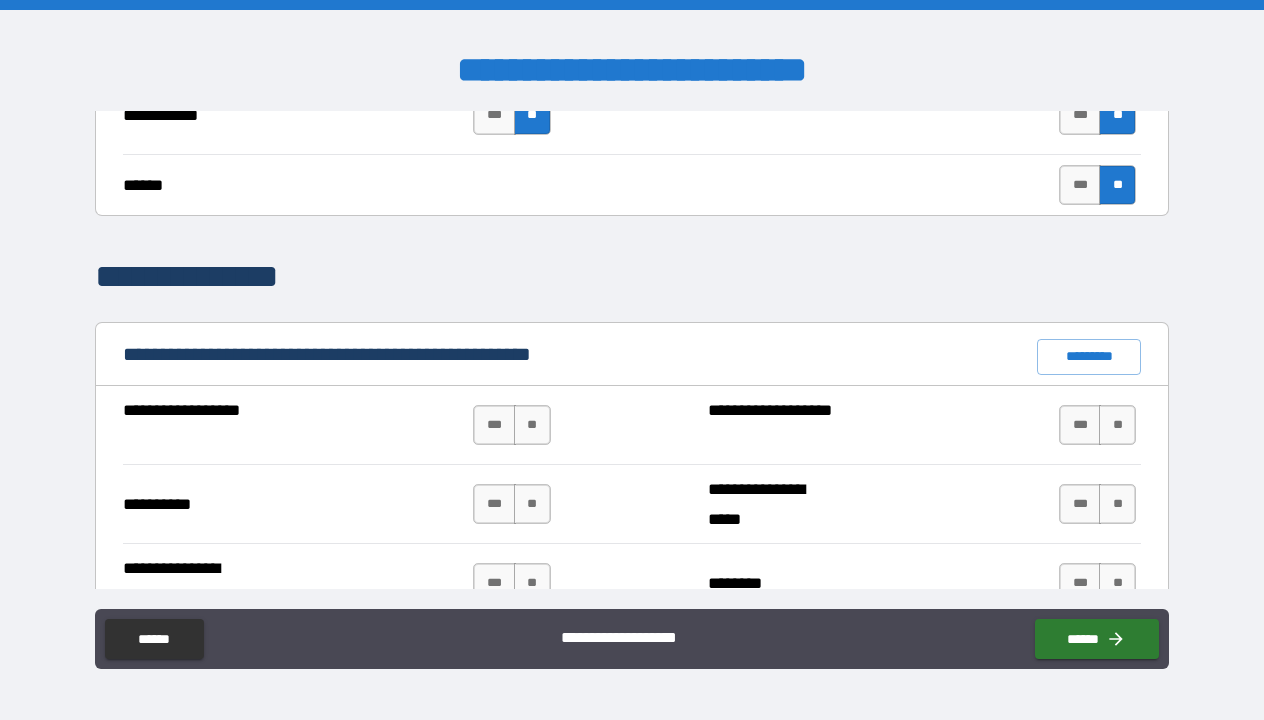 scroll, scrollTop: 1708, scrollLeft: 0, axis: vertical 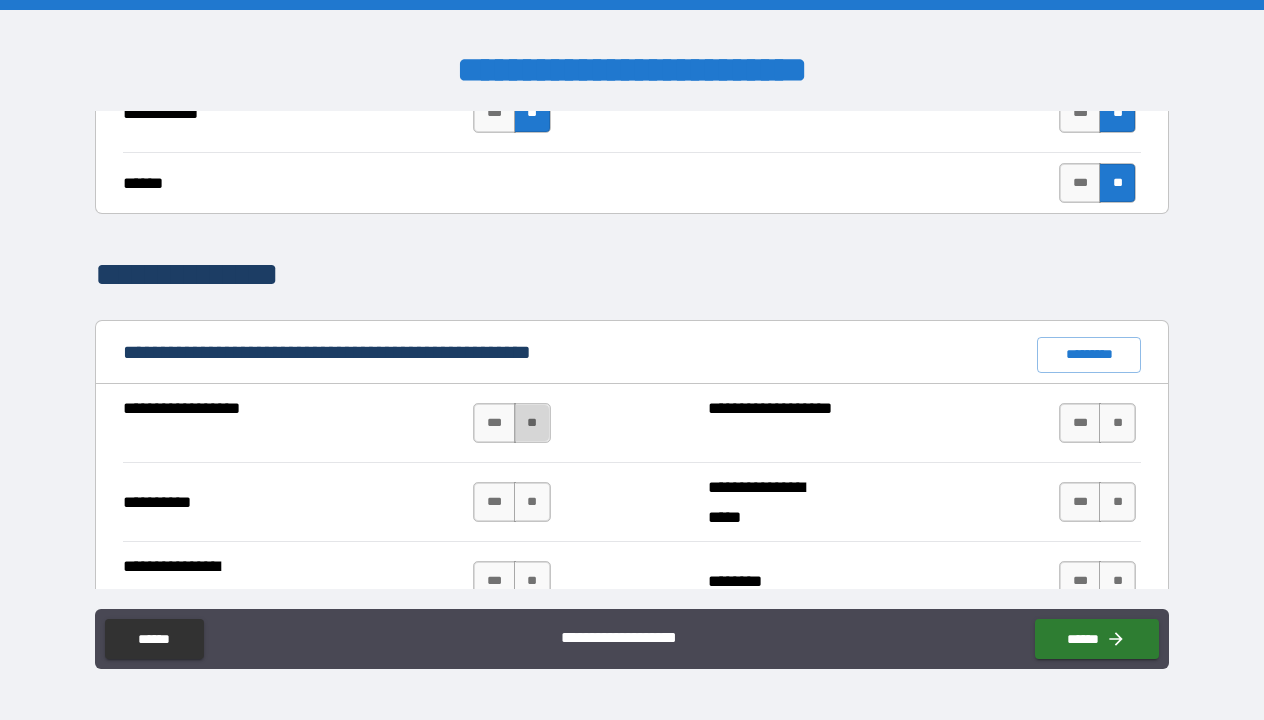 click on "**" at bounding box center (532, 423) 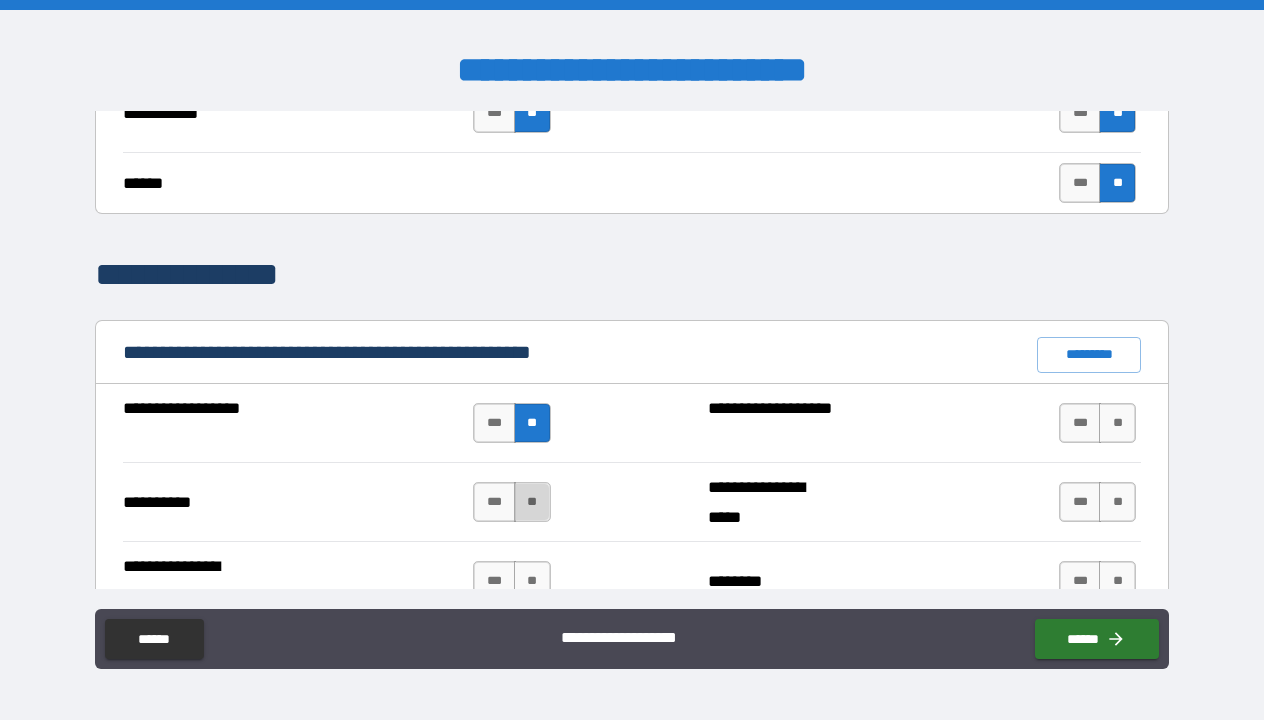 click on "**" at bounding box center (532, 502) 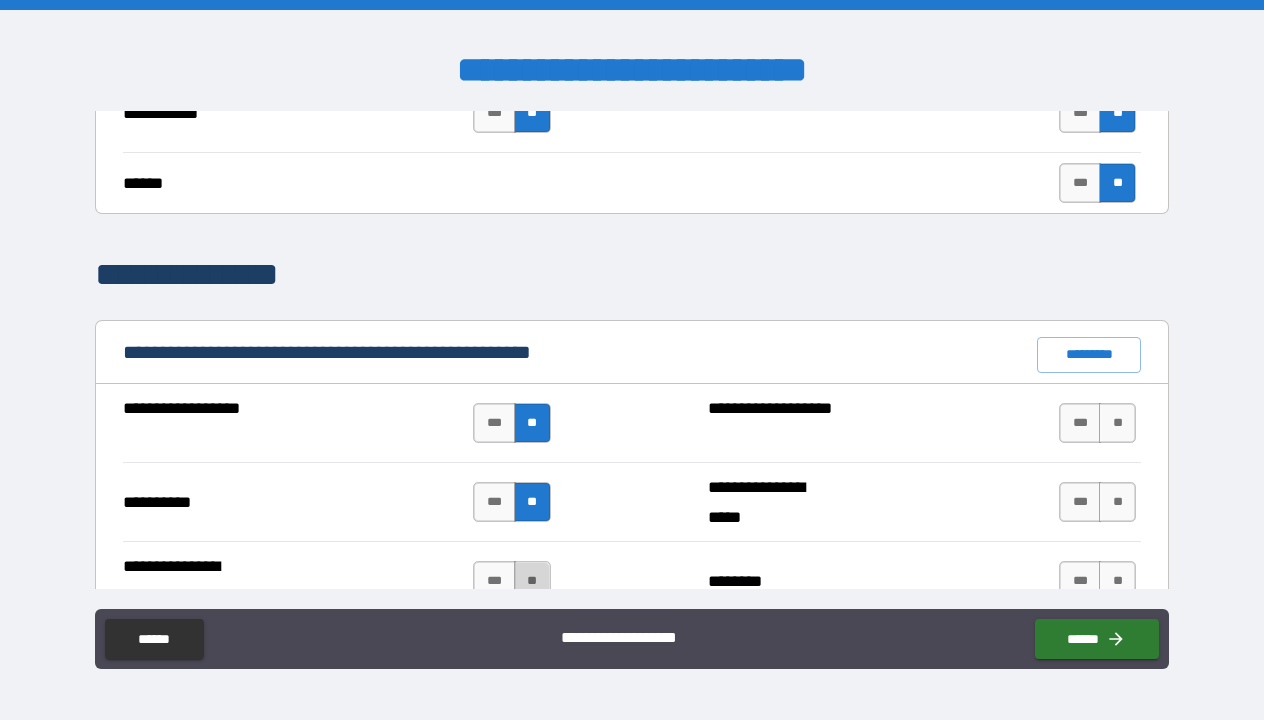 click on "**" at bounding box center (532, 581) 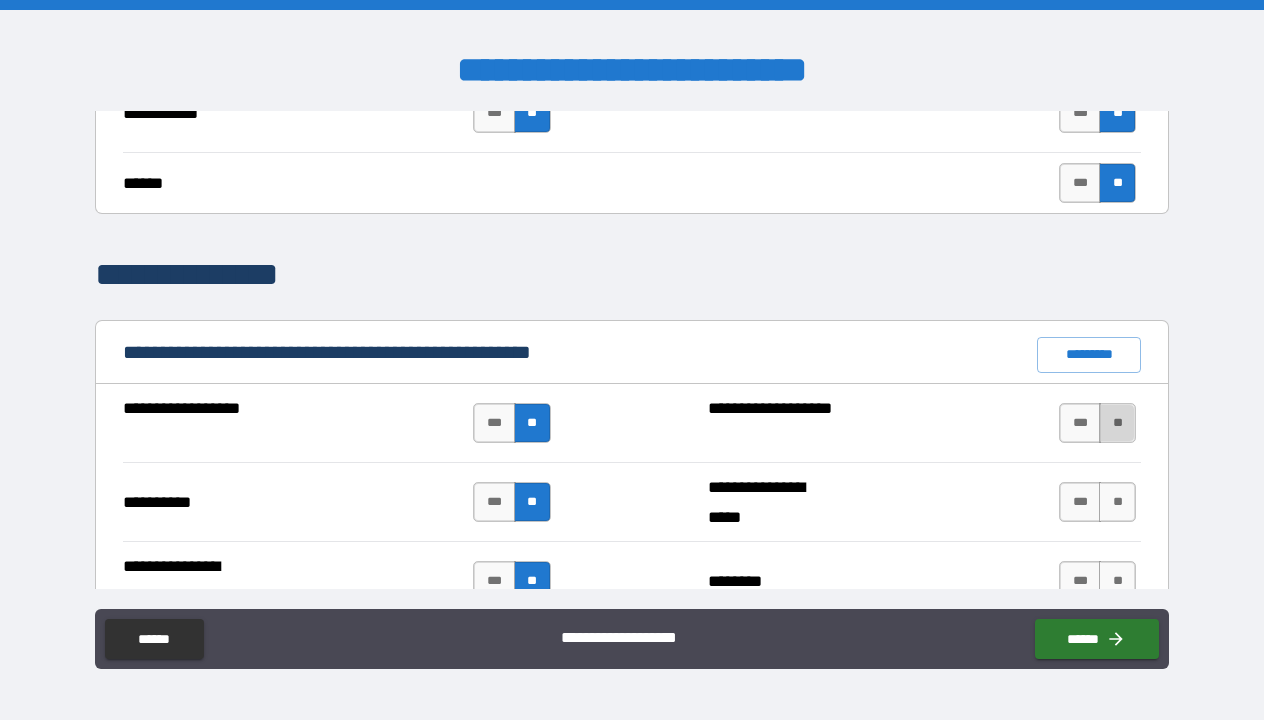 click on "**" at bounding box center [1117, 423] 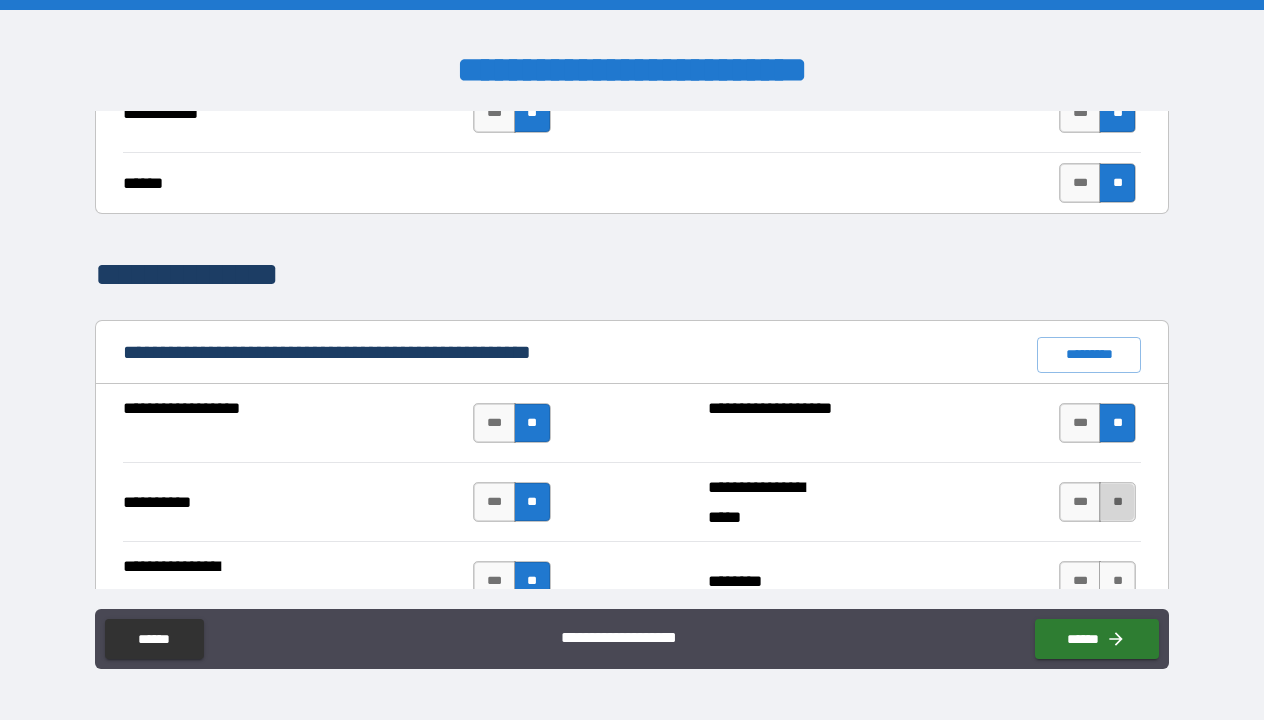 click on "**" at bounding box center (1117, 502) 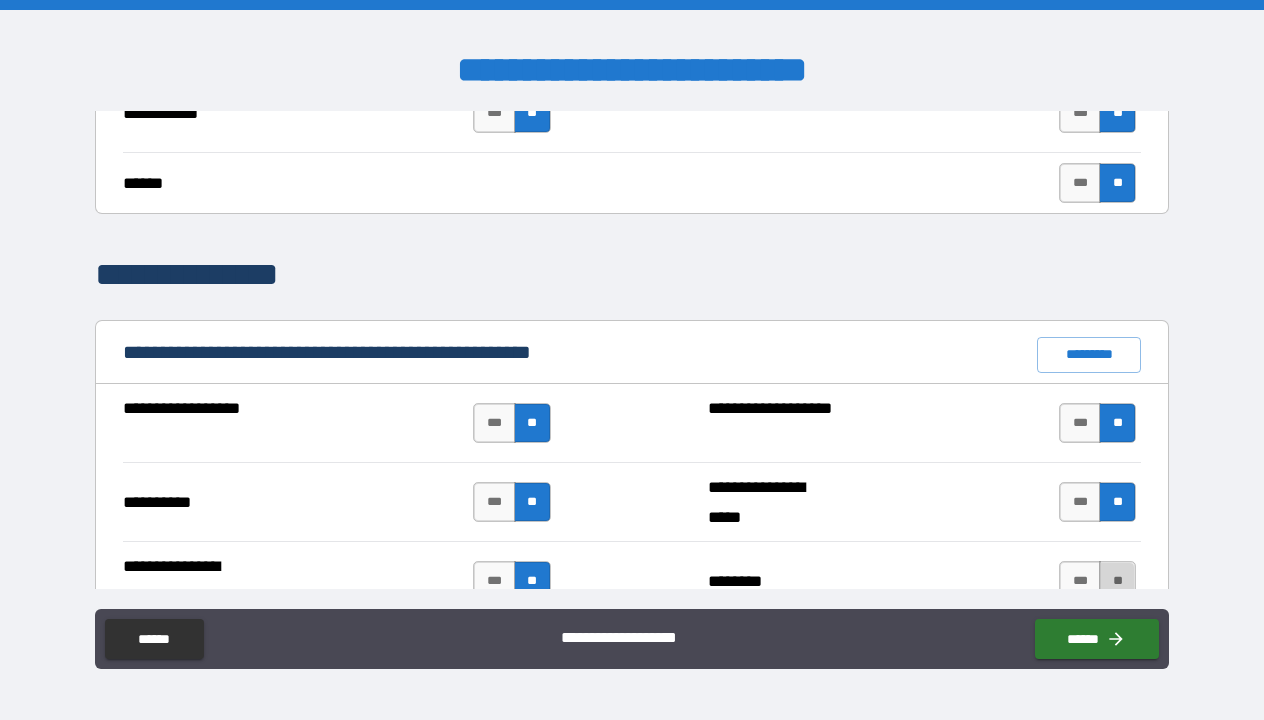 click on "**" at bounding box center [1117, 581] 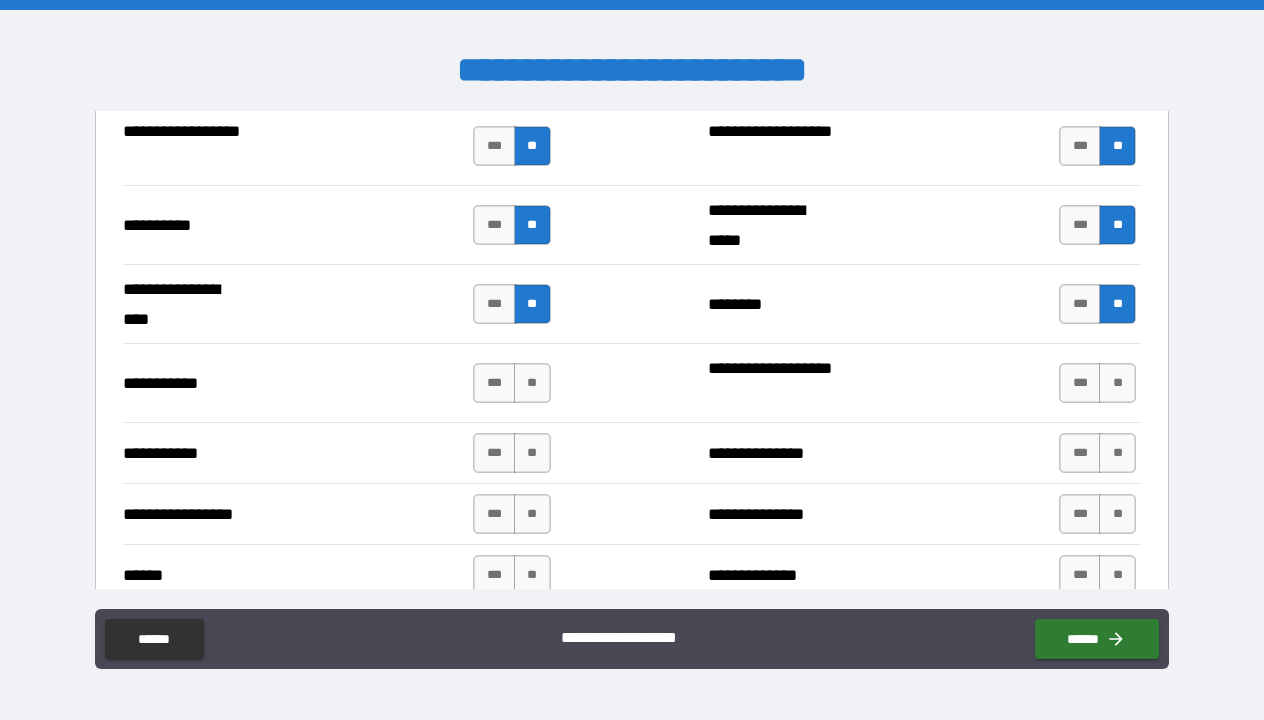 scroll, scrollTop: 2094, scrollLeft: 0, axis: vertical 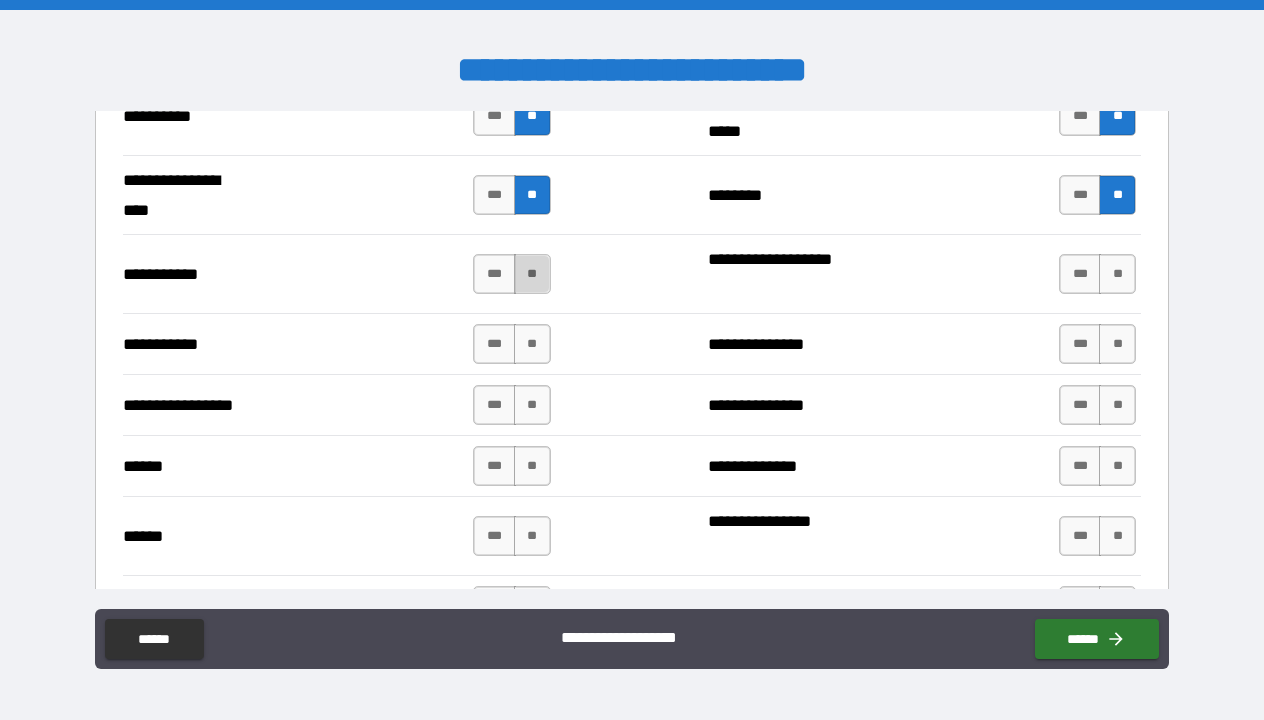 click on "**" at bounding box center [532, 274] 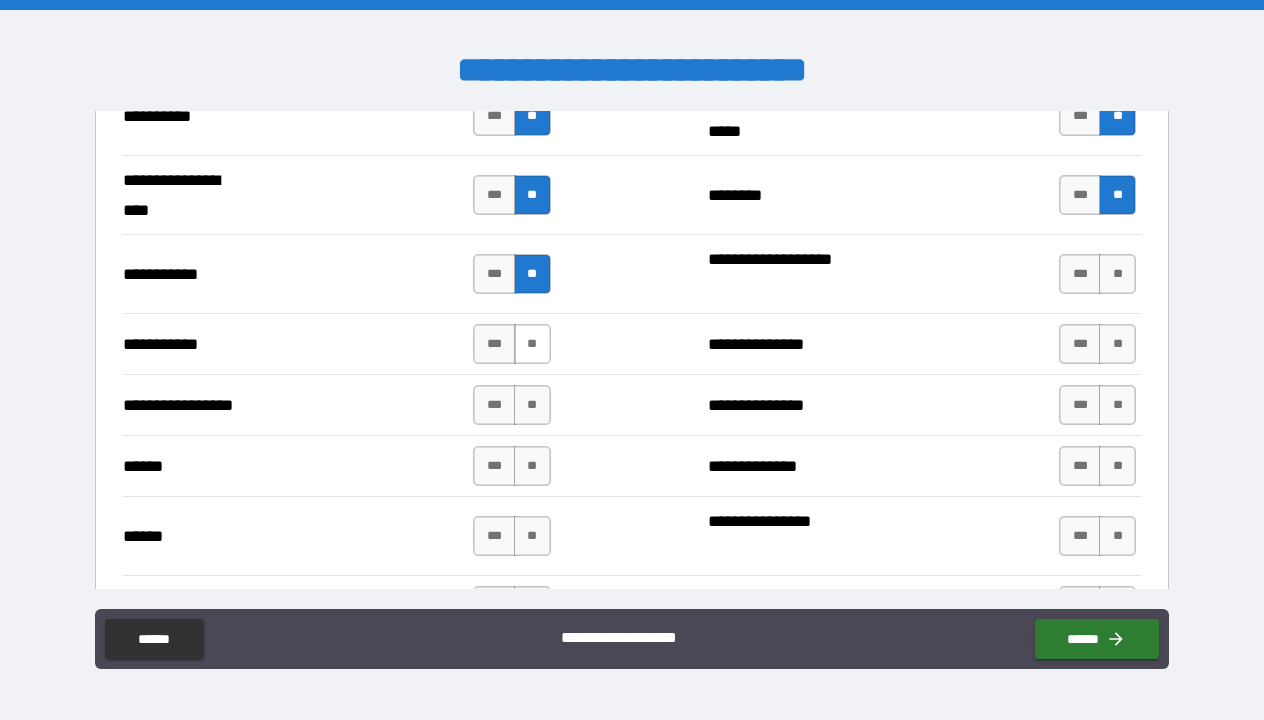 click on "**" at bounding box center [532, 344] 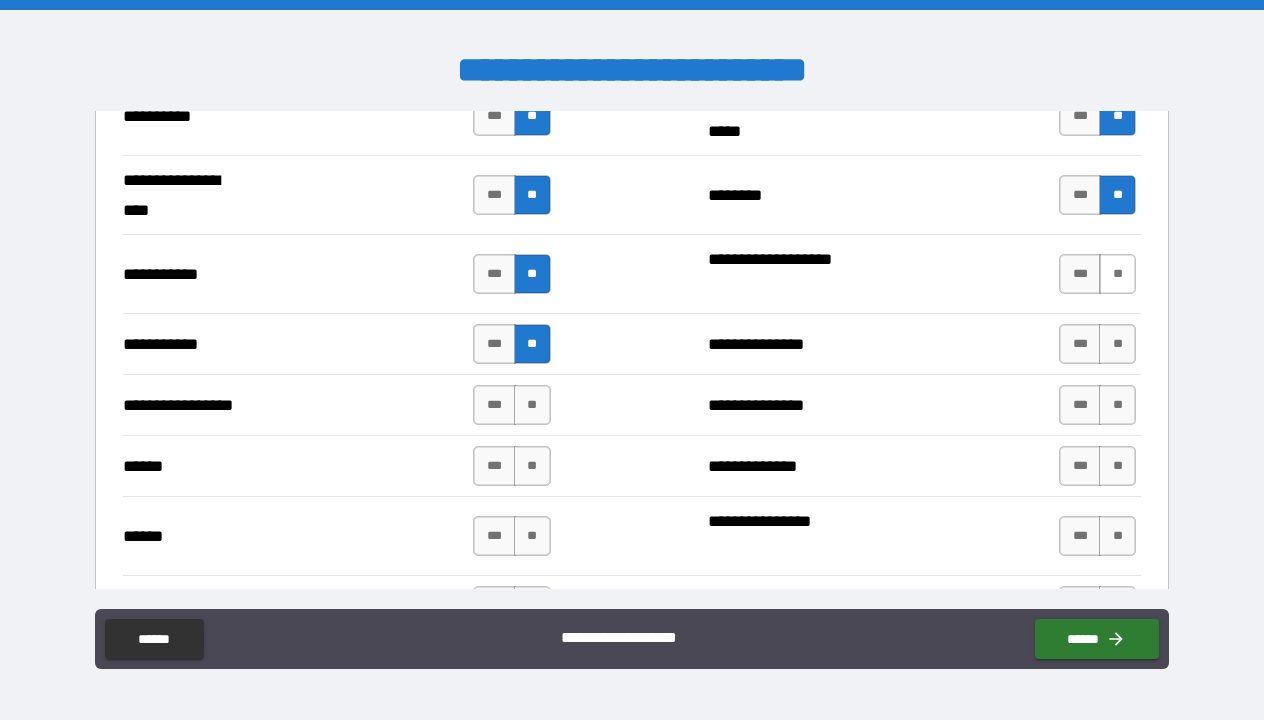 click on "**" at bounding box center (1117, 274) 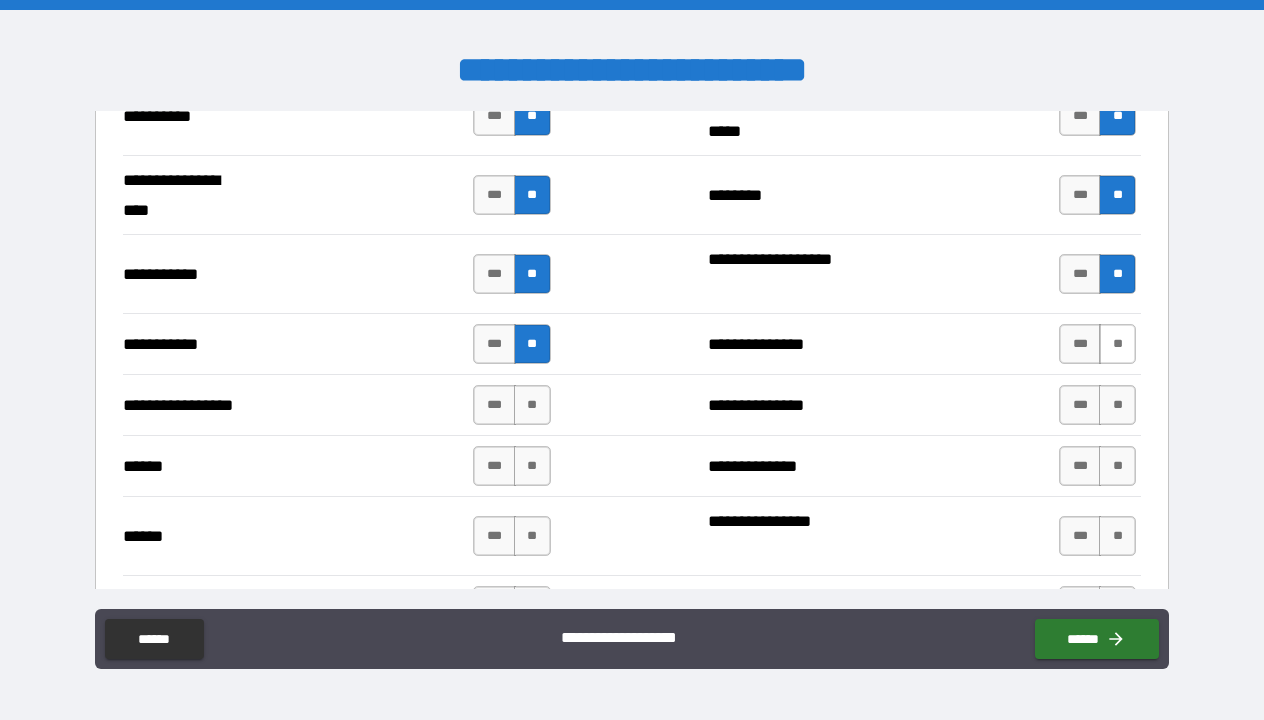 click on "**" at bounding box center [1117, 344] 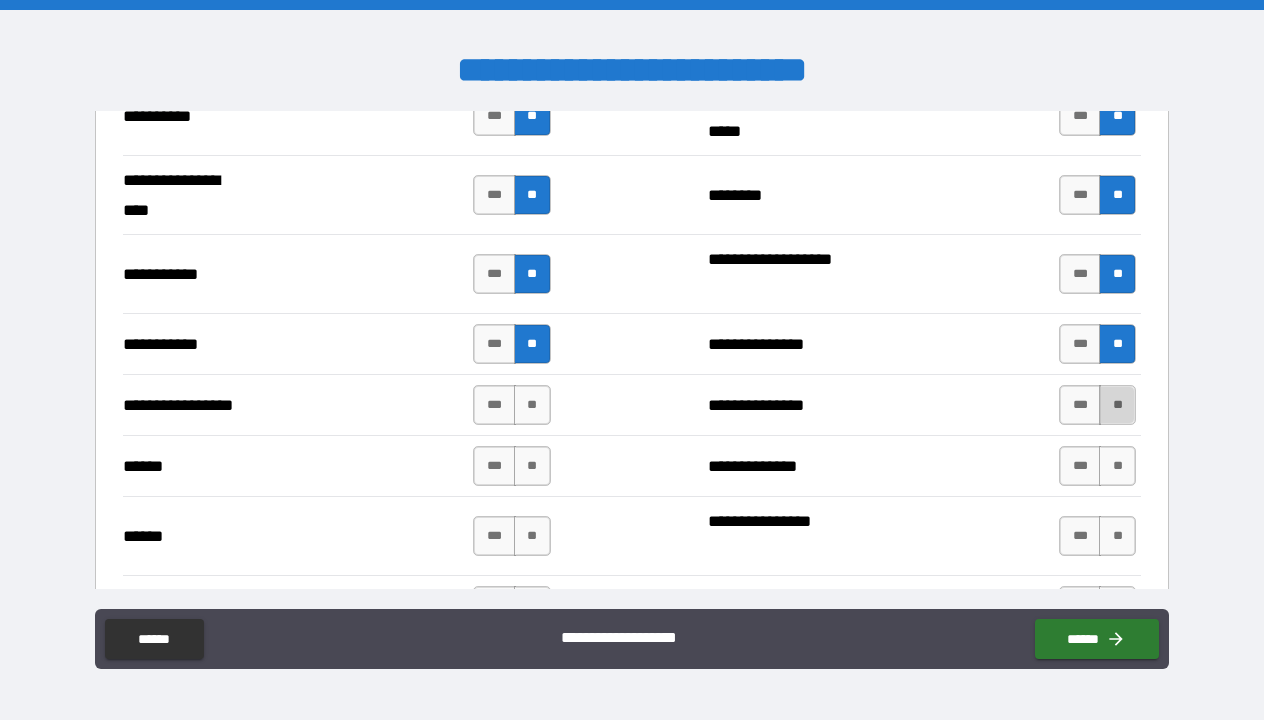 click on "**" at bounding box center (1117, 405) 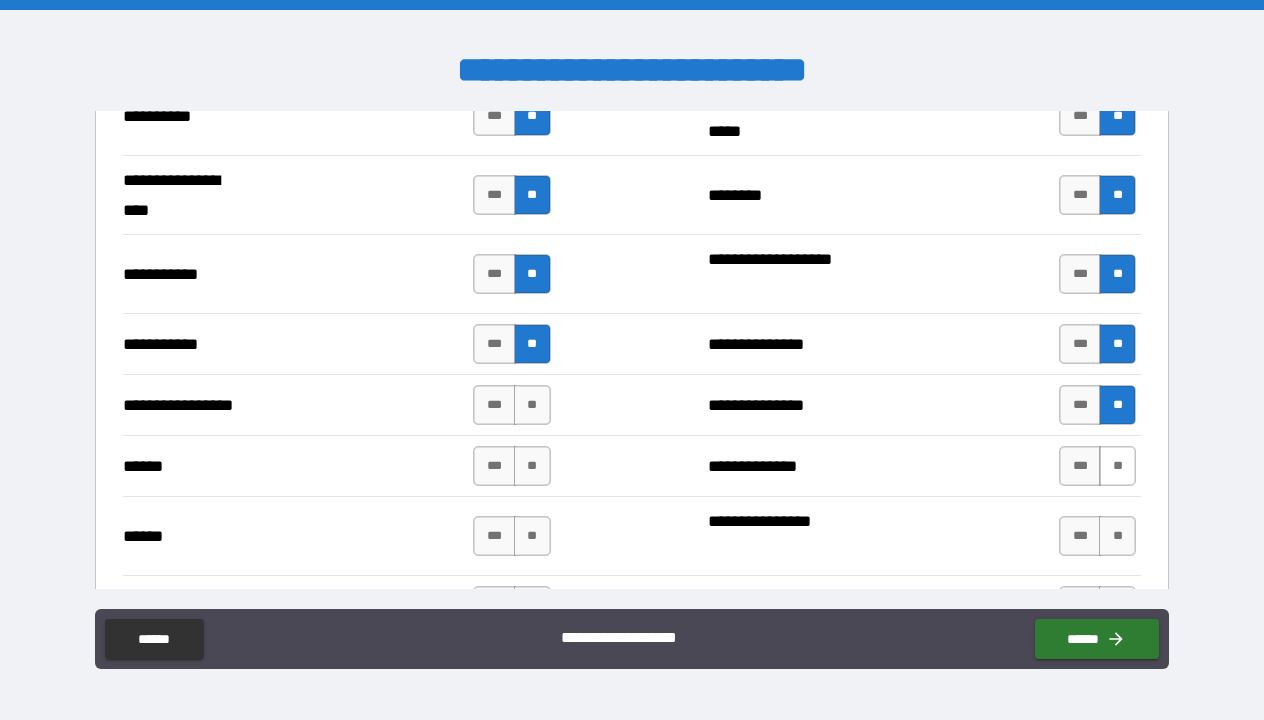 click on "**" at bounding box center [1117, 466] 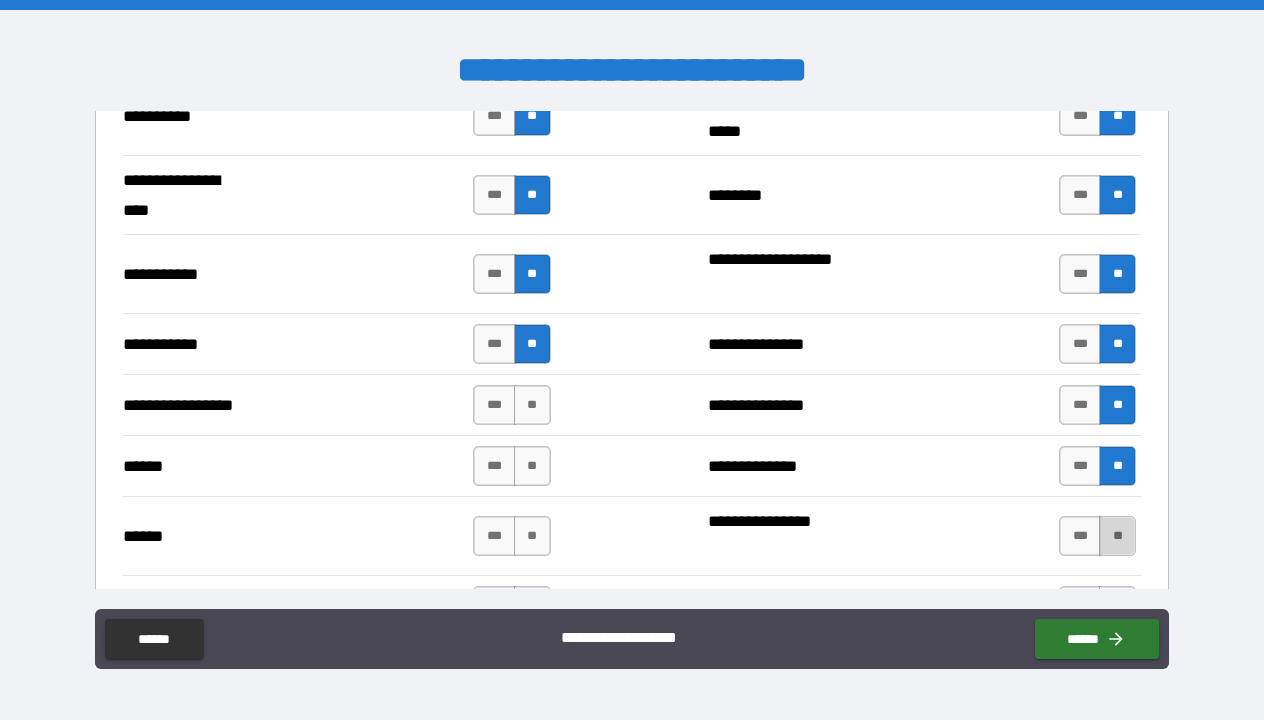 click on "**" at bounding box center [1117, 536] 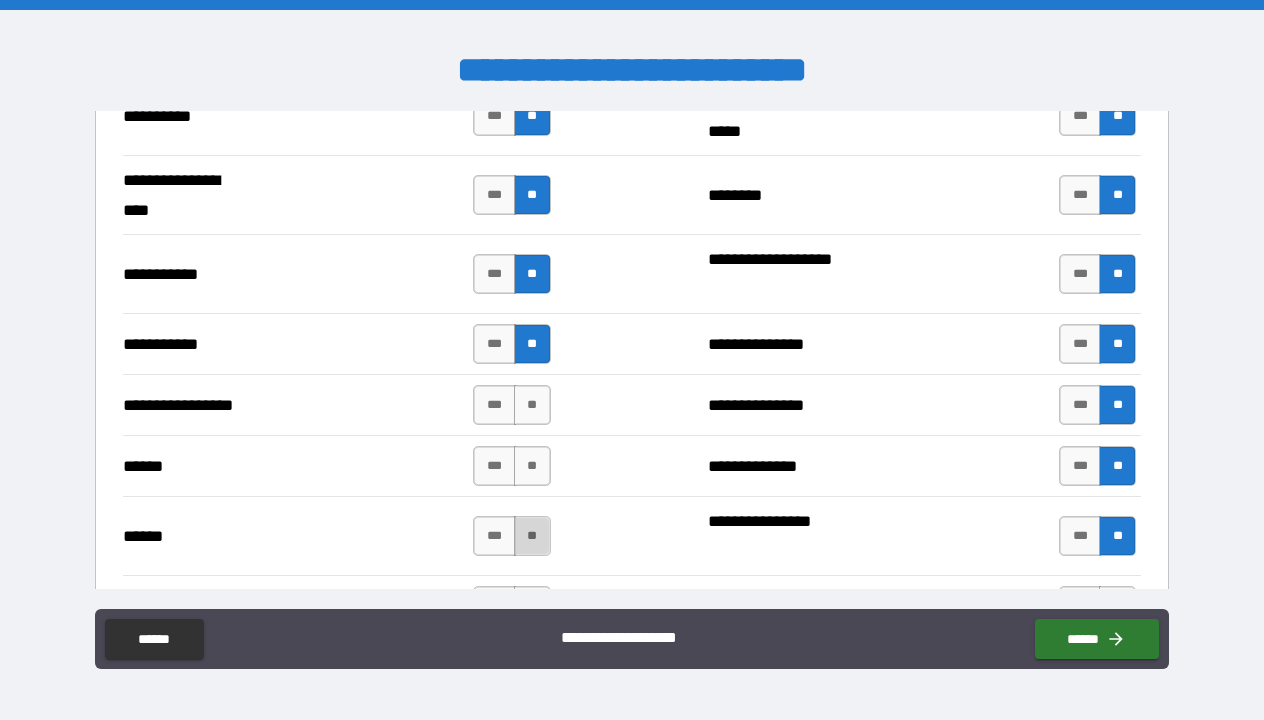 click on "**" at bounding box center (532, 536) 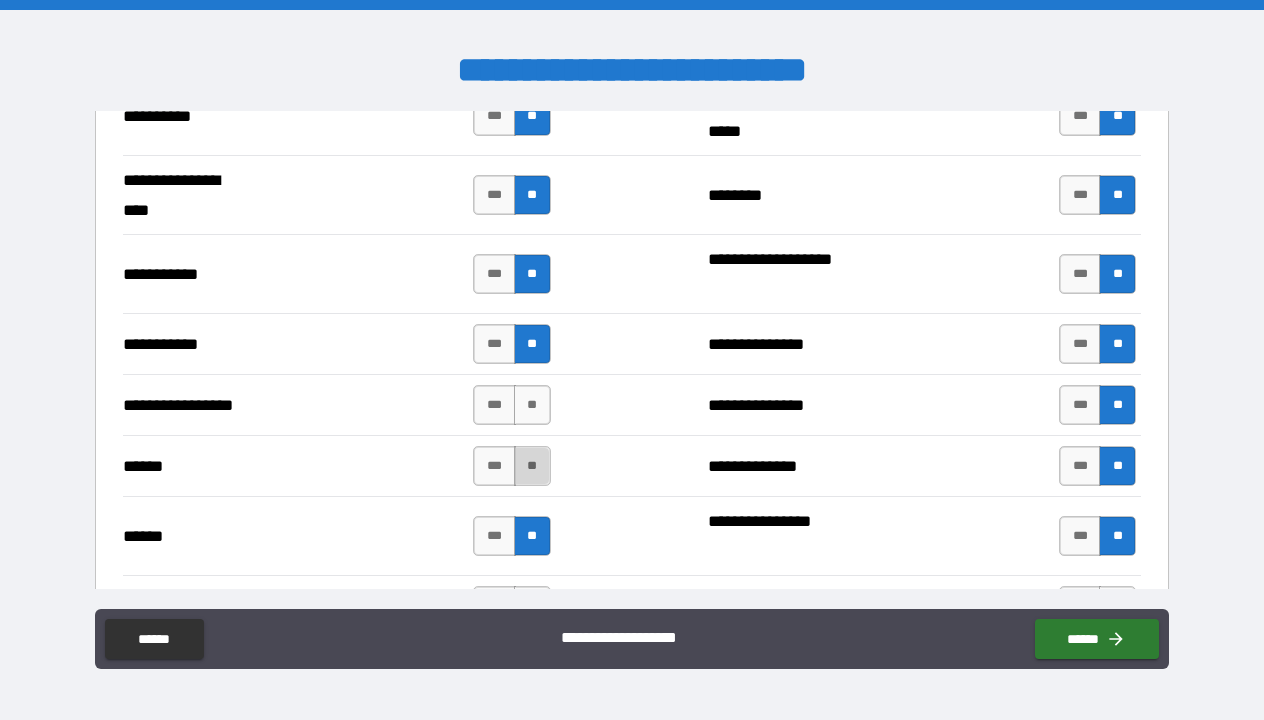 click on "**" at bounding box center (532, 466) 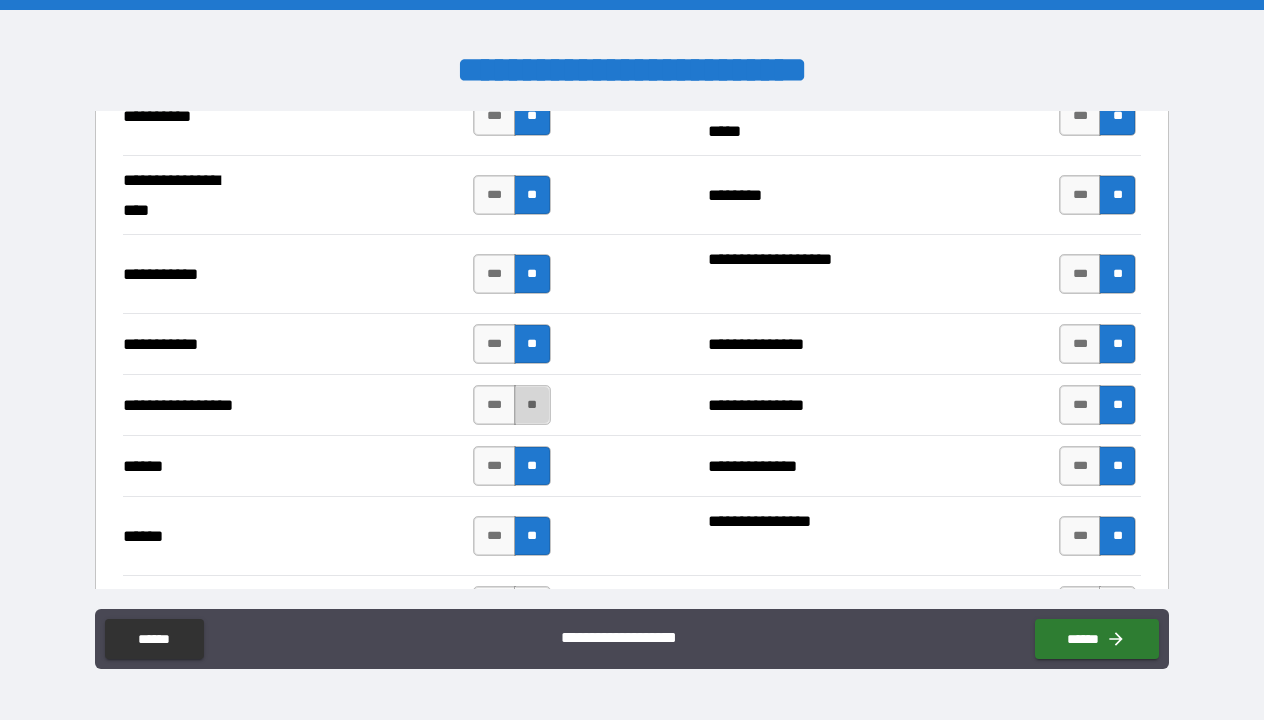 click on "**" at bounding box center [532, 405] 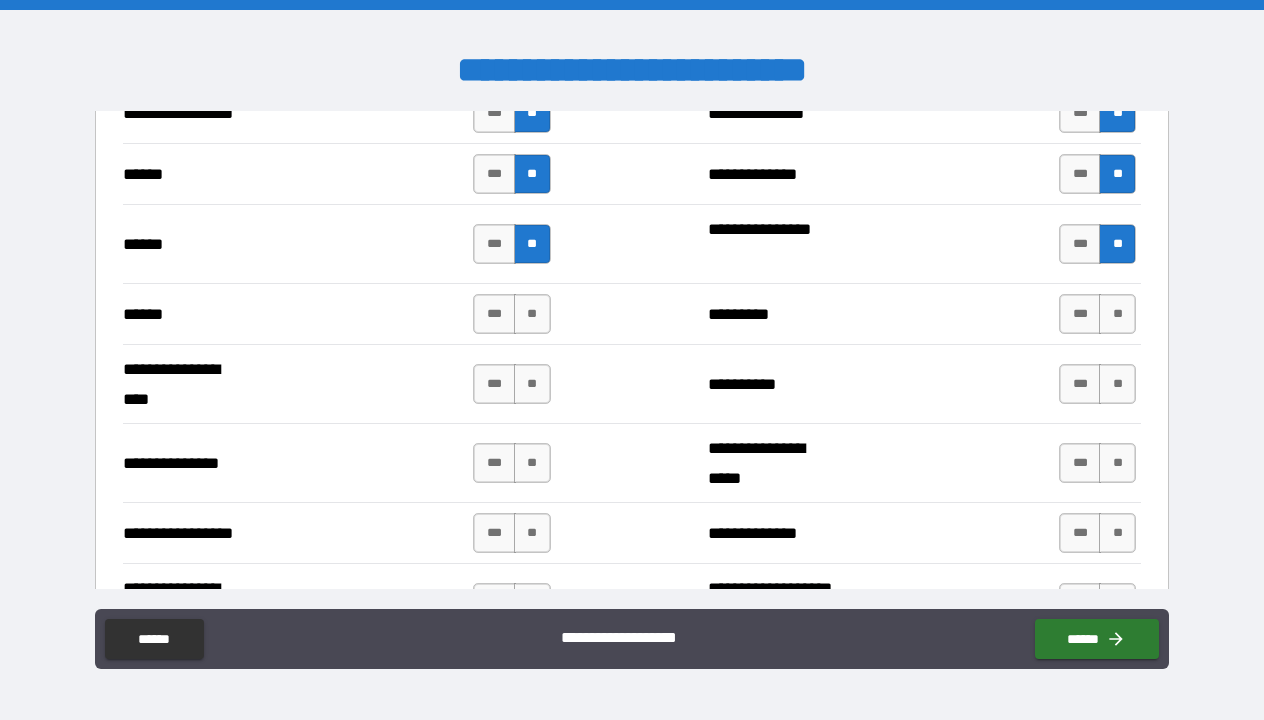 scroll, scrollTop: 2392, scrollLeft: 0, axis: vertical 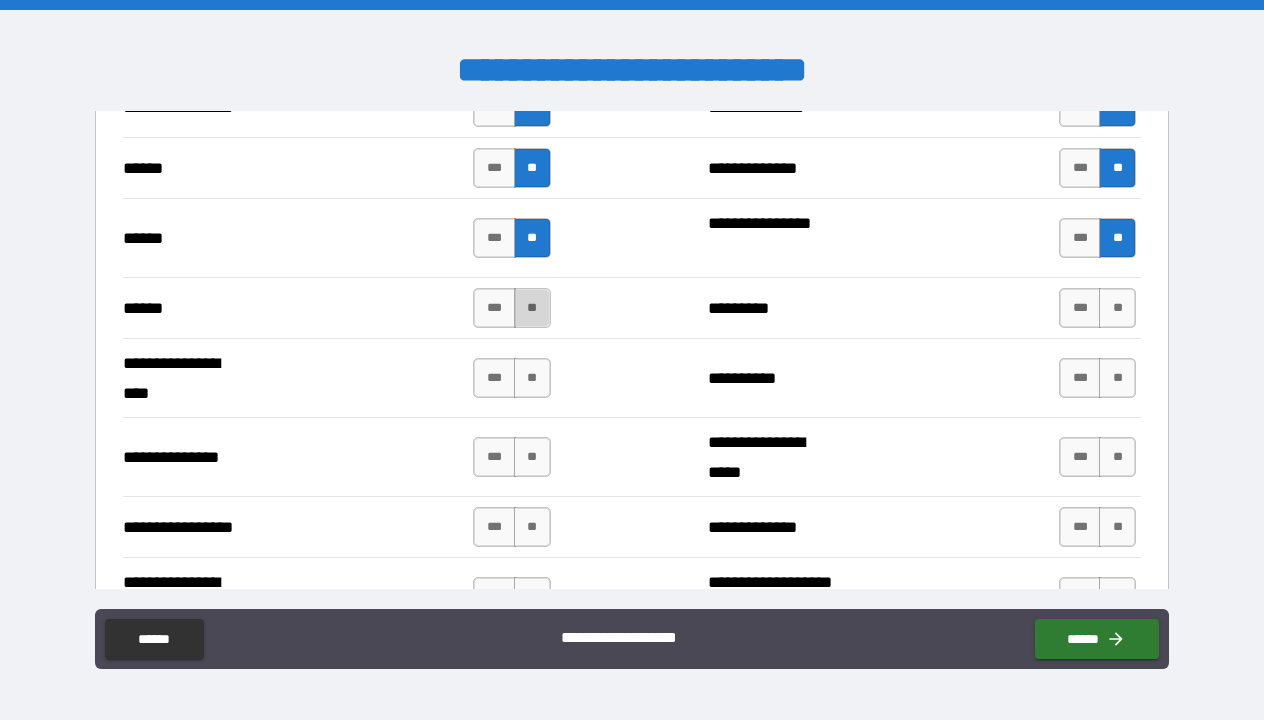 click on "**" at bounding box center (532, 308) 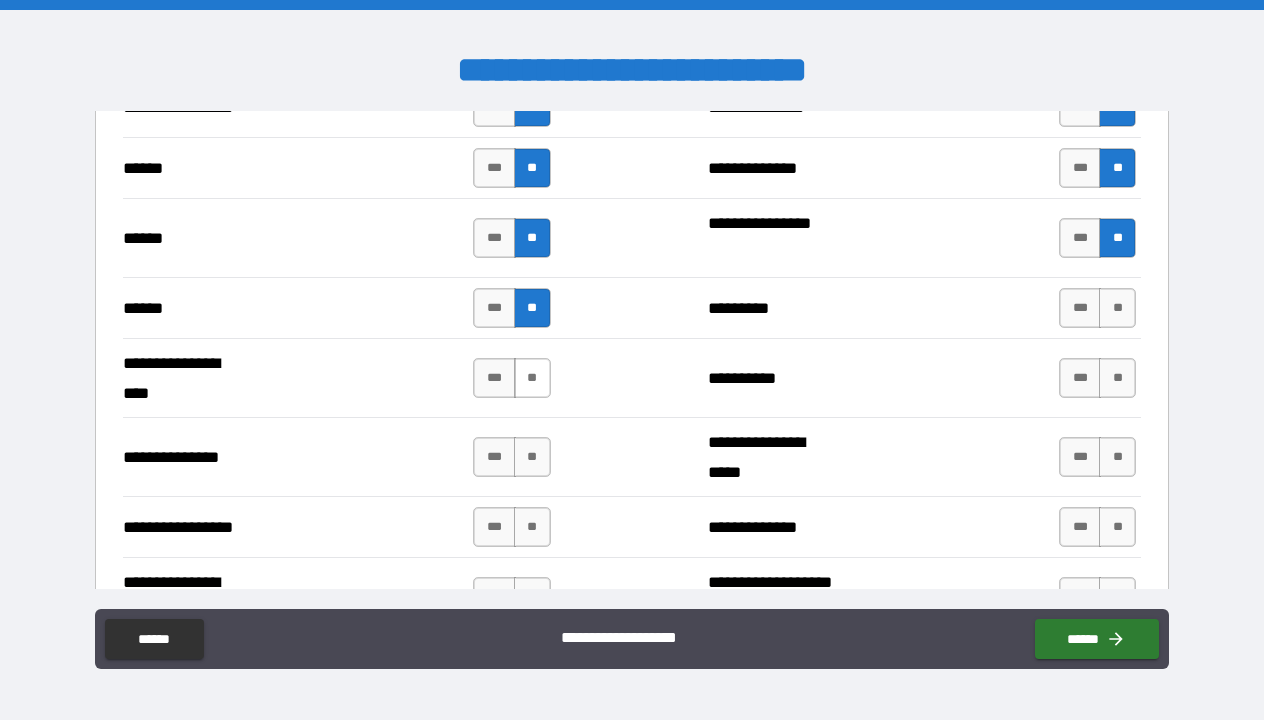 click on "**" at bounding box center (532, 378) 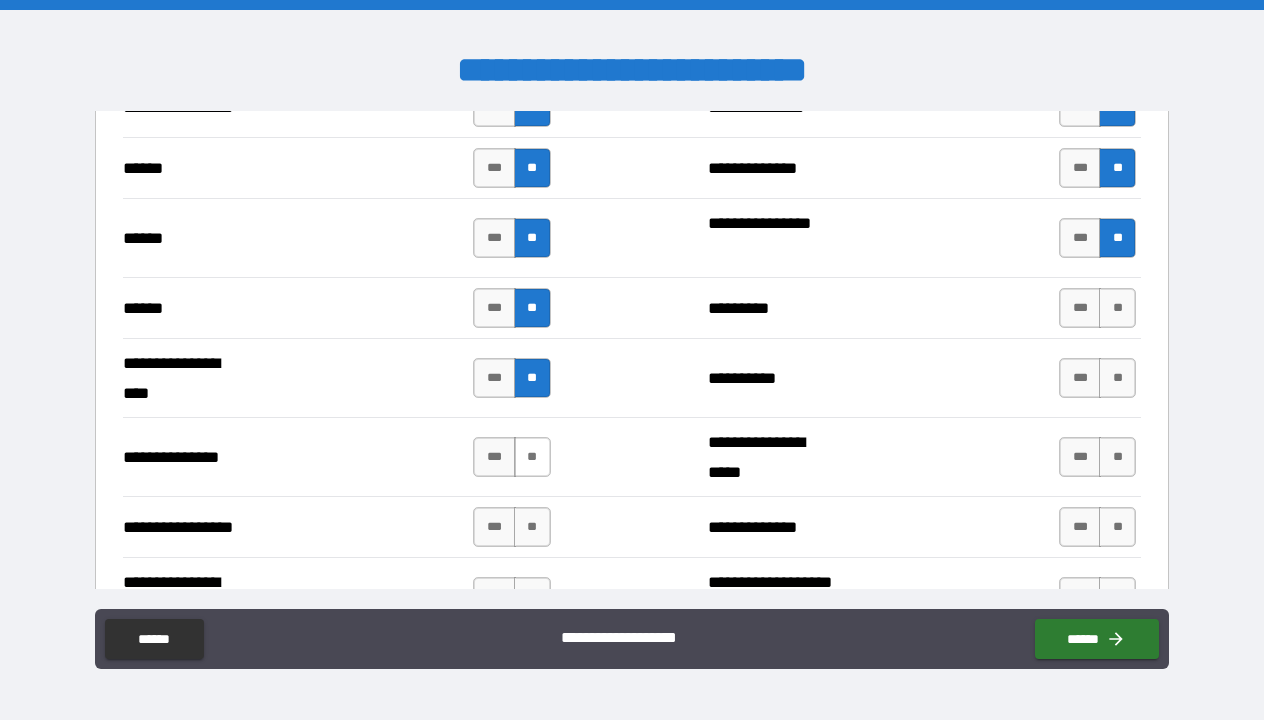 click on "**" at bounding box center (532, 457) 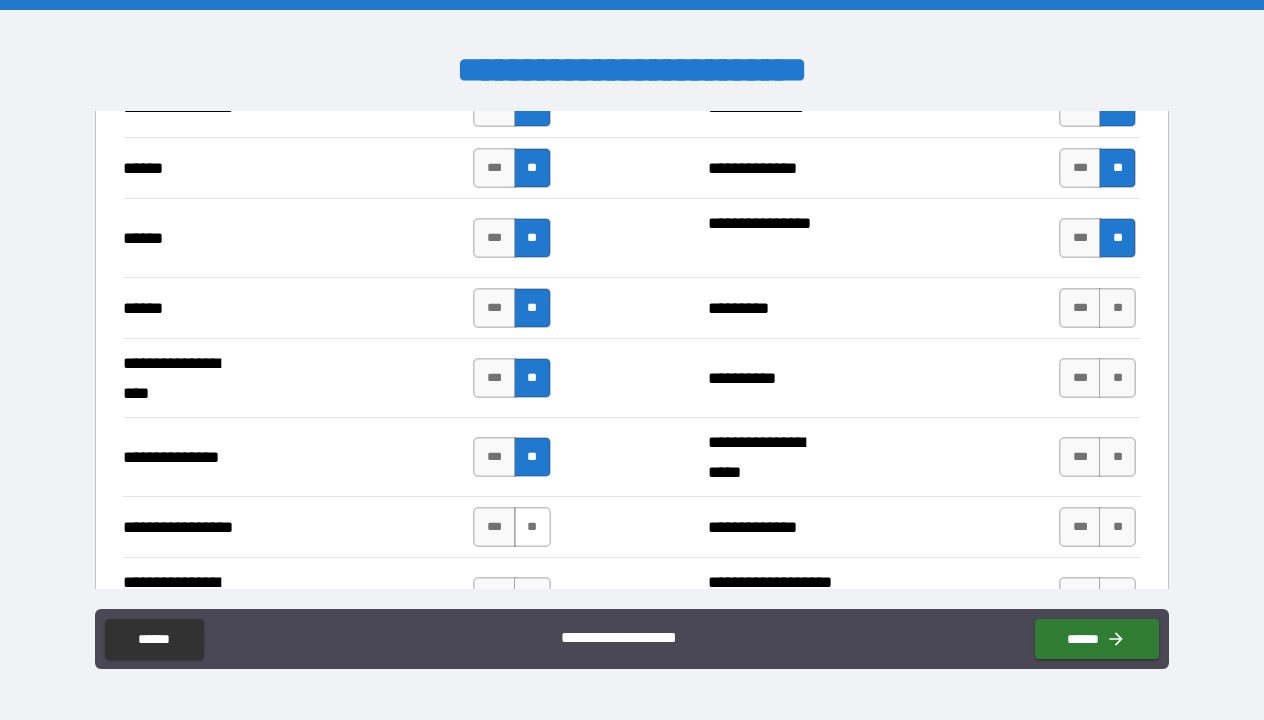 click on "**" at bounding box center (532, 527) 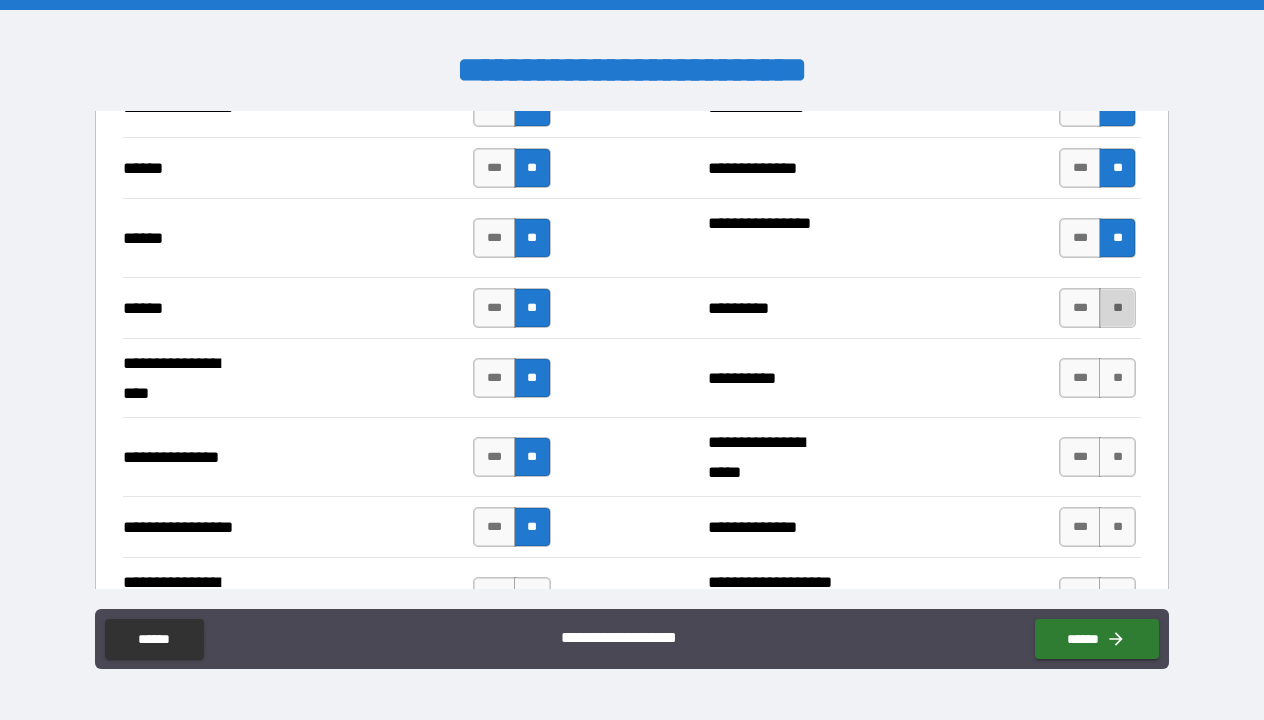 click on "**" at bounding box center [1117, 308] 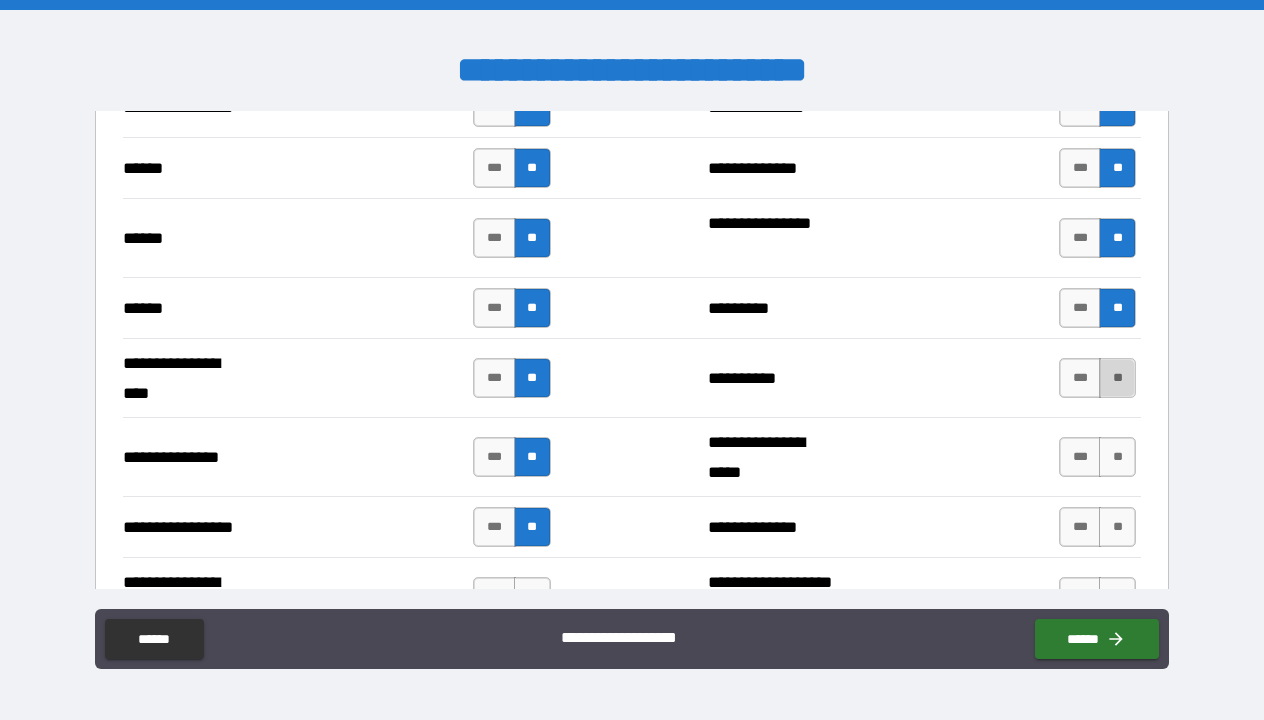 click on "**" at bounding box center (1117, 378) 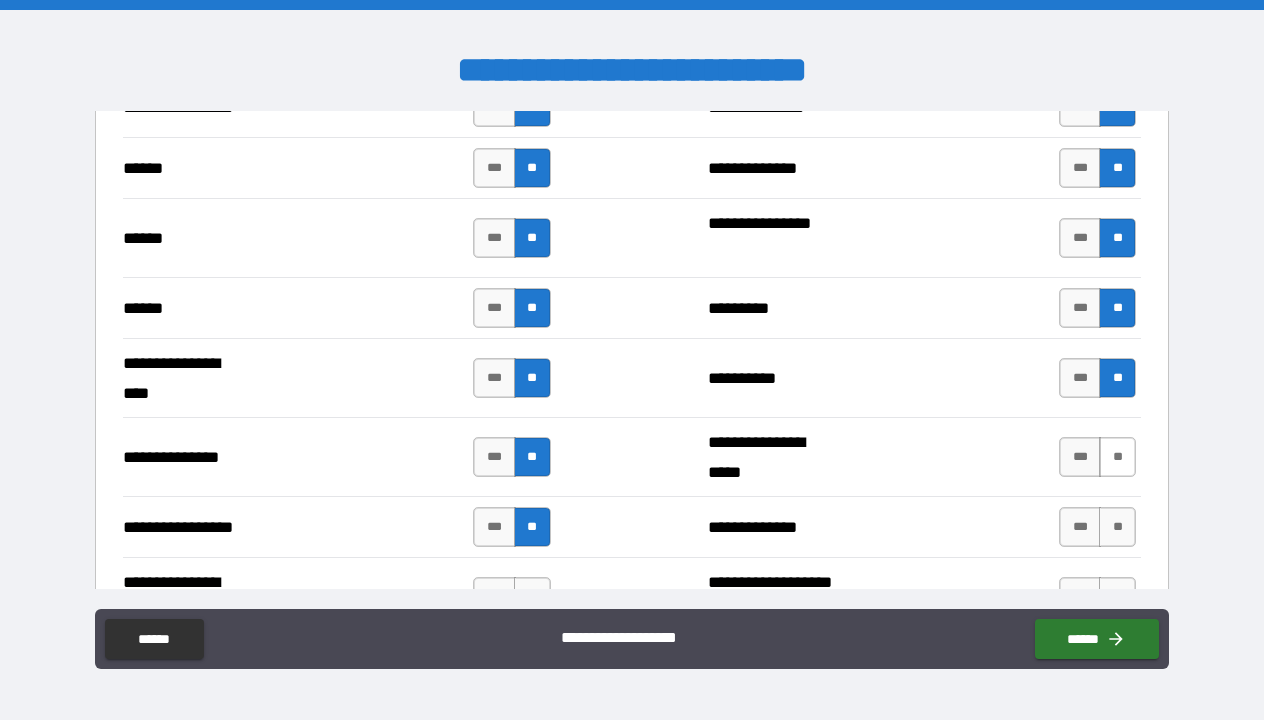 click on "**" at bounding box center (1117, 457) 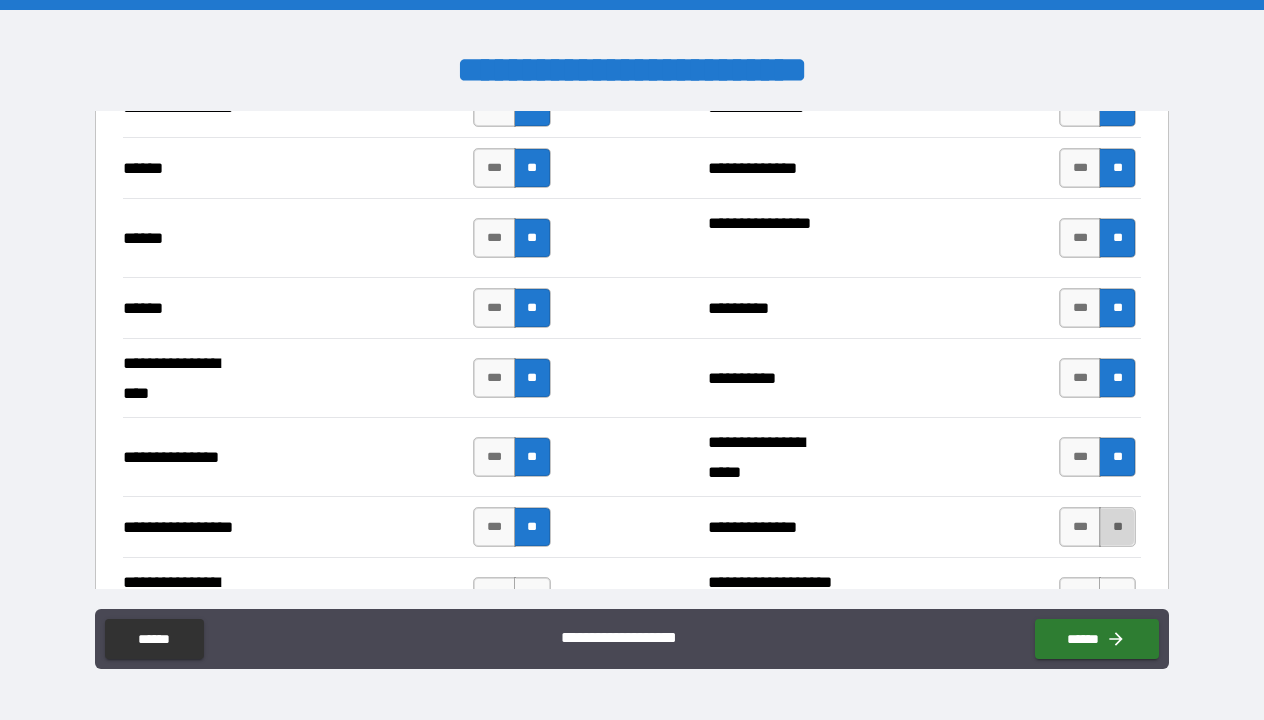 click on "**" at bounding box center (1117, 527) 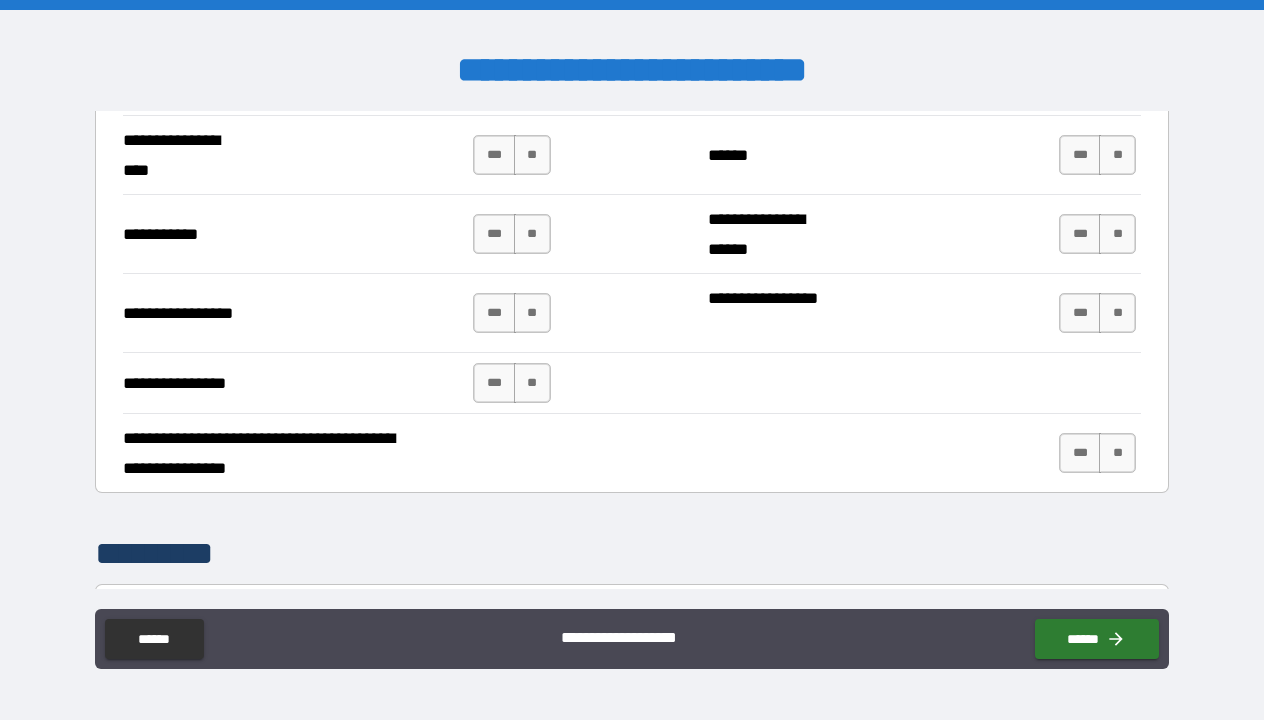 scroll, scrollTop: 4513, scrollLeft: 0, axis: vertical 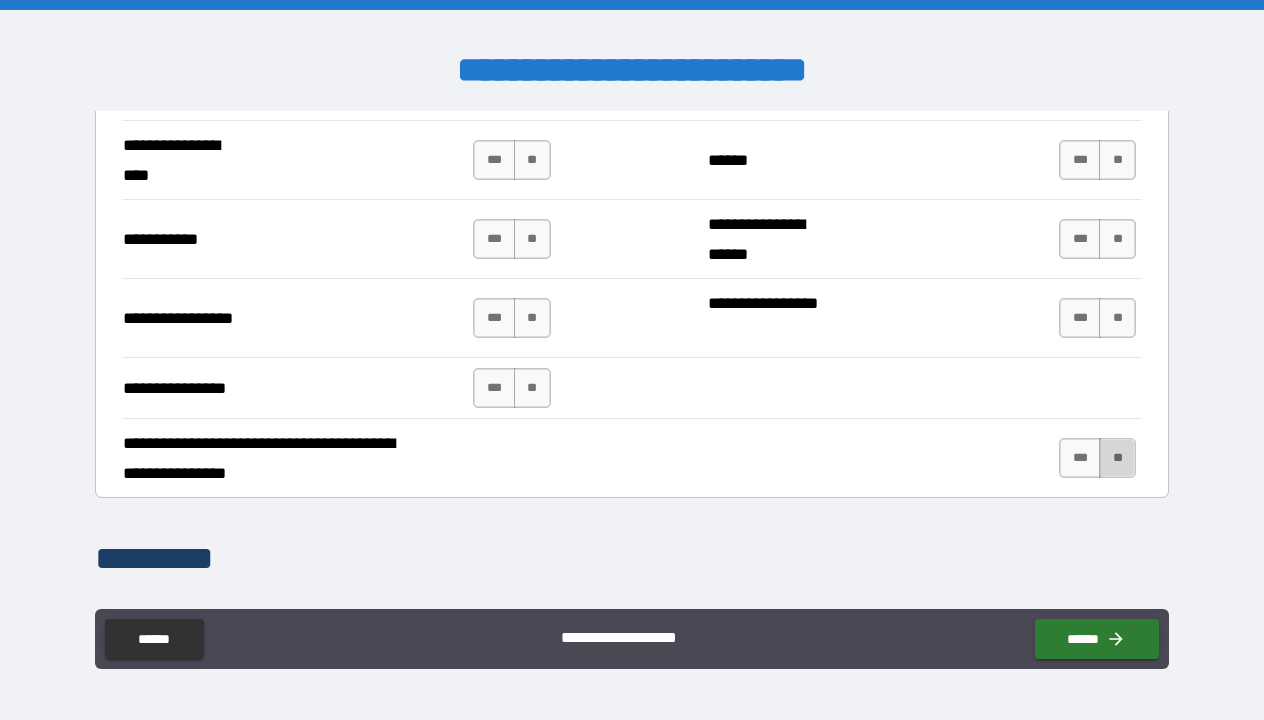 click on "**" at bounding box center (1117, 458) 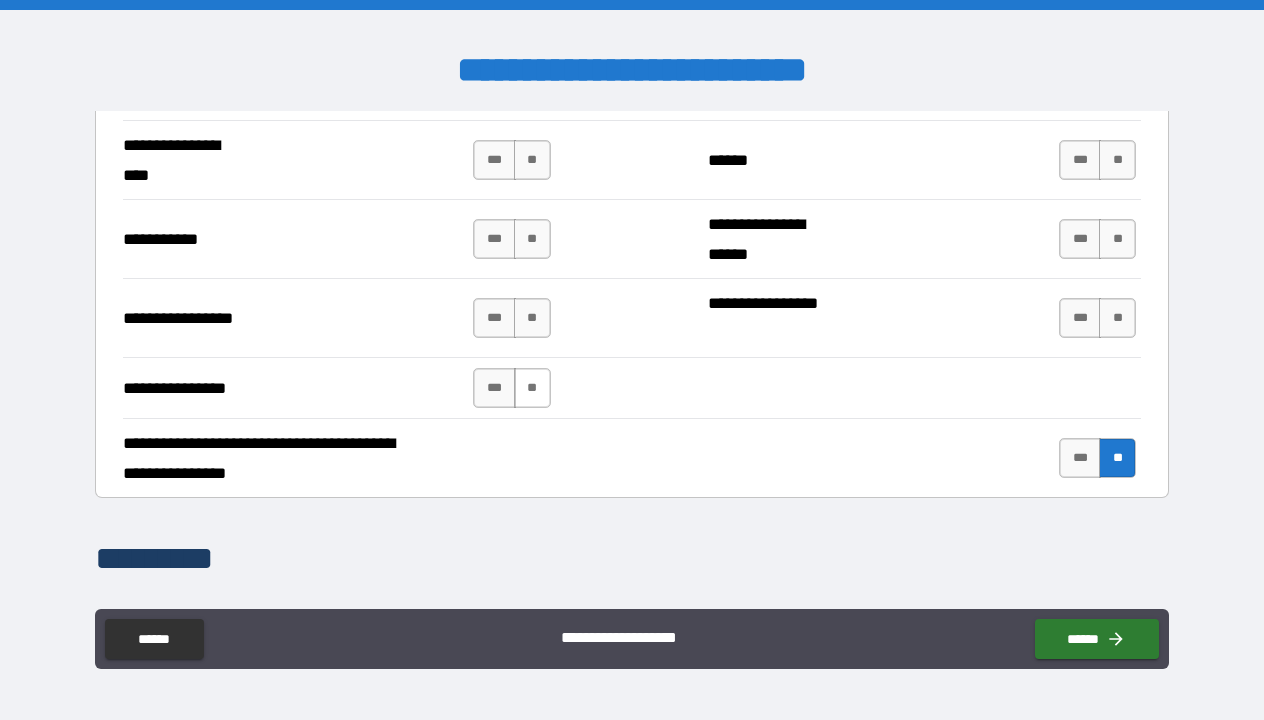 click on "**" at bounding box center (532, 388) 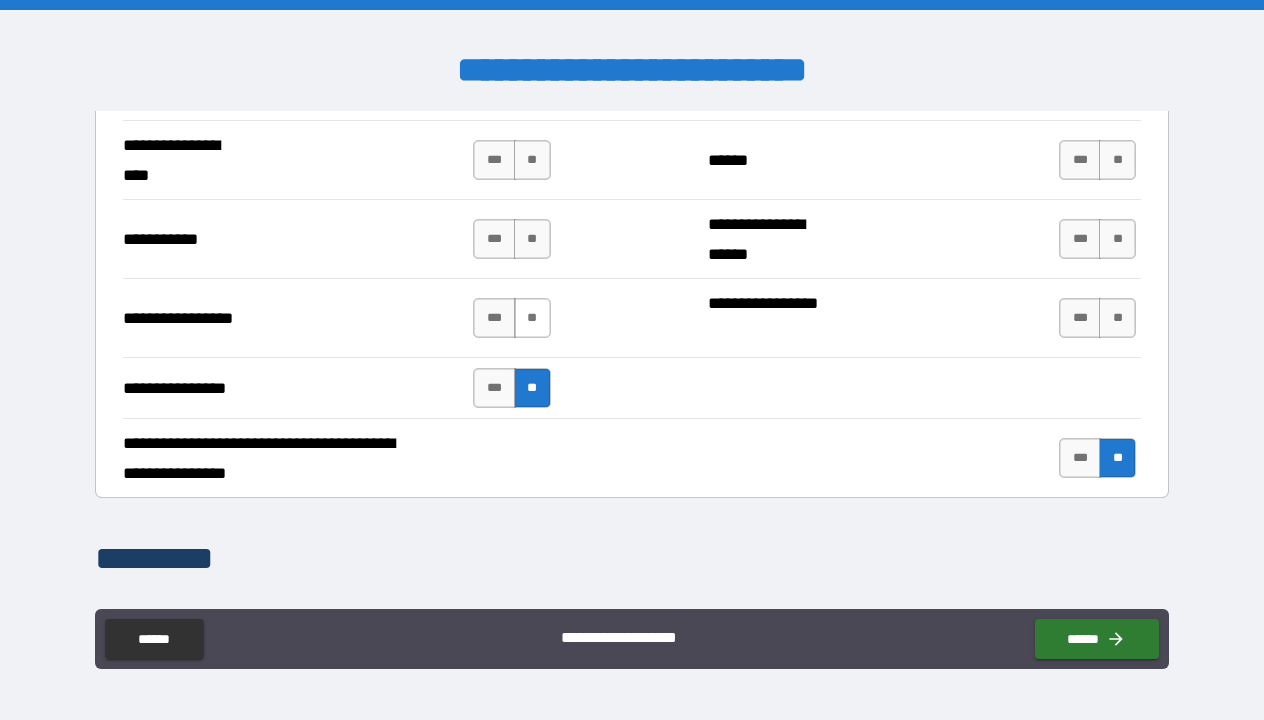click on "**" at bounding box center (532, 318) 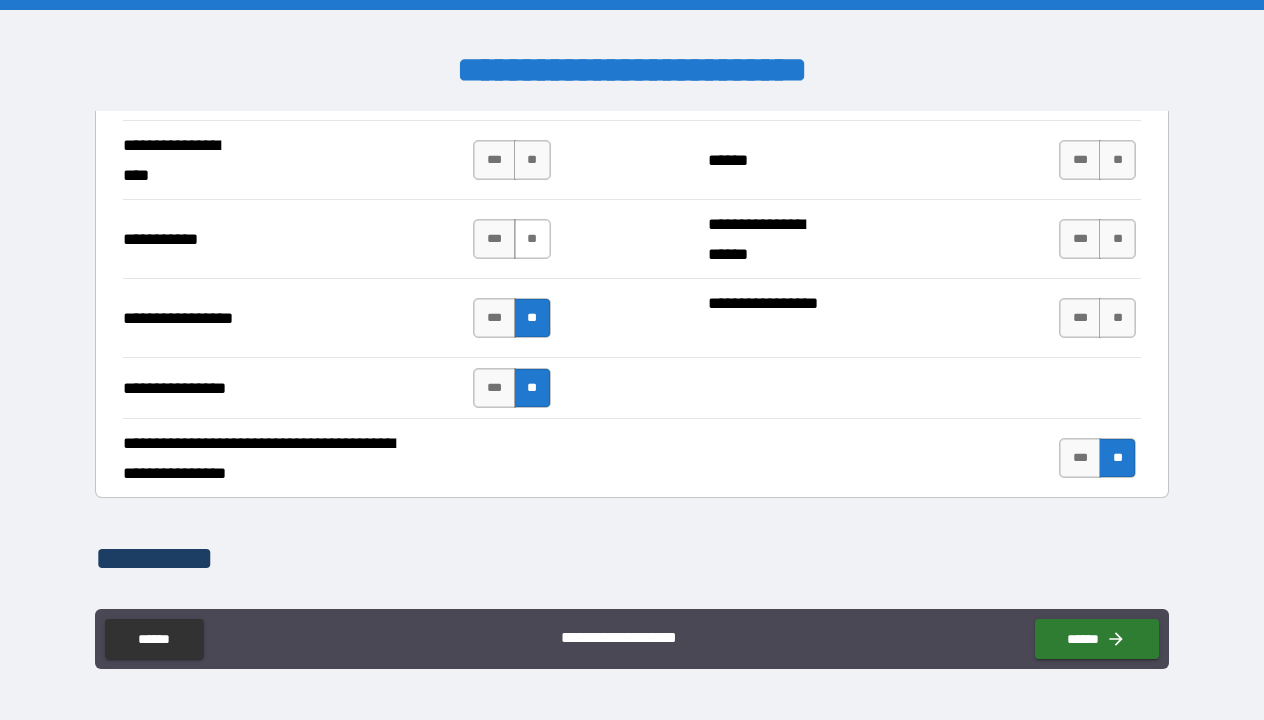 click on "**" at bounding box center [532, 239] 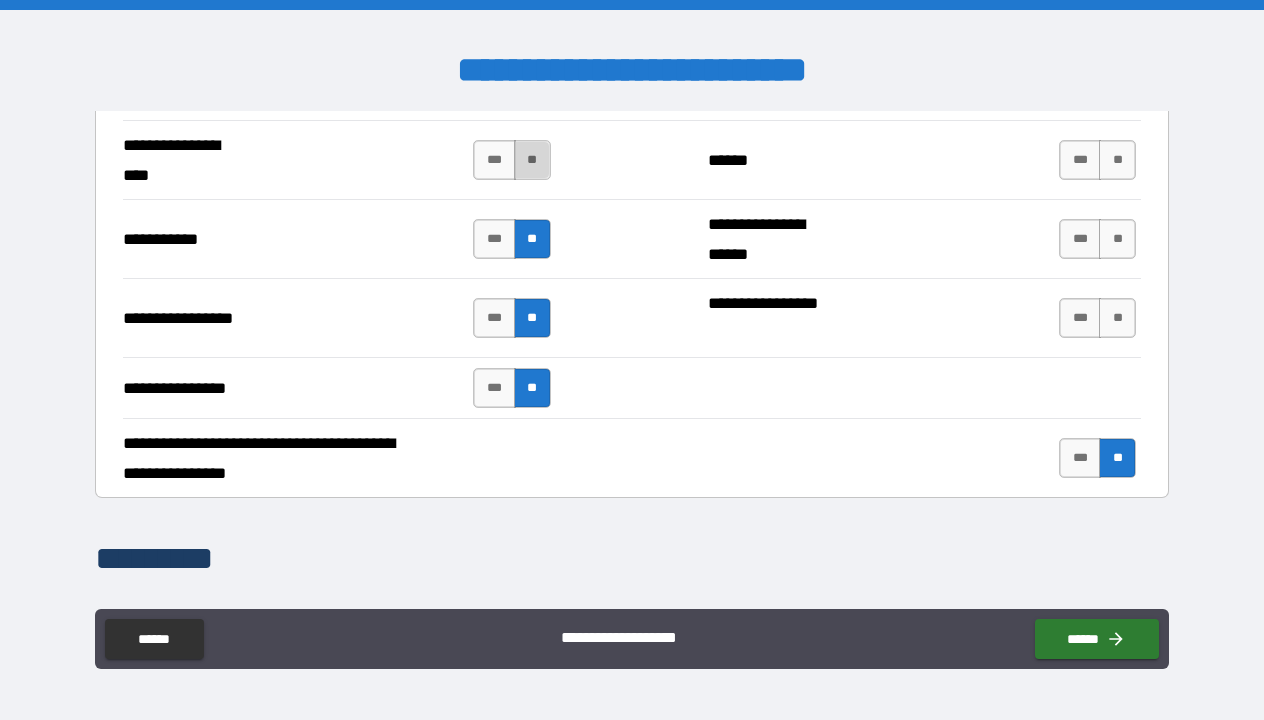 click on "**" at bounding box center (532, 160) 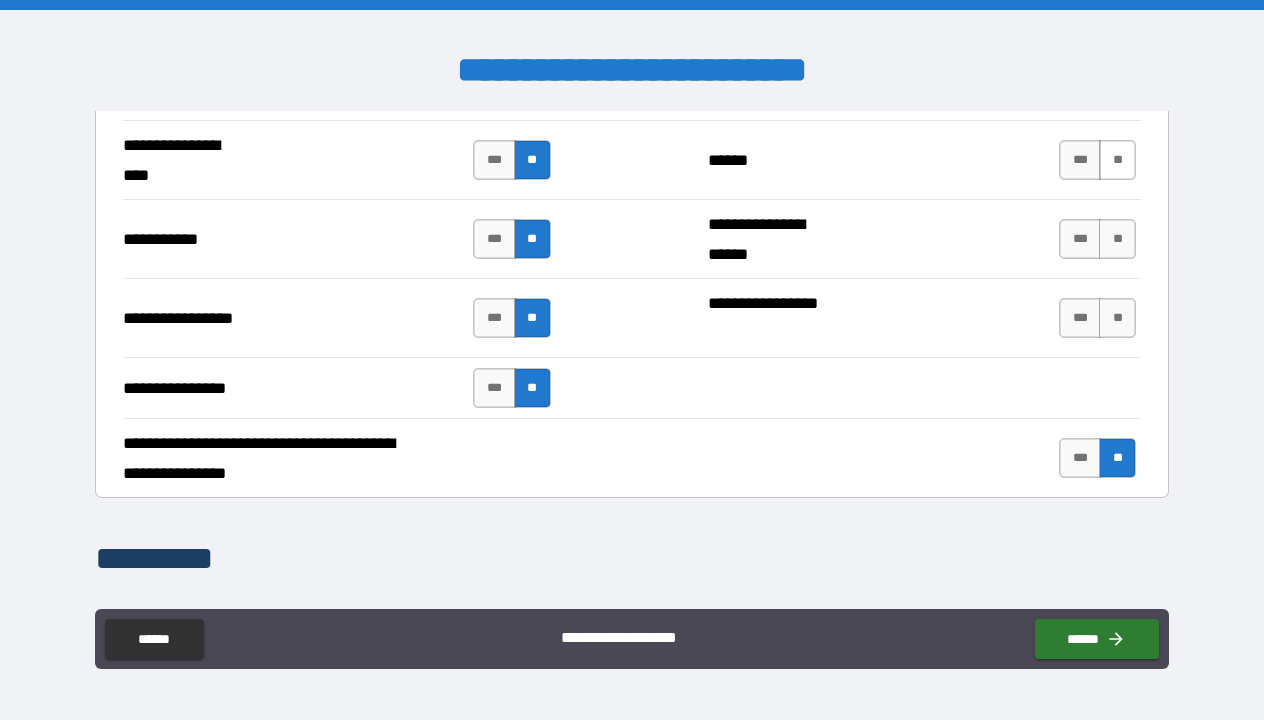 click on "**" at bounding box center [1117, 160] 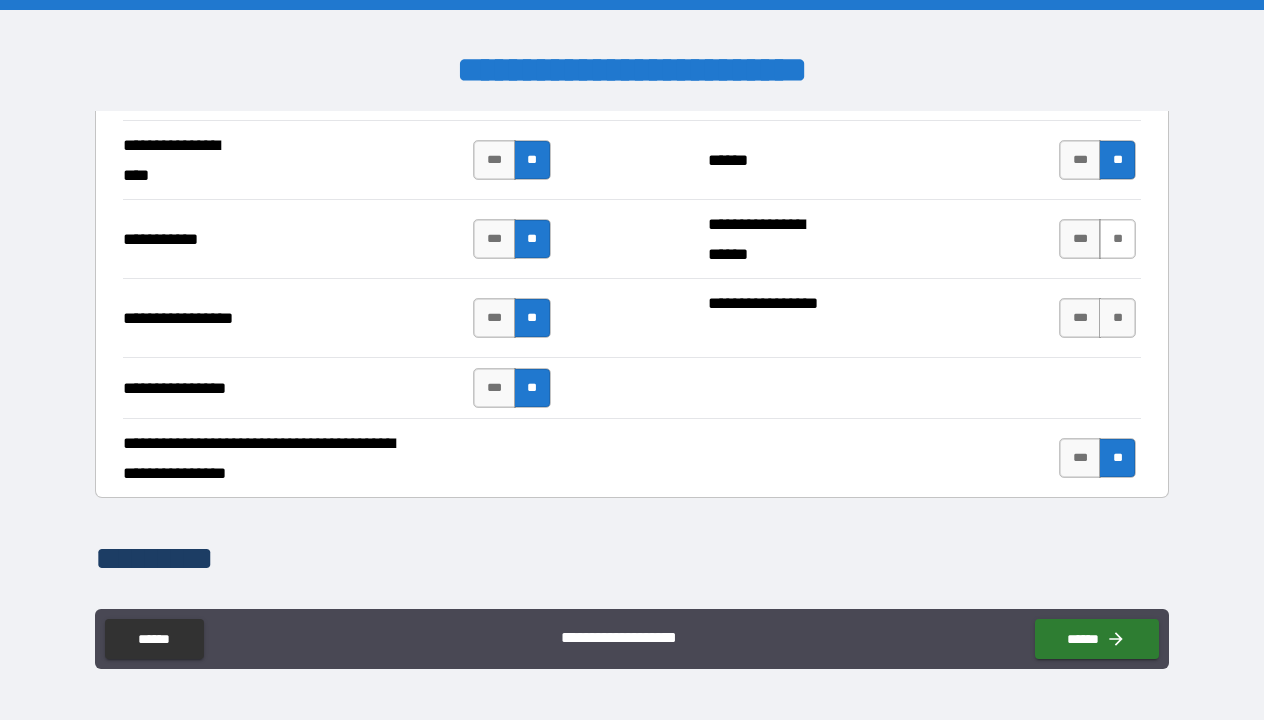 click on "**" at bounding box center (1117, 239) 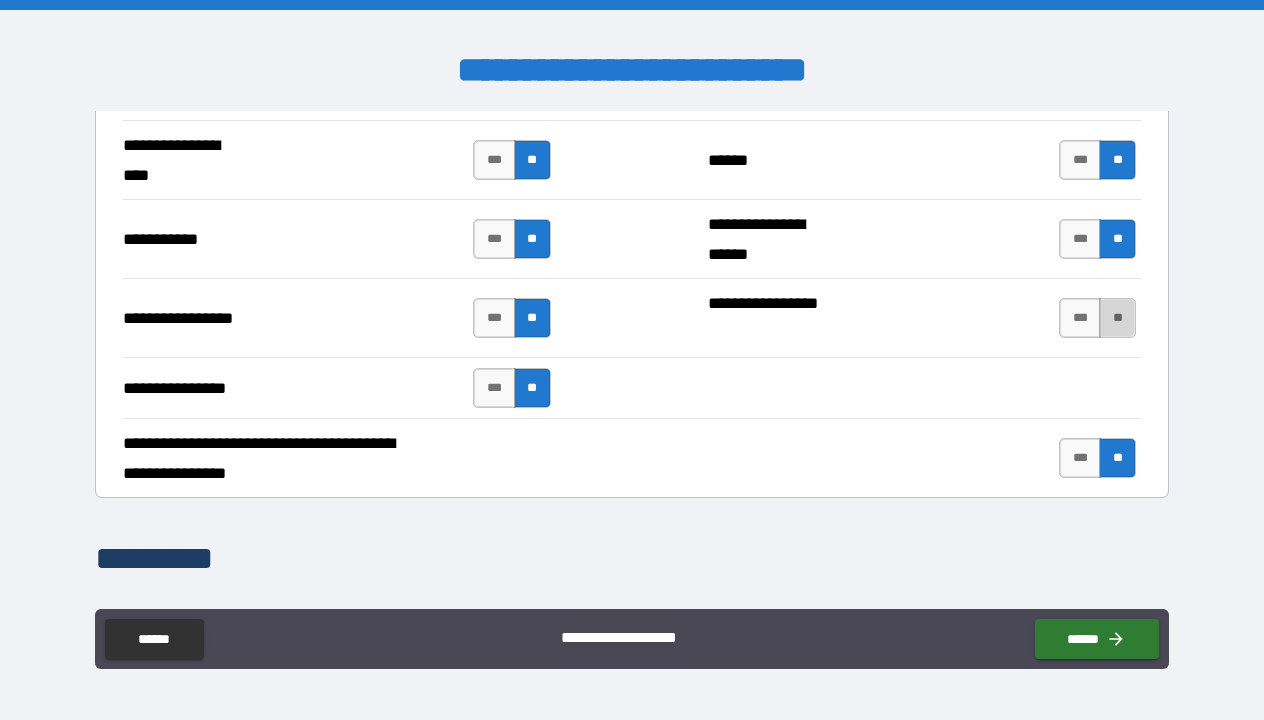 click on "**" at bounding box center (1117, 318) 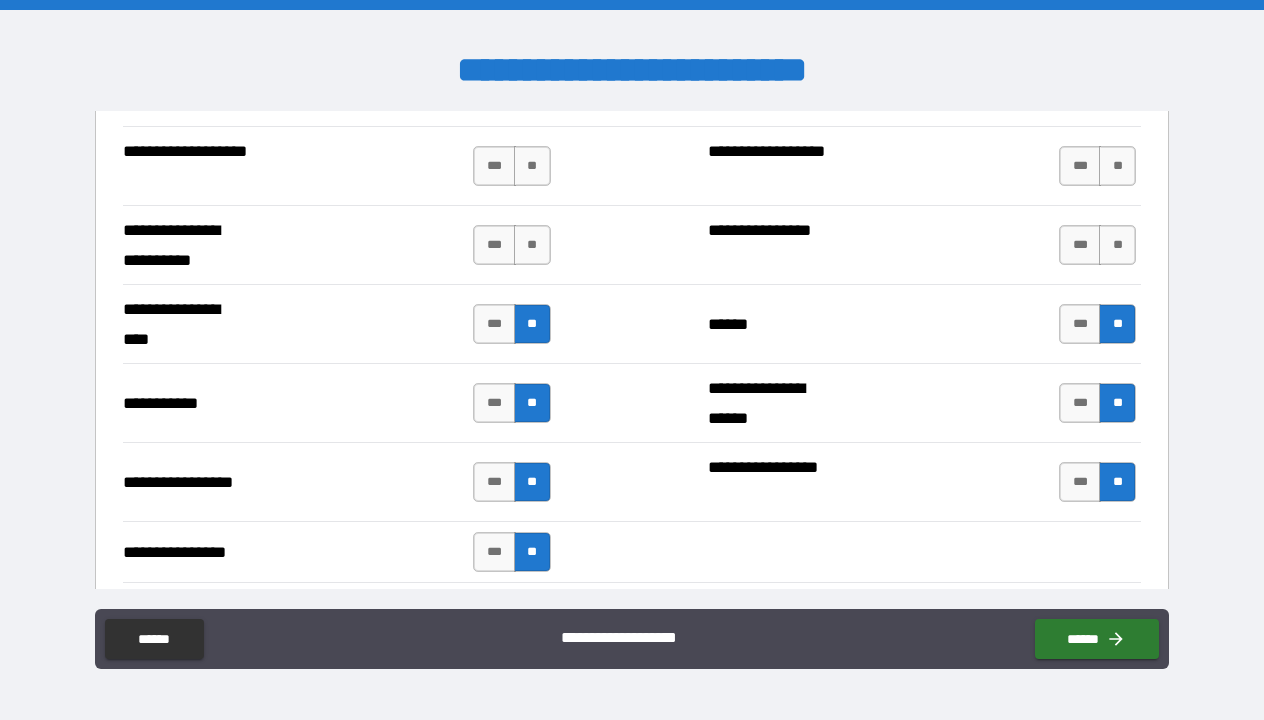 scroll, scrollTop: 4347, scrollLeft: 0, axis: vertical 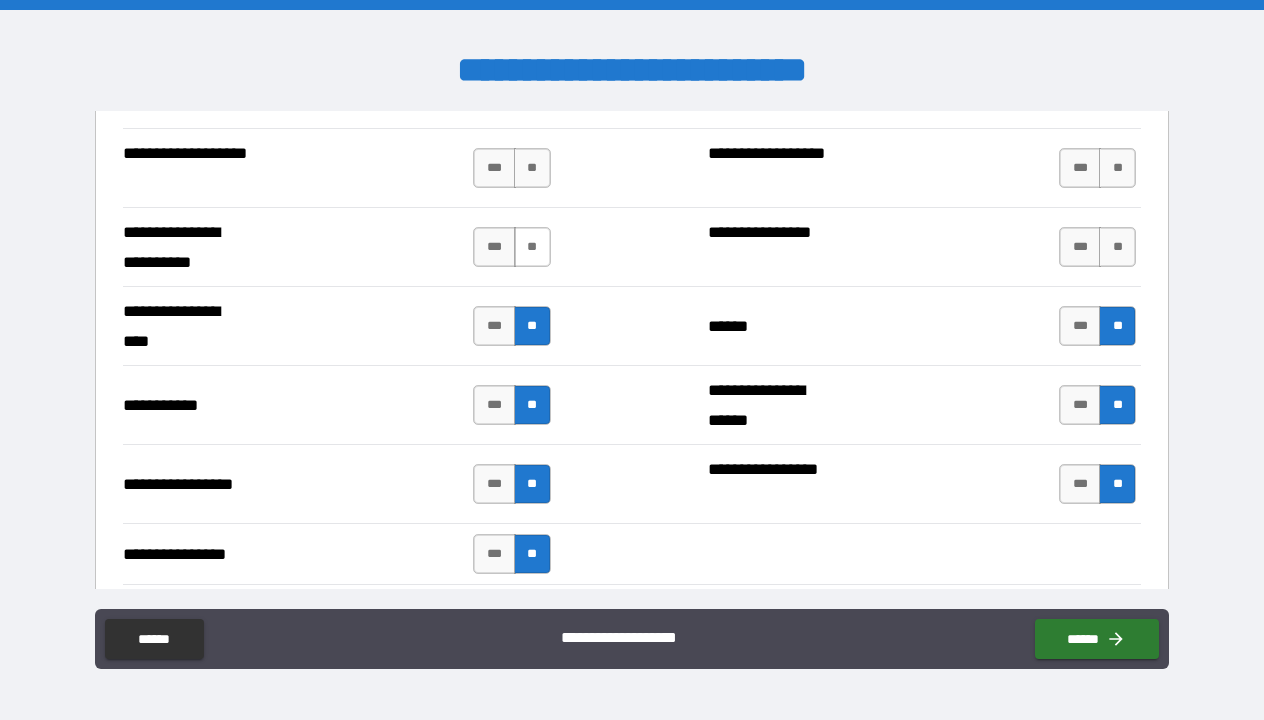 click on "**" at bounding box center [532, 247] 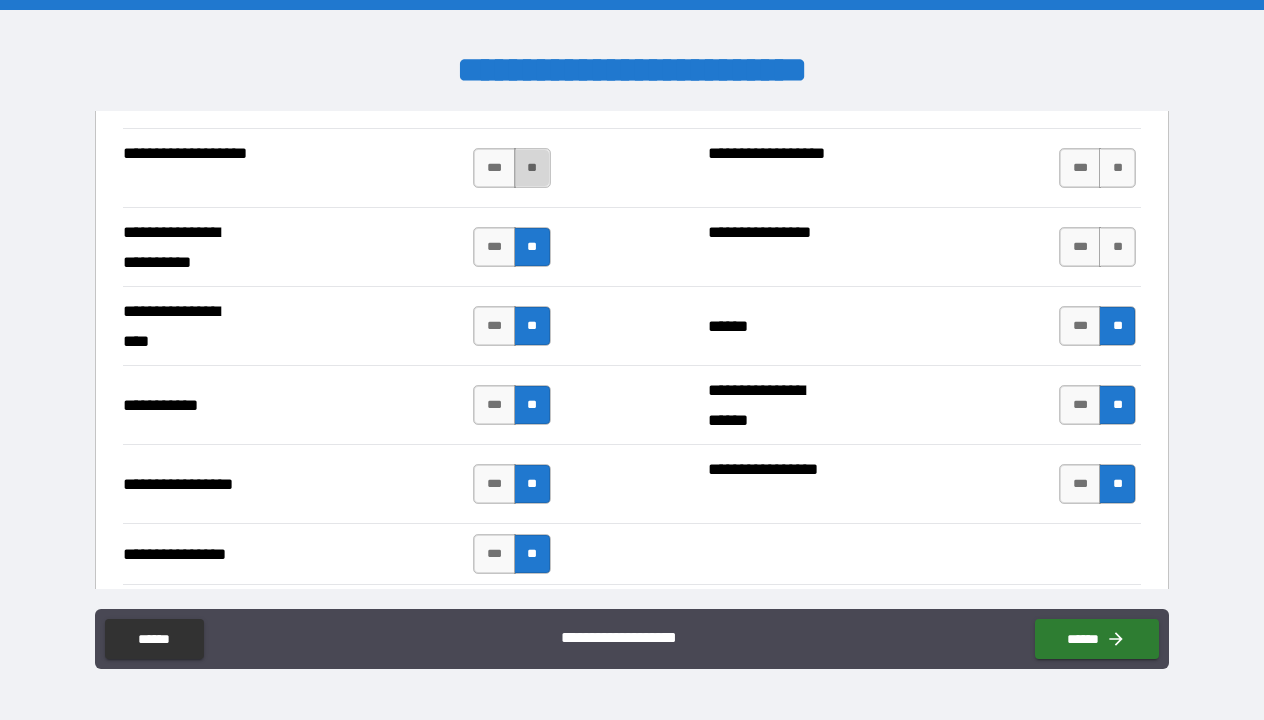 click on "**" at bounding box center (532, 168) 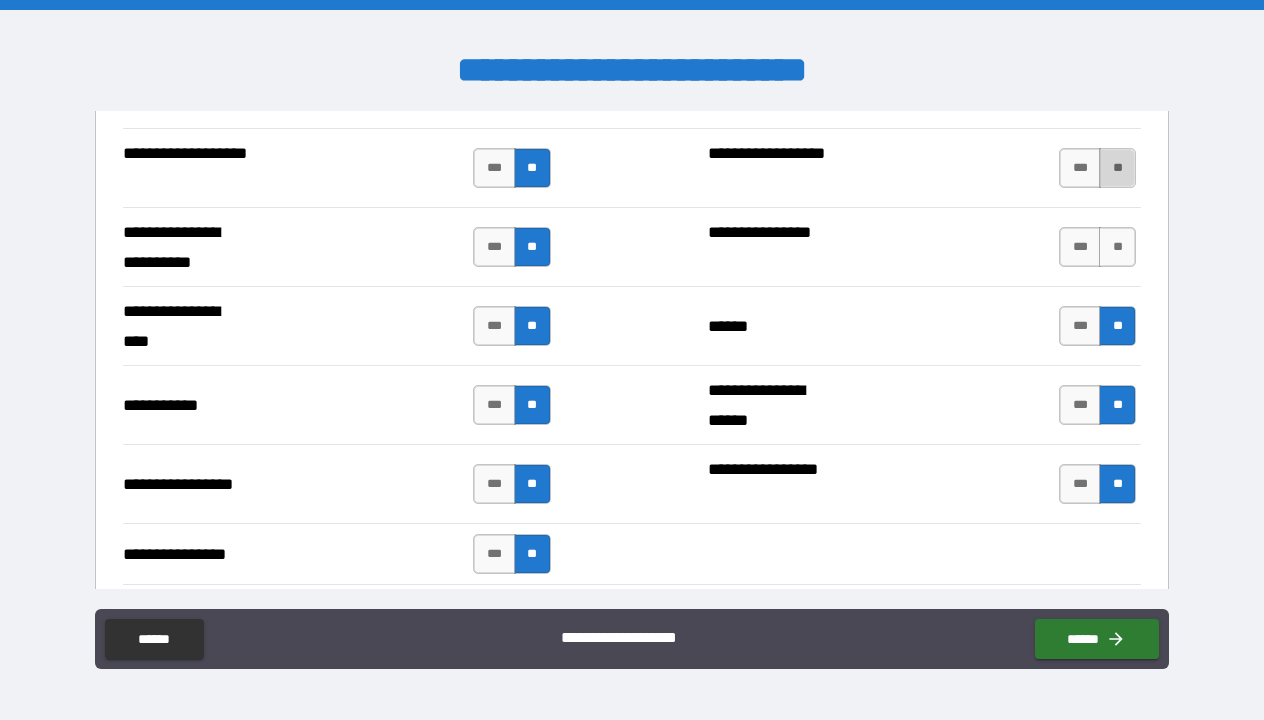 click on "**" at bounding box center [1117, 168] 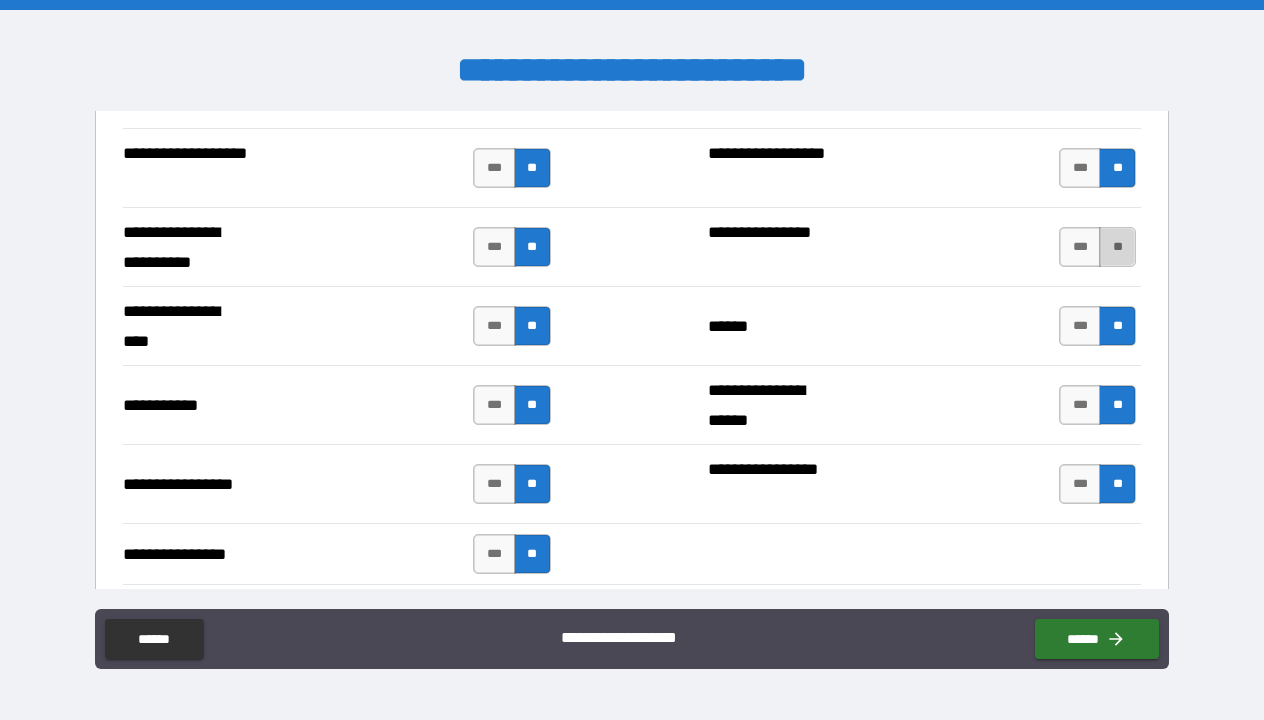 click on "**" at bounding box center (1117, 247) 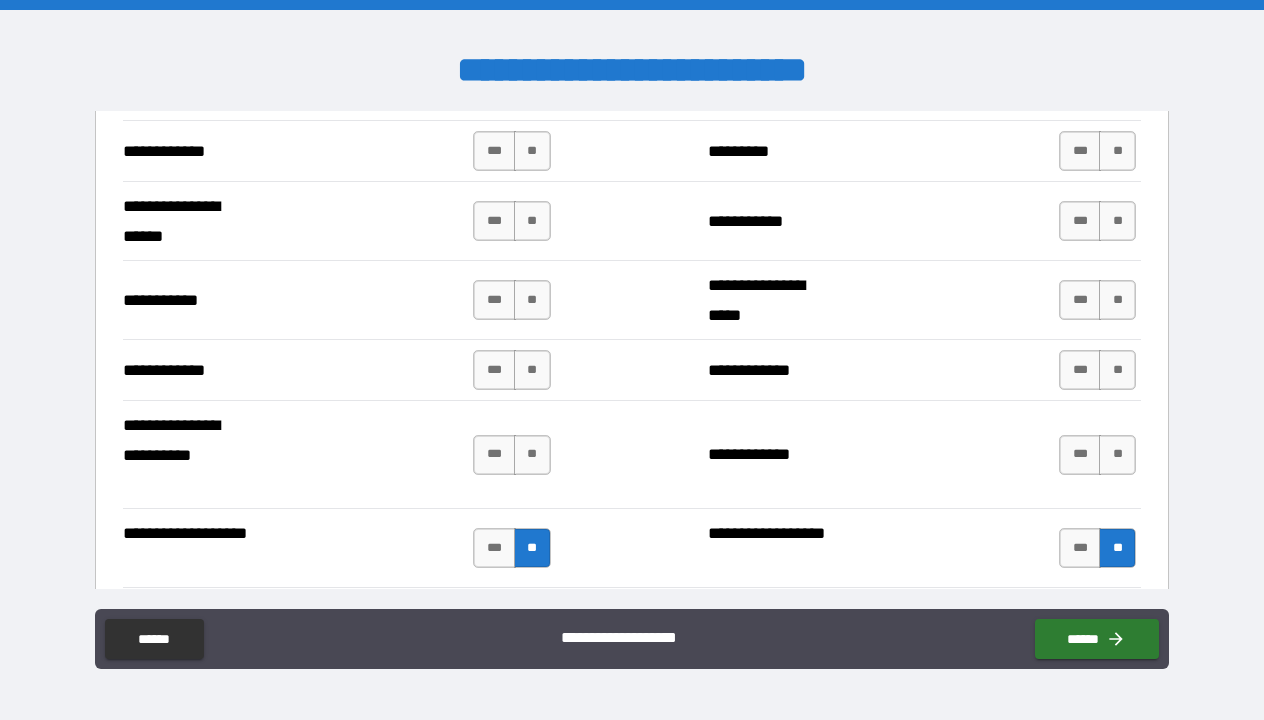 scroll, scrollTop: 3959, scrollLeft: 0, axis: vertical 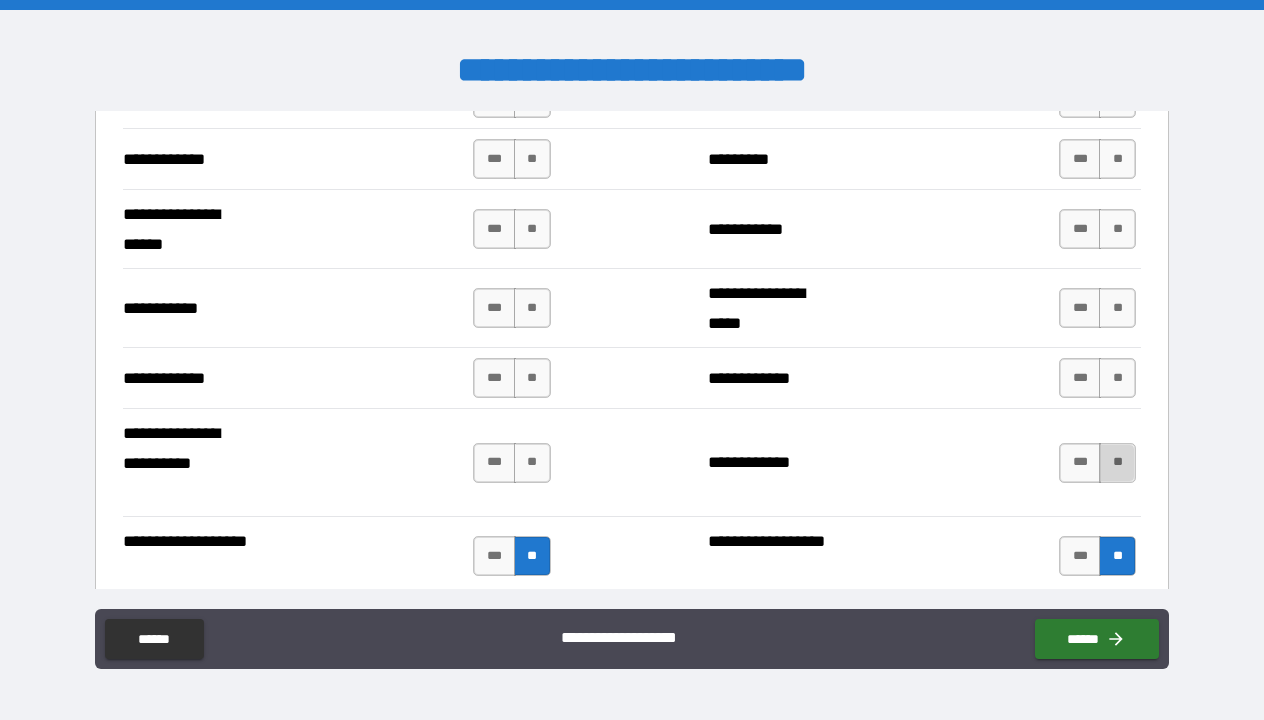 click on "**" at bounding box center [1117, 463] 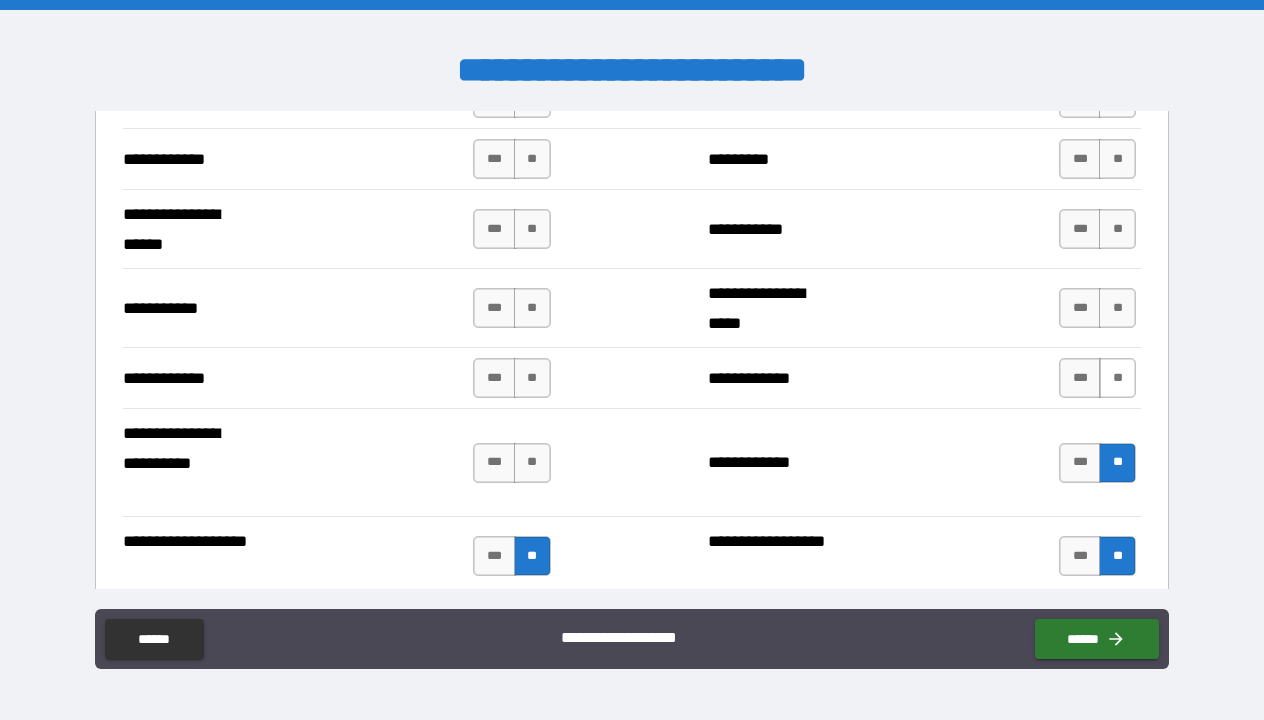 click on "**" at bounding box center (1117, 378) 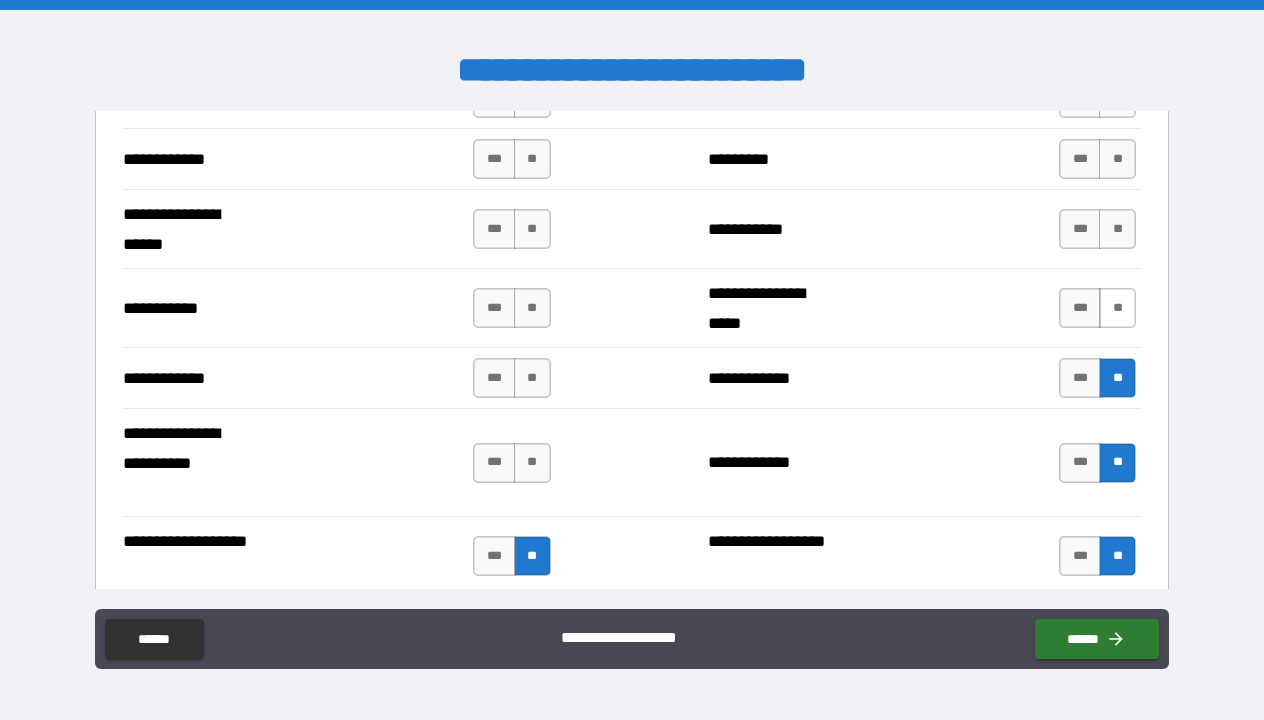 click on "**" at bounding box center [1117, 308] 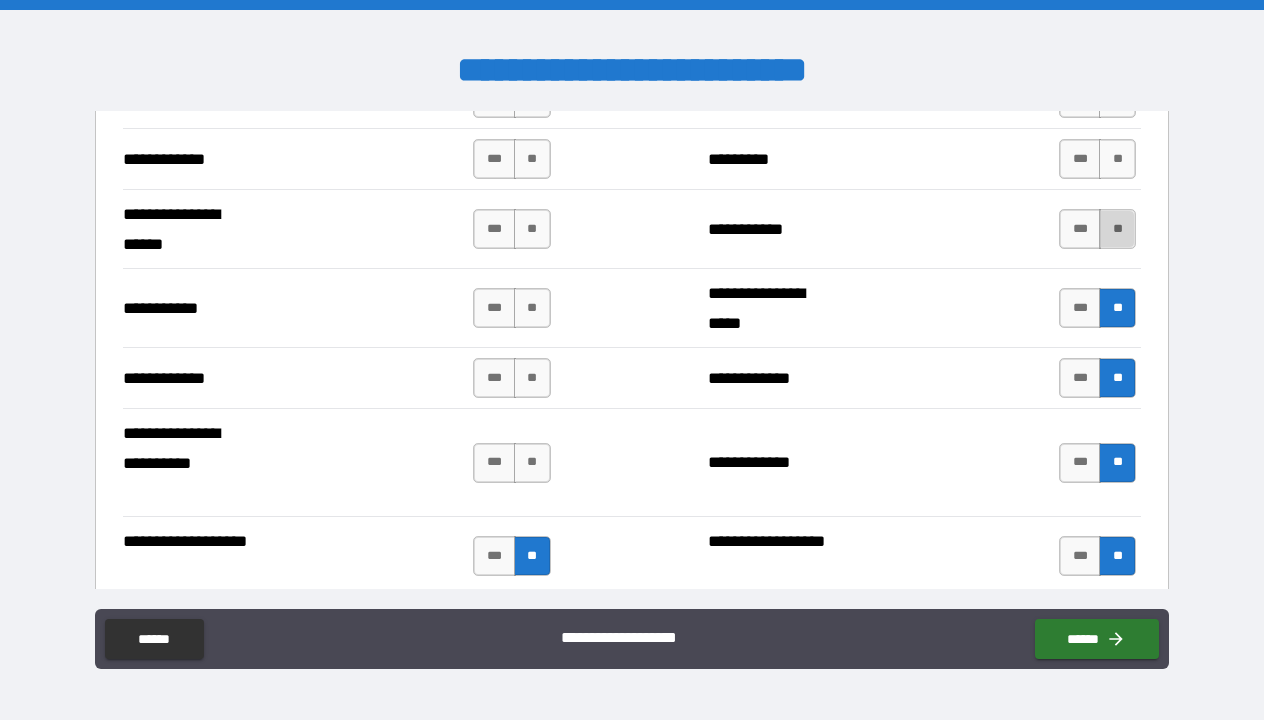 click on "**" at bounding box center [1117, 229] 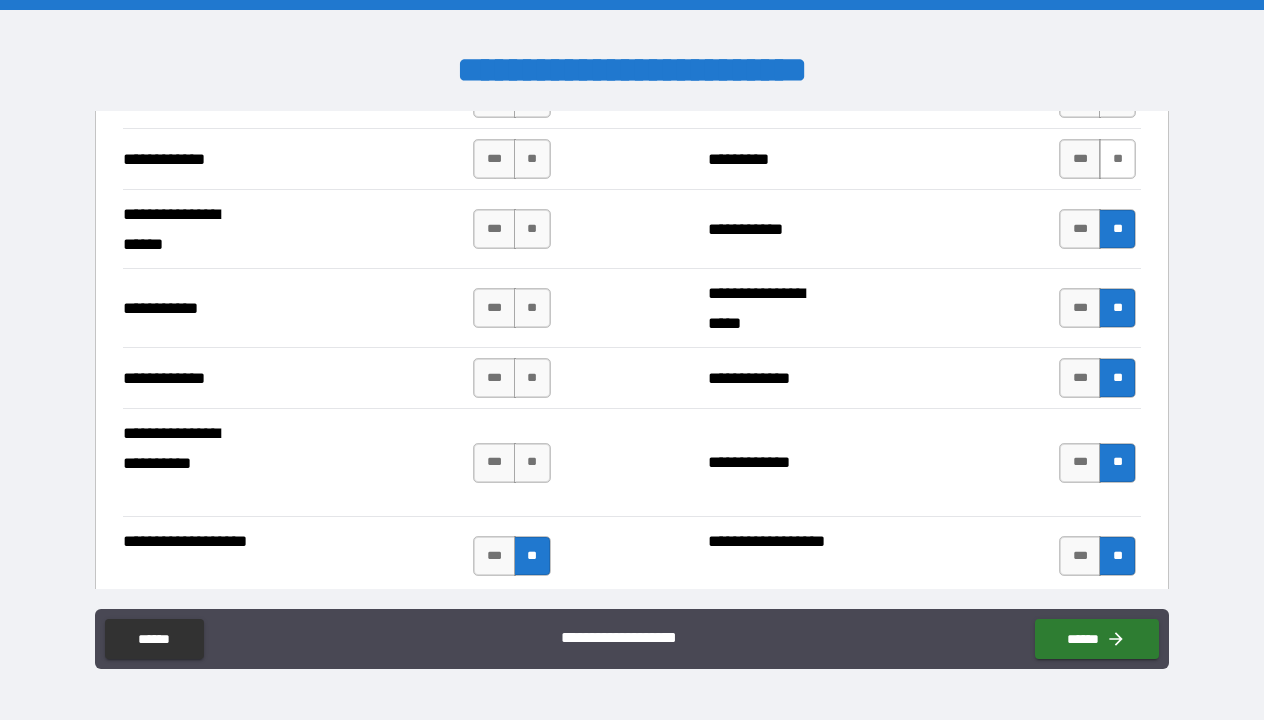 click on "**" at bounding box center (1117, 159) 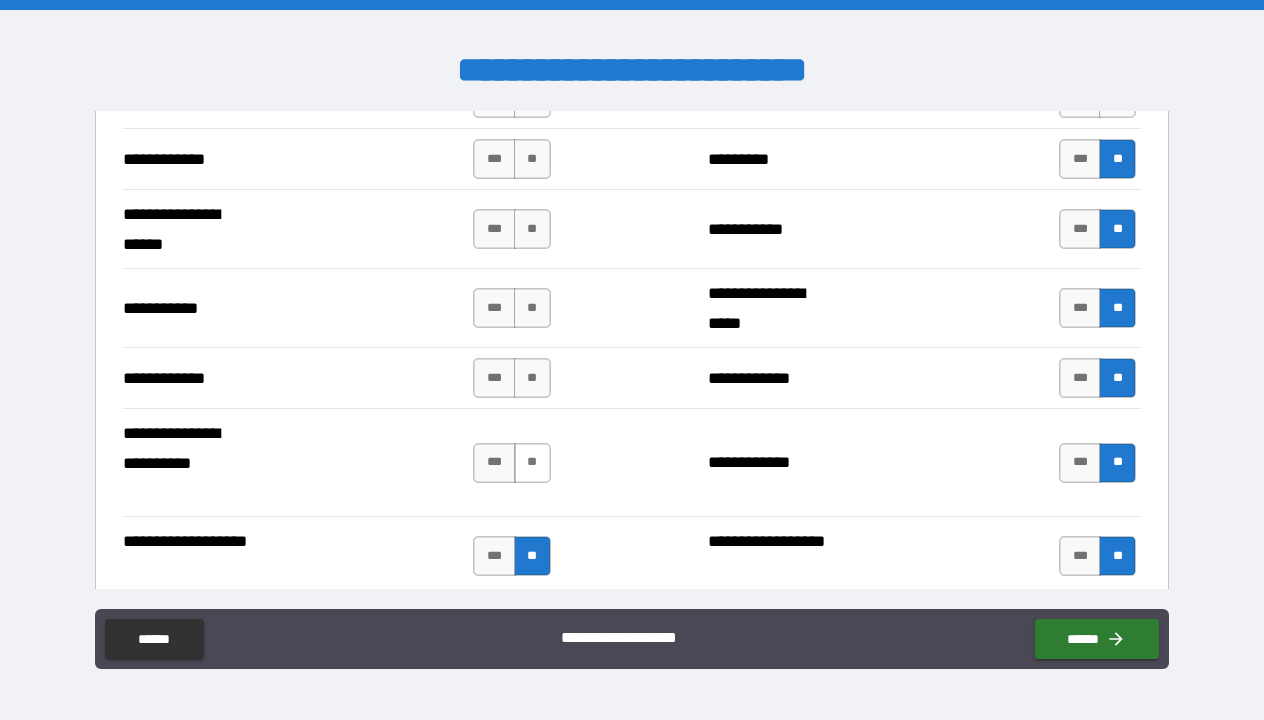 click on "**" at bounding box center [532, 463] 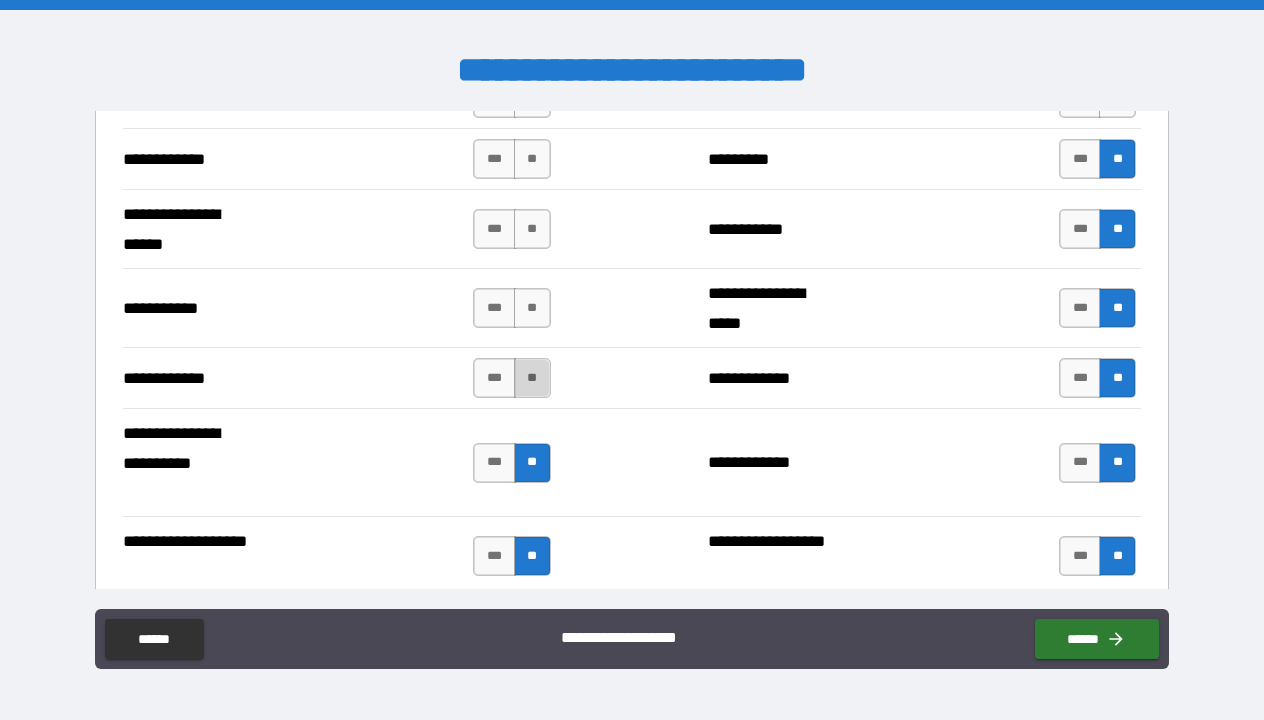 click on "**" at bounding box center [532, 378] 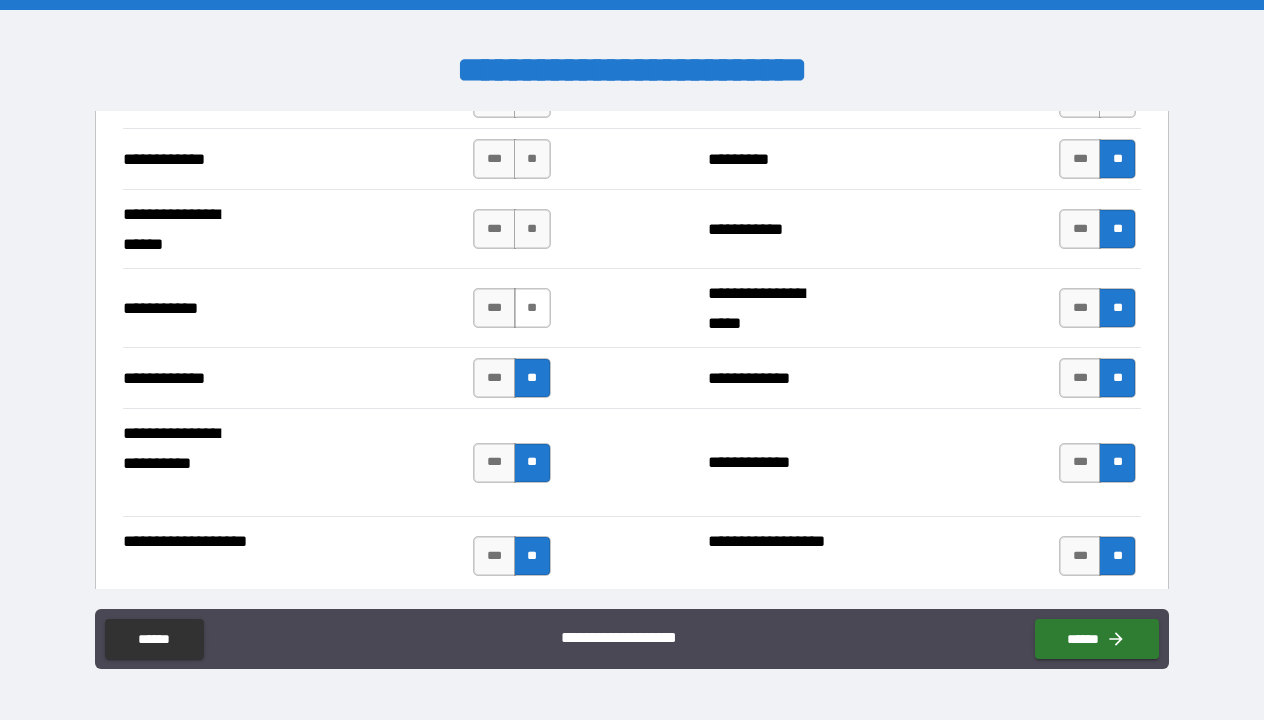 click on "**" at bounding box center [532, 308] 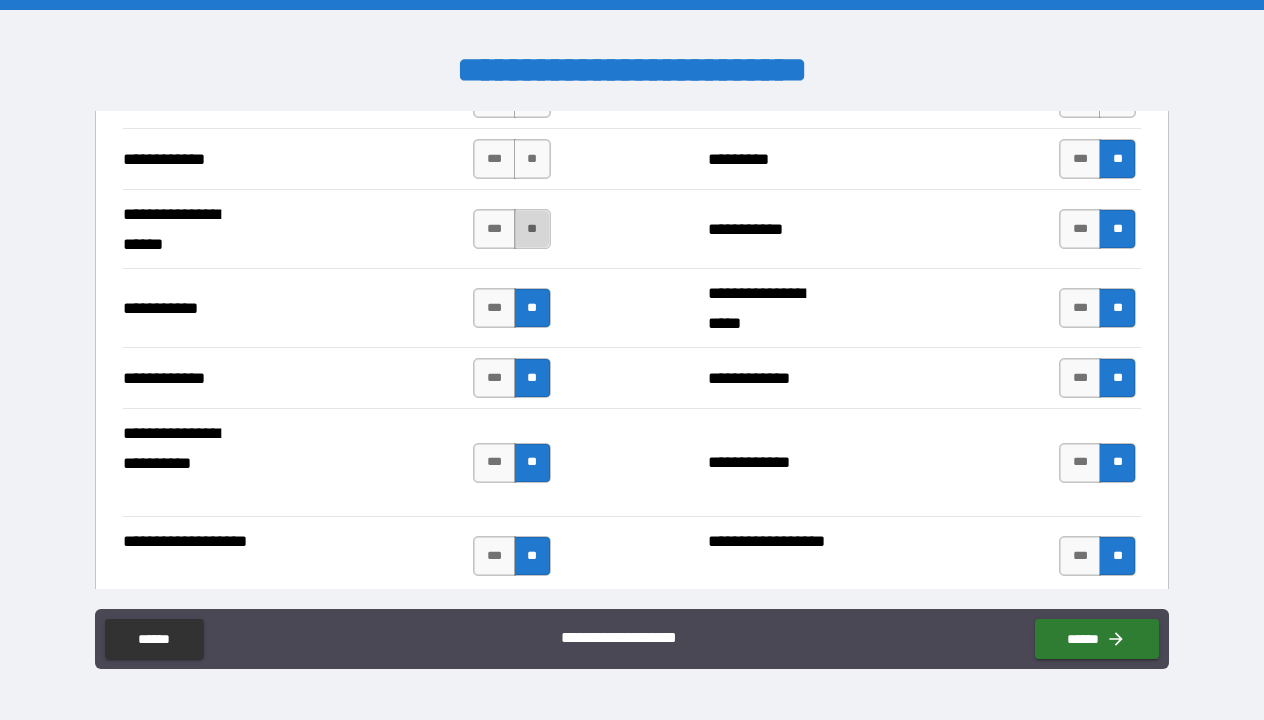 click on "**" at bounding box center [532, 229] 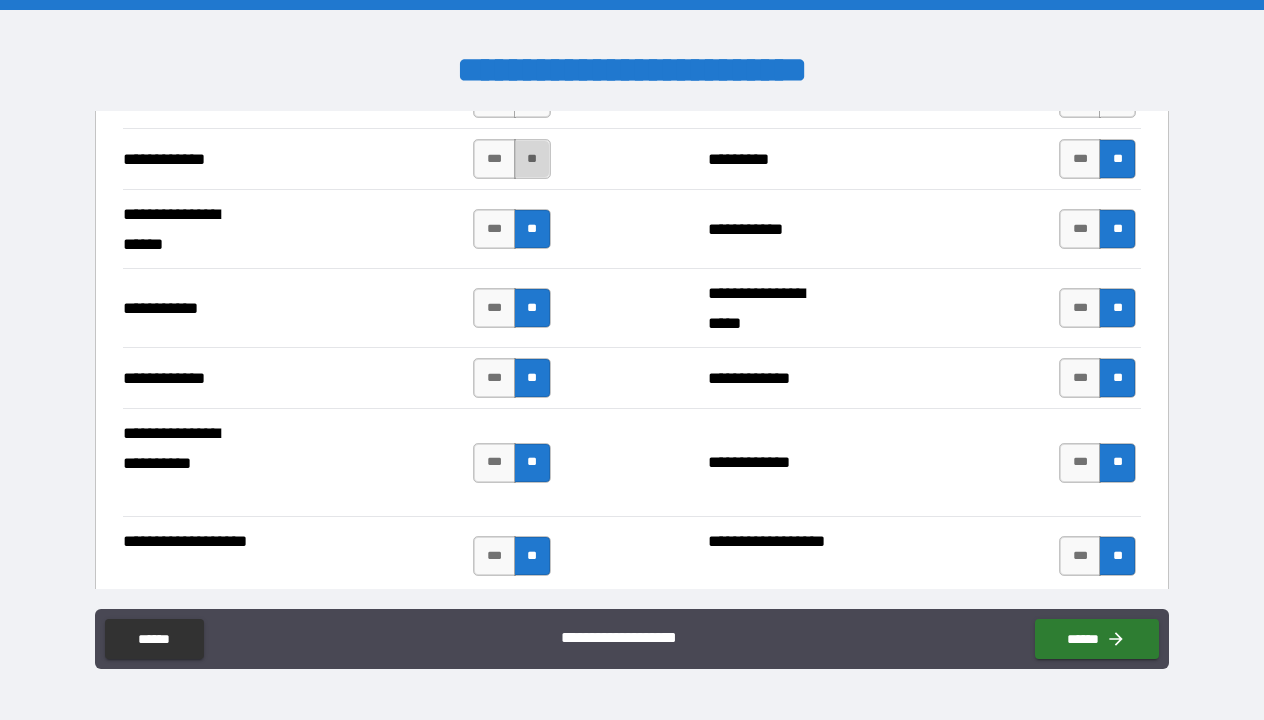 click on "**" at bounding box center (532, 159) 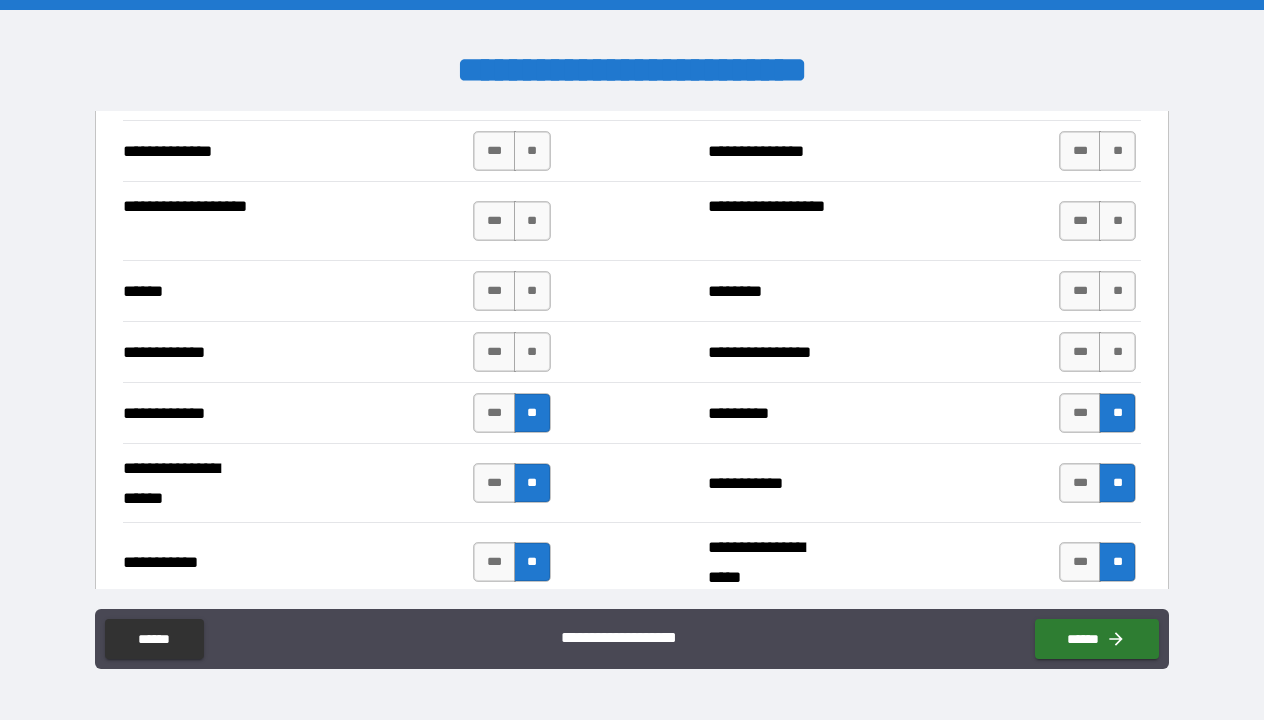 scroll, scrollTop: 3701, scrollLeft: 0, axis: vertical 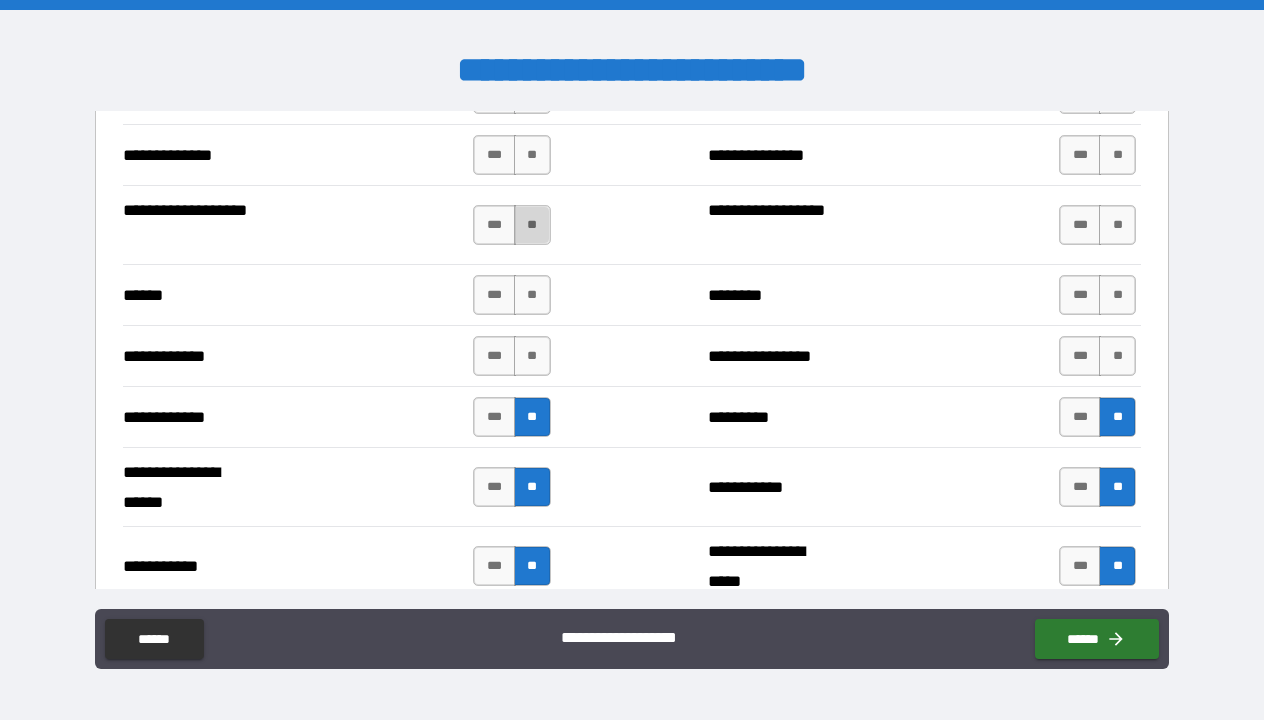 click on "**" at bounding box center [532, 225] 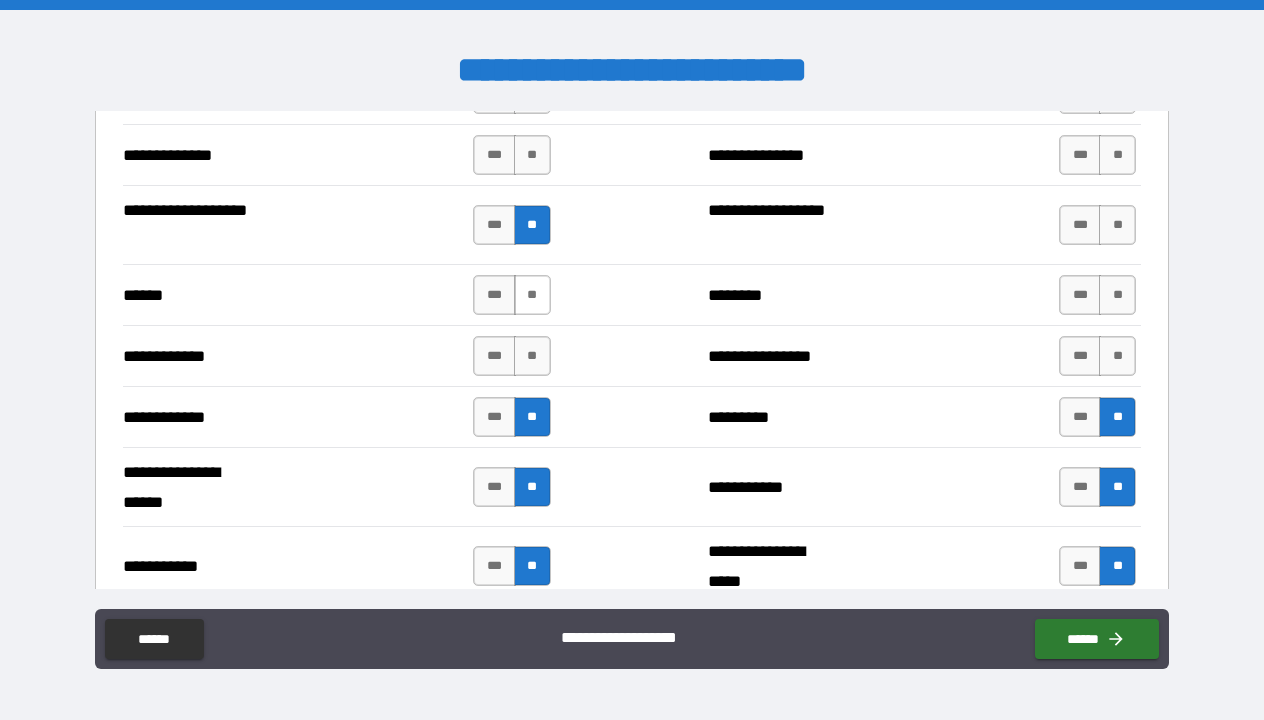 click on "**" at bounding box center [532, 295] 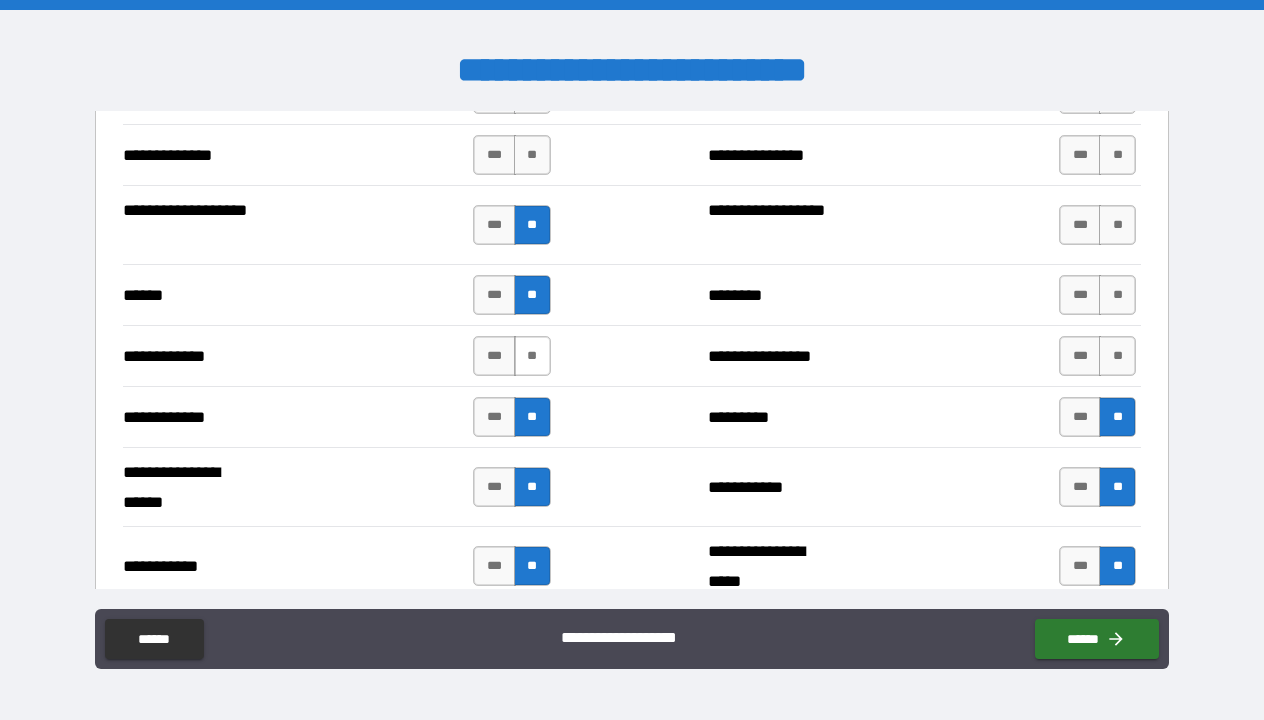 click on "**" at bounding box center (532, 356) 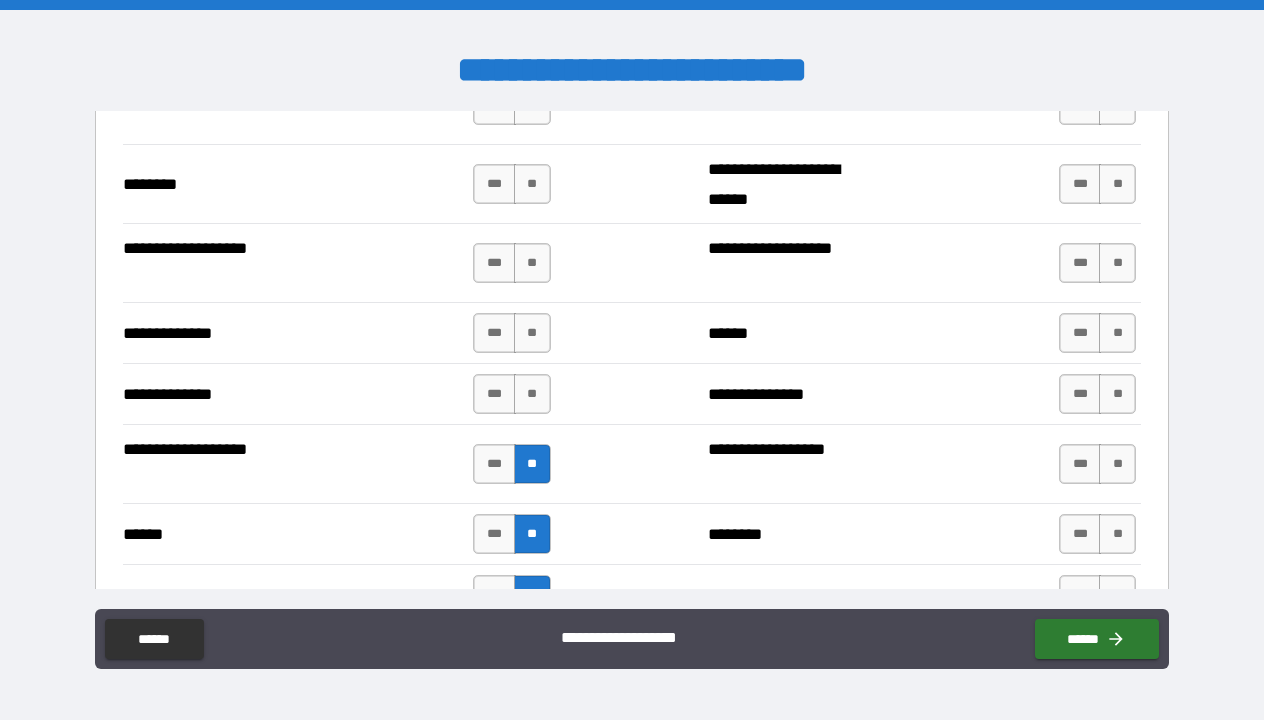 scroll, scrollTop: 3464, scrollLeft: 0, axis: vertical 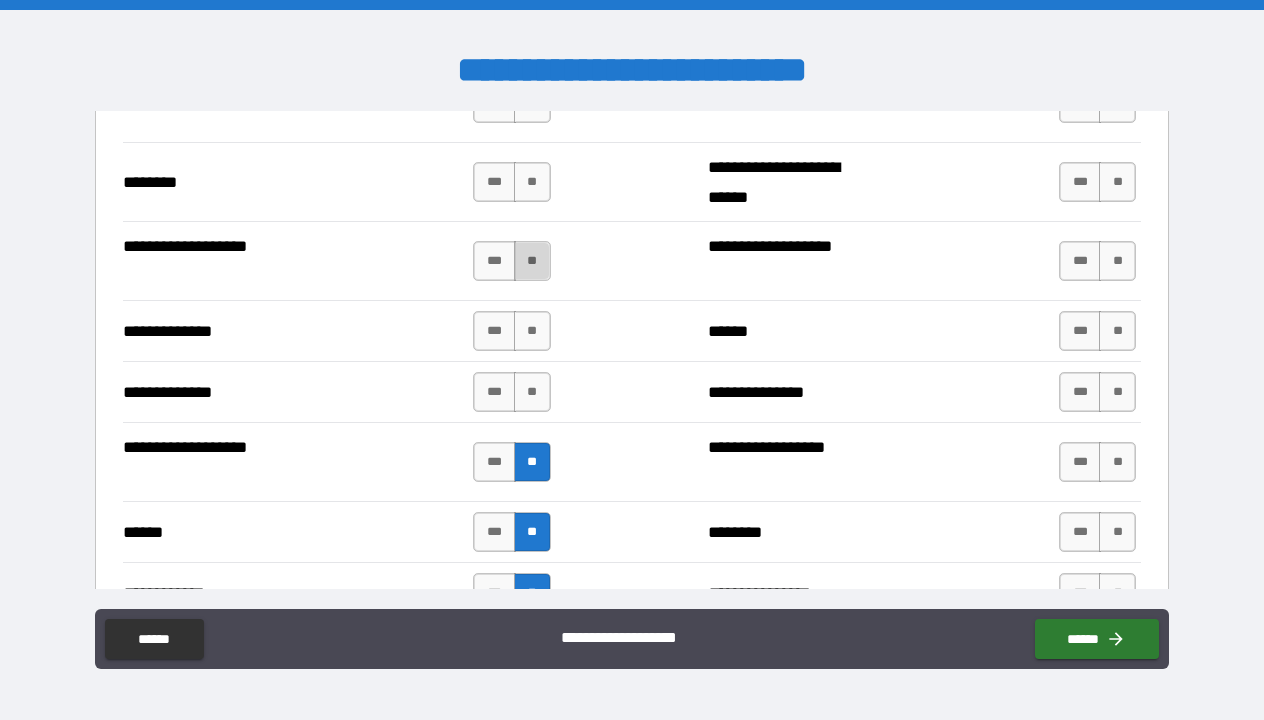 click on "**" at bounding box center [532, 261] 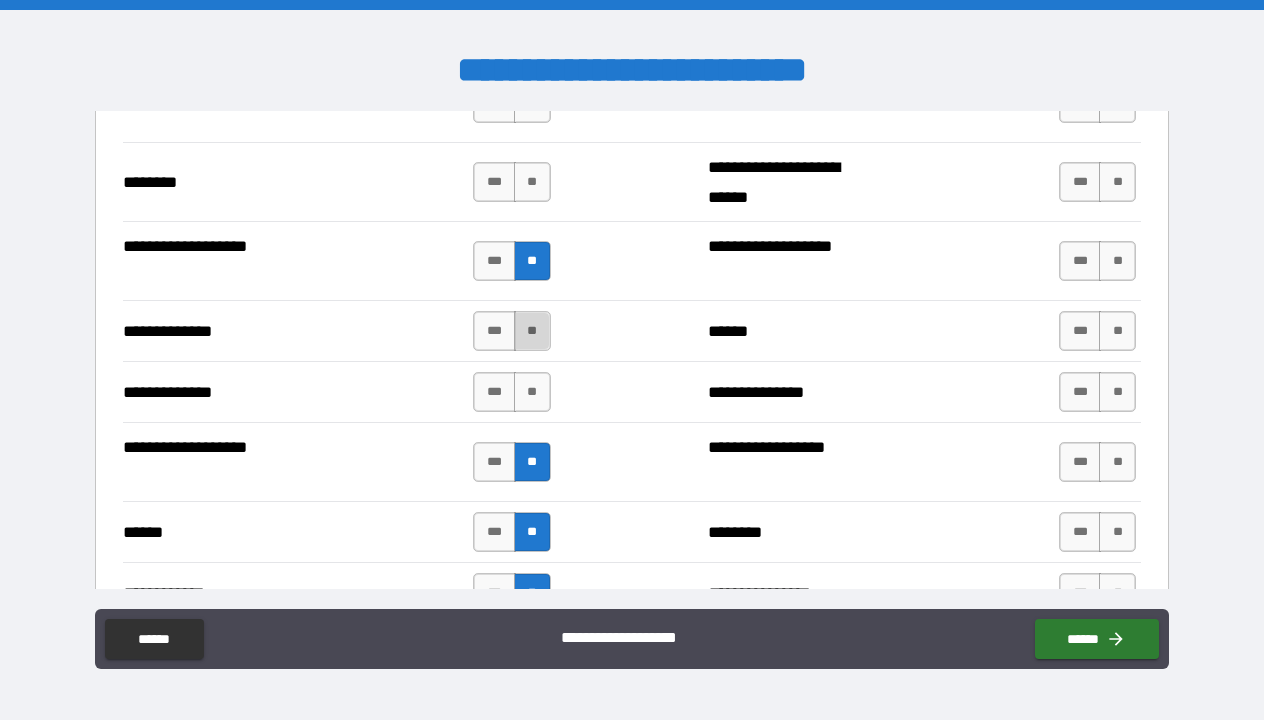 click on "**" at bounding box center [532, 331] 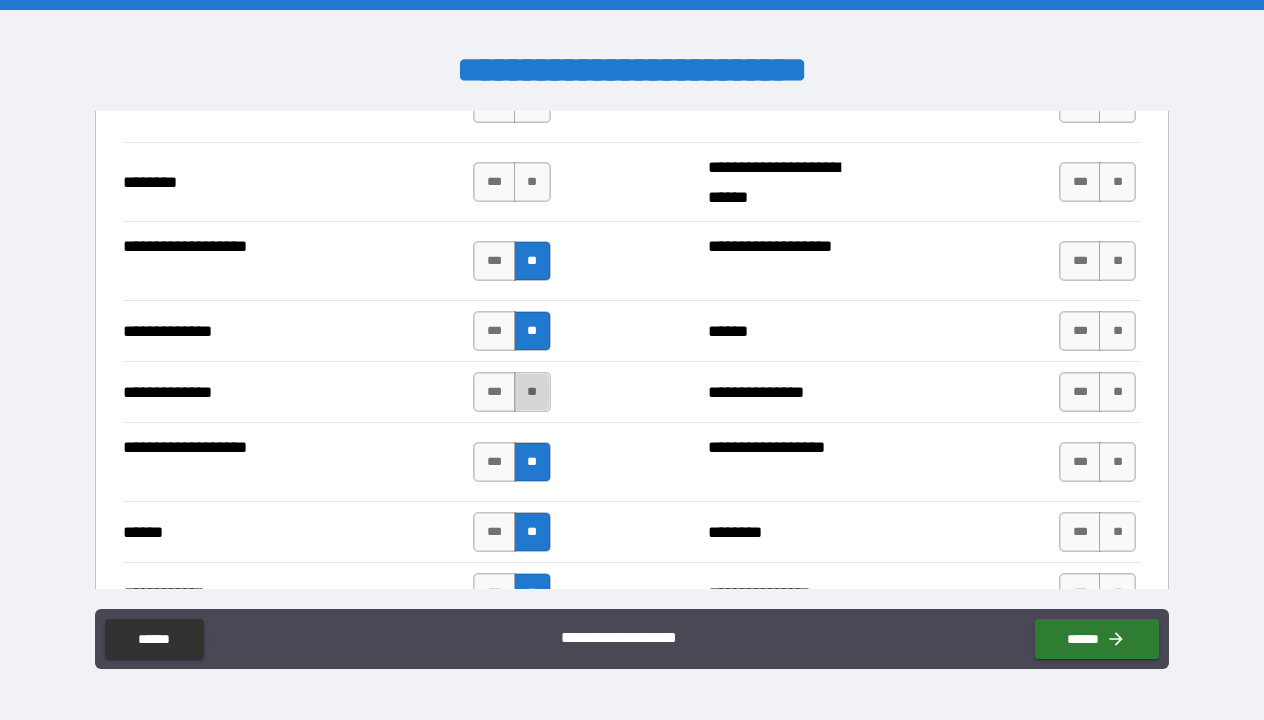 click on "**" at bounding box center (532, 392) 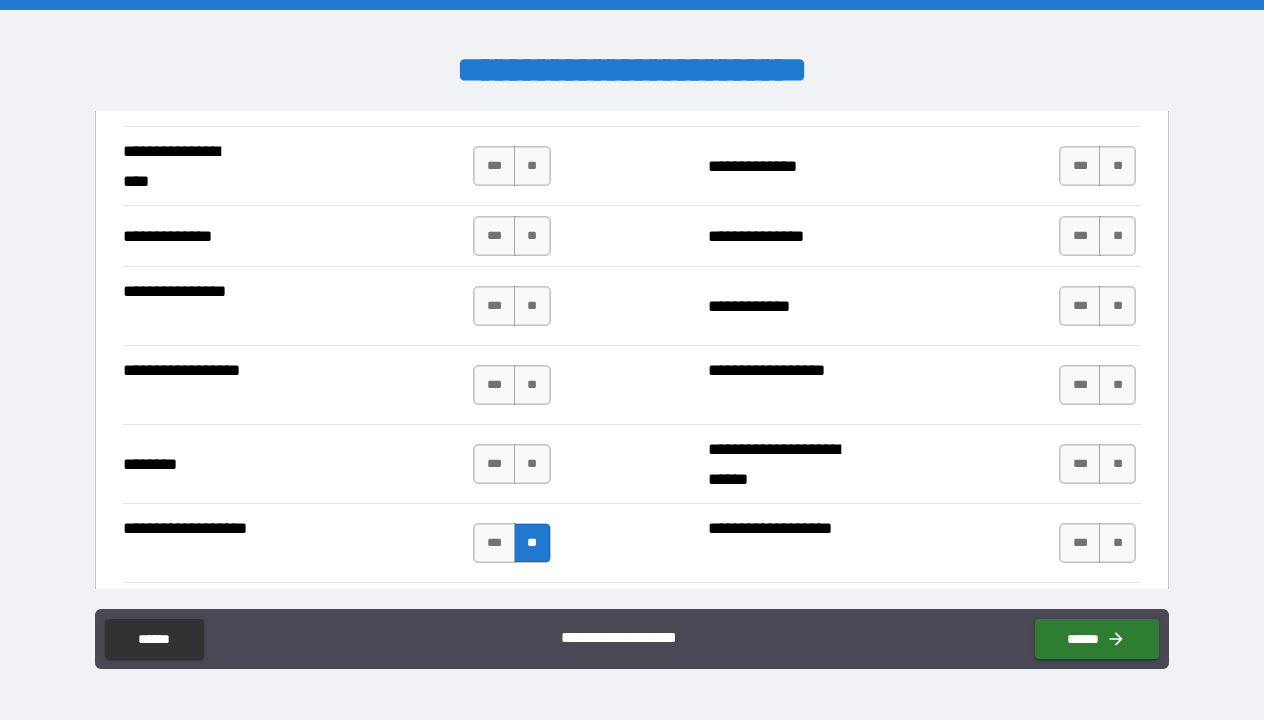 scroll, scrollTop: 3181, scrollLeft: 0, axis: vertical 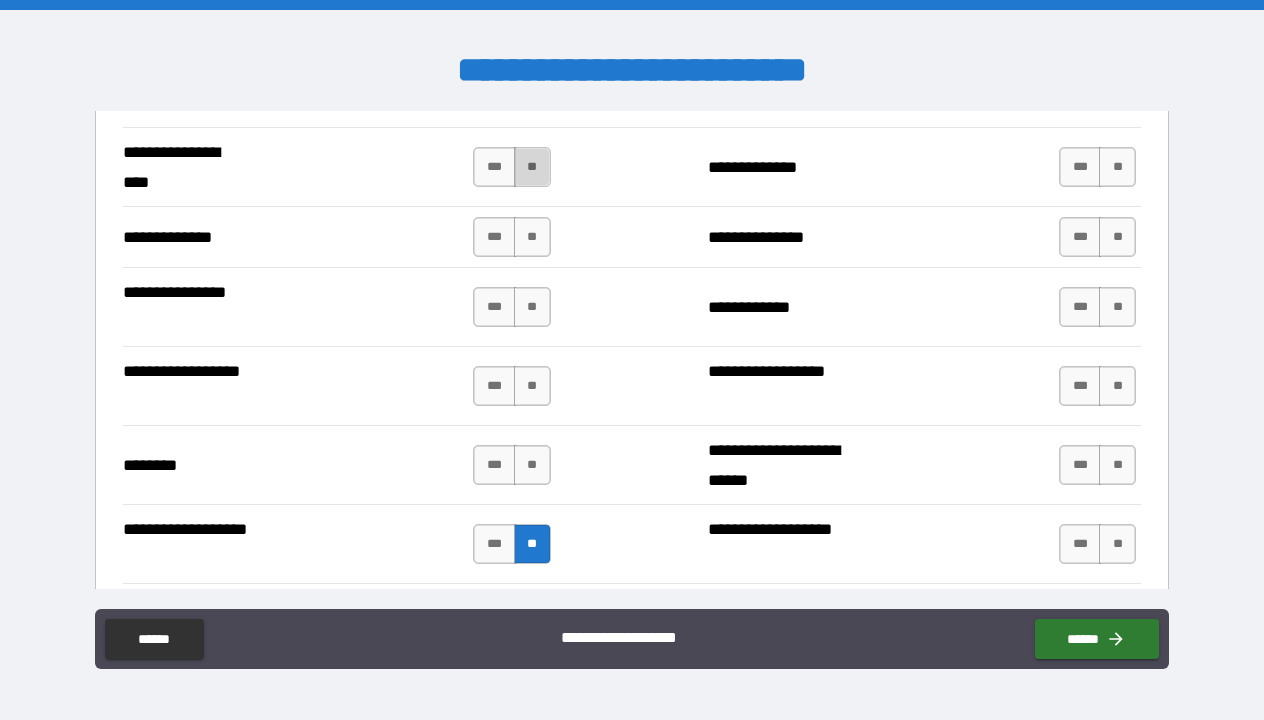 click on "**" at bounding box center [532, 167] 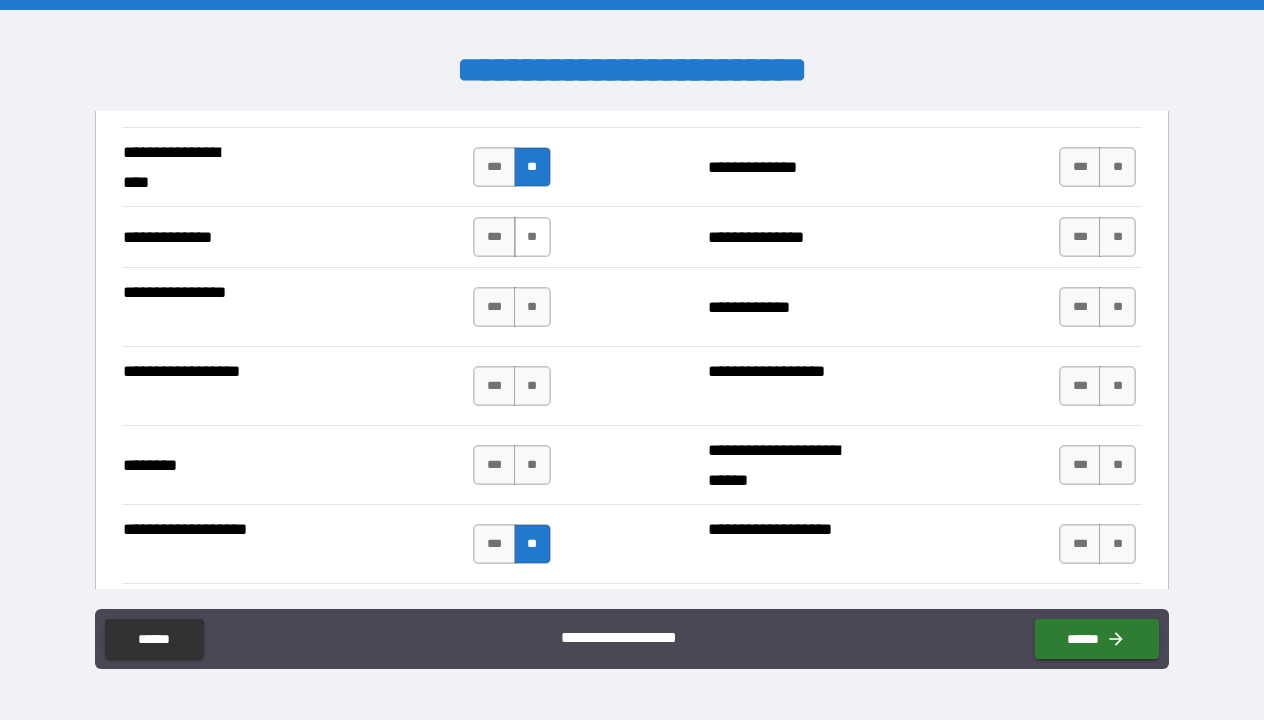click on "**" at bounding box center [532, 237] 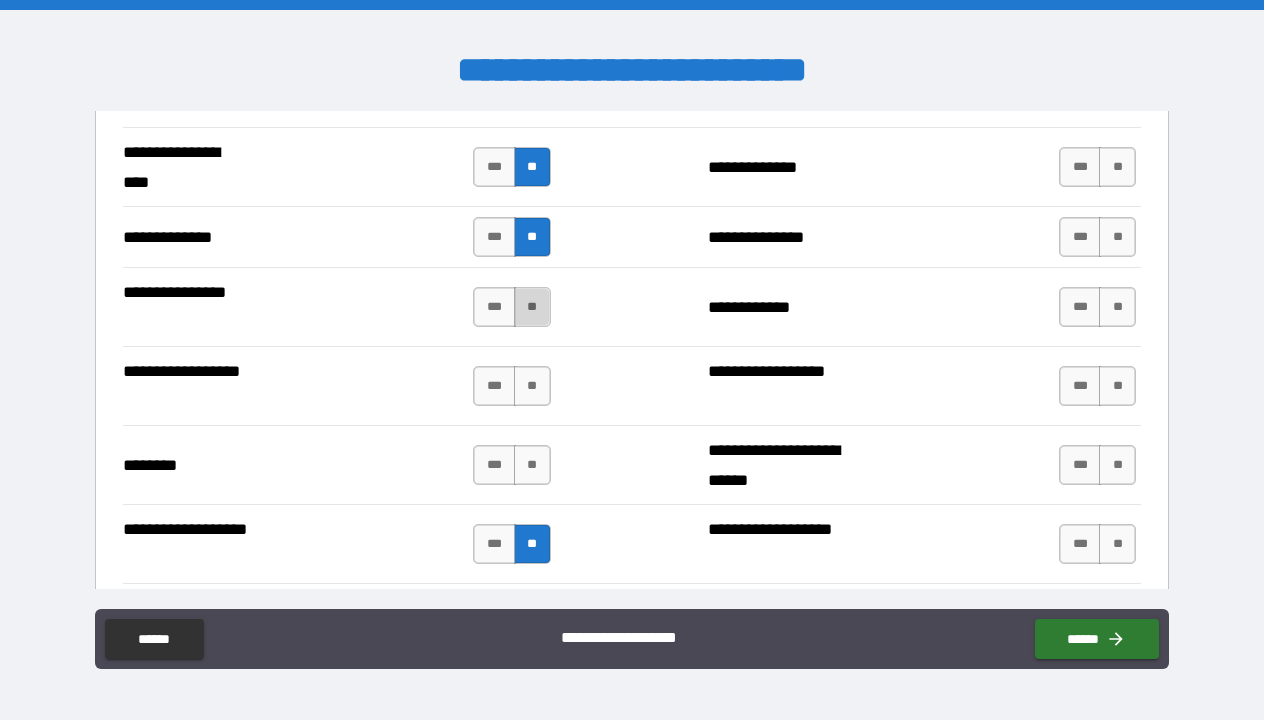 click on "**" at bounding box center [532, 307] 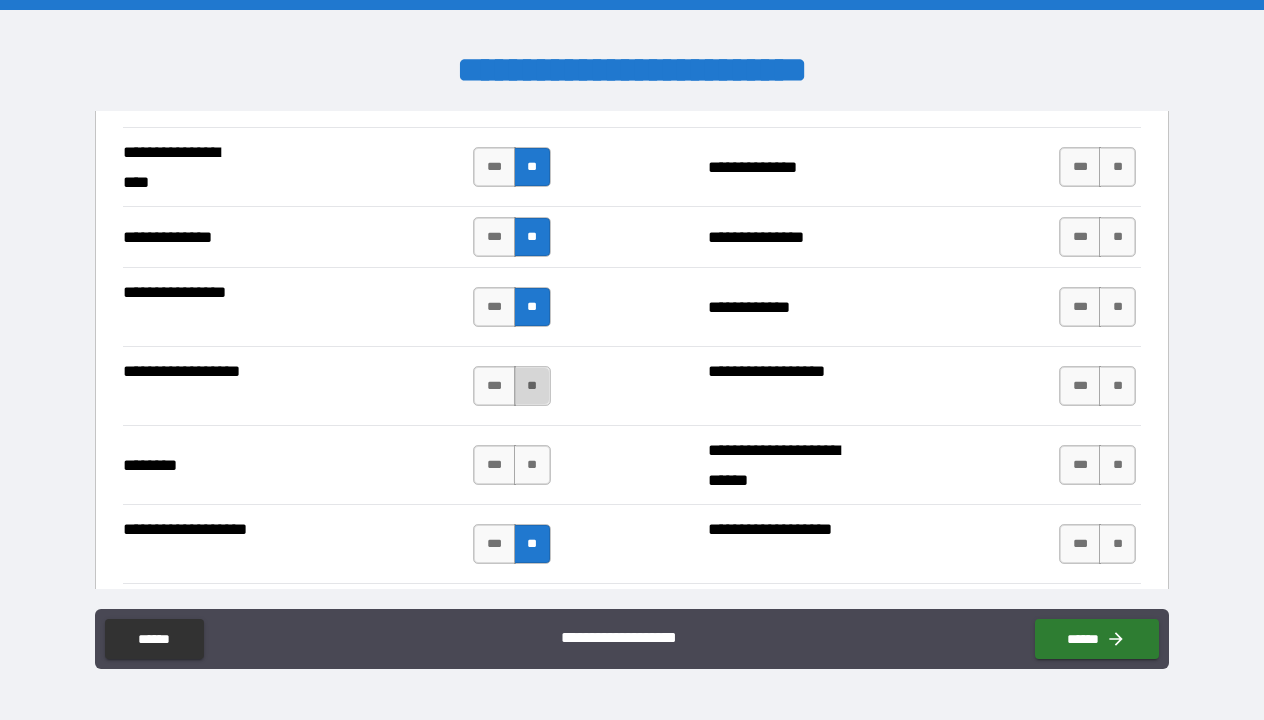 click on "**" at bounding box center [532, 386] 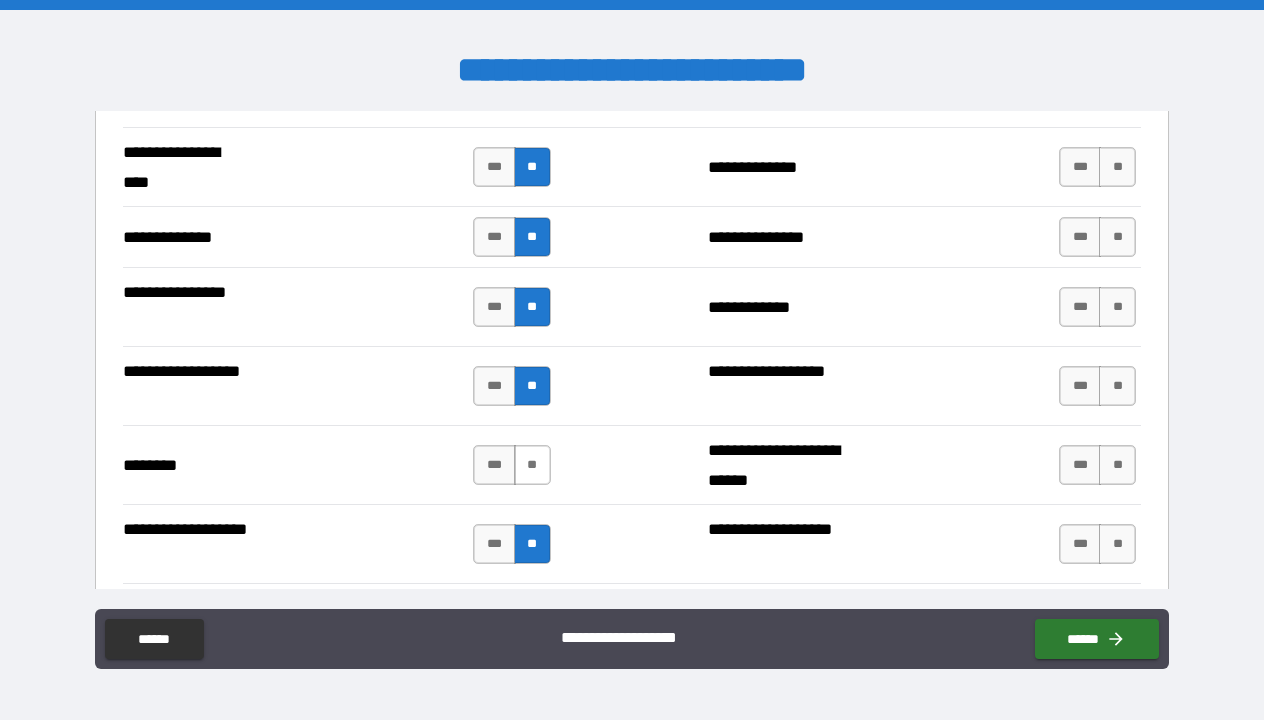 click on "**" at bounding box center [532, 465] 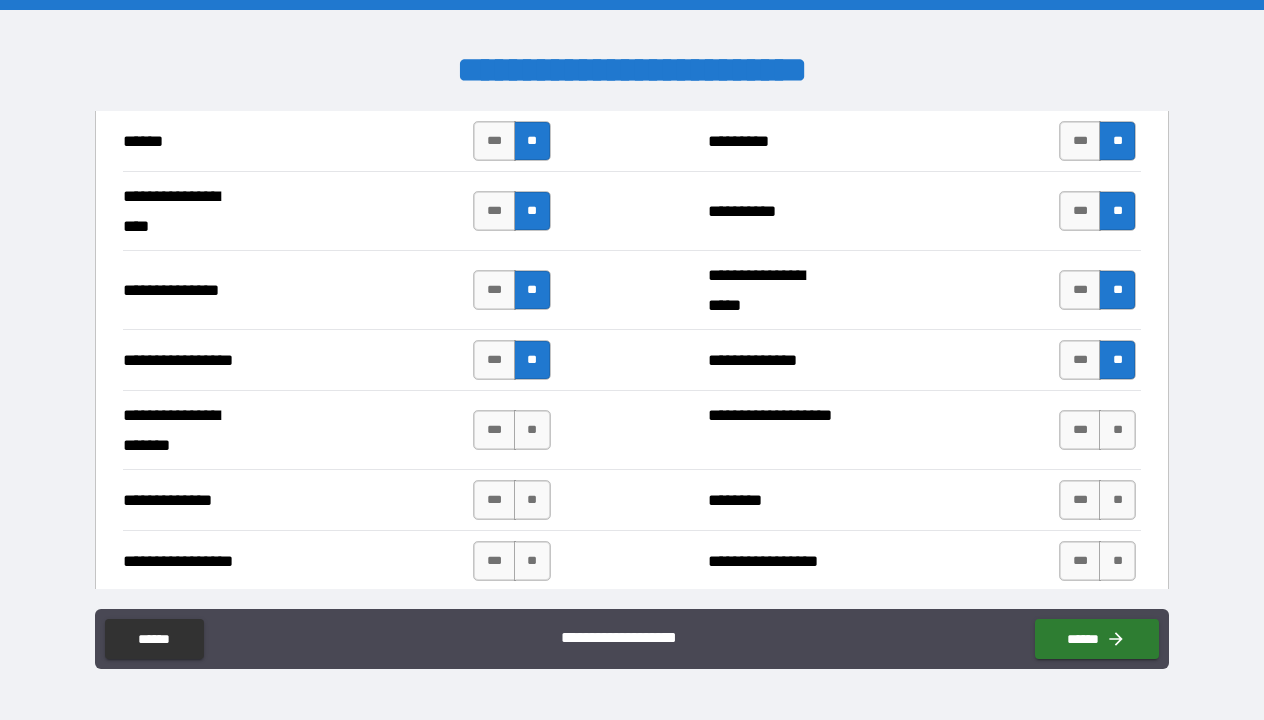 scroll, scrollTop: 2561, scrollLeft: 0, axis: vertical 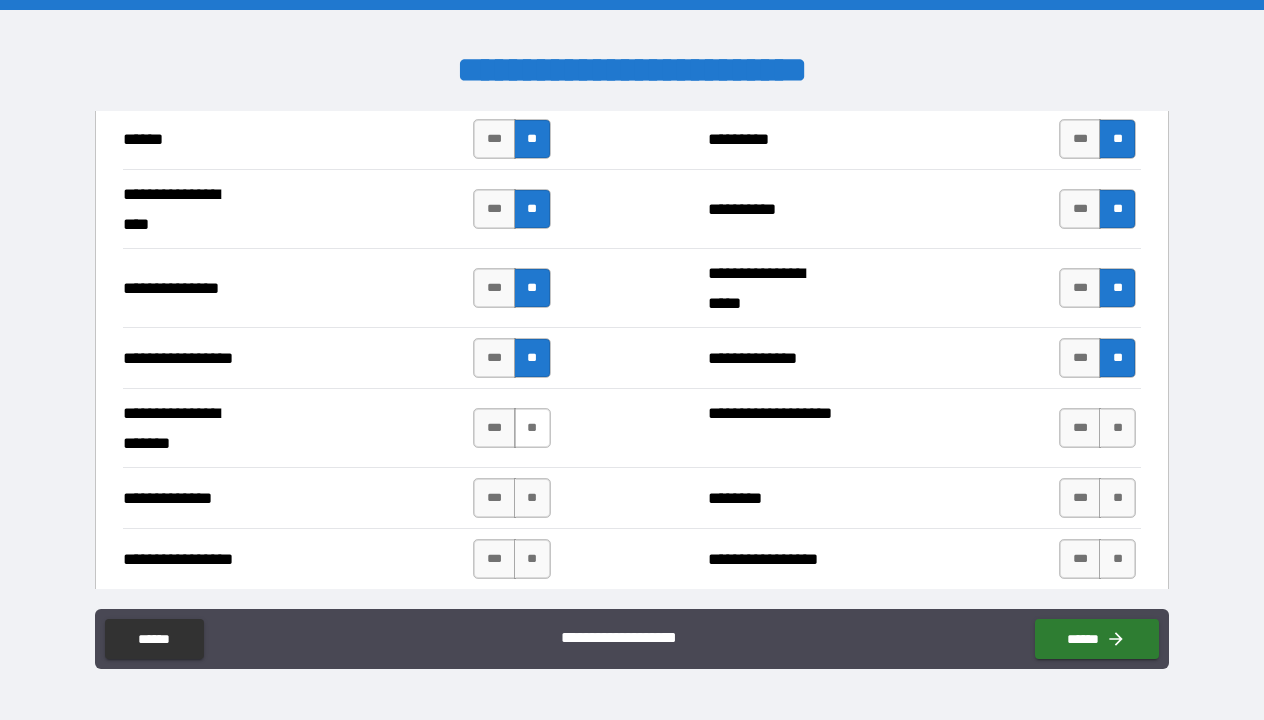 click on "**" at bounding box center (532, 428) 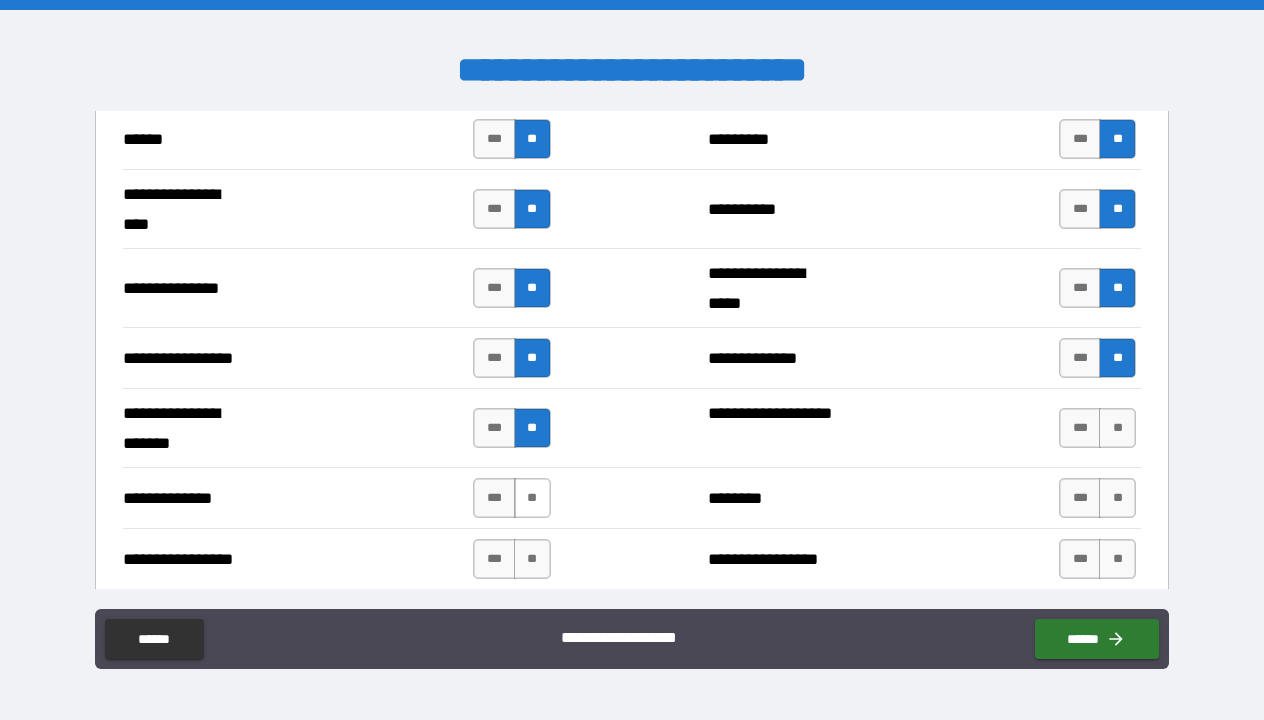 click on "**" at bounding box center (532, 498) 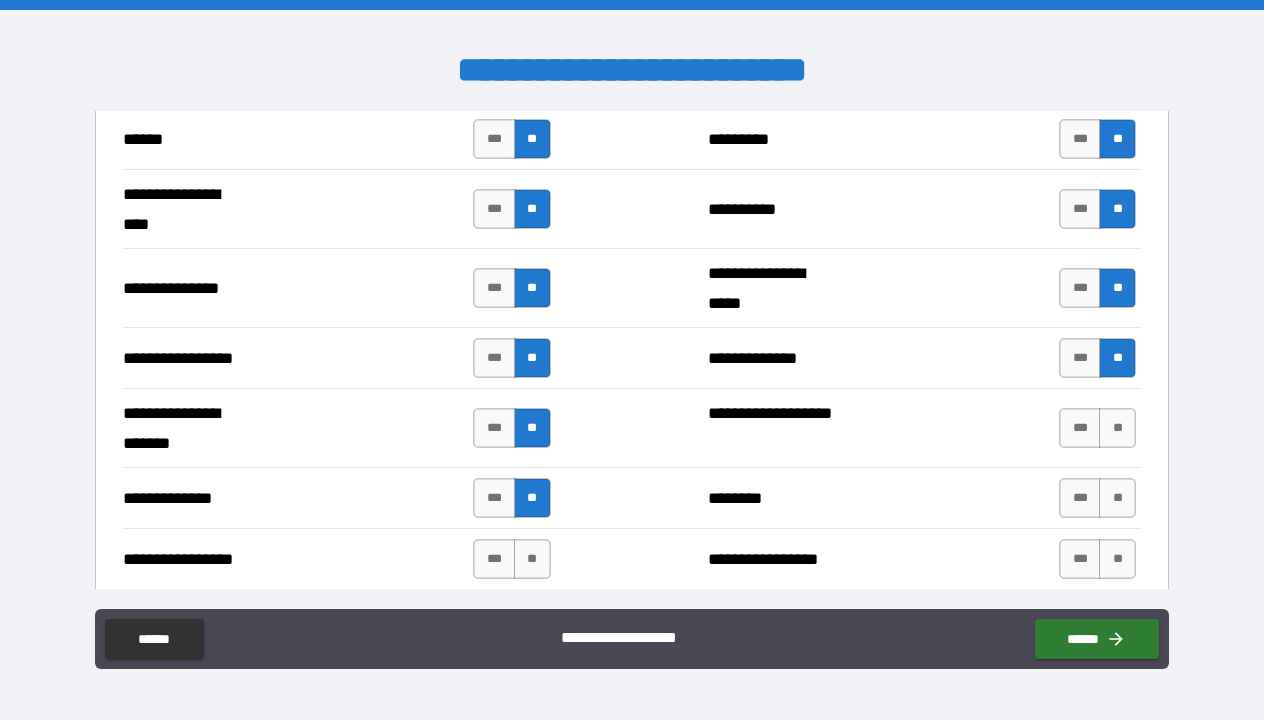 scroll, scrollTop: 2716, scrollLeft: 0, axis: vertical 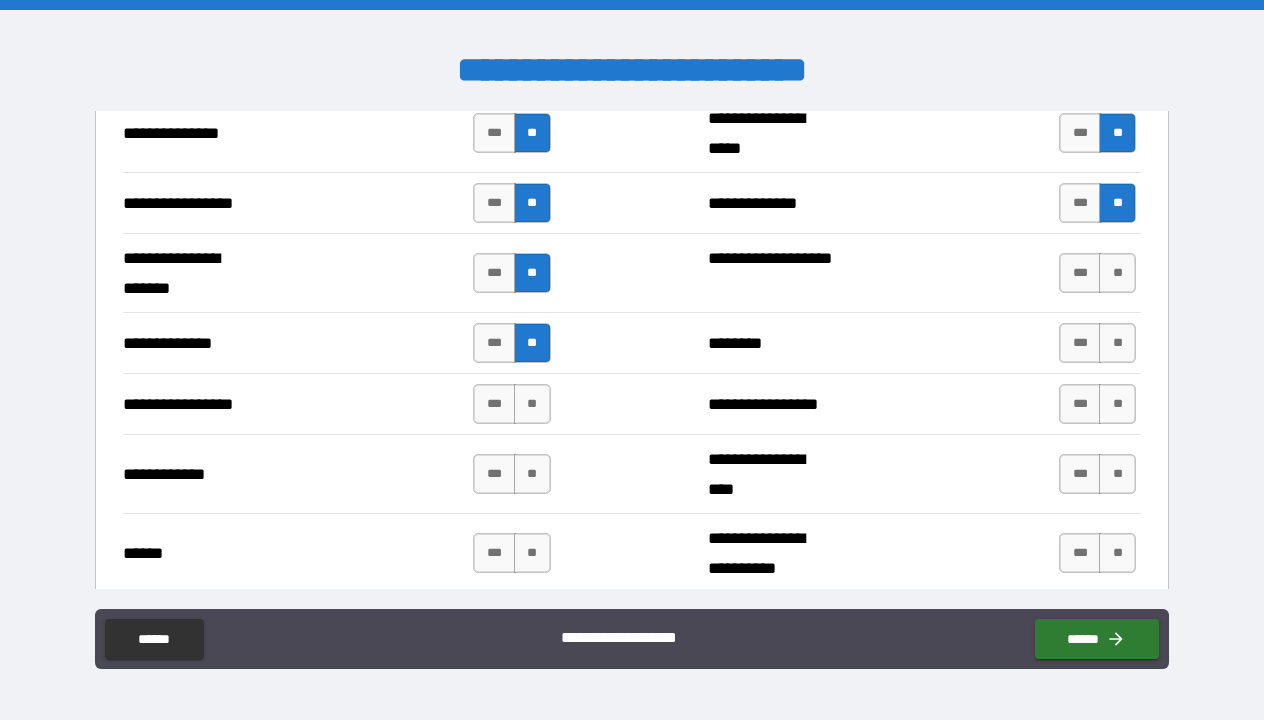 click on "**********" at bounding box center [632, 473] 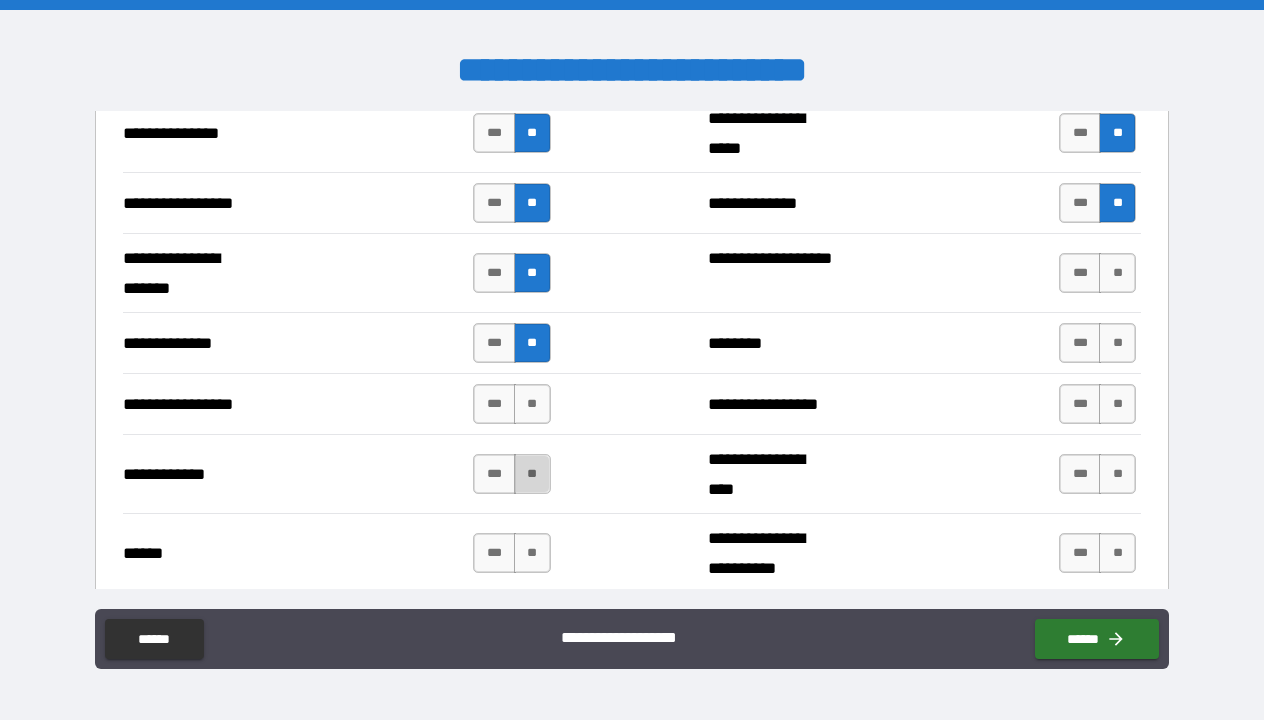 click on "**" at bounding box center [532, 474] 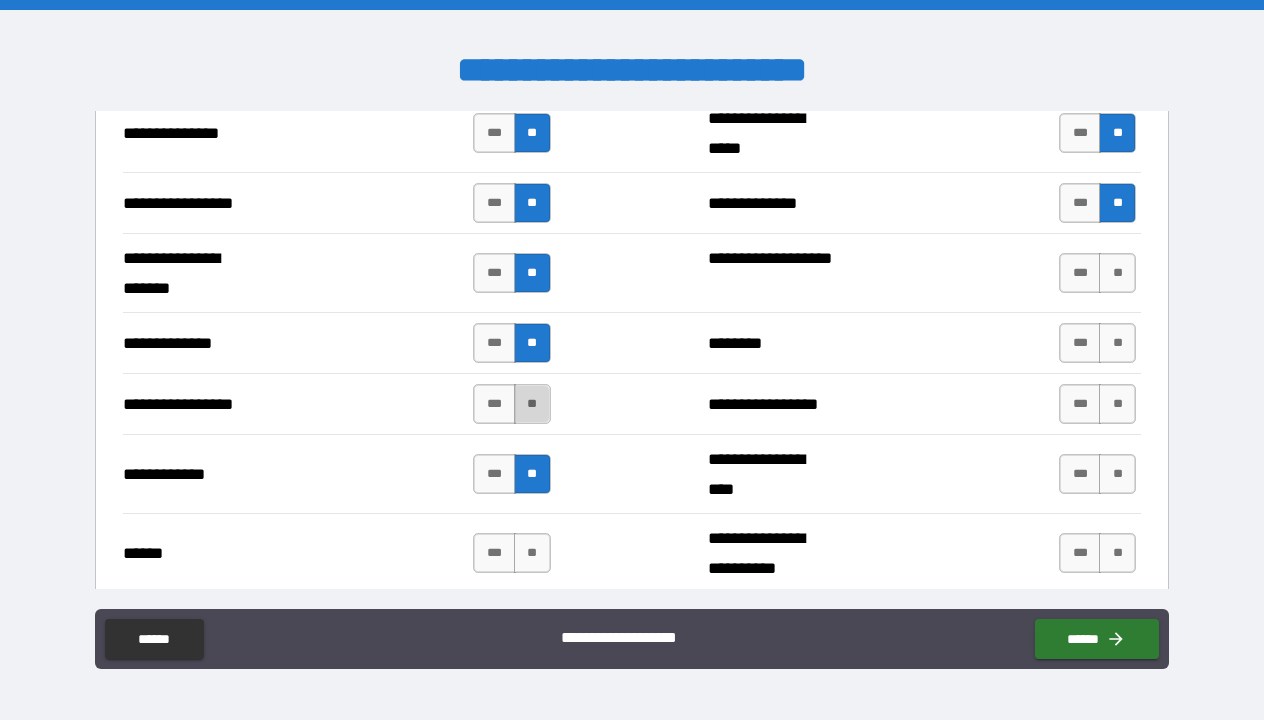 click on "**" at bounding box center [532, 404] 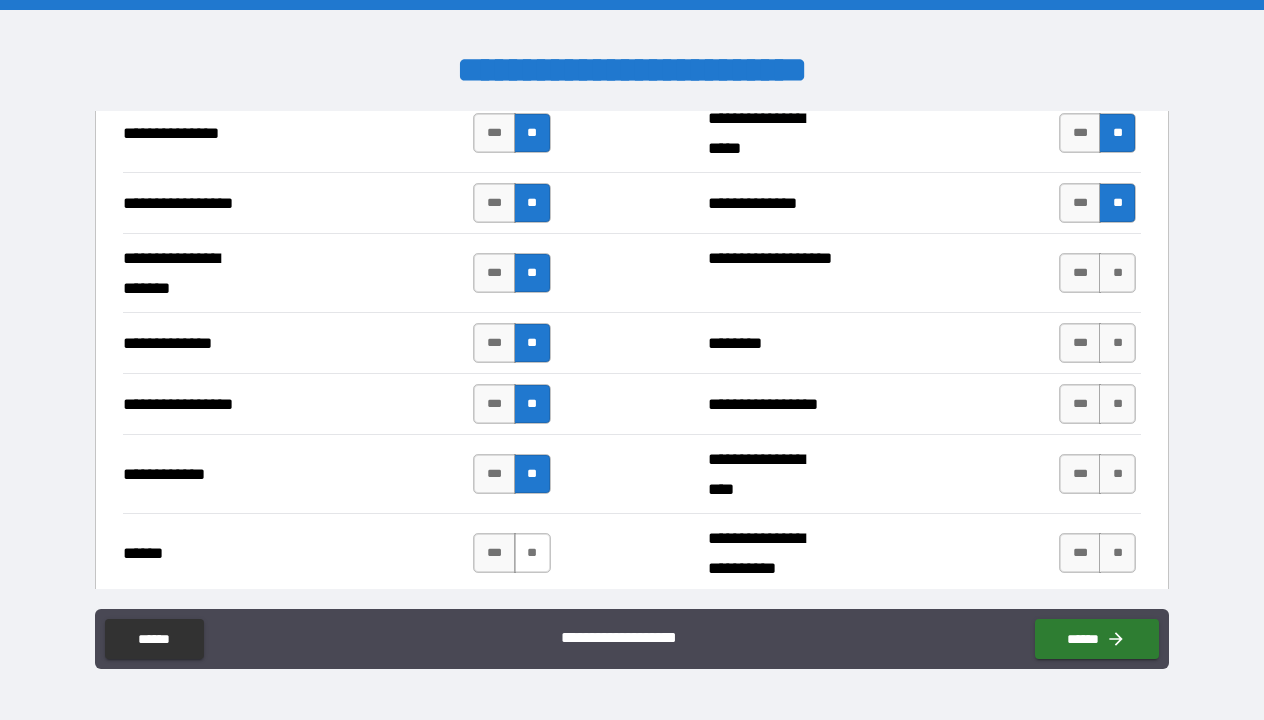 click on "**" at bounding box center [532, 553] 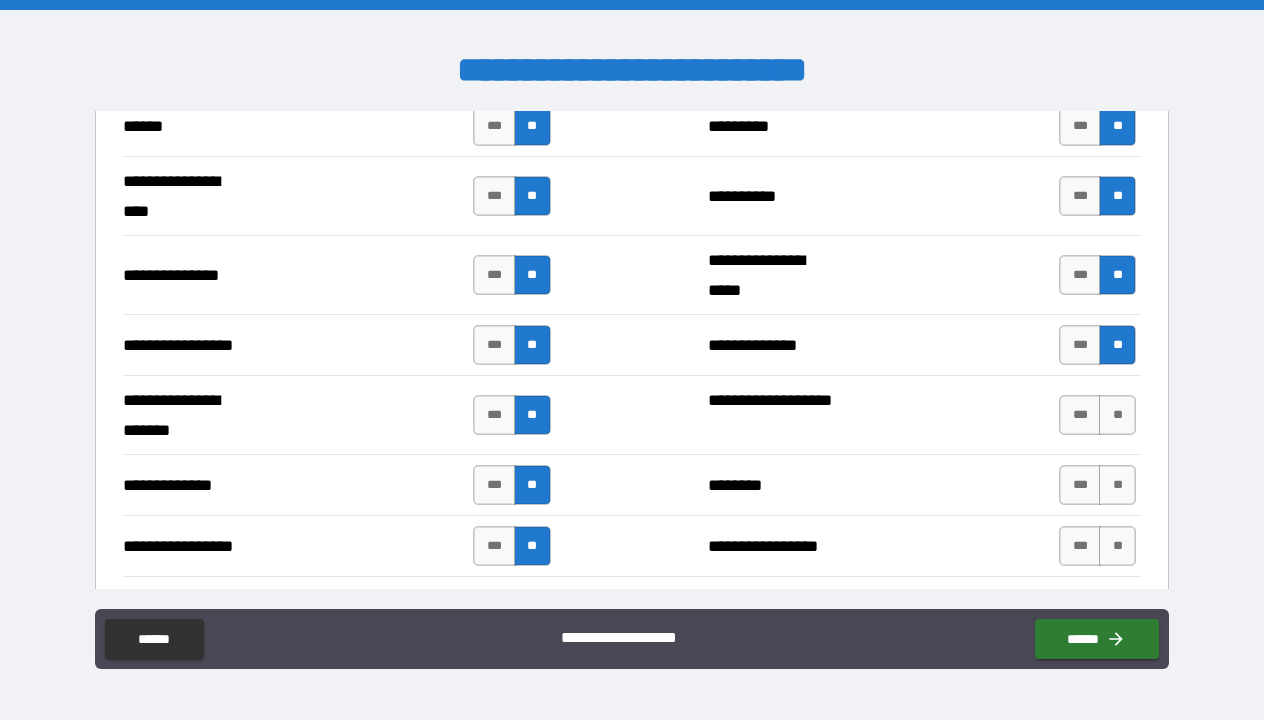 scroll, scrollTop: 2578, scrollLeft: 0, axis: vertical 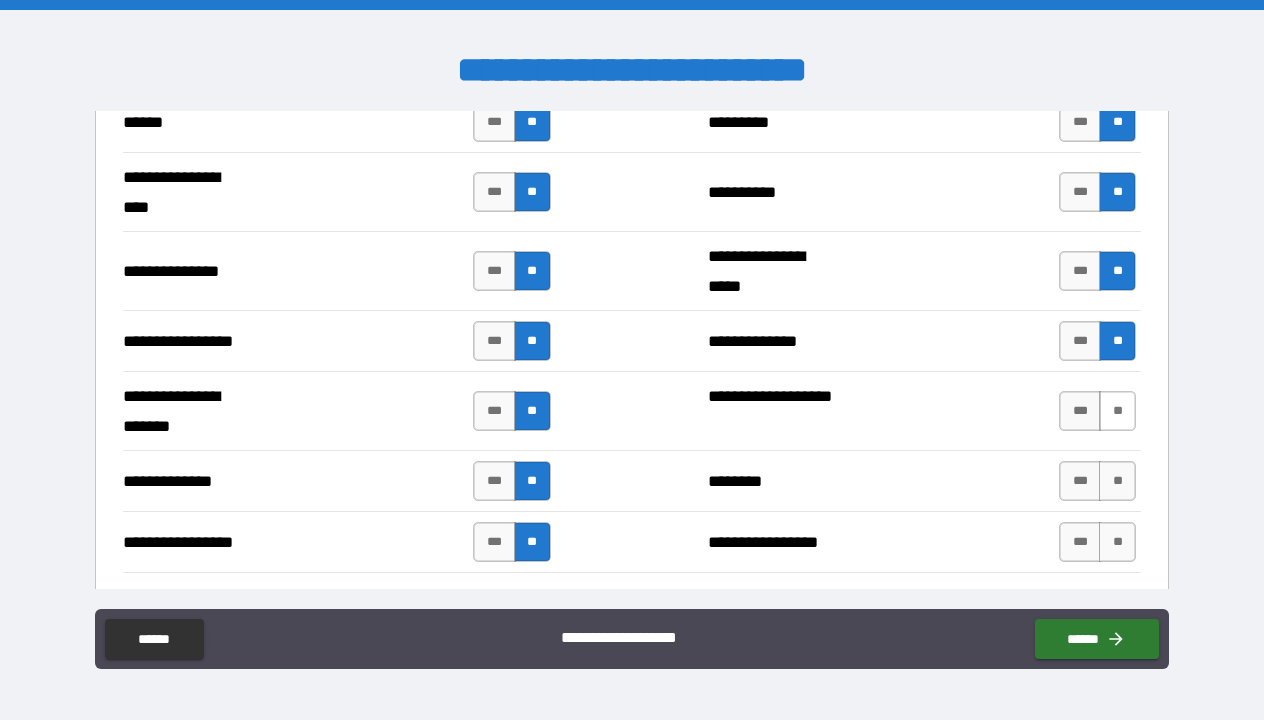 click on "**" at bounding box center (1117, 411) 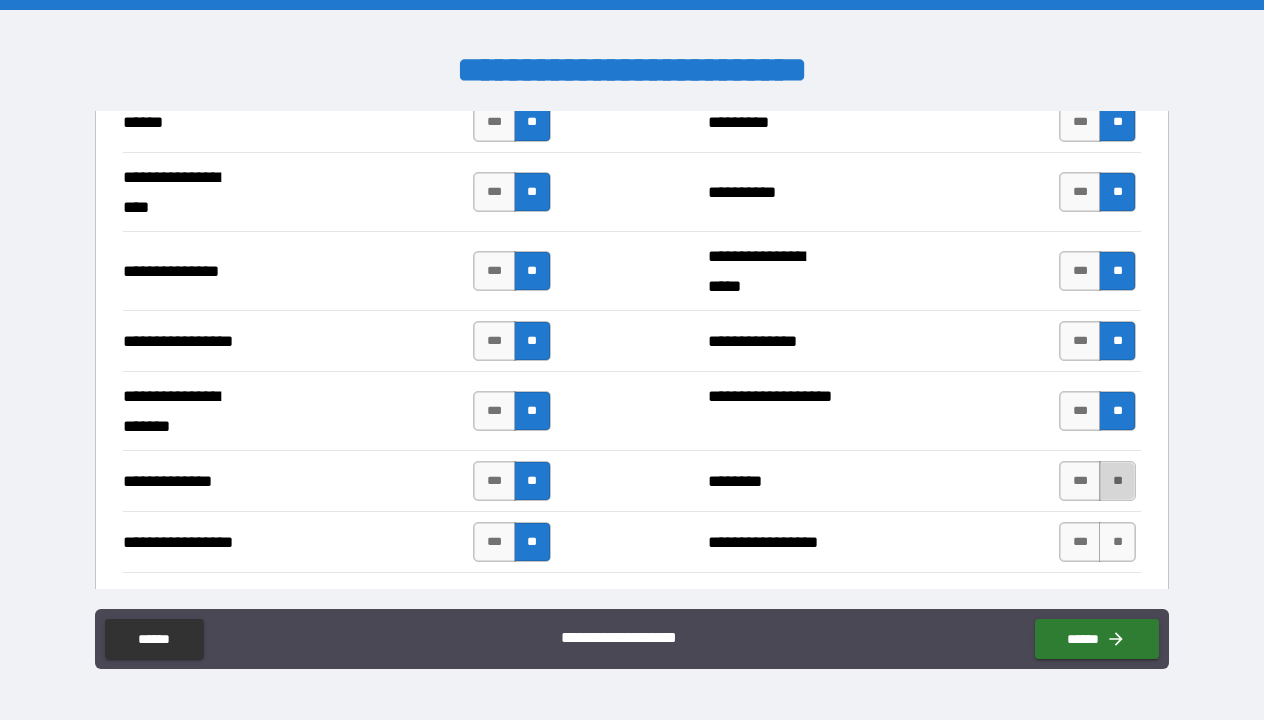 click on "**" at bounding box center (1117, 481) 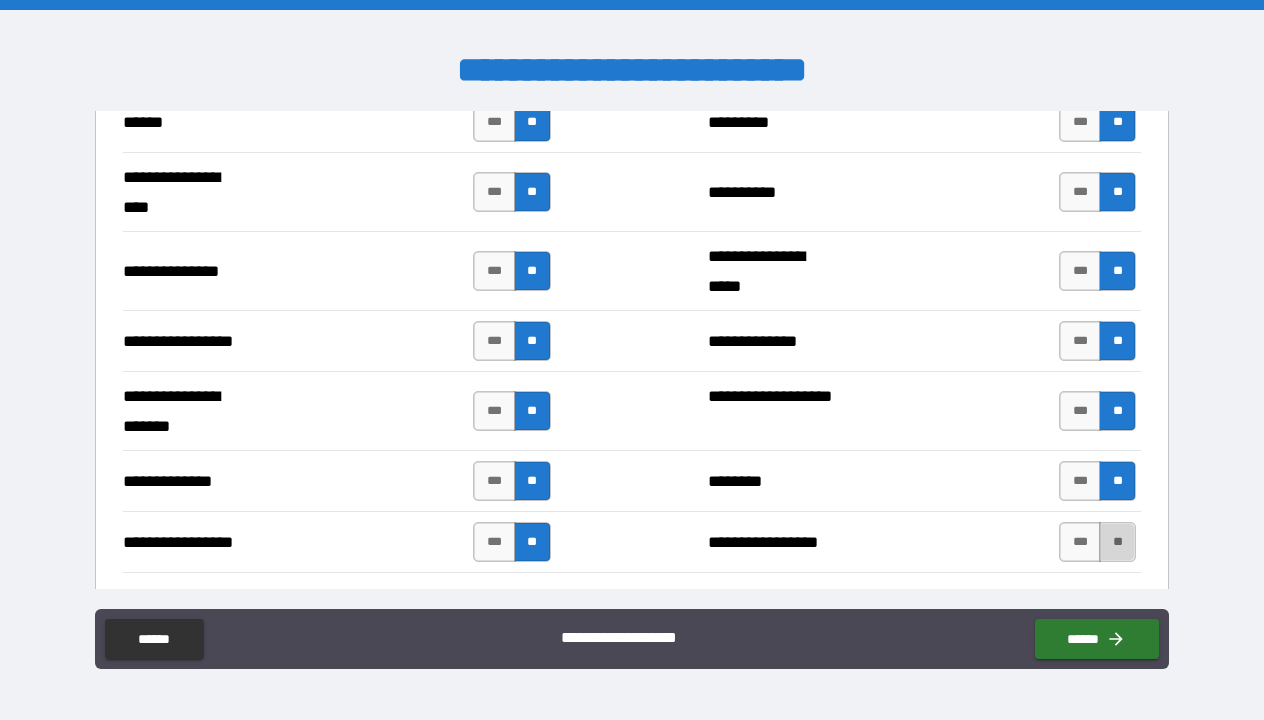 click on "**" at bounding box center [1117, 542] 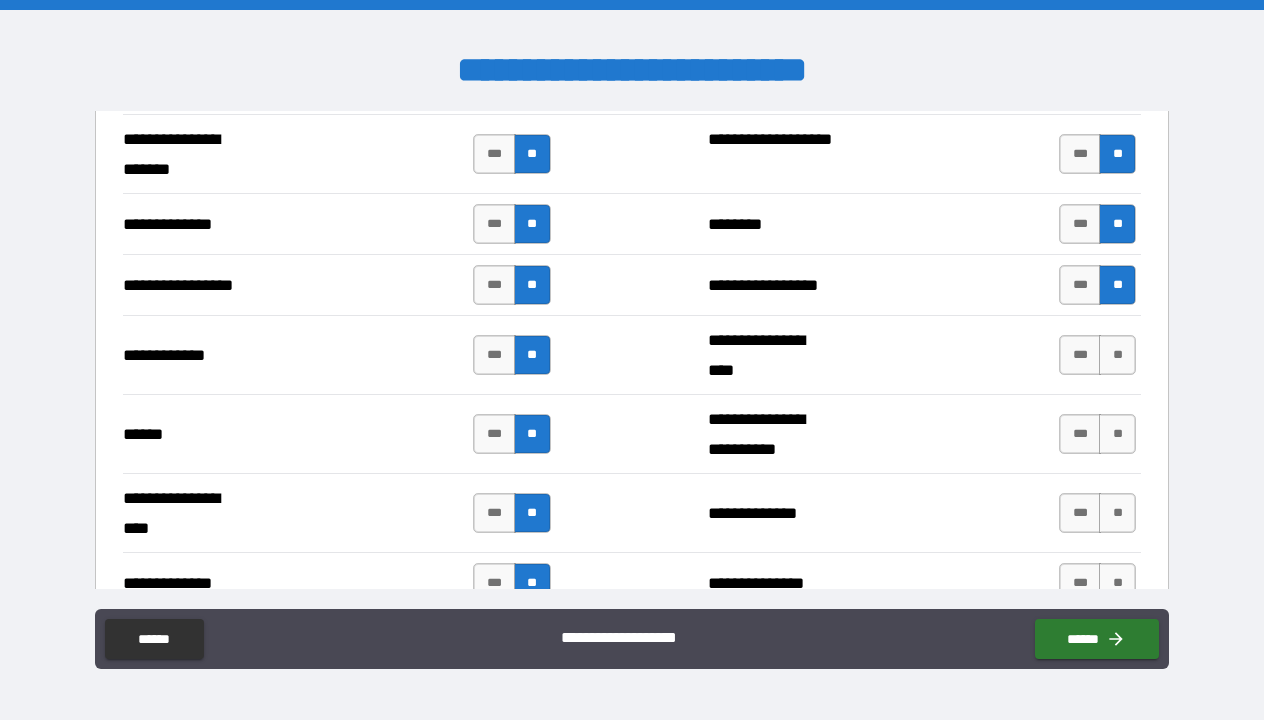 scroll, scrollTop: 2840, scrollLeft: 0, axis: vertical 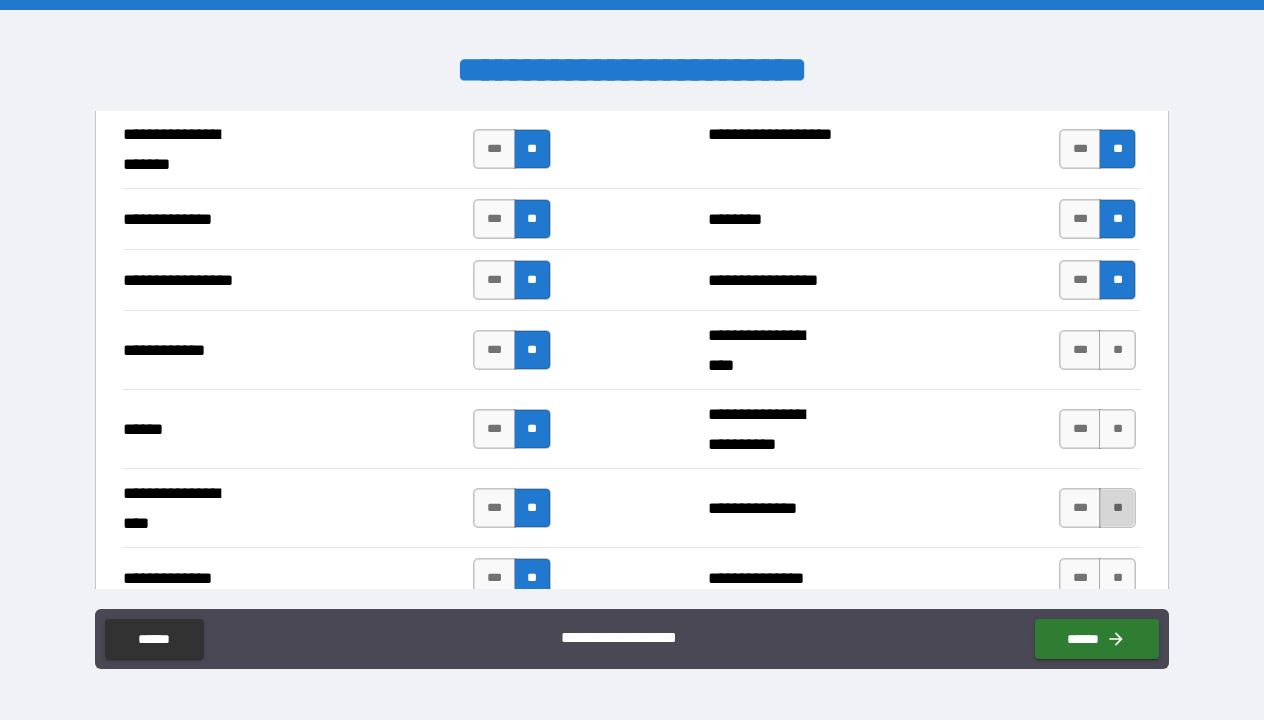 click on "**" at bounding box center (1117, 508) 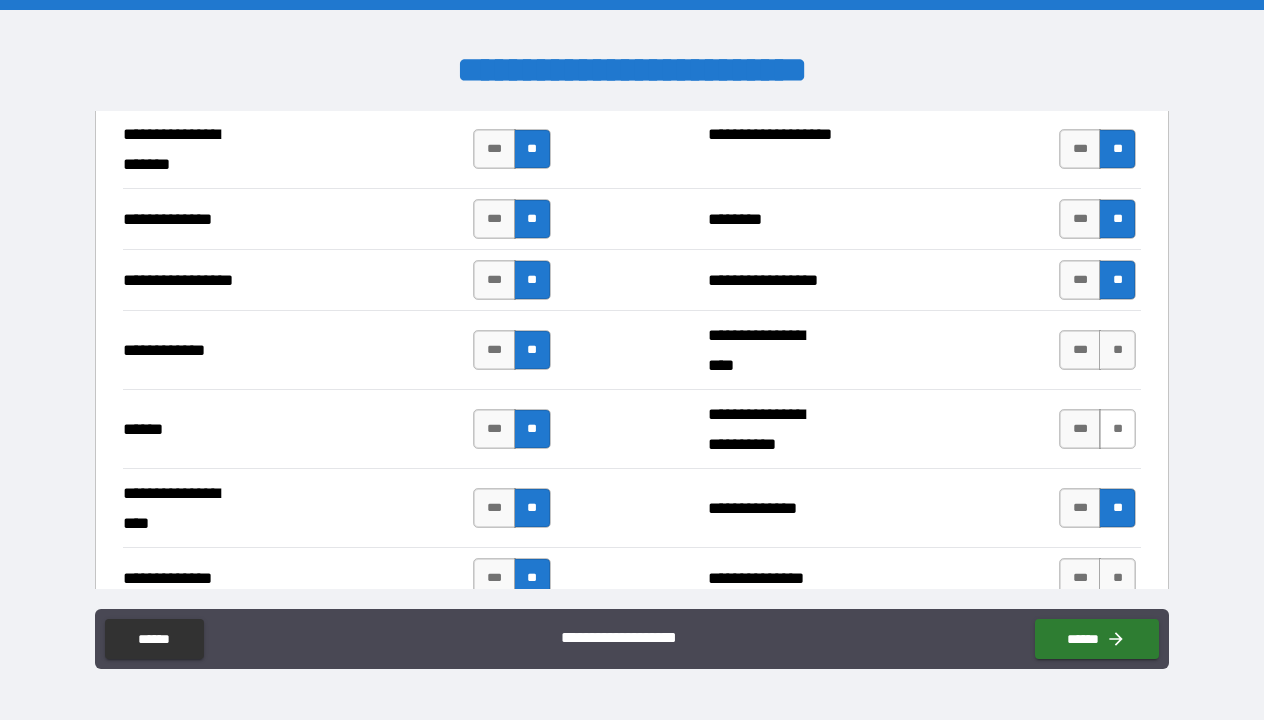 click on "**" at bounding box center [1117, 429] 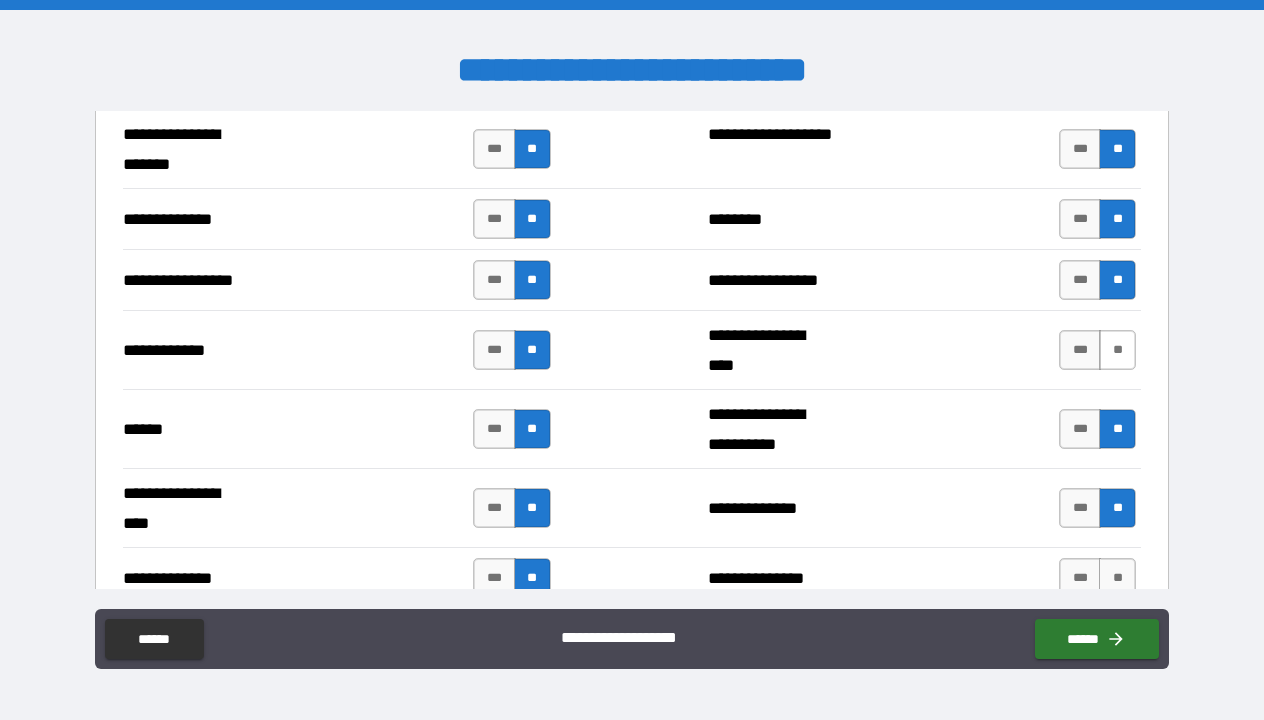 click on "**" at bounding box center [1117, 350] 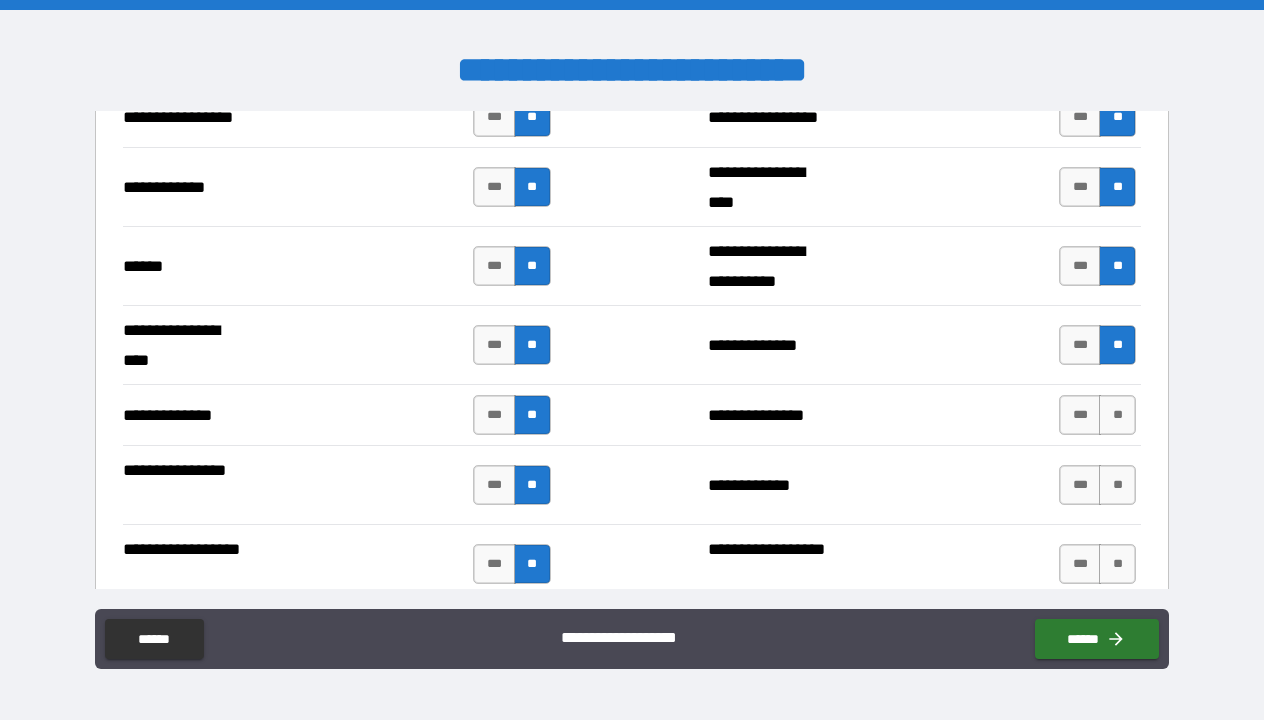 scroll, scrollTop: 3003, scrollLeft: 0, axis: vertical 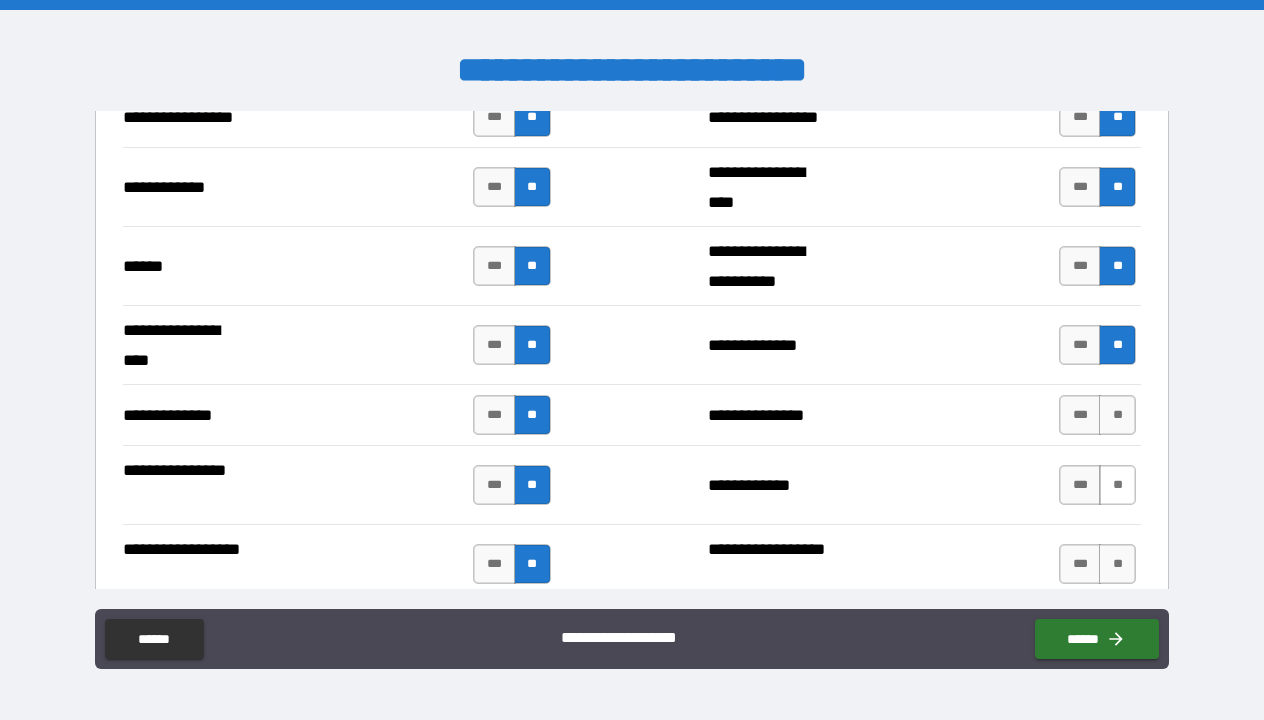 click on "**" at bounding box center [1117, 485] 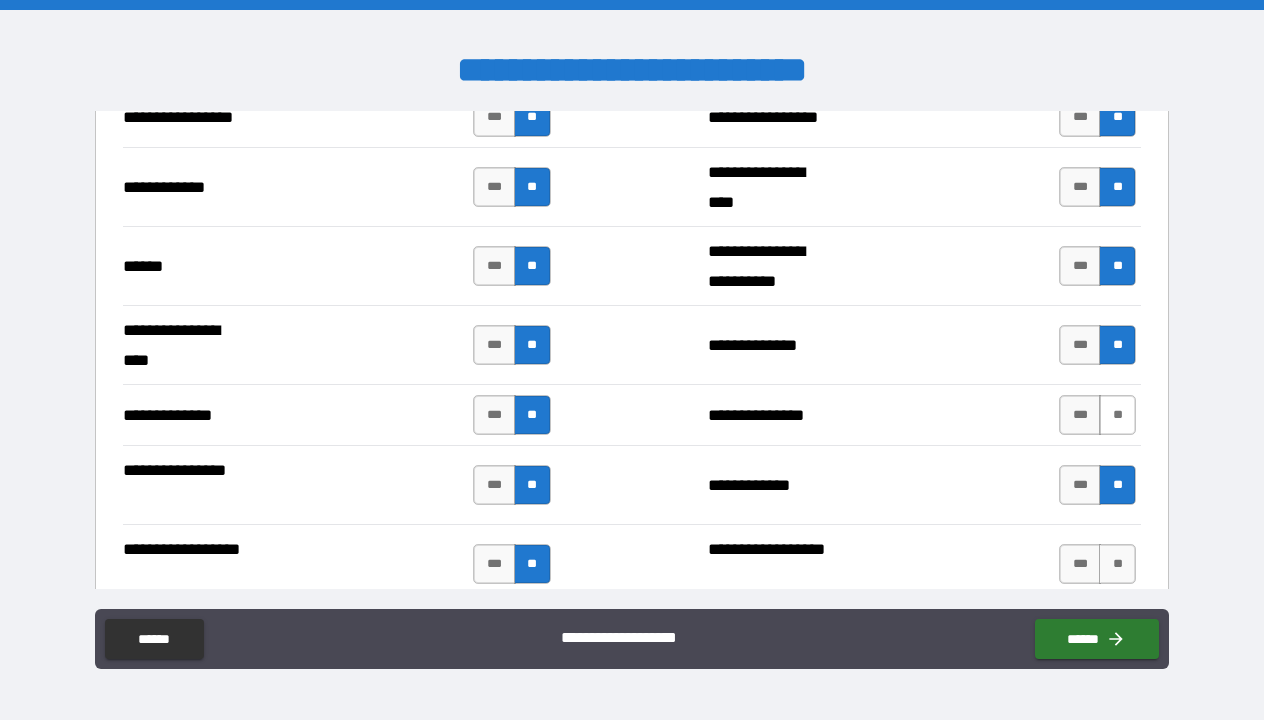 click on "**" at bounding box center (1117, 415) 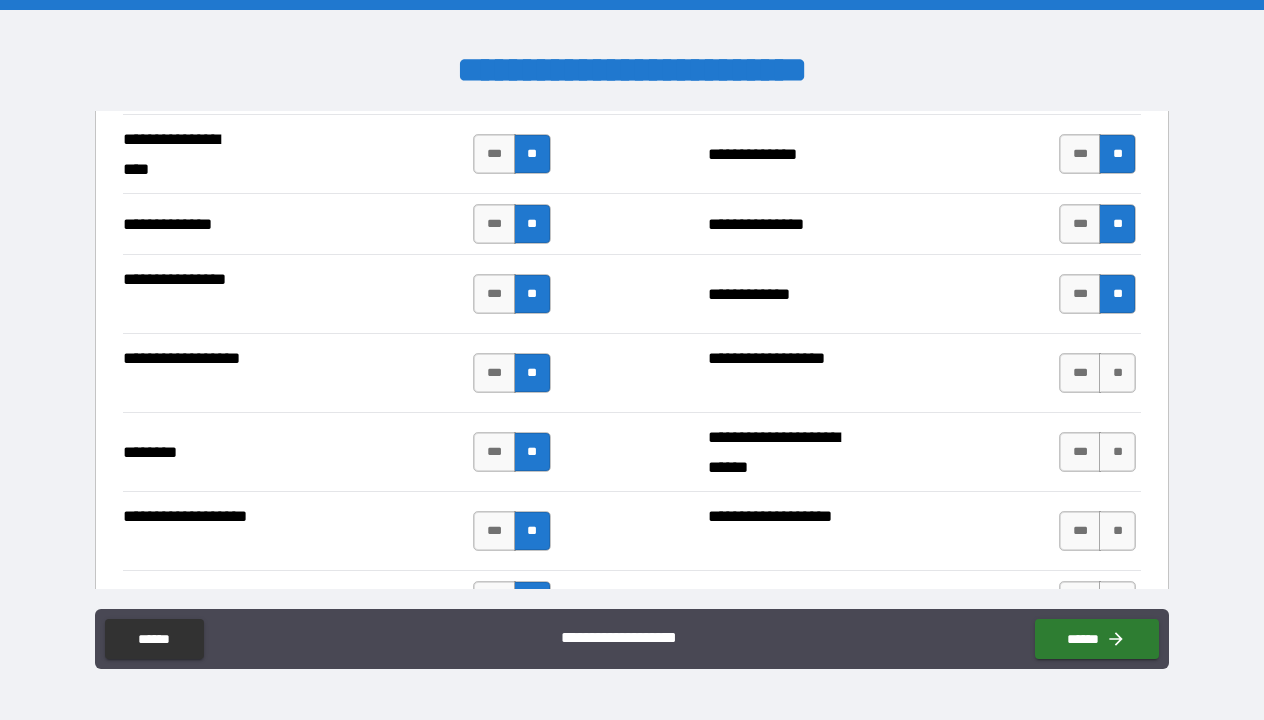 scroll, scrollTop: 3193, scrollLeft: 0, axis: vertical 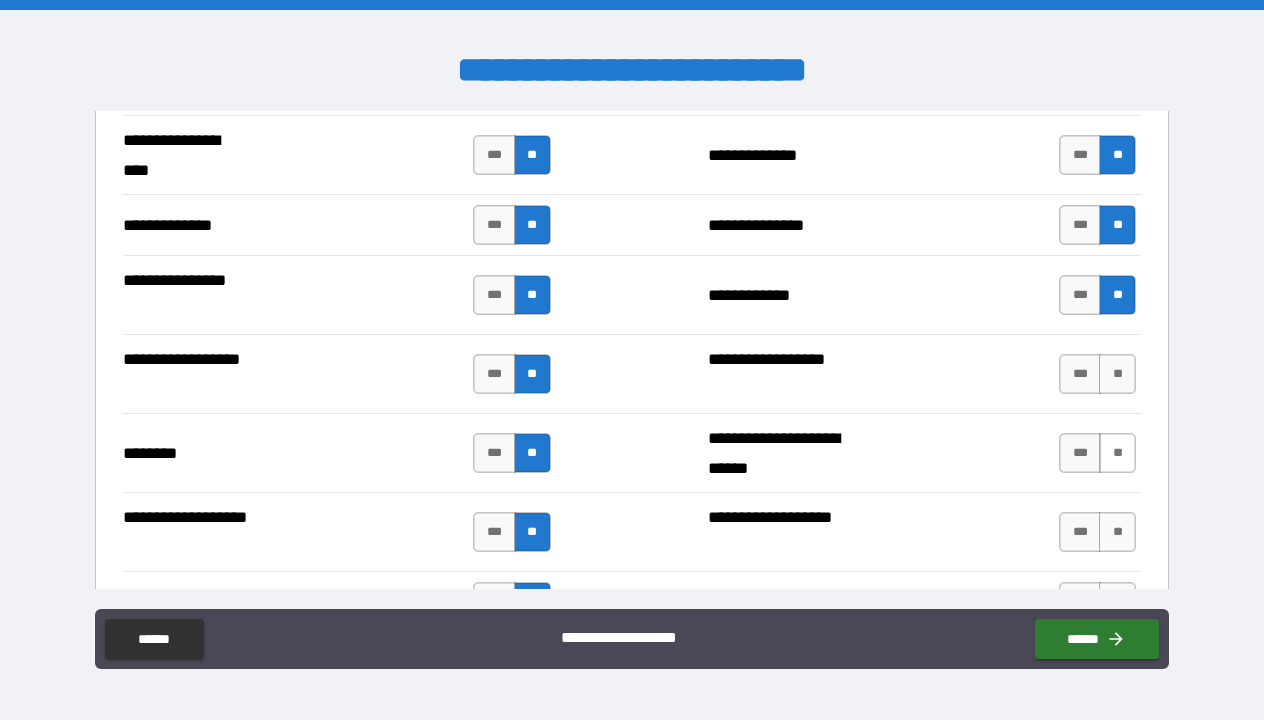 click on "**" at bounding box center (1117, 453) 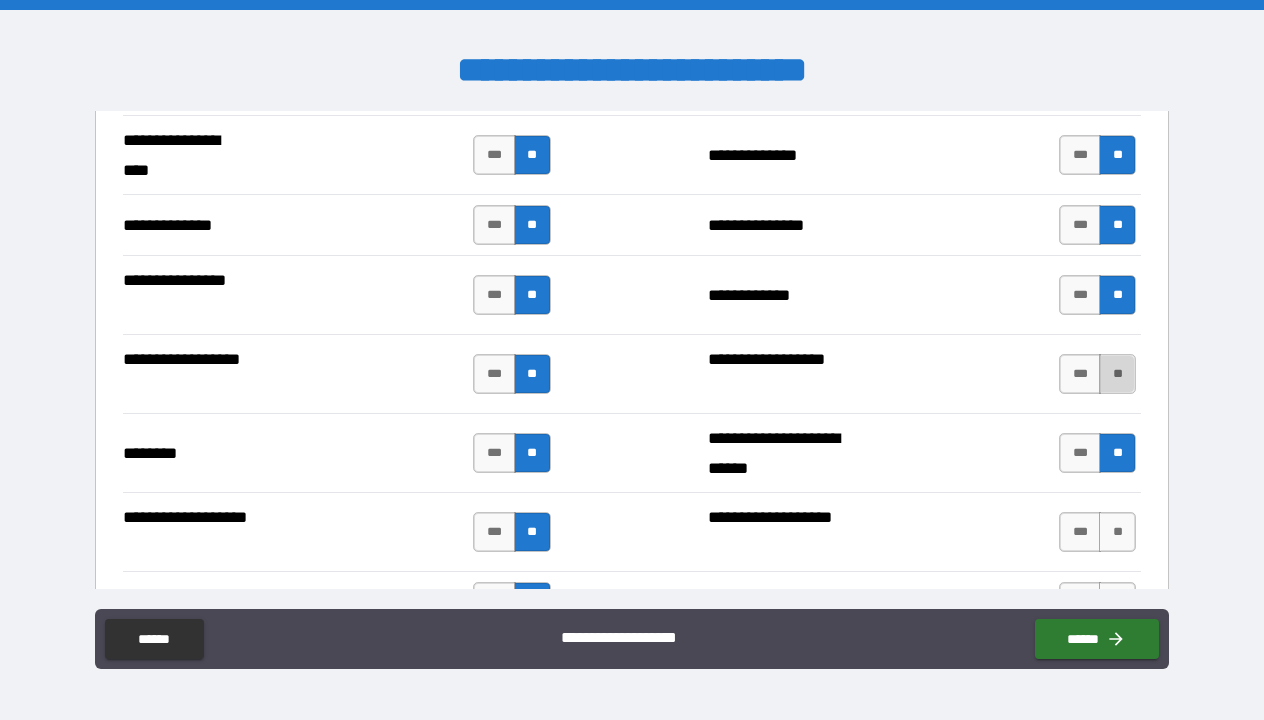 click on "**" at bounding box center [1117, 374] 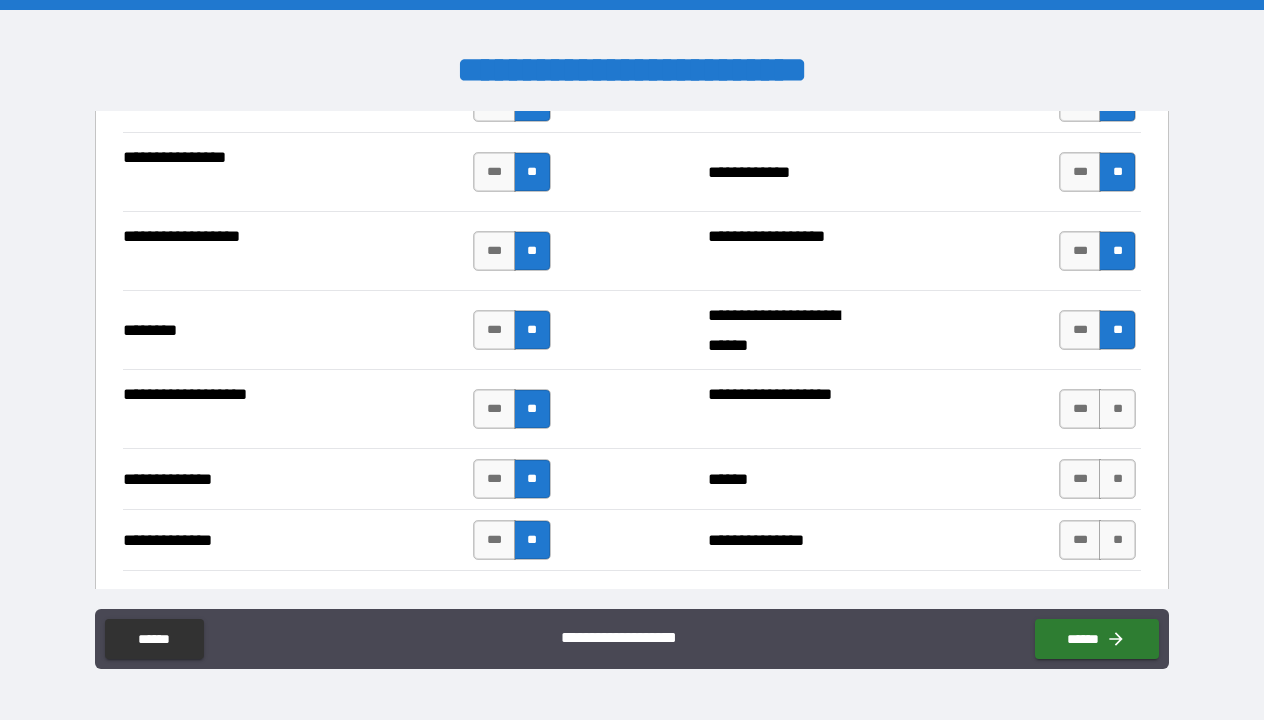 scroll, scrollTop: 3315, scrollLeft: 0, axis: vertical 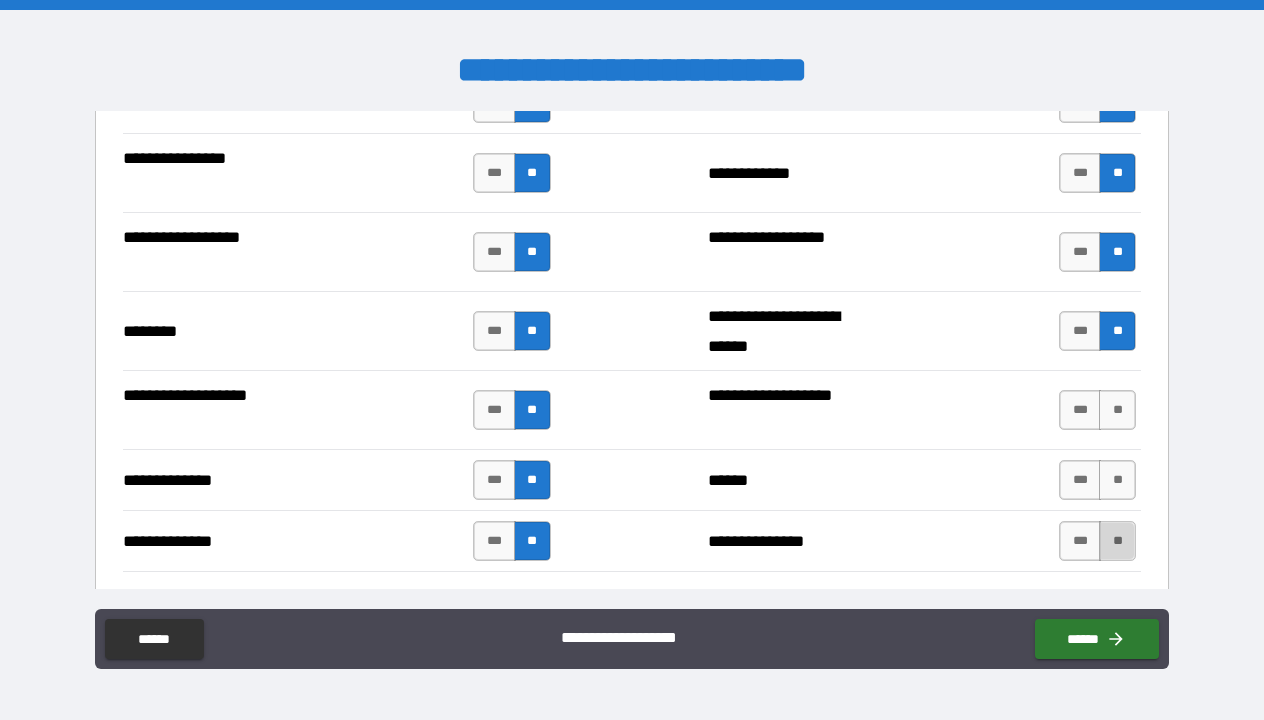 click on "**" at bounding box center [1117, 541] 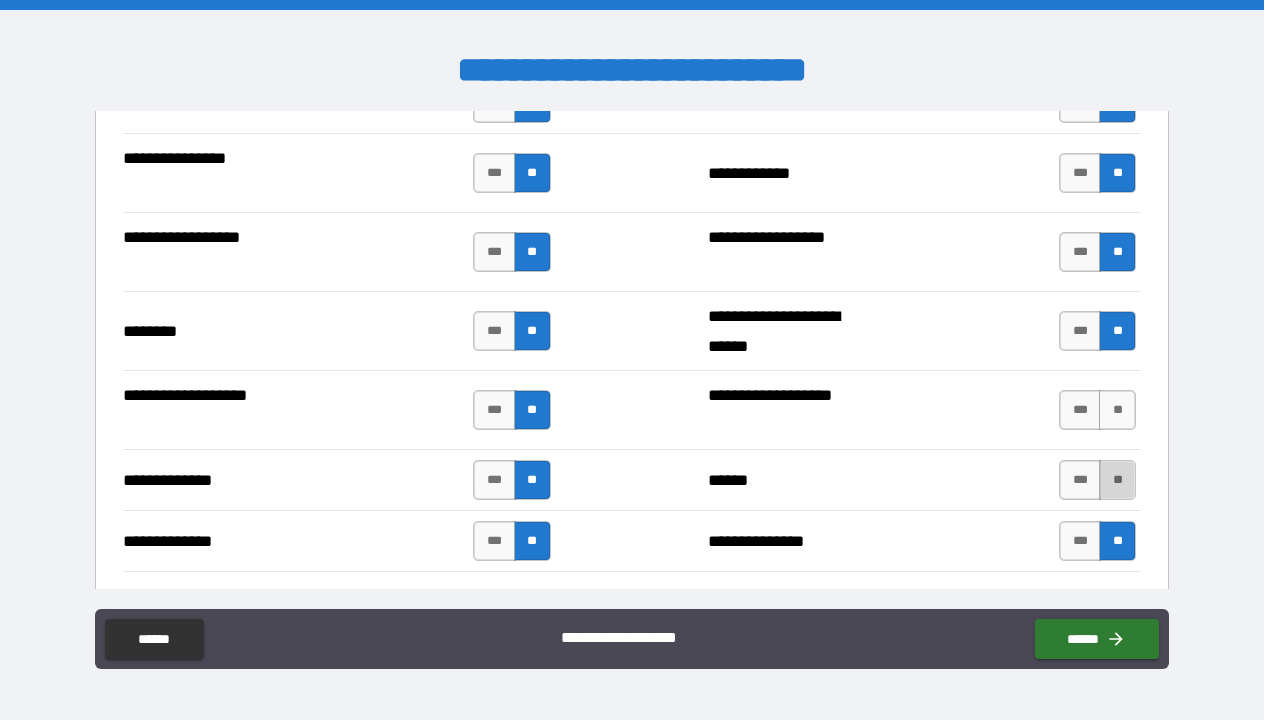 click on "**" at bounding box center (1117, 480) 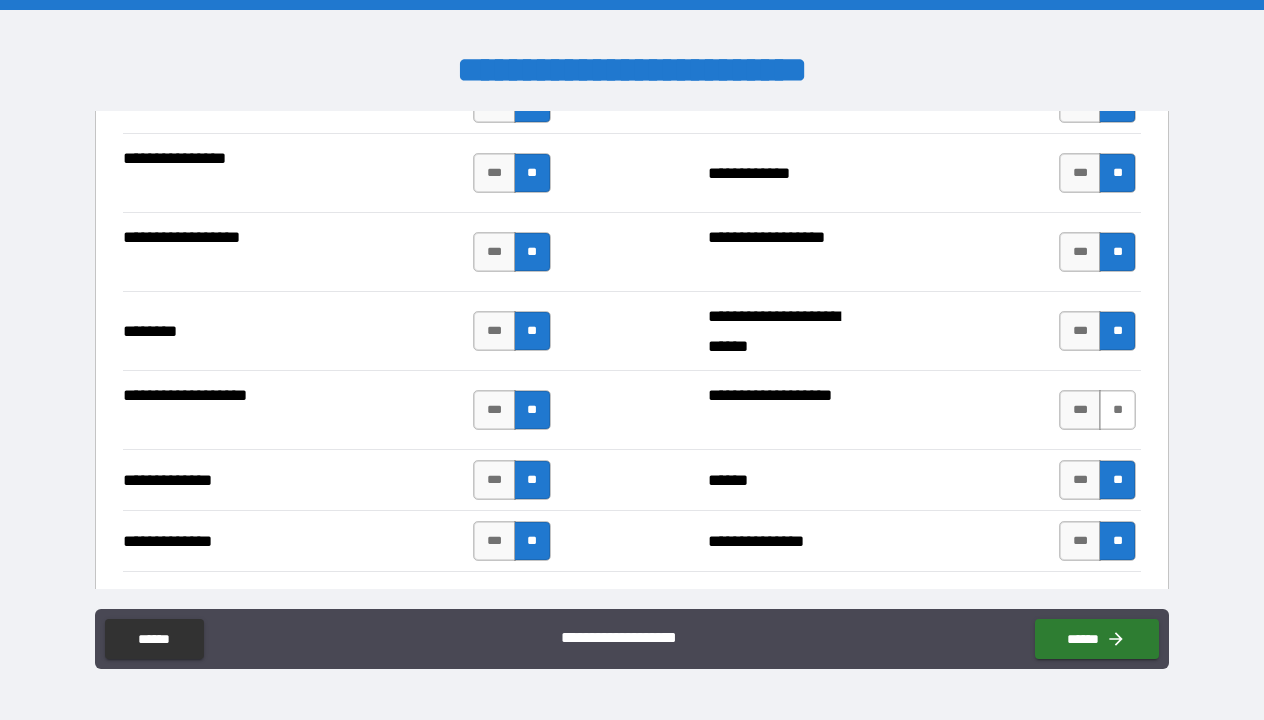 click on "**" at bounding box center (1117, 410) 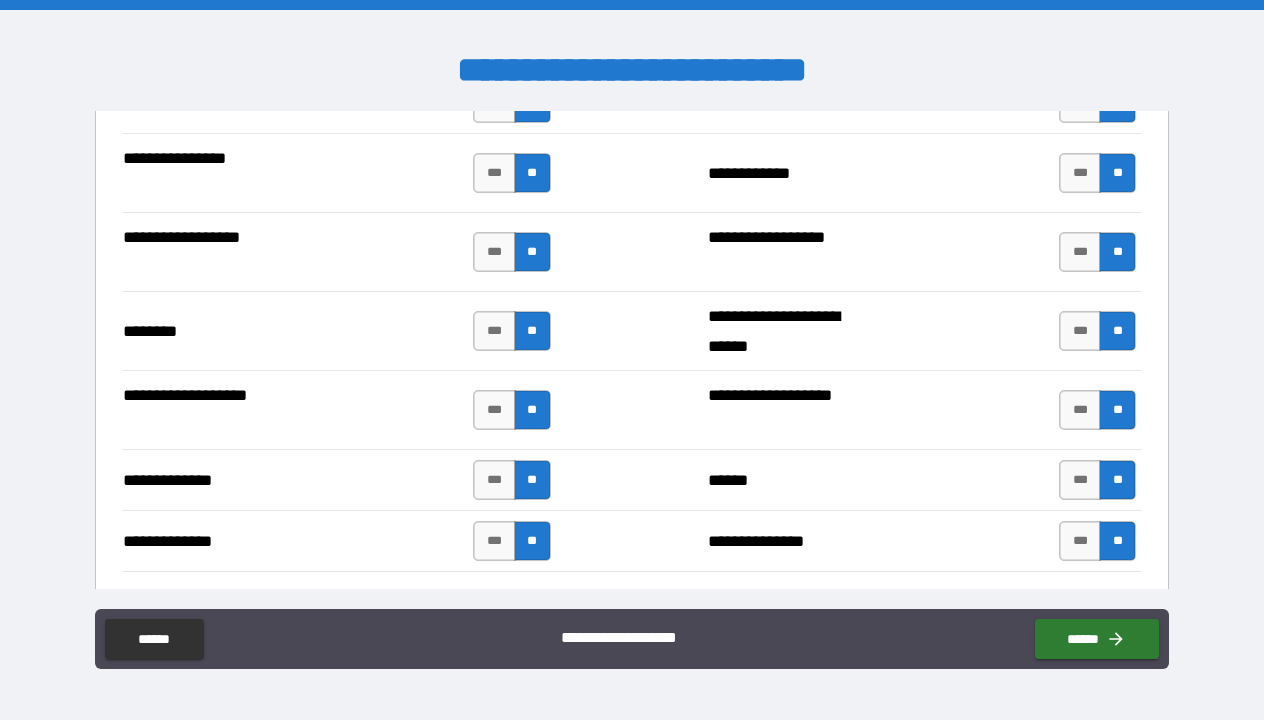 scroll, scrollTop: 3529, scrollLeft: 0, axis: vertical 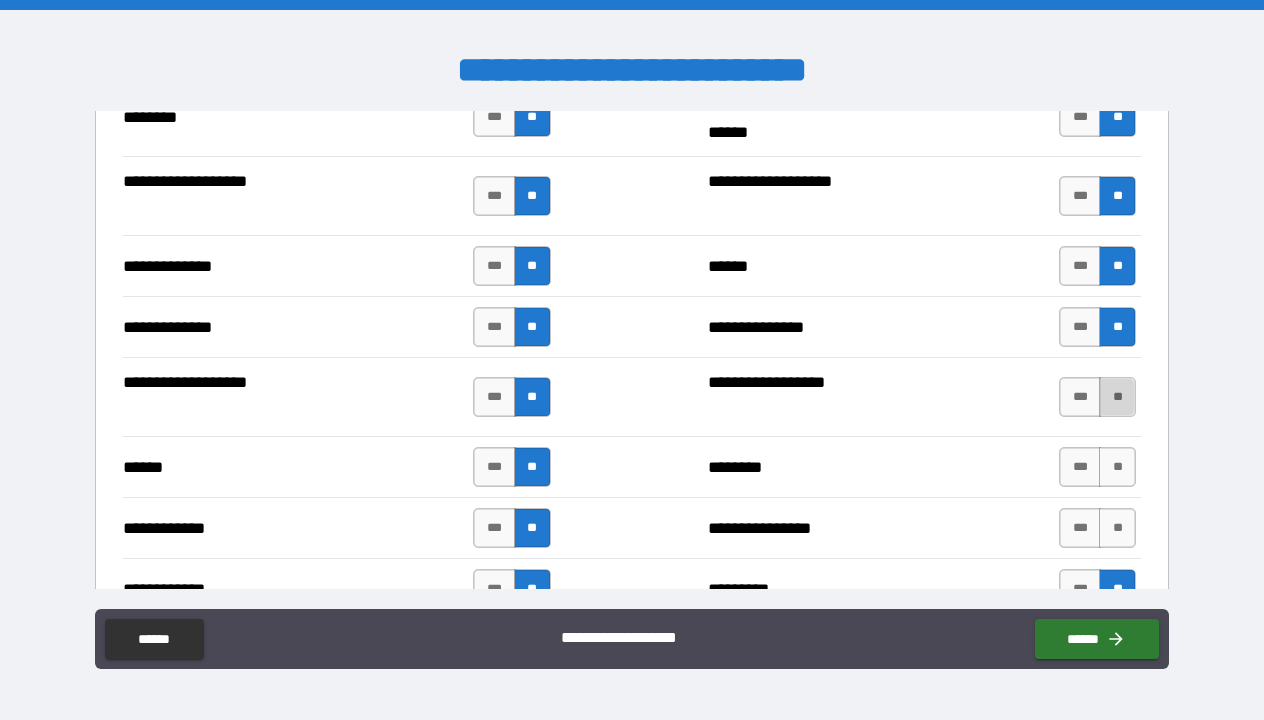 click on "**" at bounding box center [1117, 397] 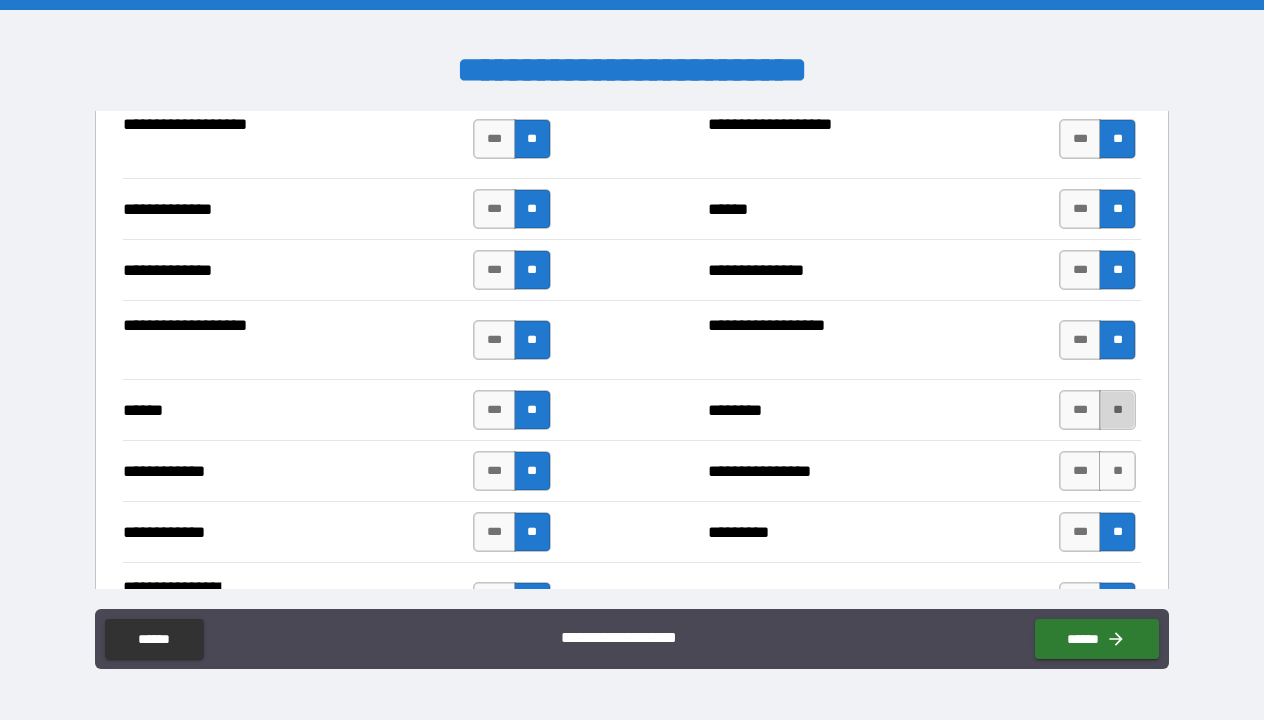 click on "**" at bounding box center (1117, 410) 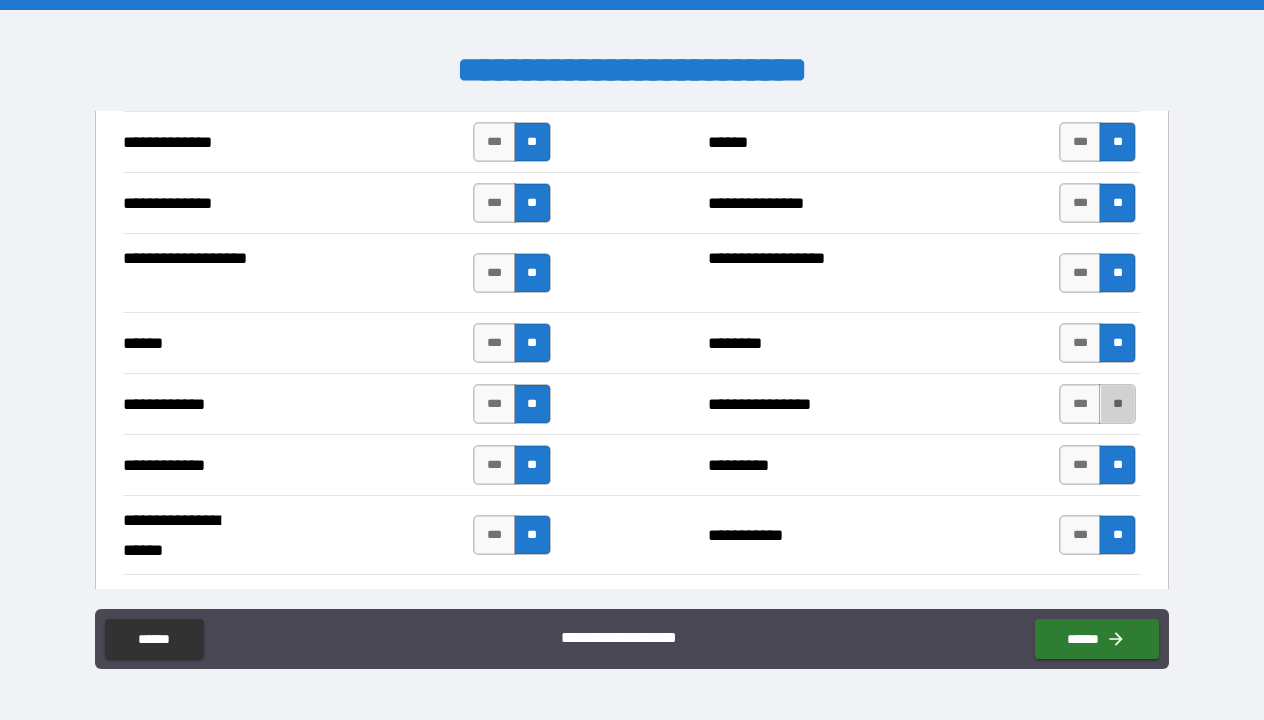 click on "**" at bounding box center (1117, 404) 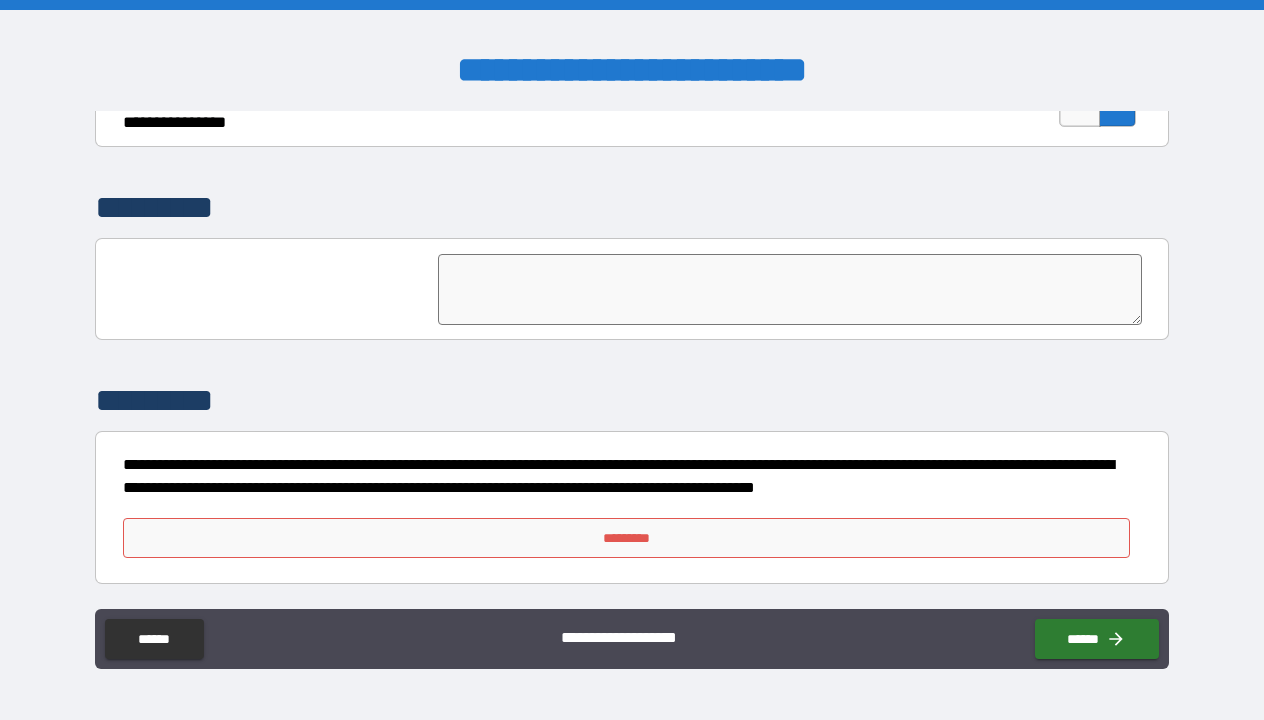 scroll, scrollTop: 4863, scrollLeft: 0, axis: vertical 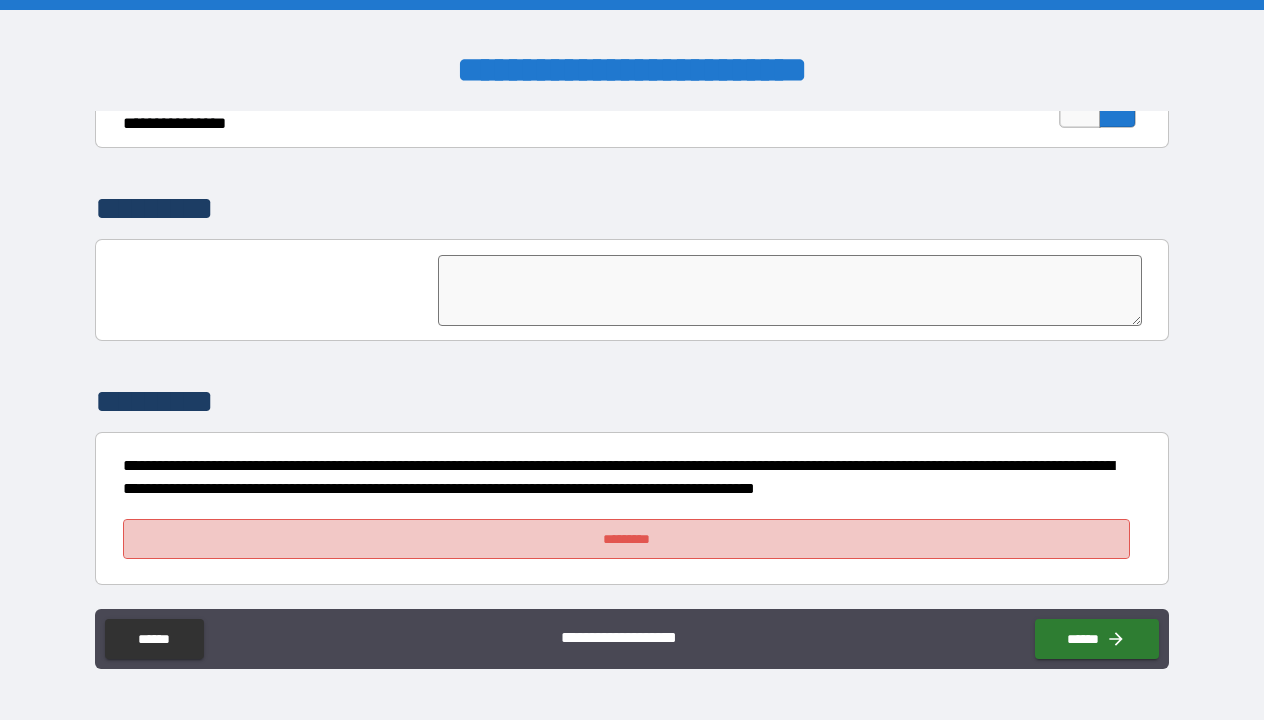 click on "*********" at bounding box center (626, 539) 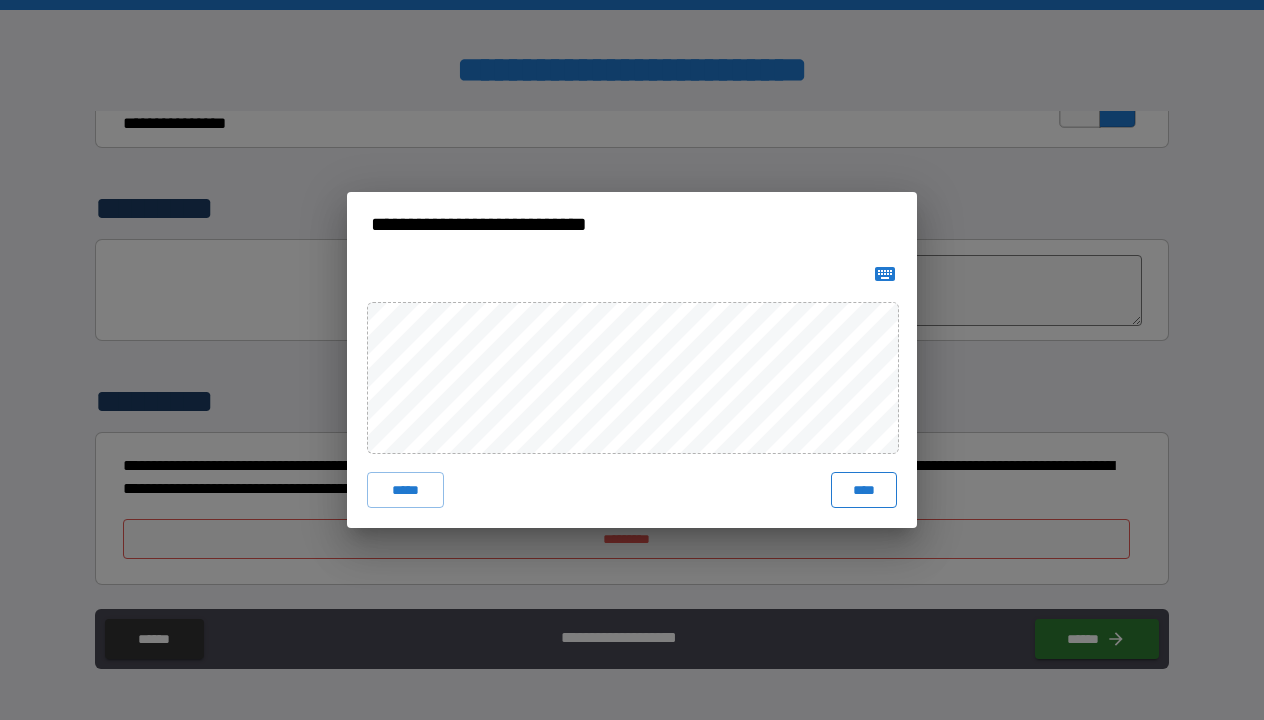 click on "****" at bounding box center [864, 490] 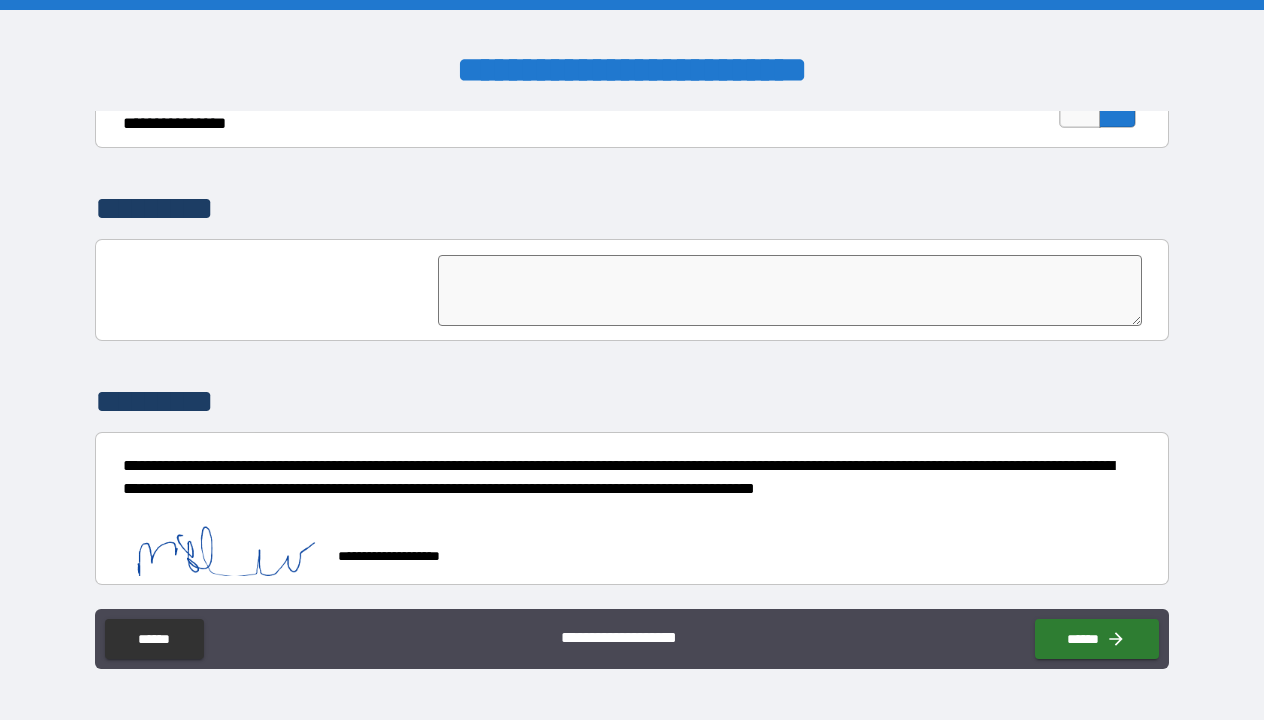 scroll, scrollTop: 4854, scrollLeft: 0, axis: vertical 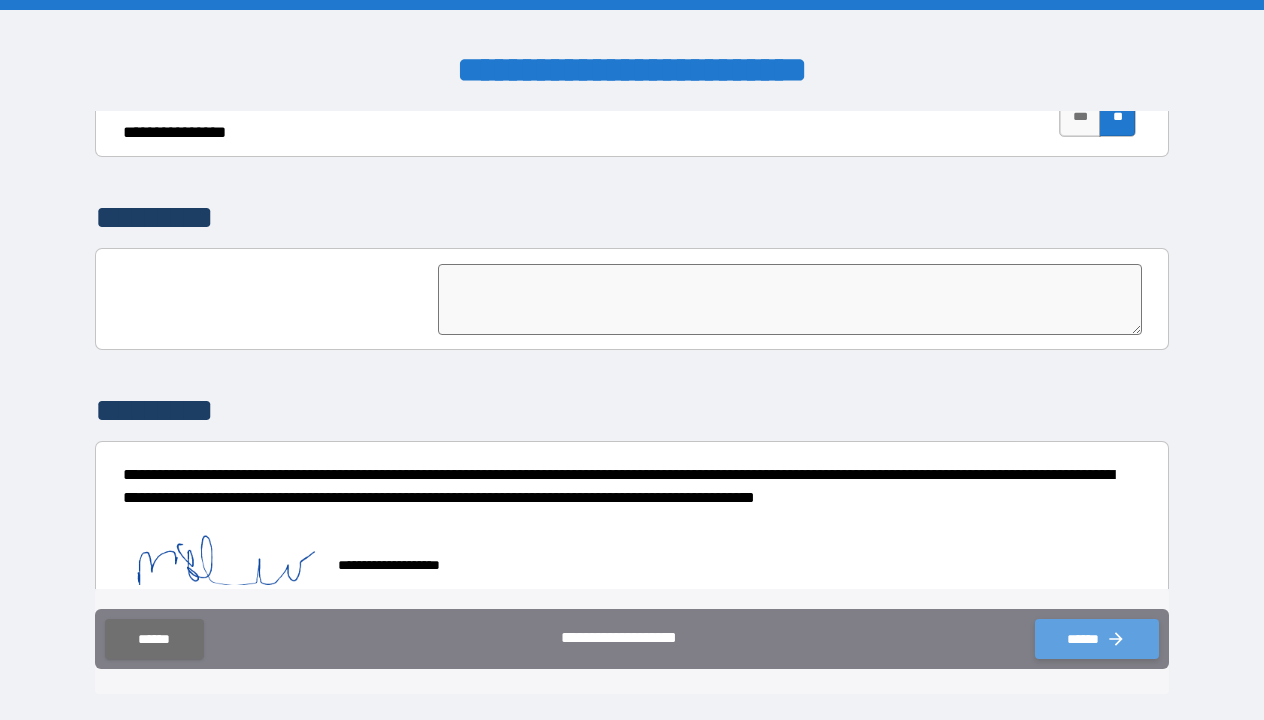 click on "******" at bounding box center (1097, 639) 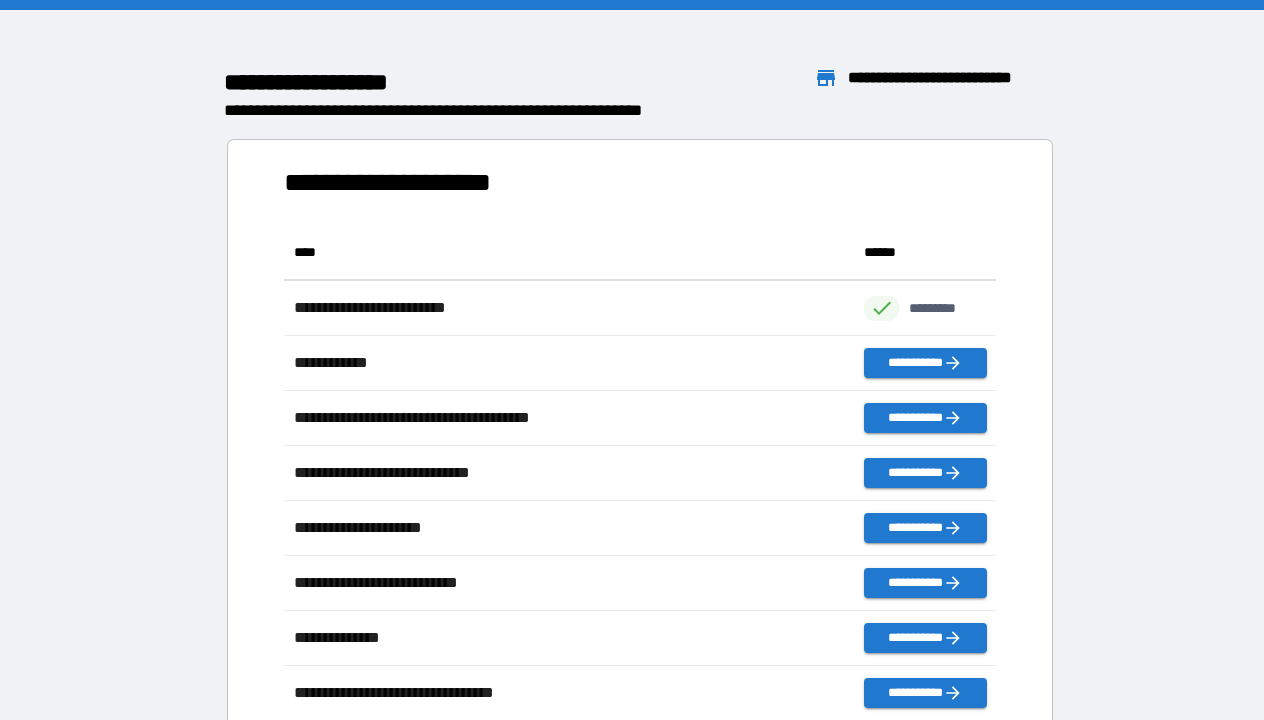 scroll, scrollTop: 1, scrollLeft: 1, axis: both 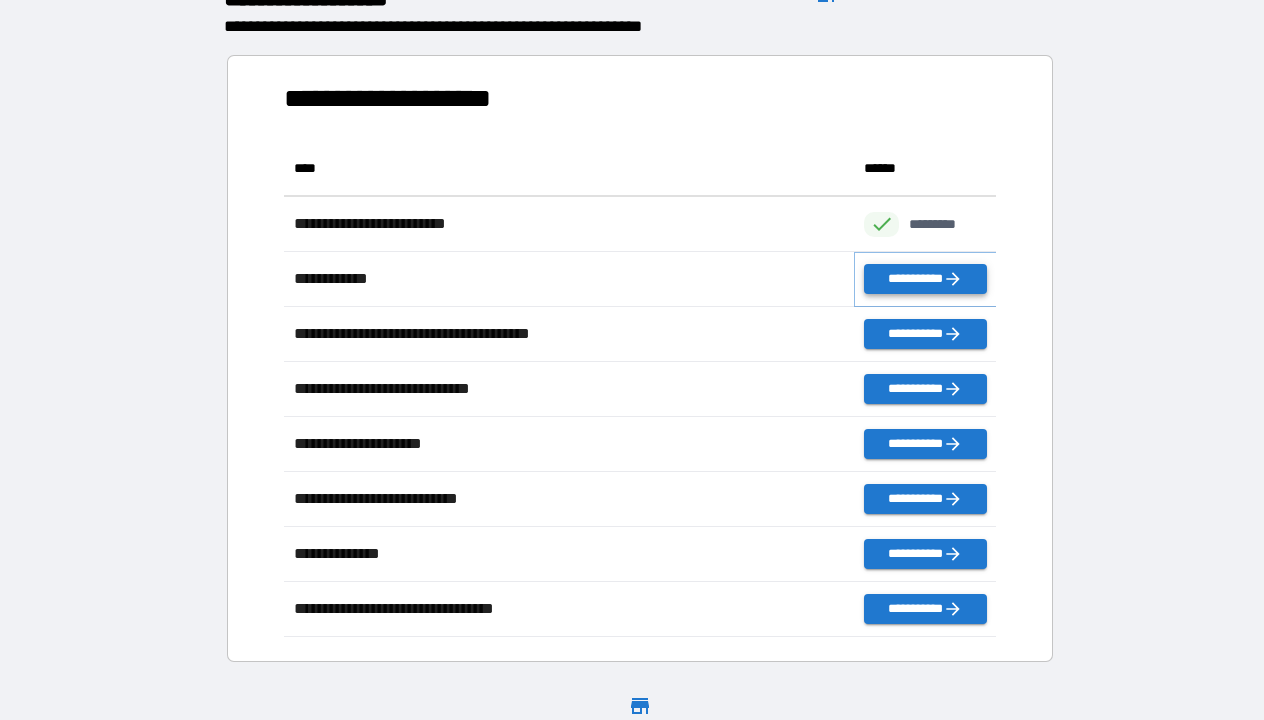 click on "**********" at bounding box center (925, 279) 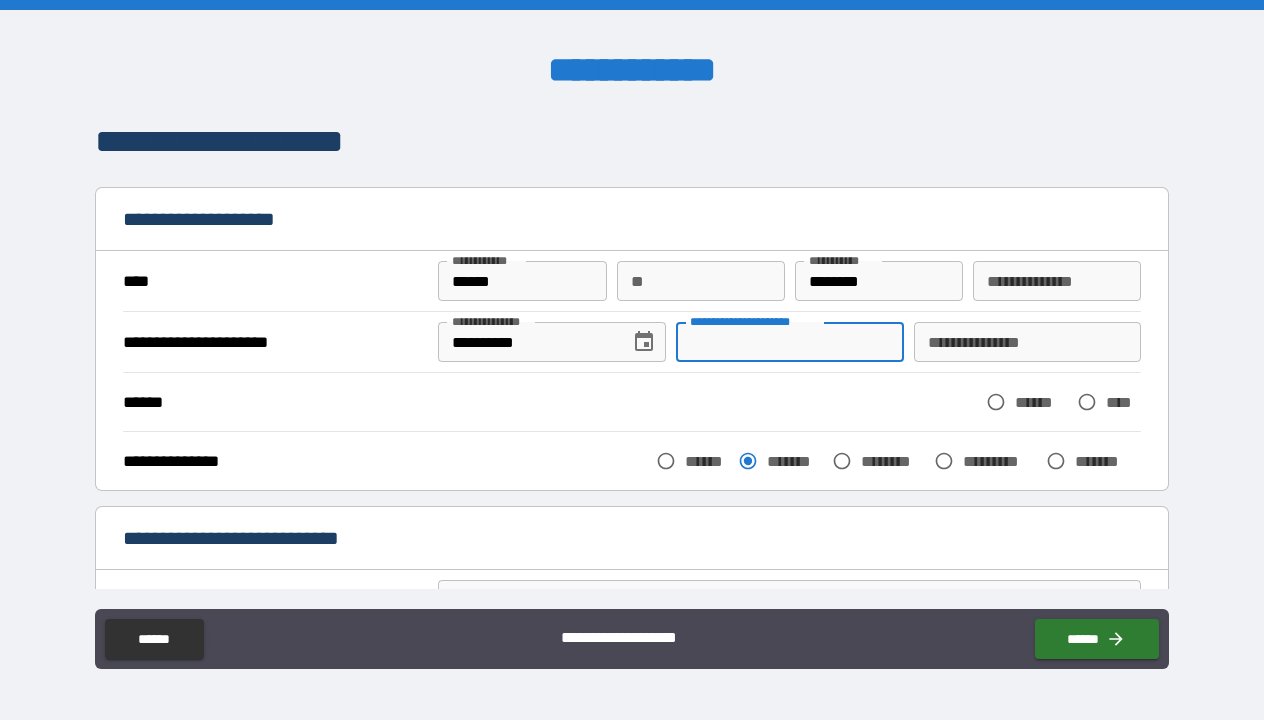 click on "**********" at bounding box center [790, 342] 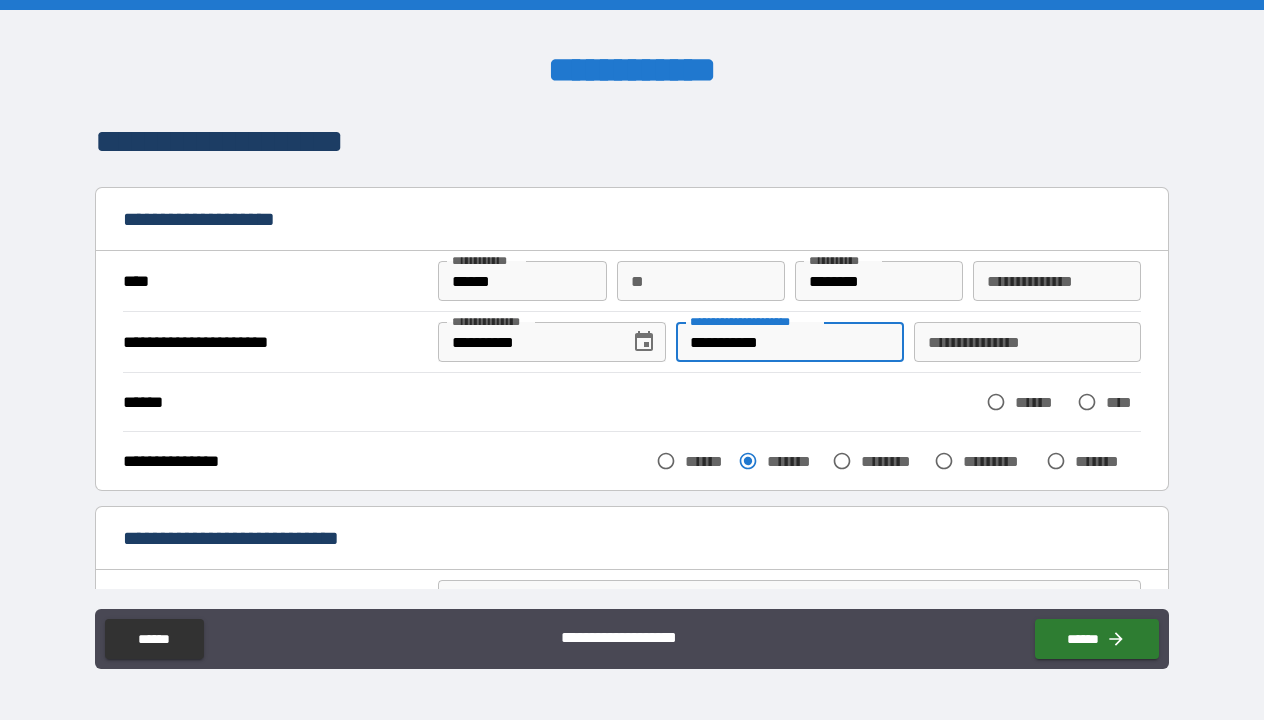type on "**********" 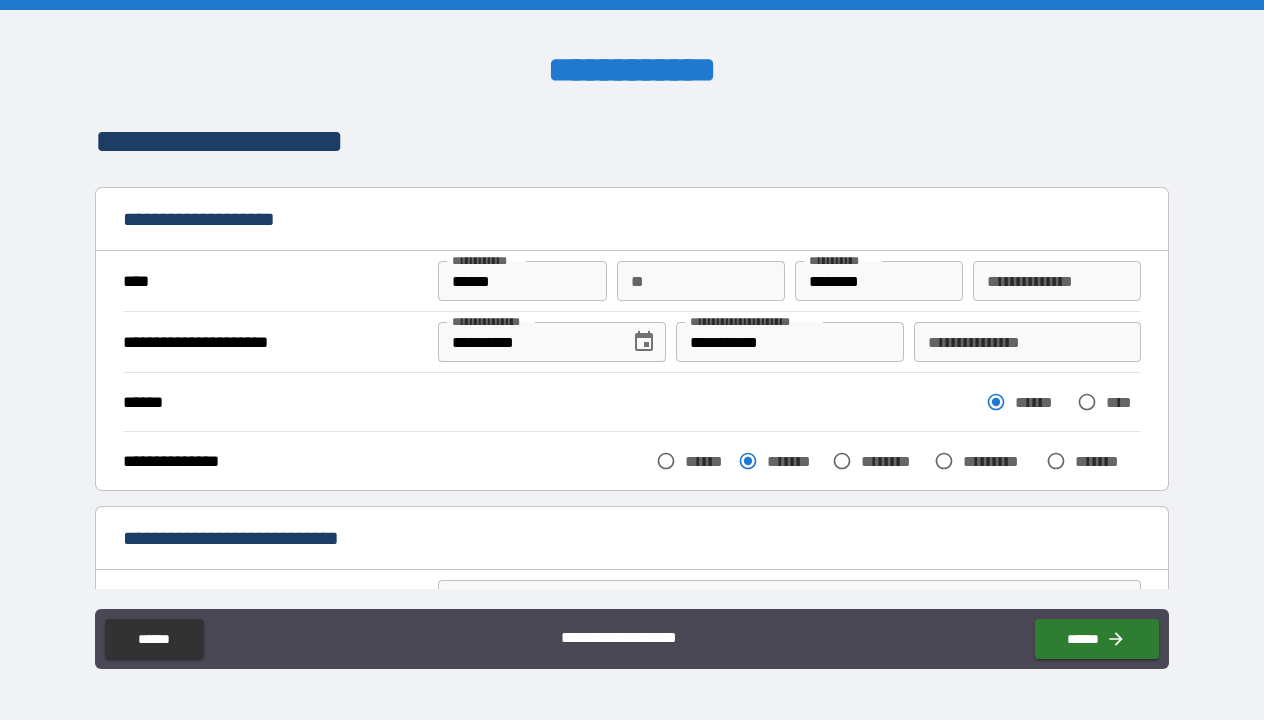 click on "**********" at bounding box center (1028, 342) 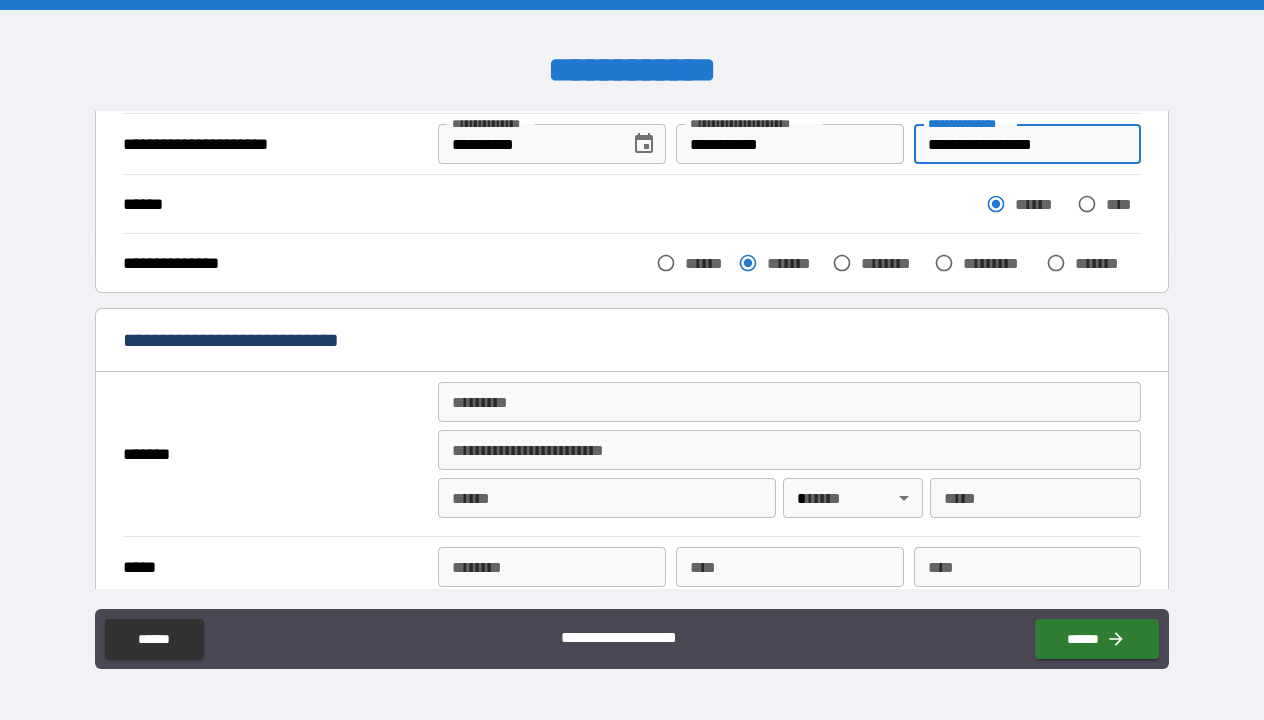 scroll, scrollTop: 242, scrollLeft: 0, axis: vertical 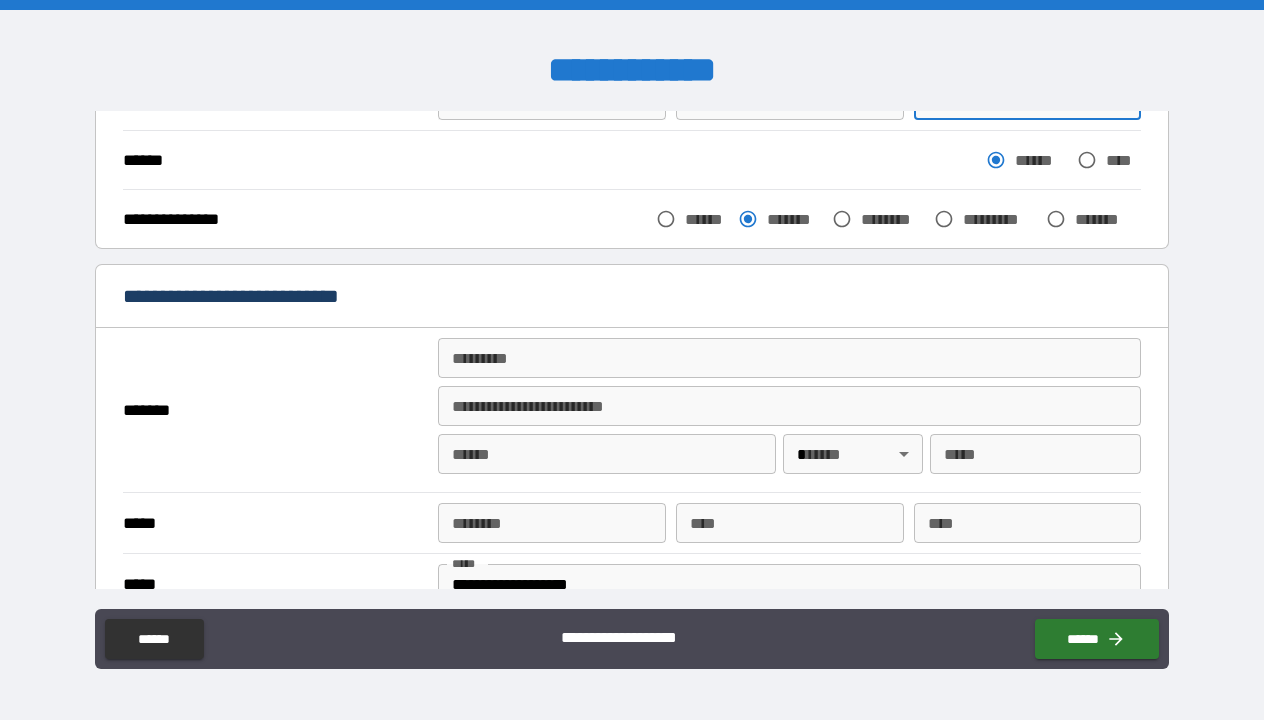 type on "**********" 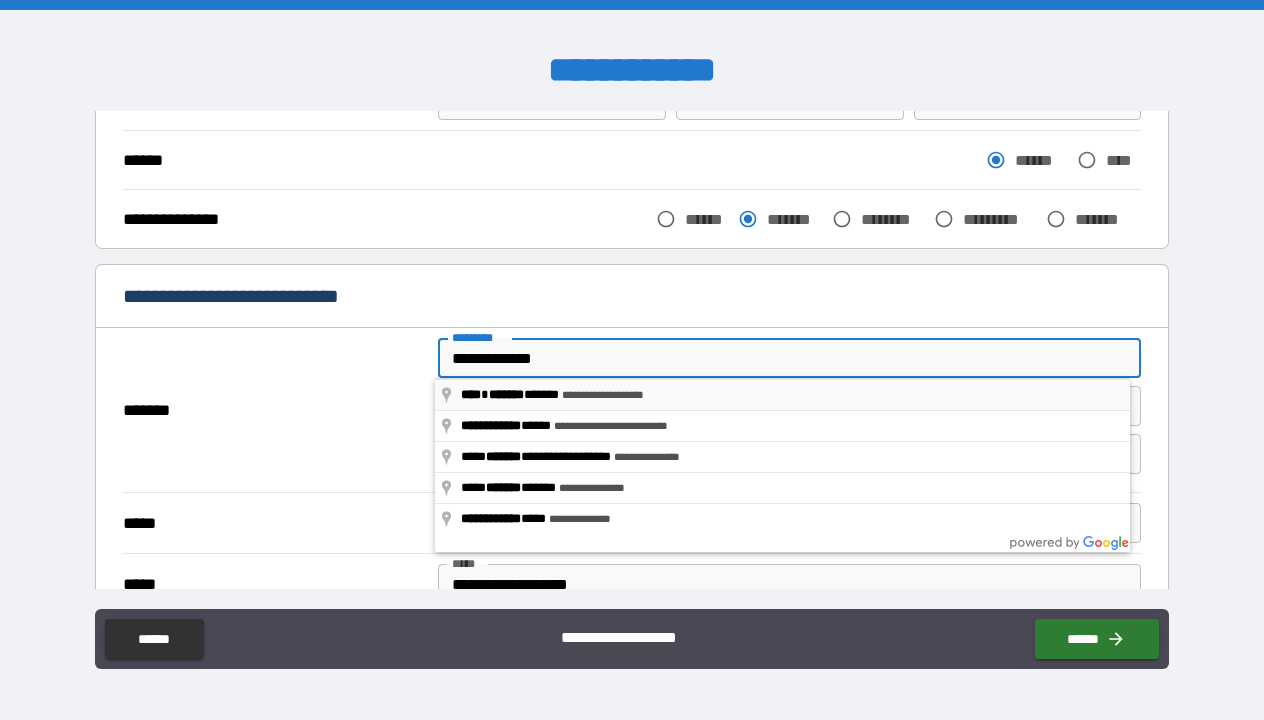 type on "**********" 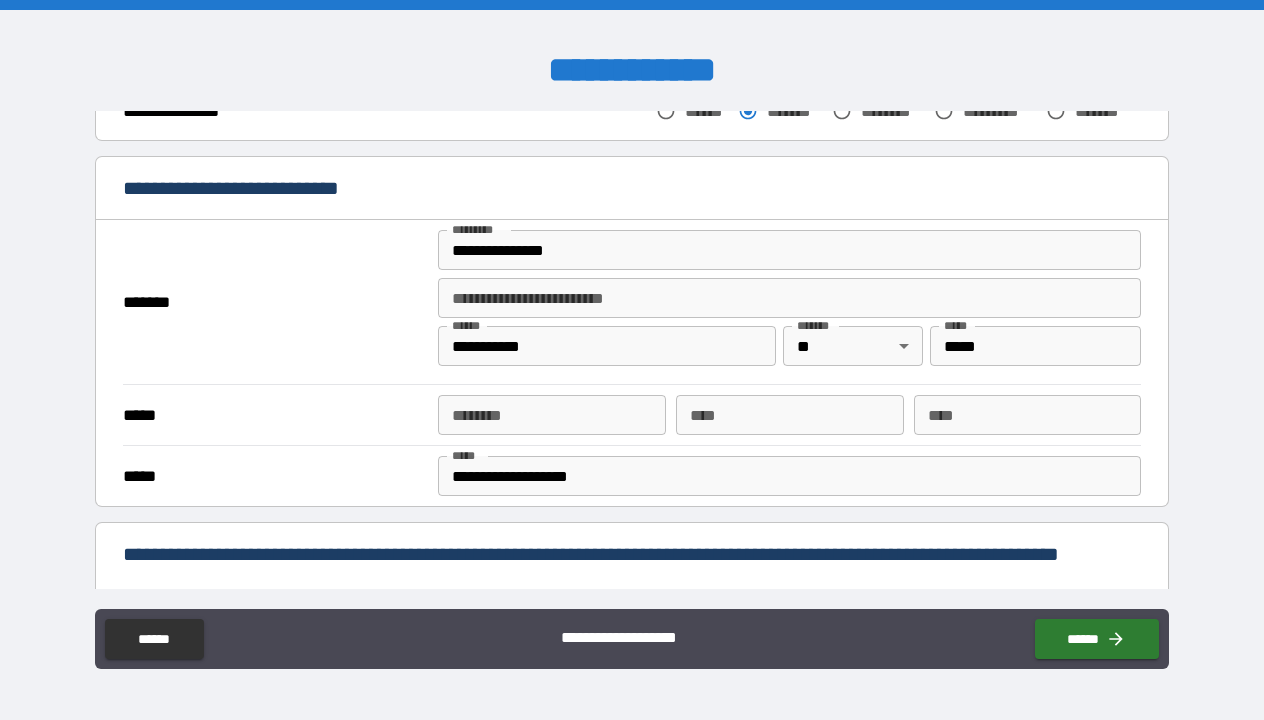 scroll, scrollTop: 356, scrollLeft: 0, axis: vertical 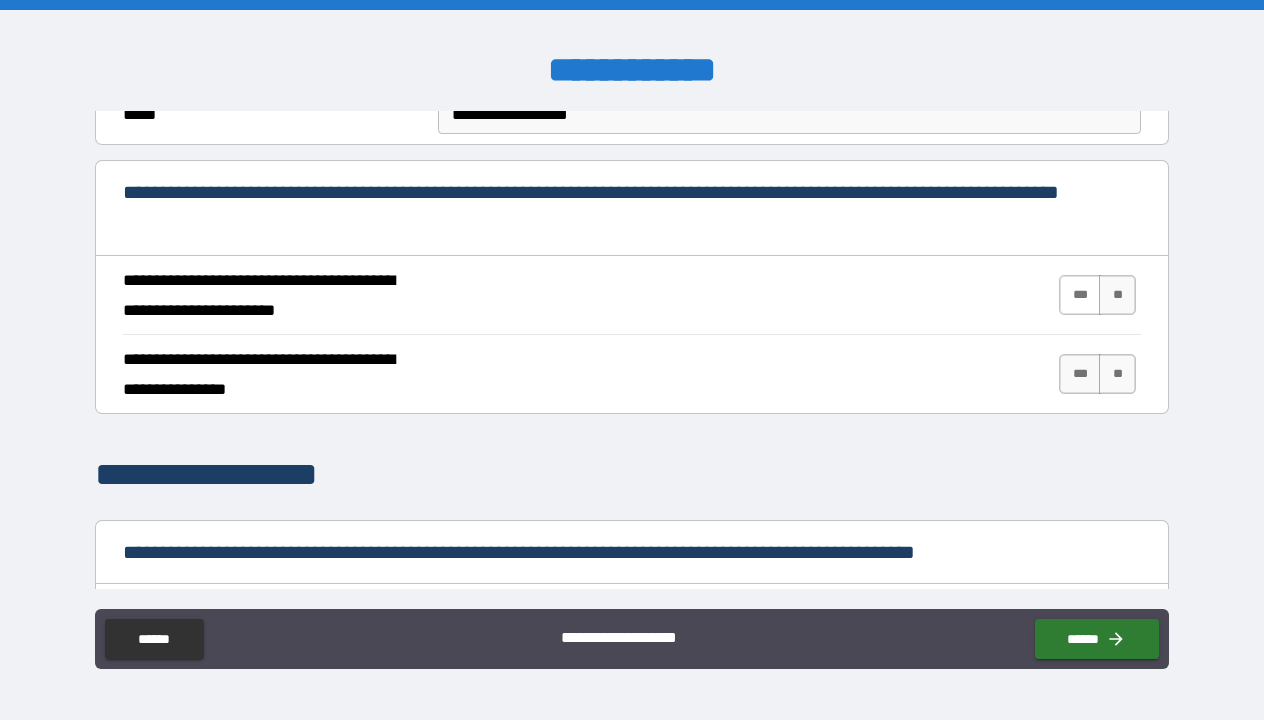 type on "**********" 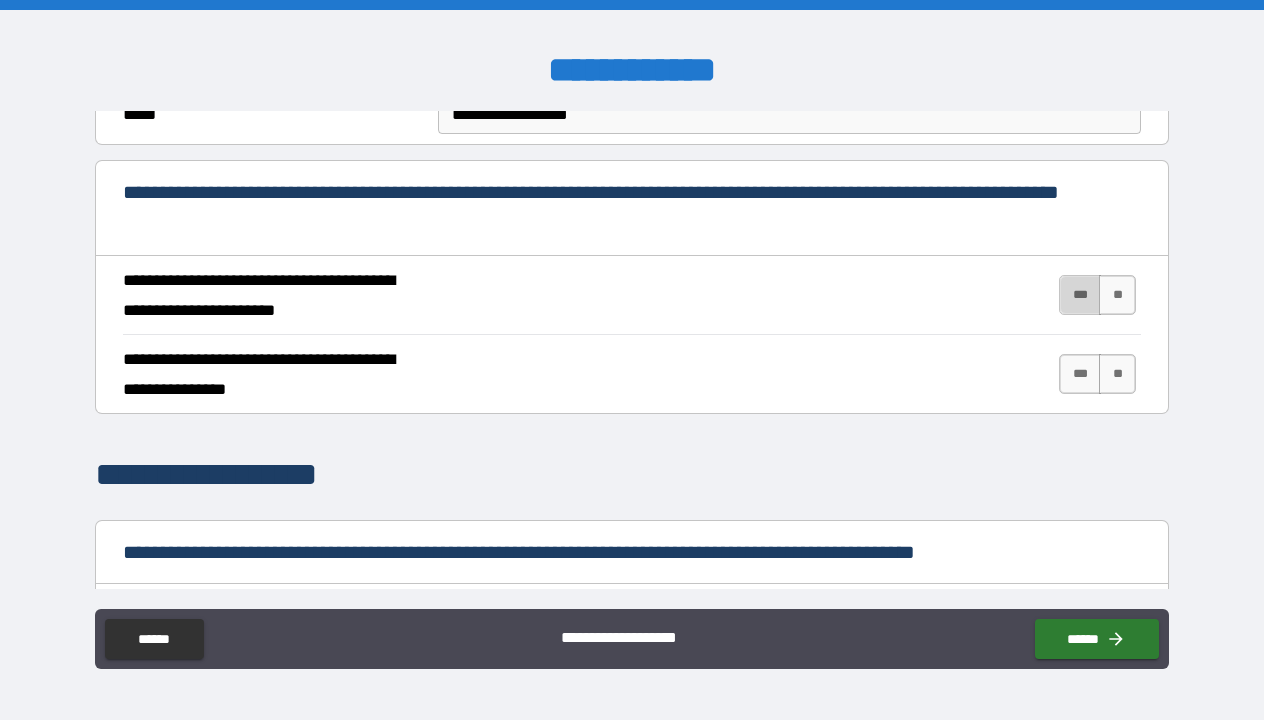 click on "***" at bounding box center (1080, 295) 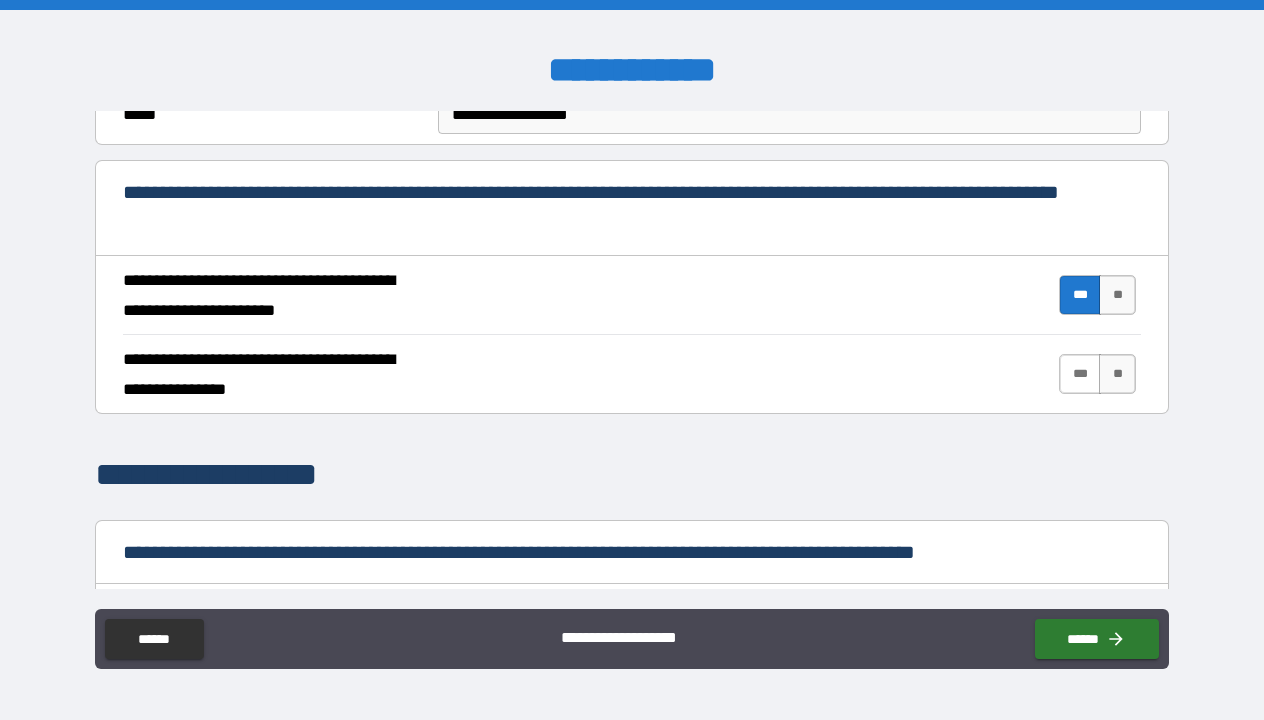 click on "***" at bounding box center (1080, 374) 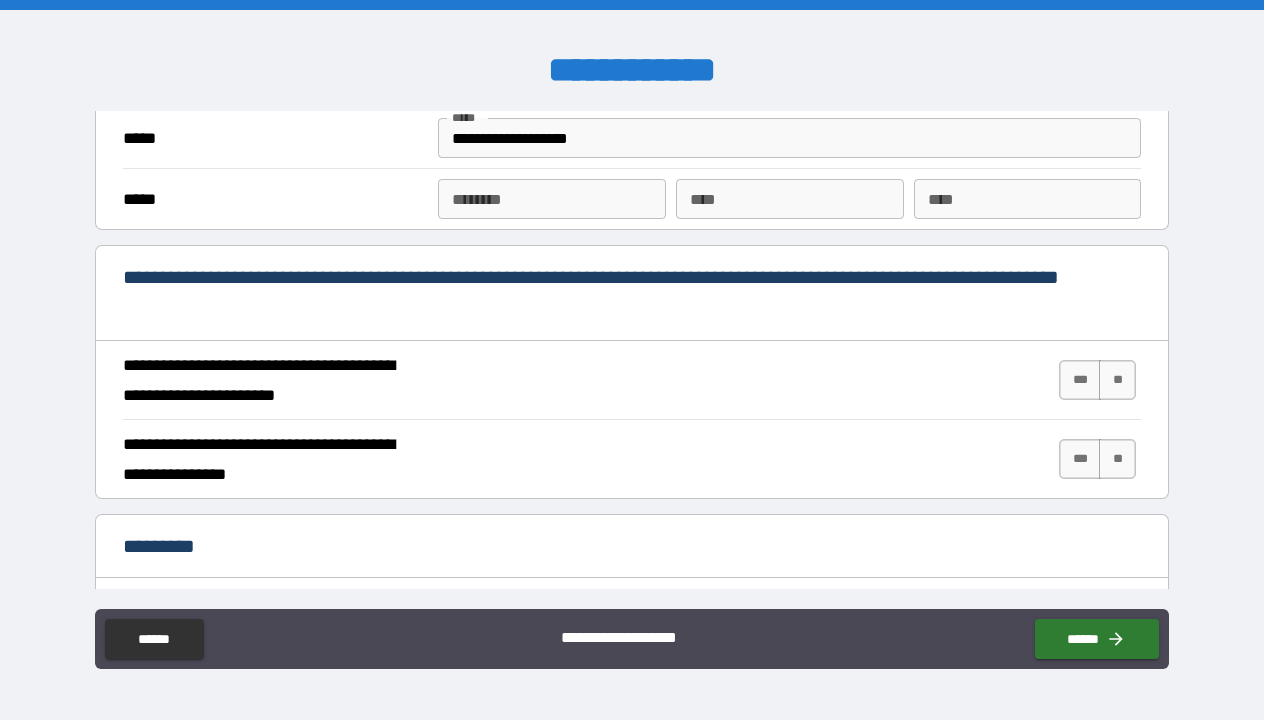 scroll, scrollTop: 1725, scrollLeft: 0, axis: vertical 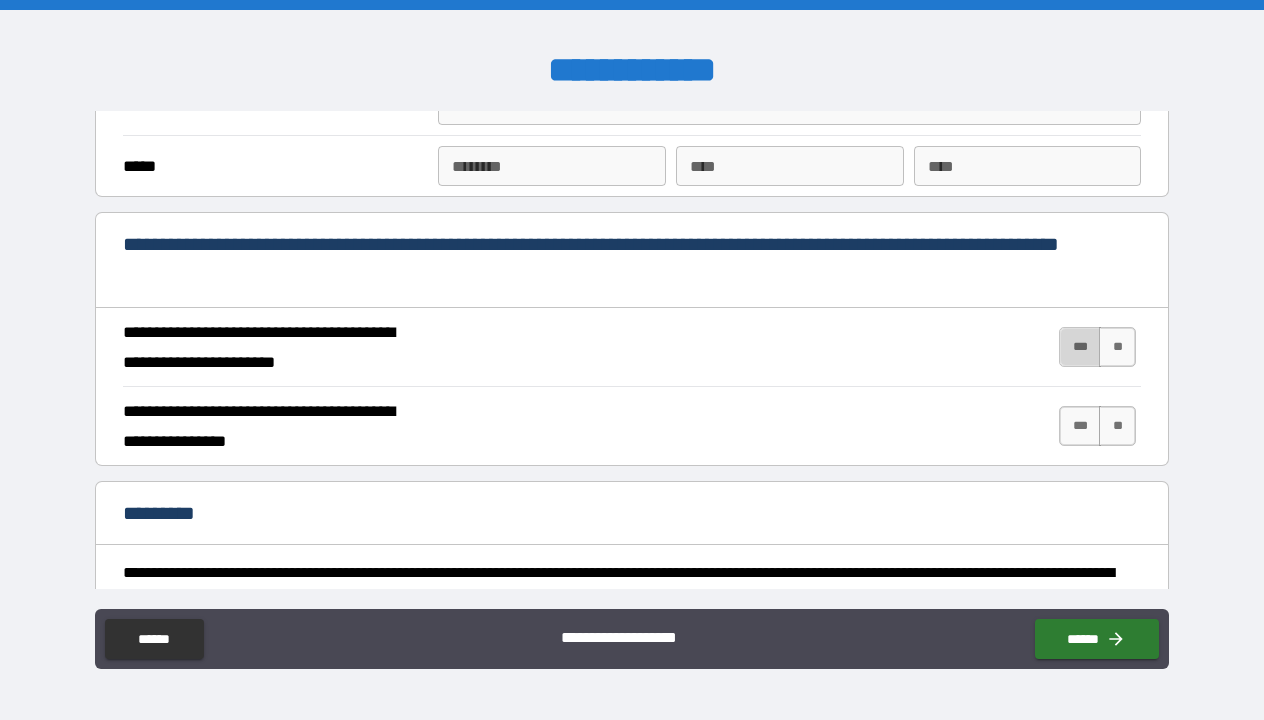click on "***" at bounding box center [1080, 347] 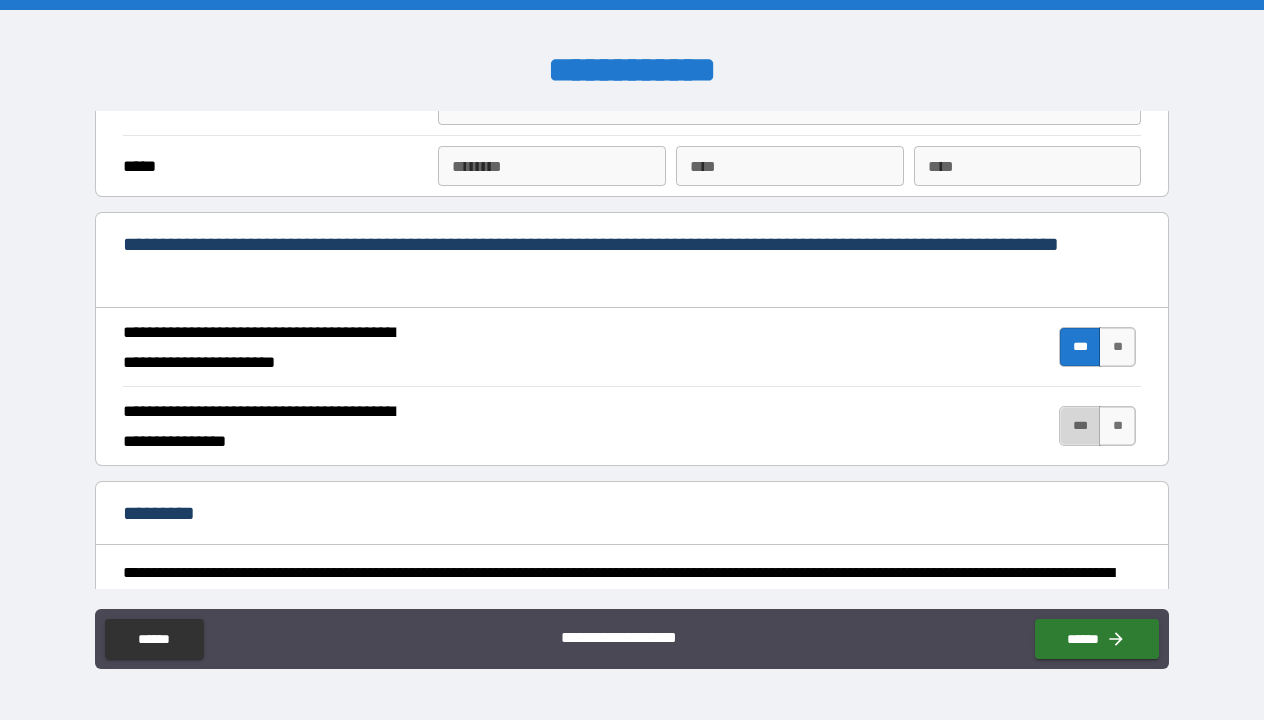click on "***" at bounding box center (1080, 426) 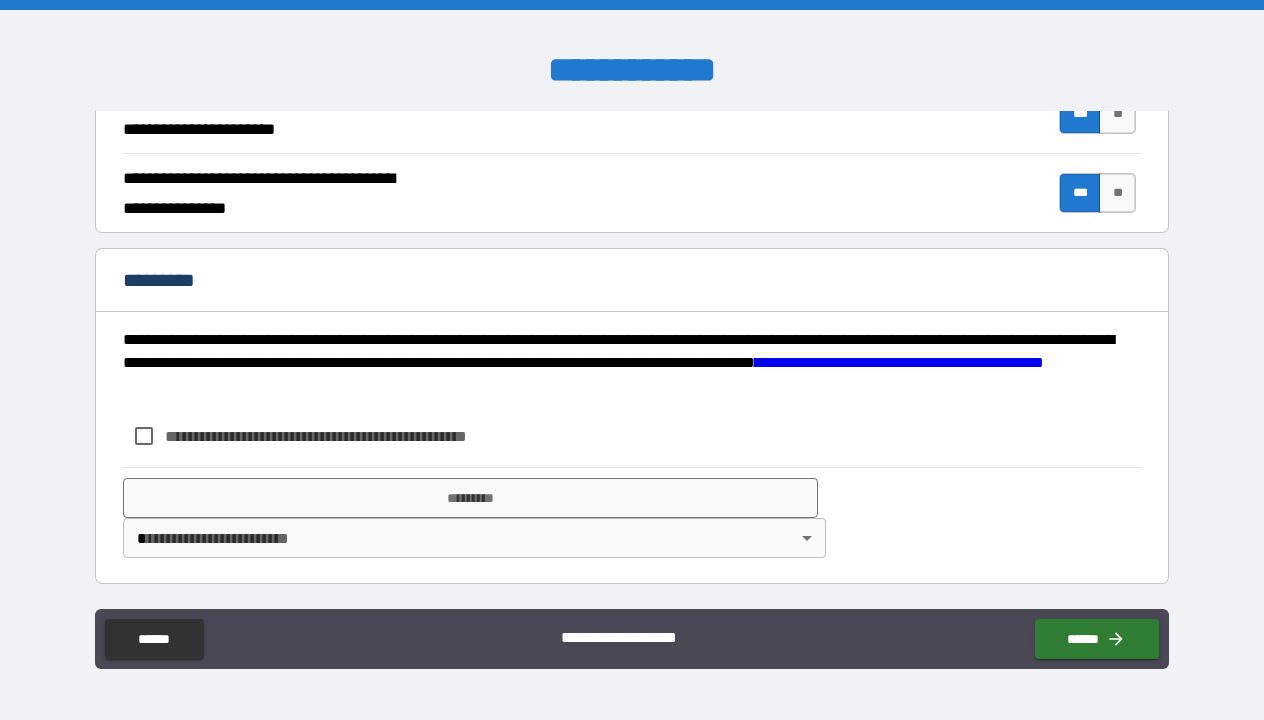 scroll, scrollTop: 1958, scrollLeft: 0, axis: vertical 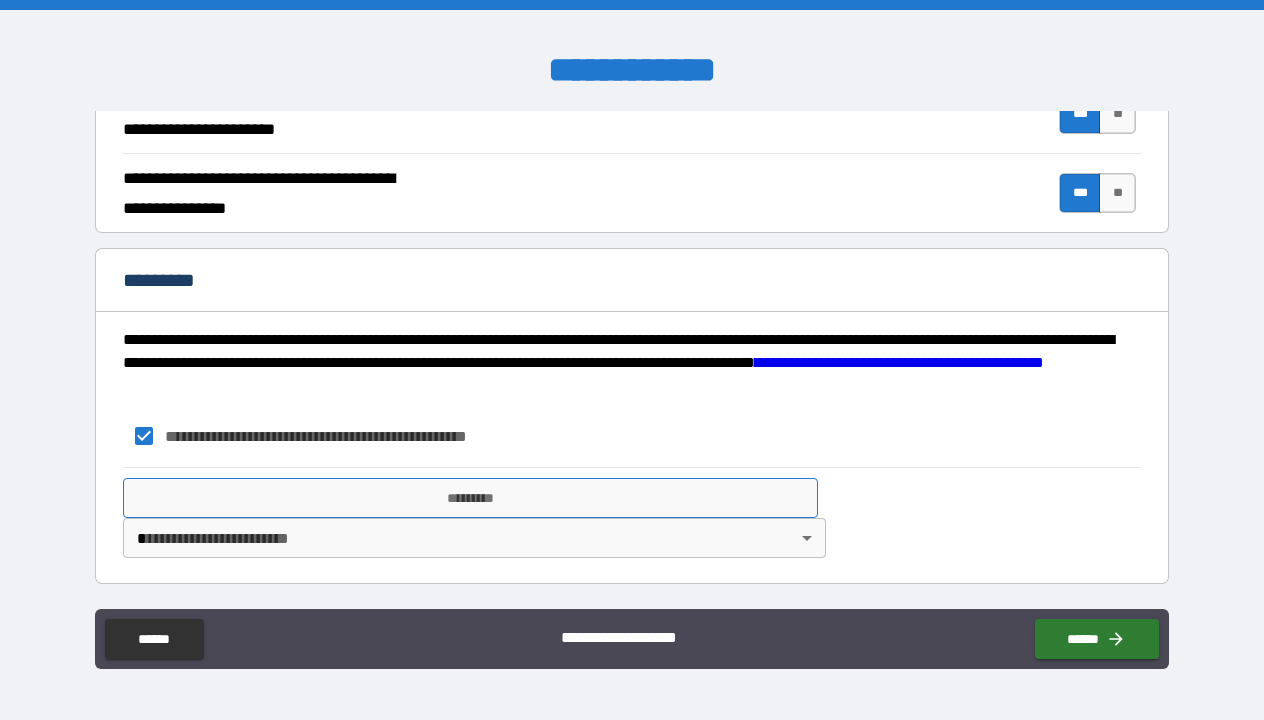 click on "*********" at bounding box center [470, 498] 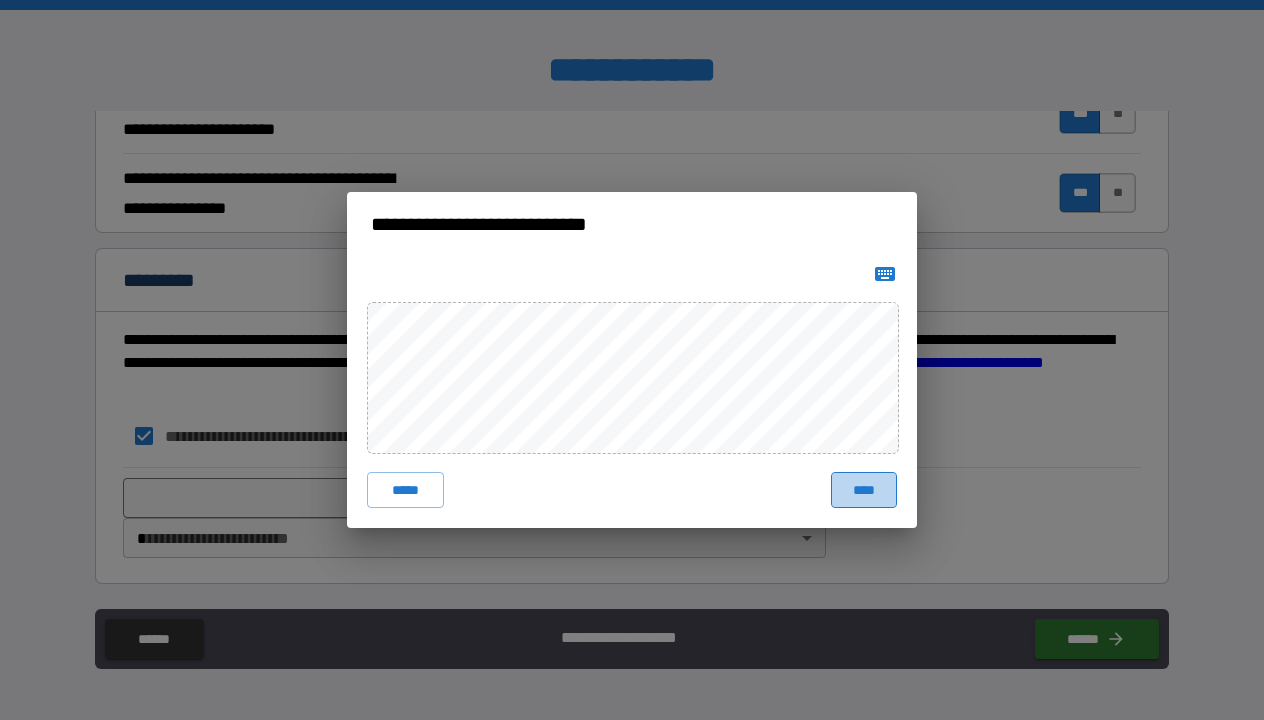 click on "****" at bounding box center [864, 490] 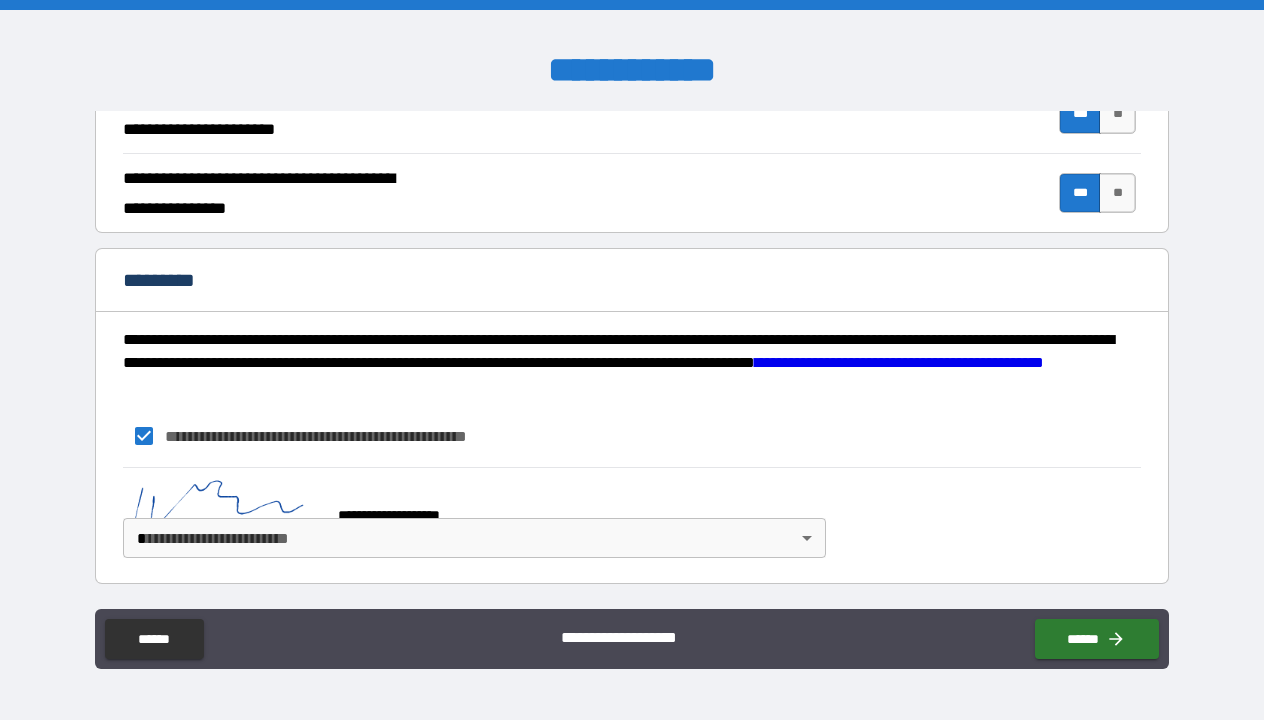 scroll, scrollTop: 1948, scrollLeft: 0, axis: vertical 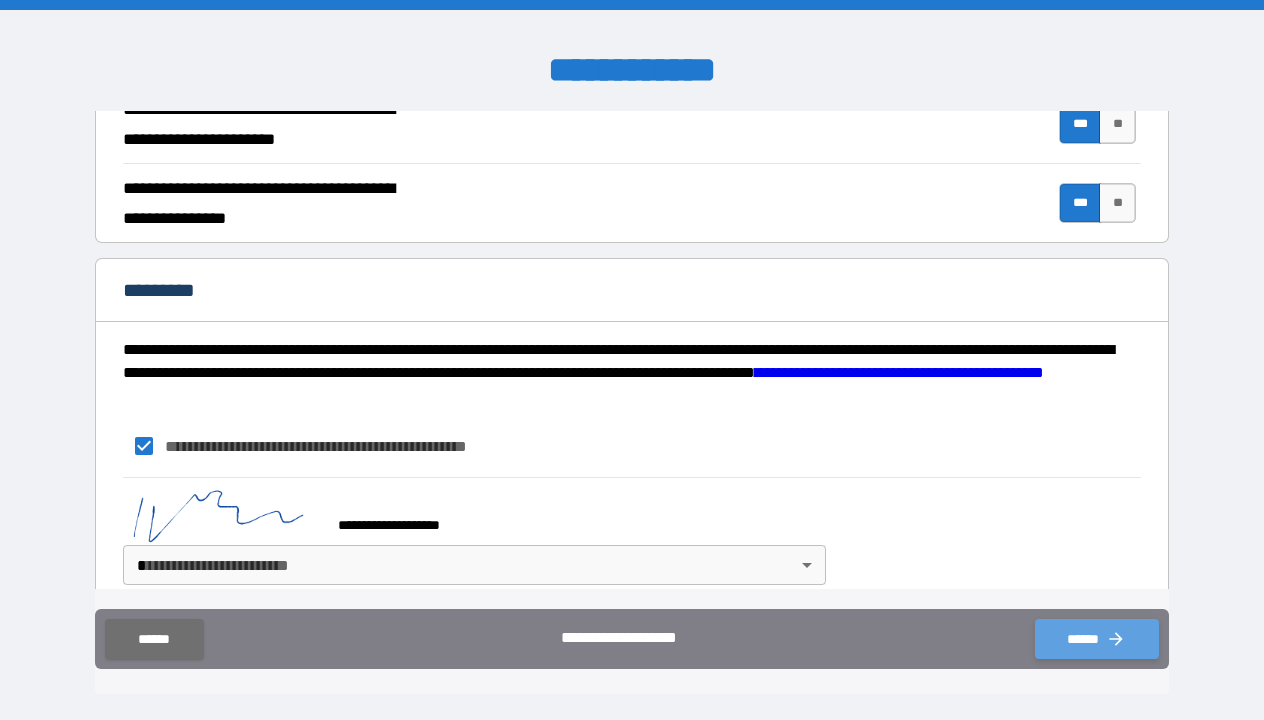 click on "******" at bounding box center [1097, 639] 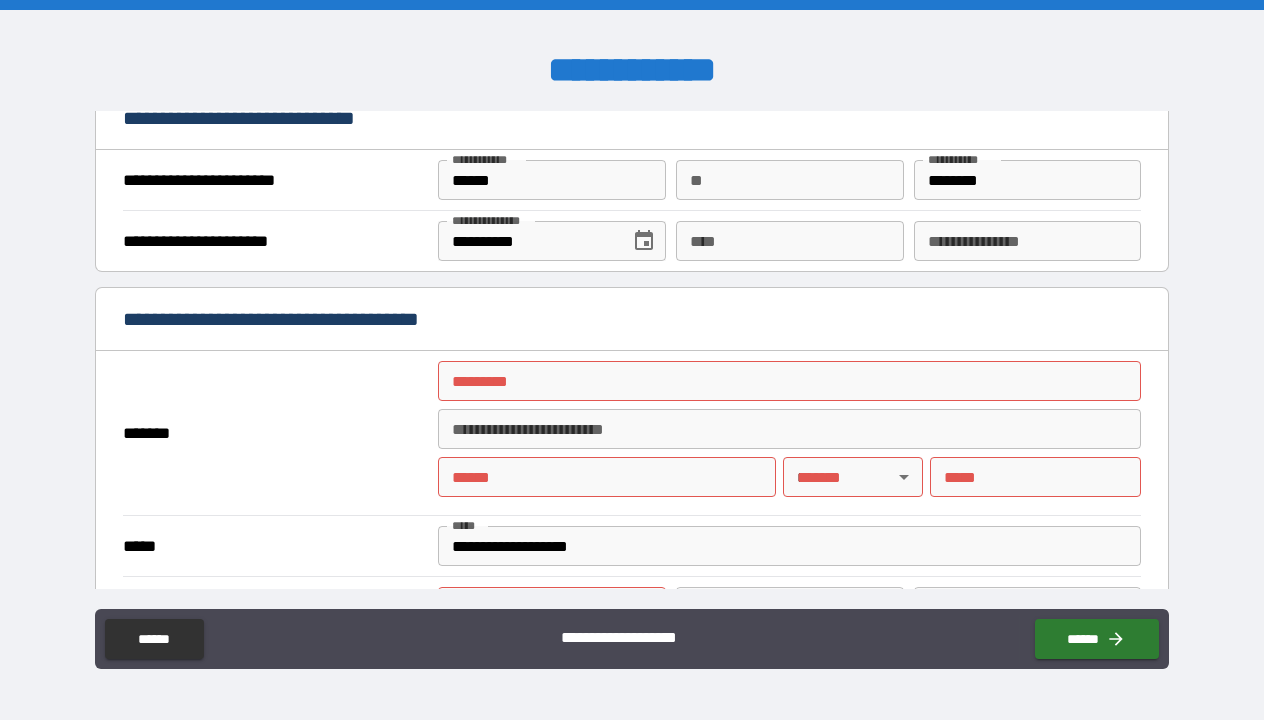 scroll, scrollTop: 1286, scrollLeft: 0, axis: vertical 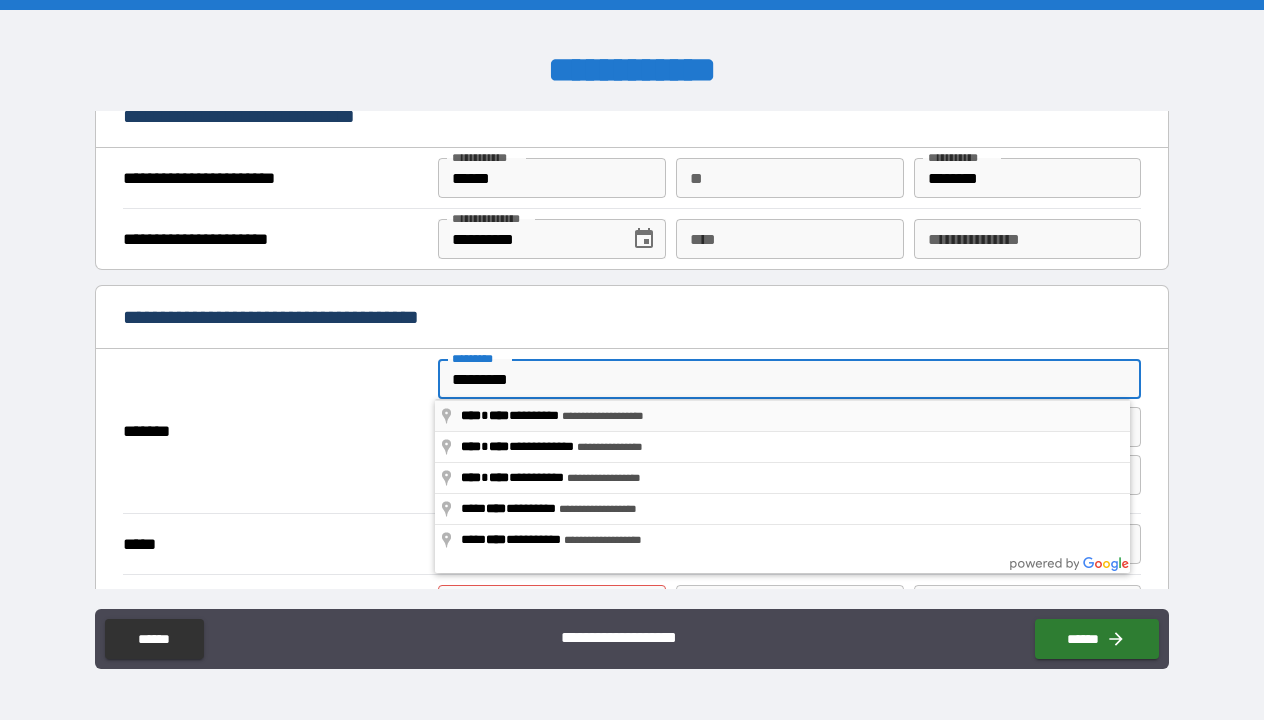 type on "**********" 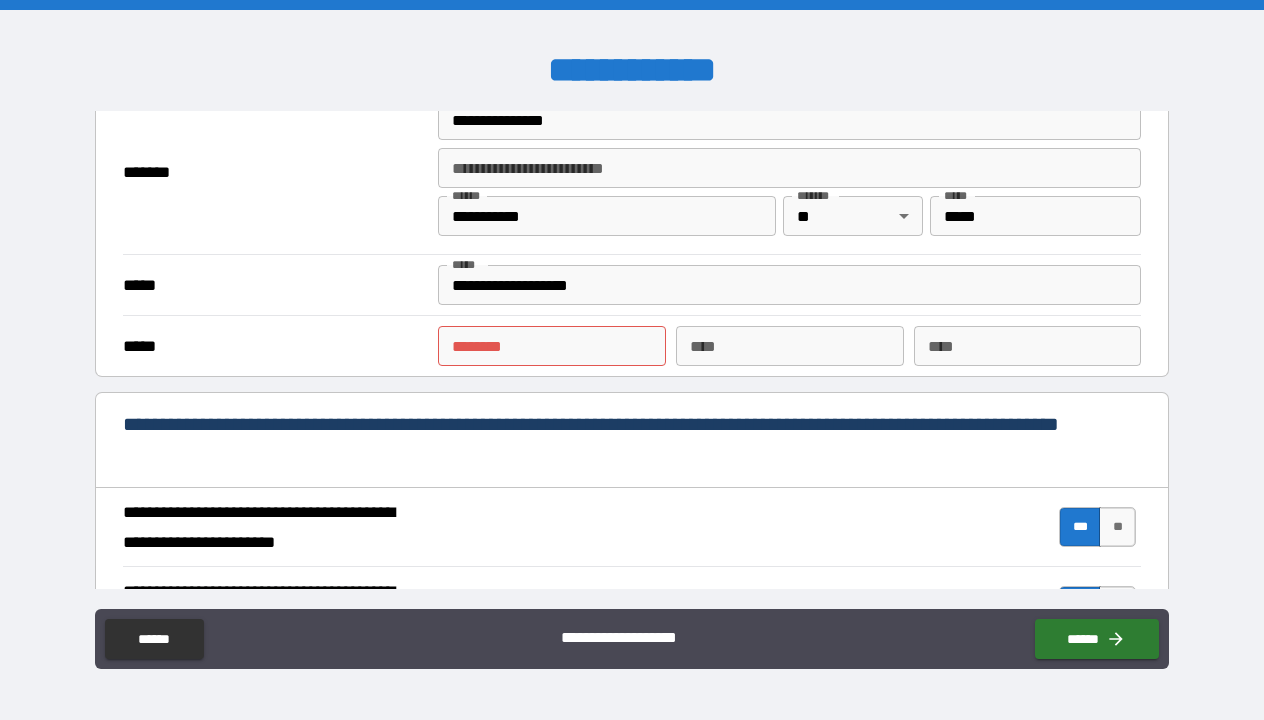 scroll, scrollTop: 1546, scrollLeft: 0, axis: vertical 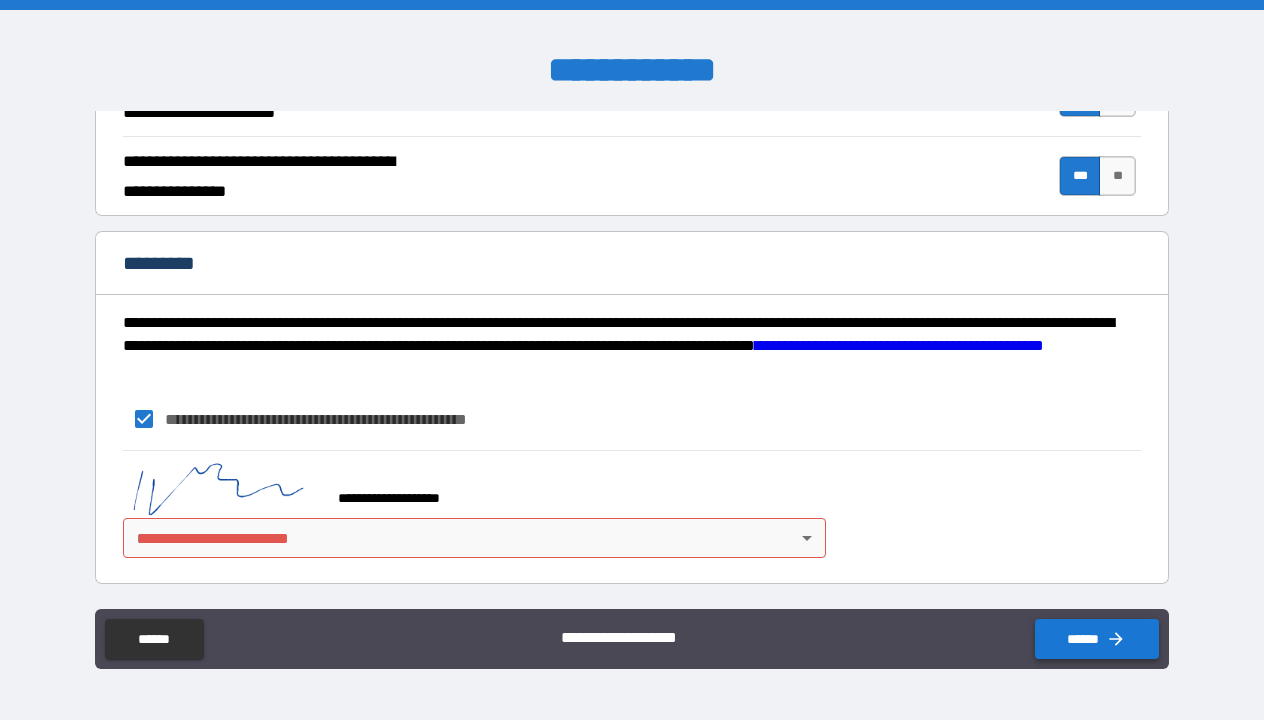 type on "**********" 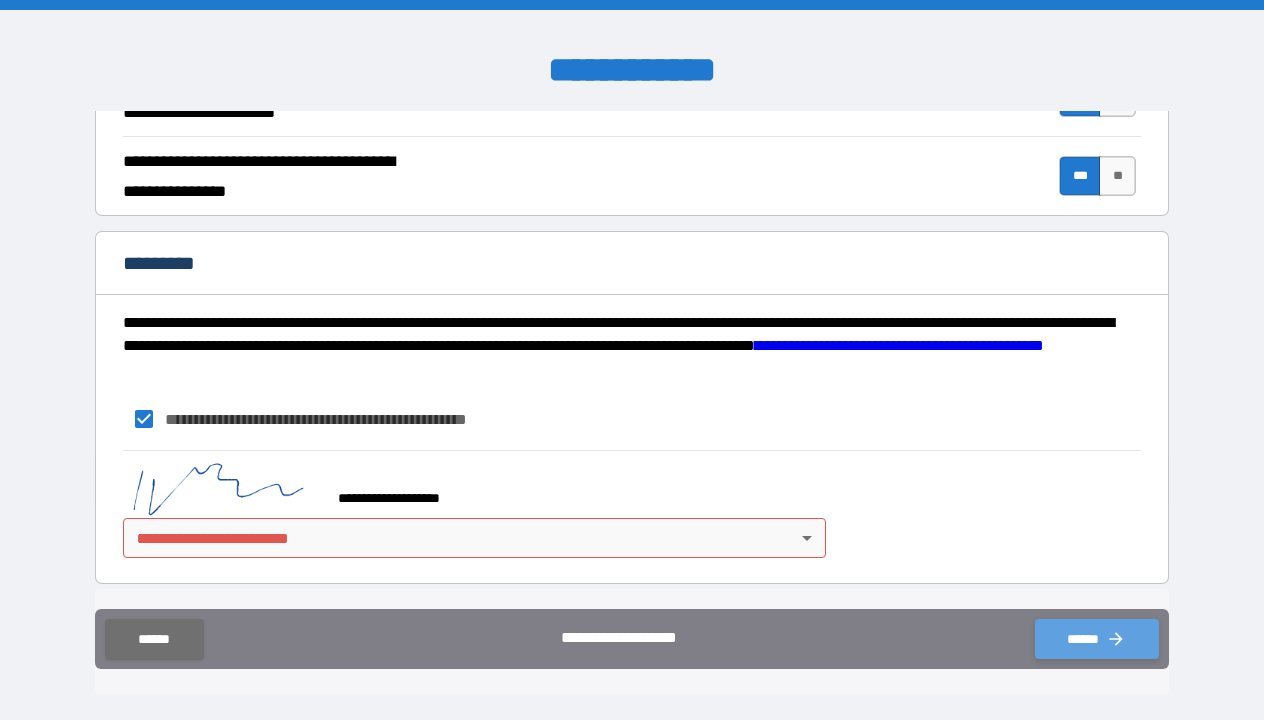 click on "******" at bounding box center [1097, 639] 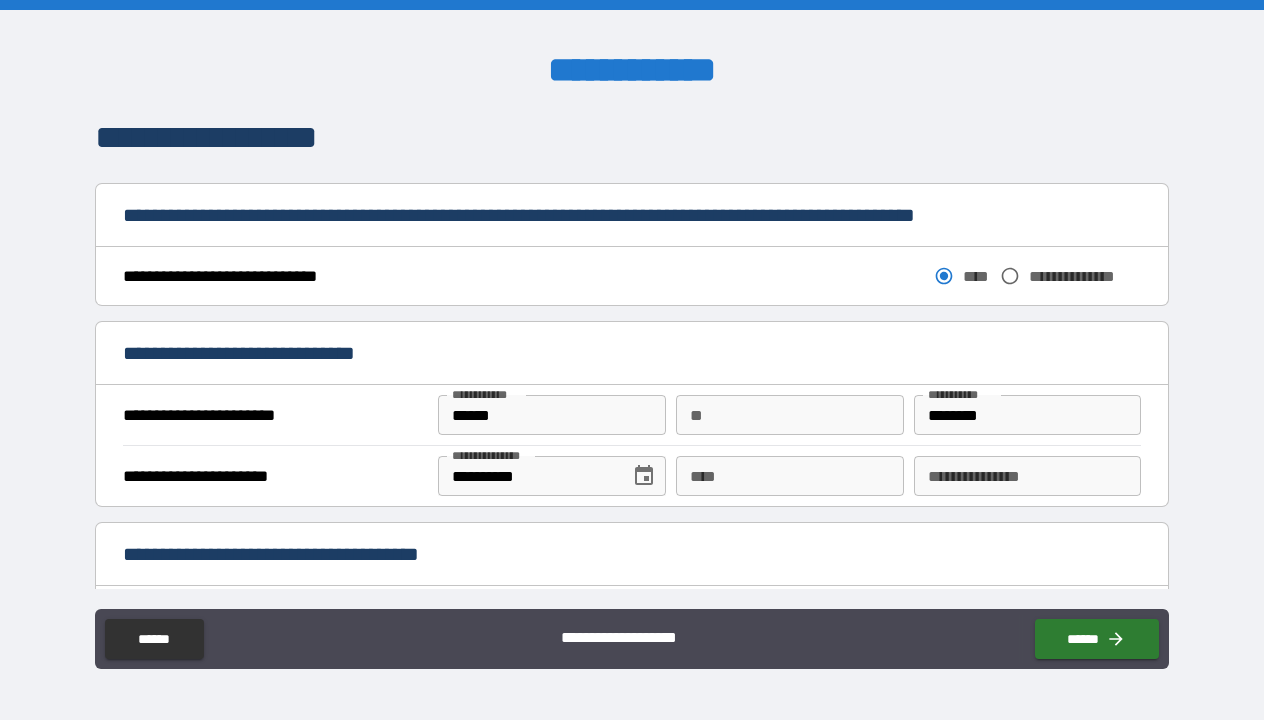scroll, scrollTop: 1041, scrollLeft: 0, axis: vertical 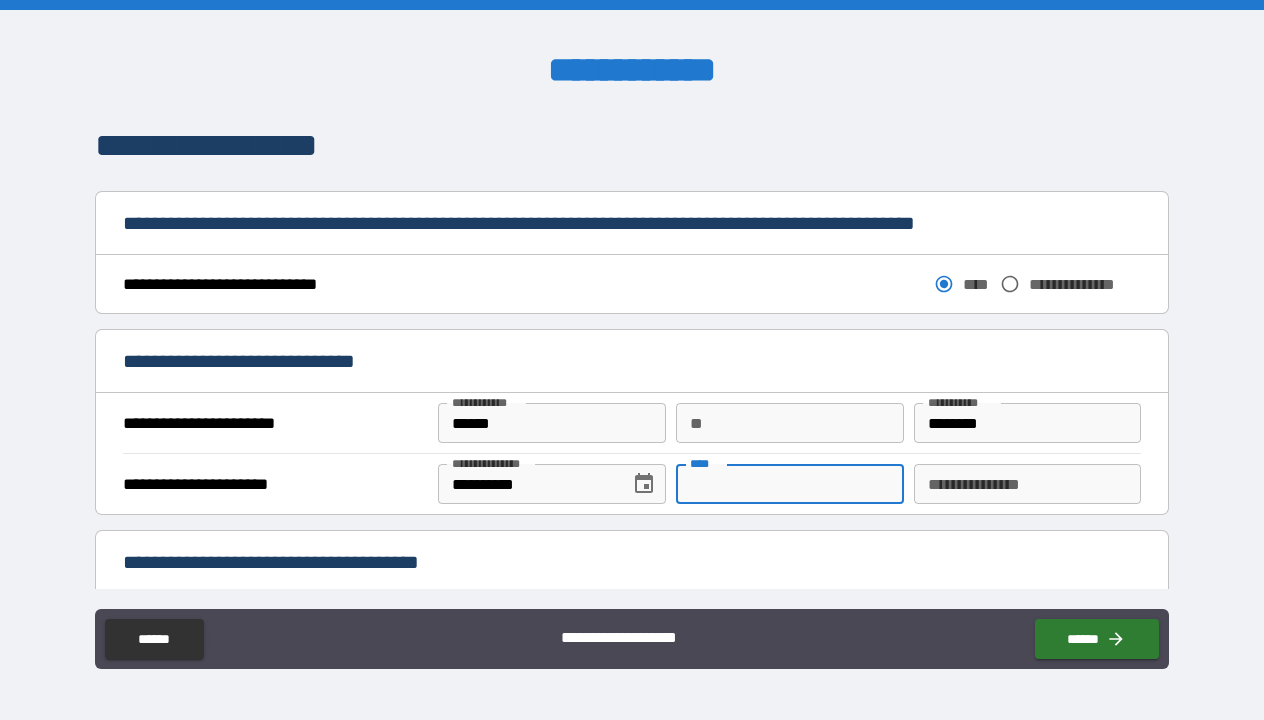 click on "****" at bounding box center [790, 484] 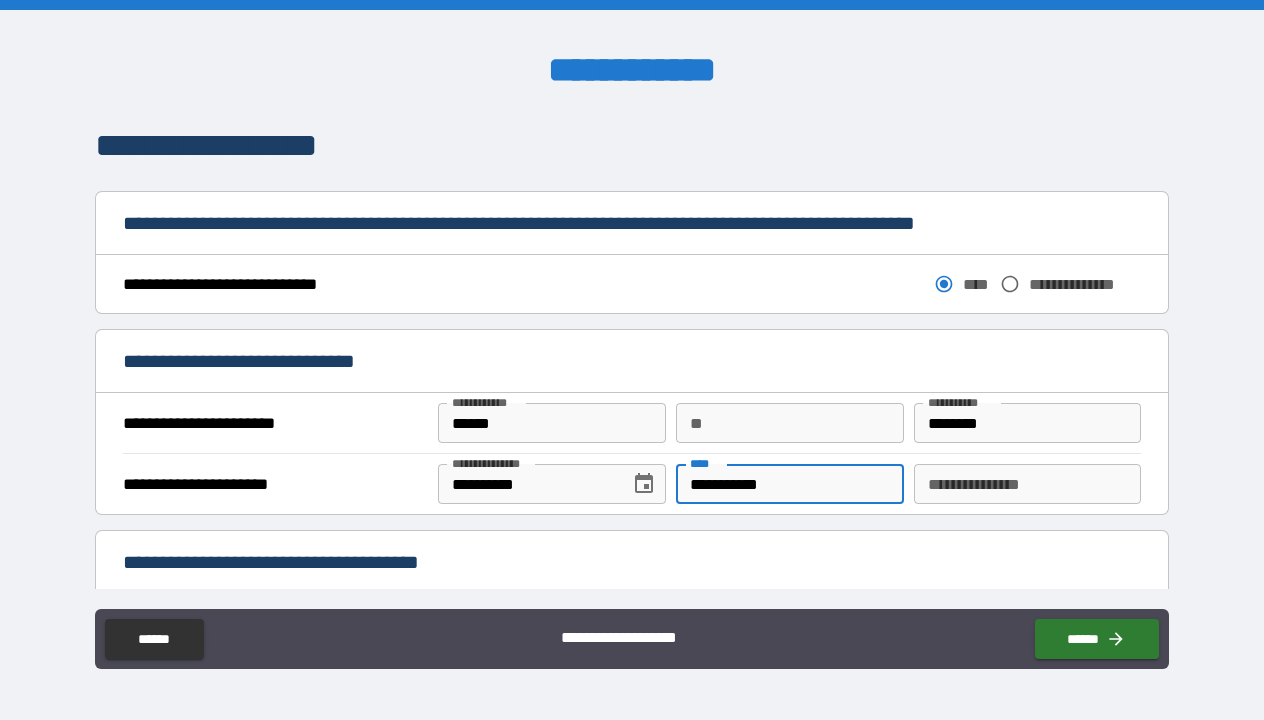 type on "**********" 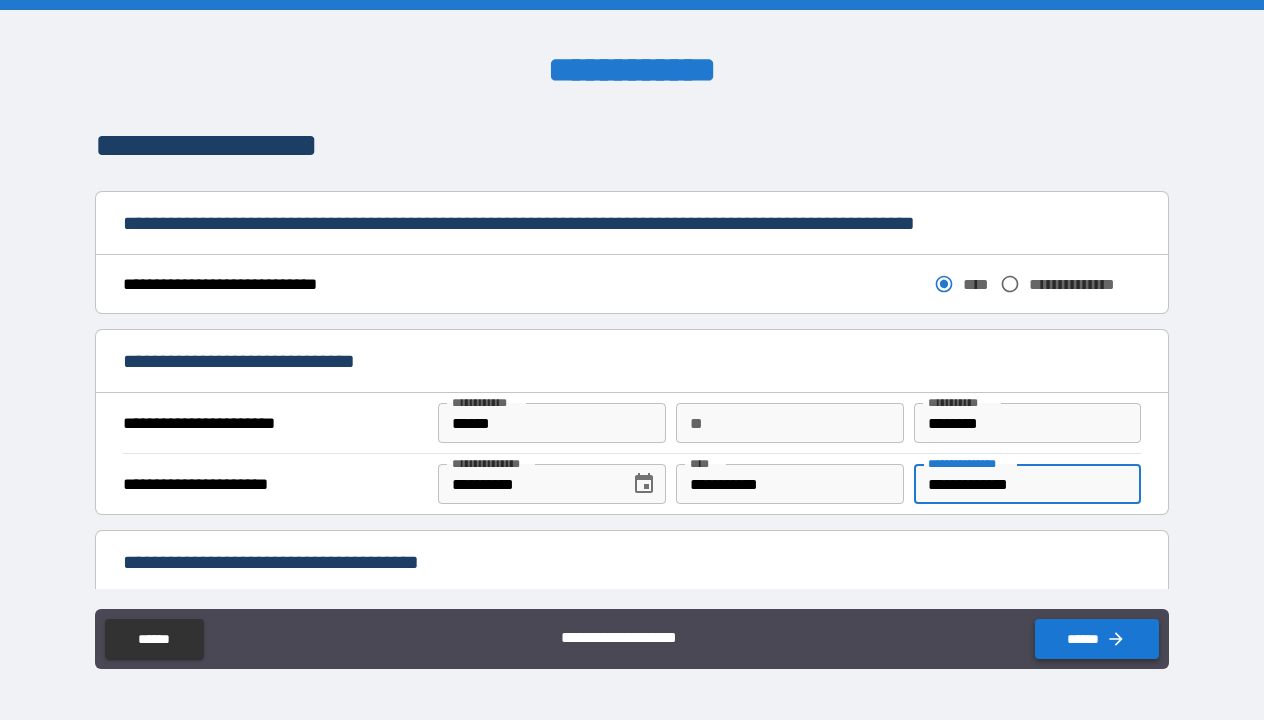 type on "**********" 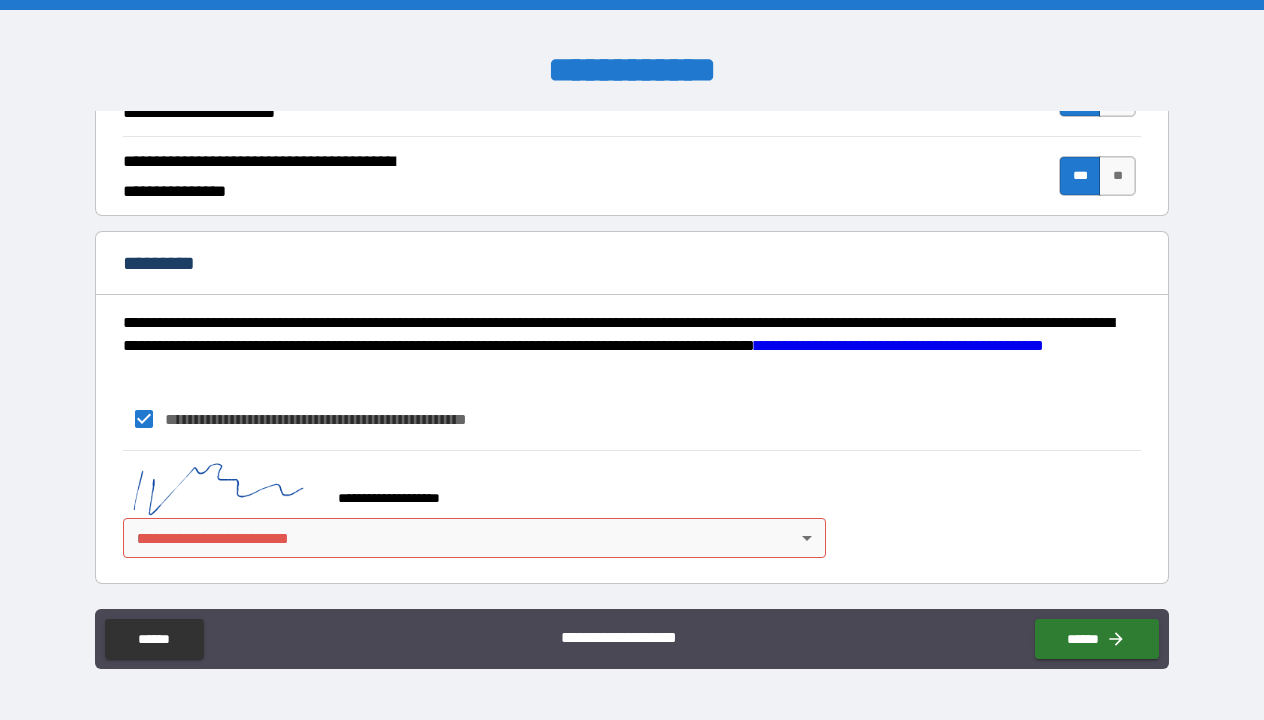scroll, scrollTop: 1975, scrollLeft: 0, axis: vertical 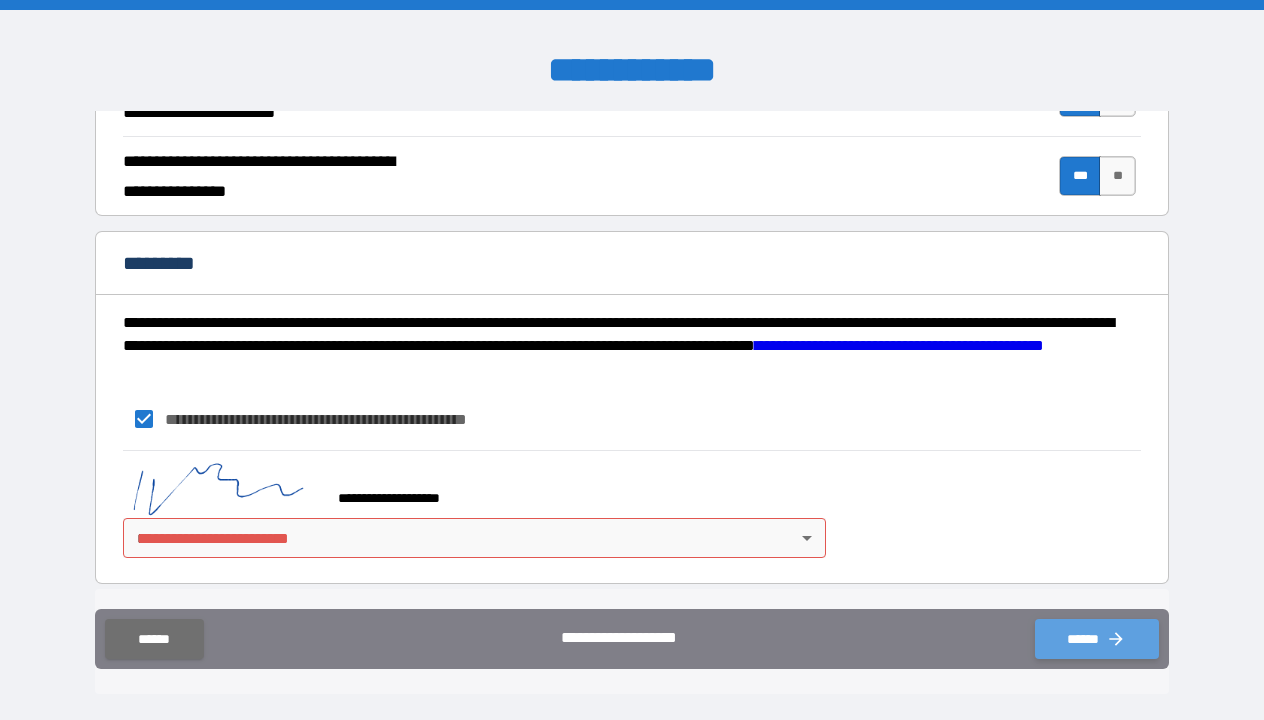 click on "******" at bounding box center (1097, 639) 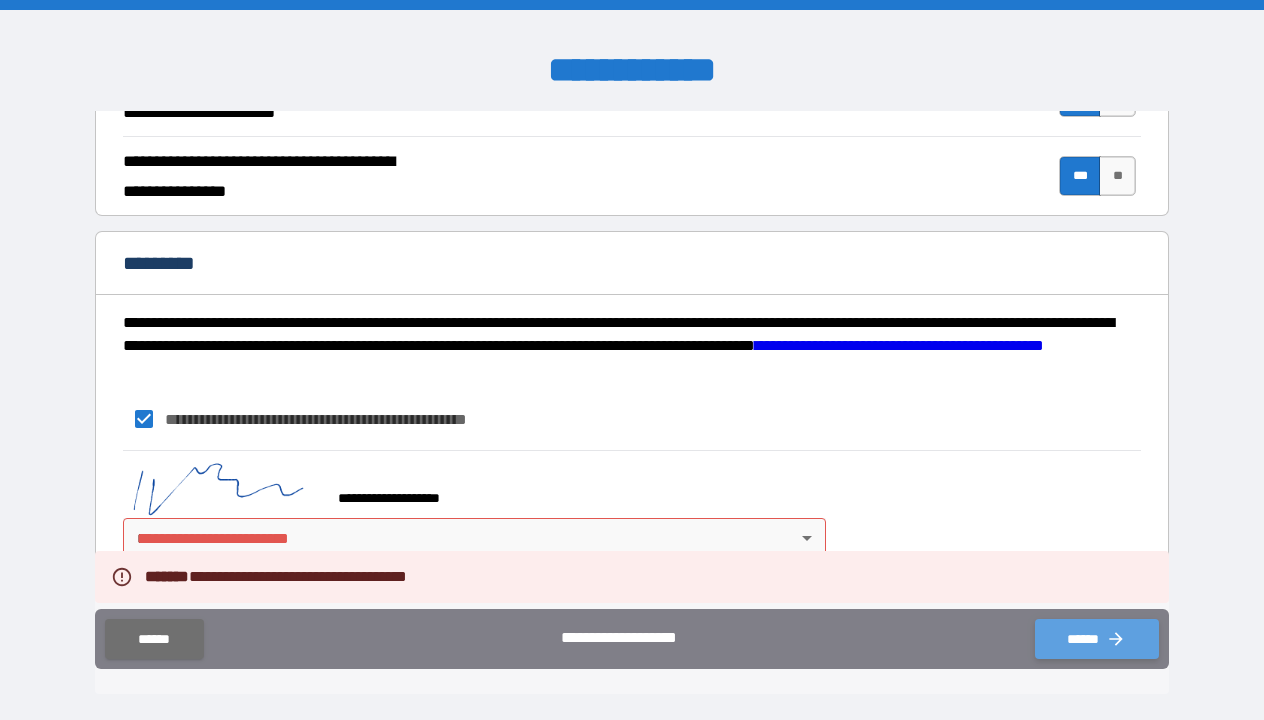 click on "******" at bounding box center (1097, 639) 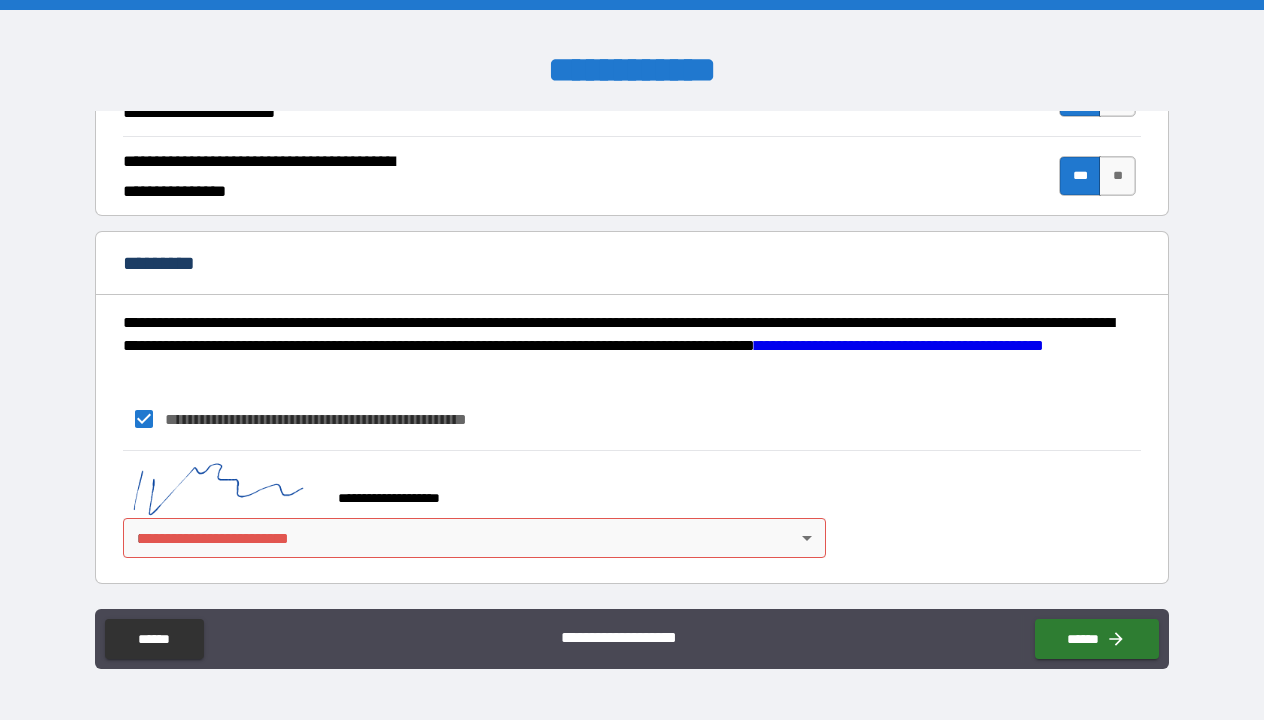 scroll, scrollTop: 1975, scrollLeft: 0, axis: vertical 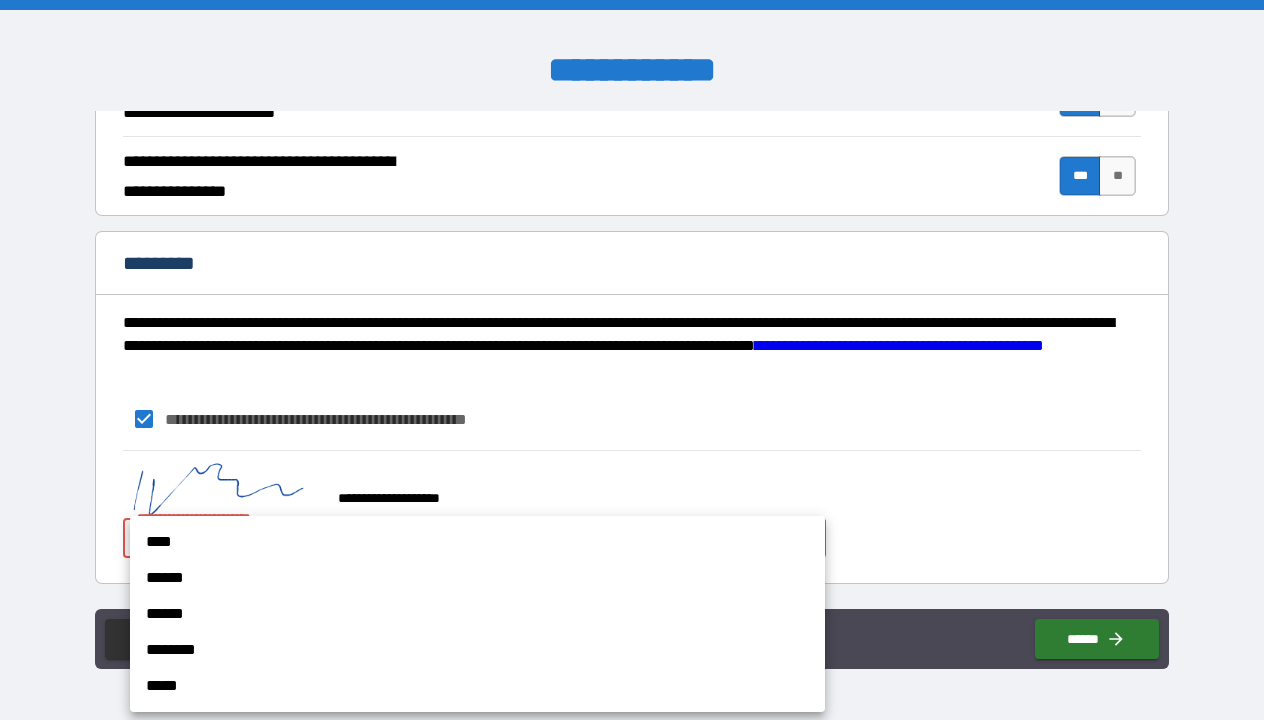 click on "**********" at bounding box center [632, 360] 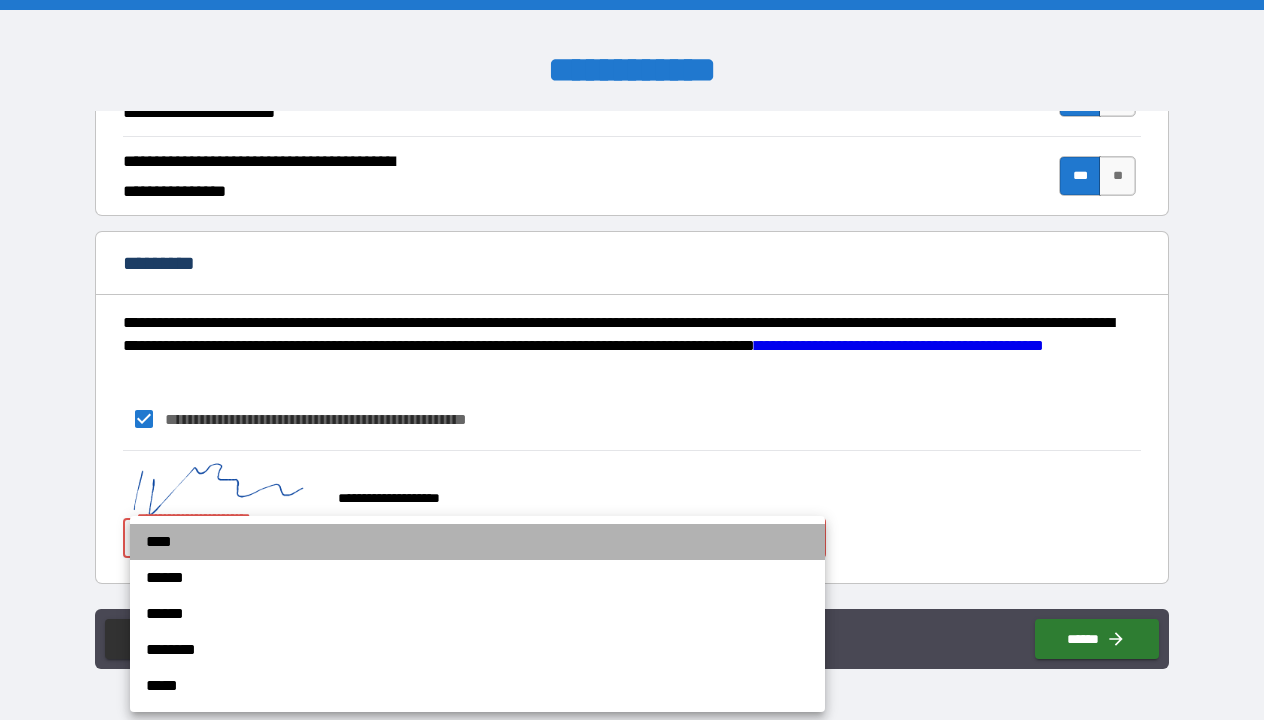 click on "****" at bounding box center (477, 542) 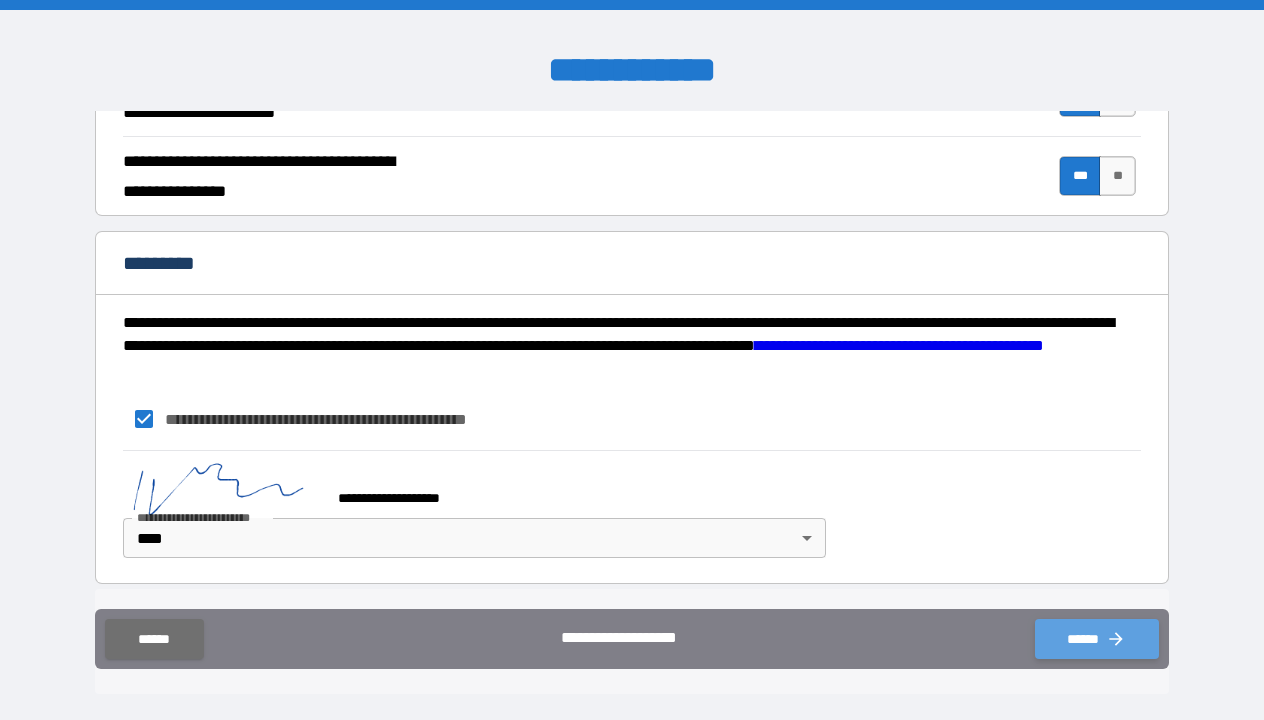 click on "******" at bounding box center (1097, 639) 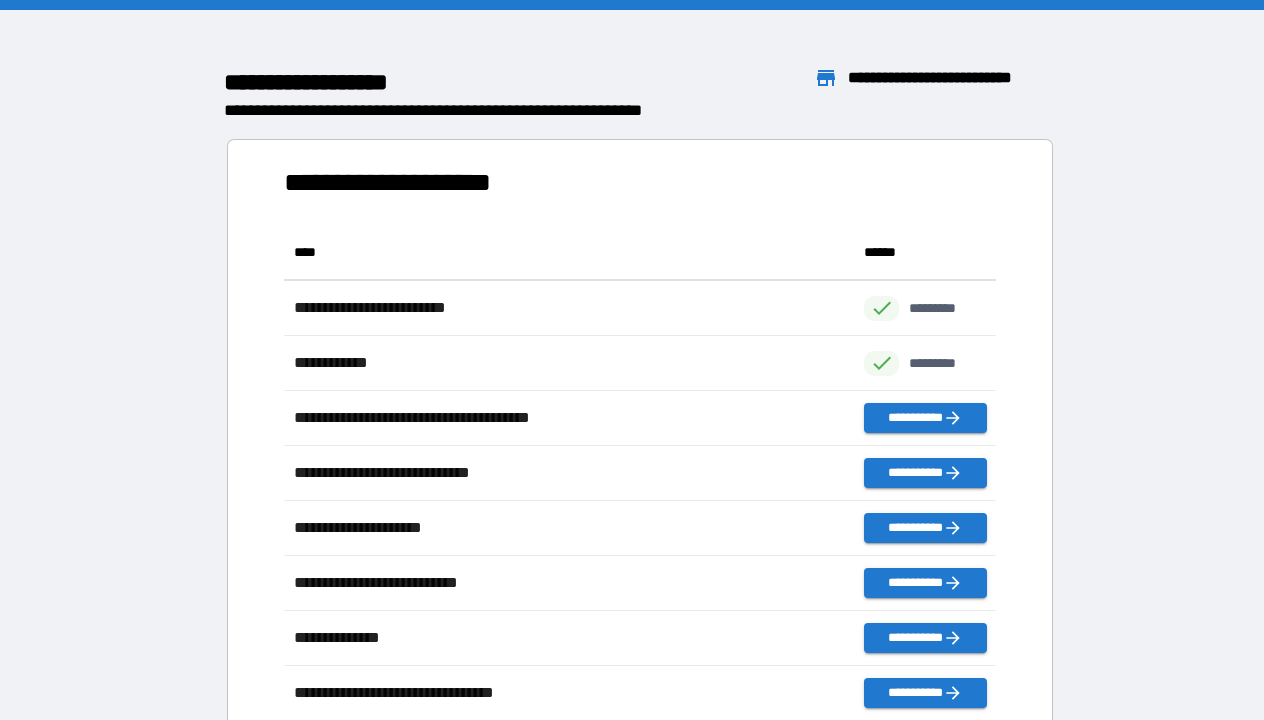 scroll, scrollTop: 1, scrollLeft: 1, axis: both 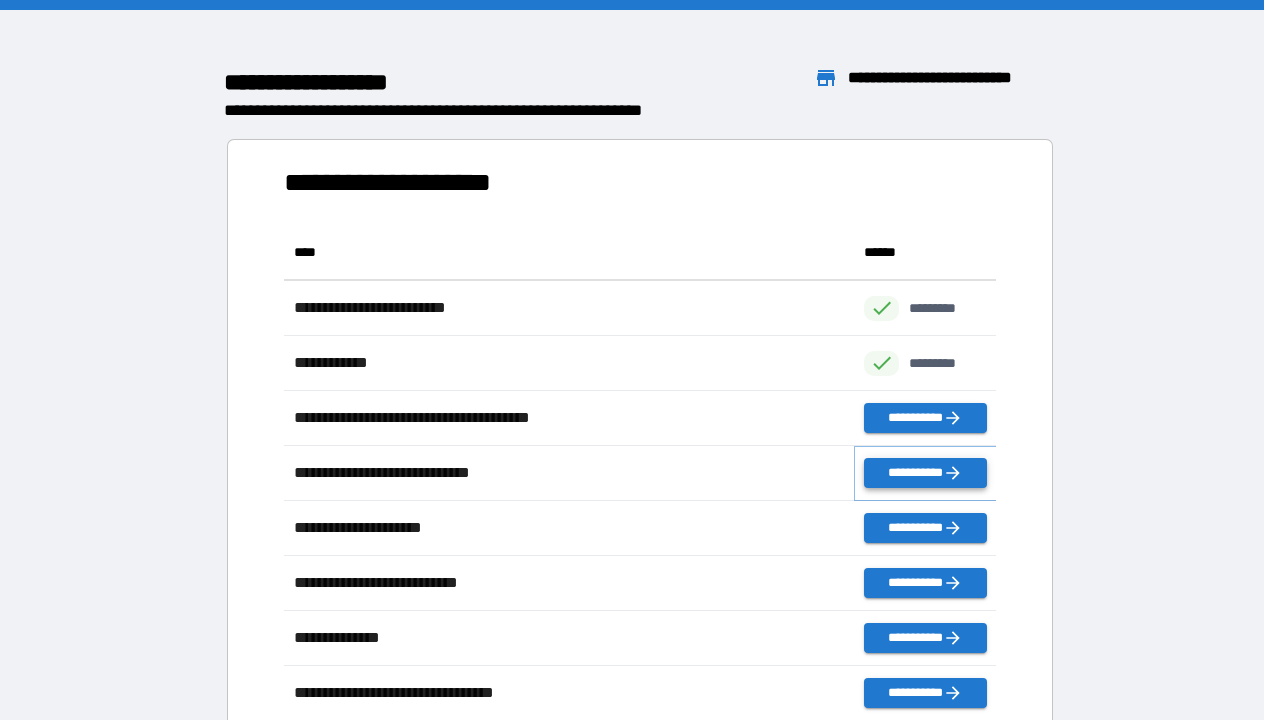 click on "**********" at bounding box center (925, 473) 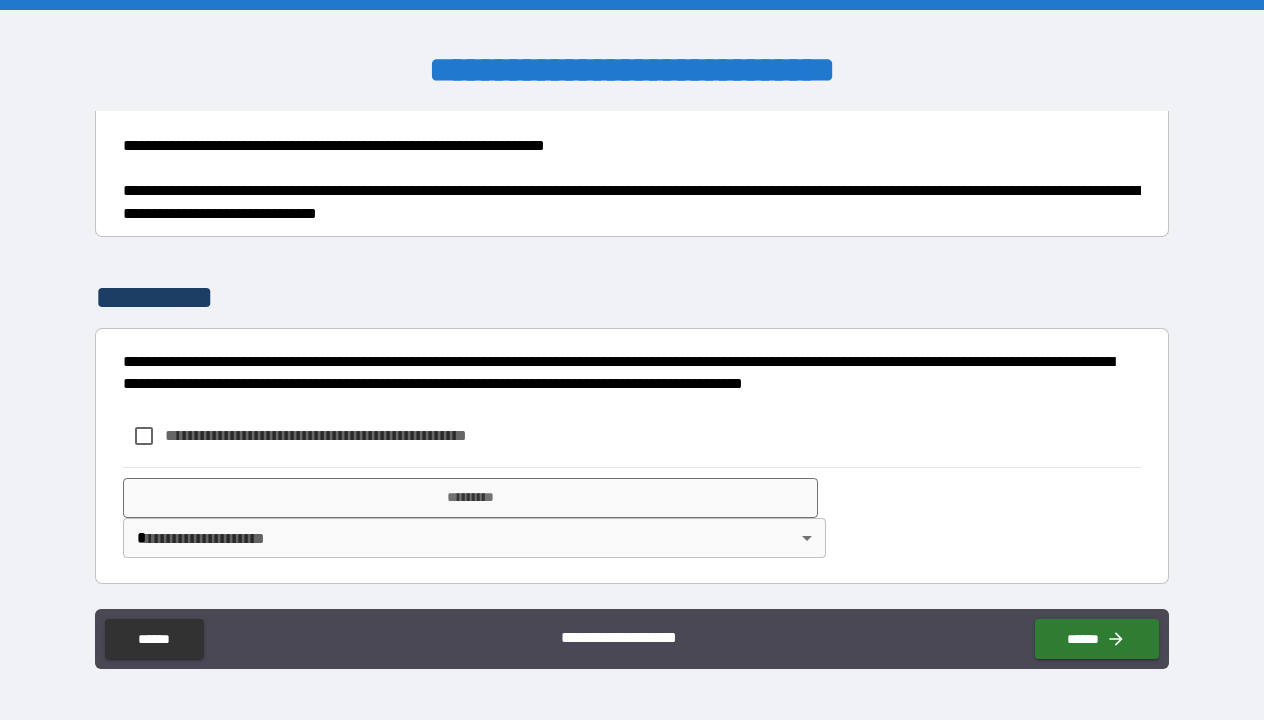 scroll, scrollTop: 1302, scrollLeft: 0, axis: vertical 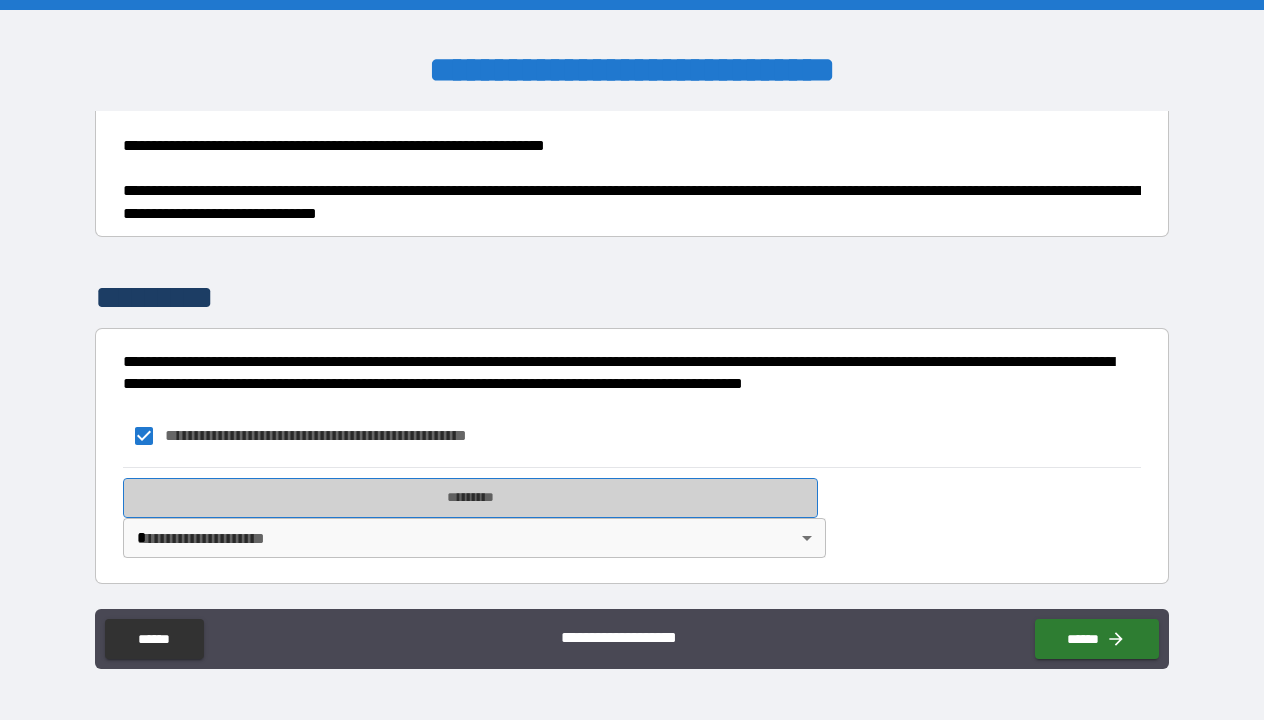click on "*********" at bounding box center [470, 498] 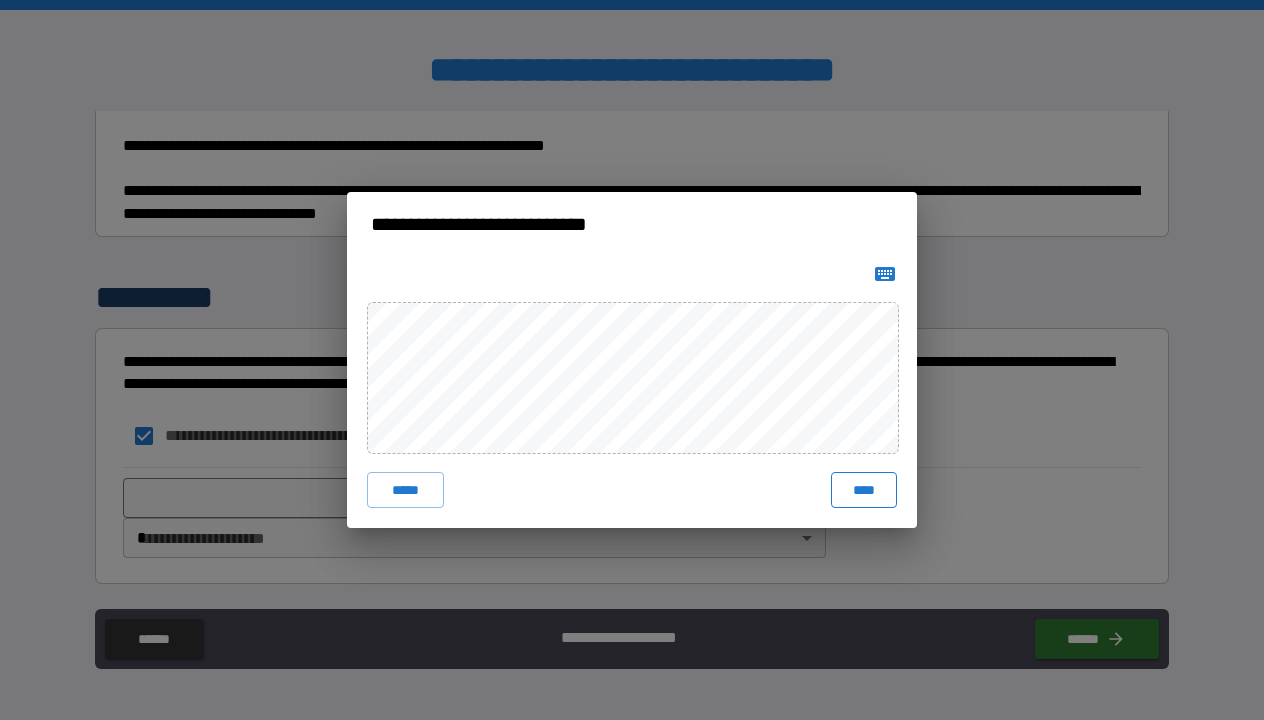 click on "****" at bounding box center [864, 490] 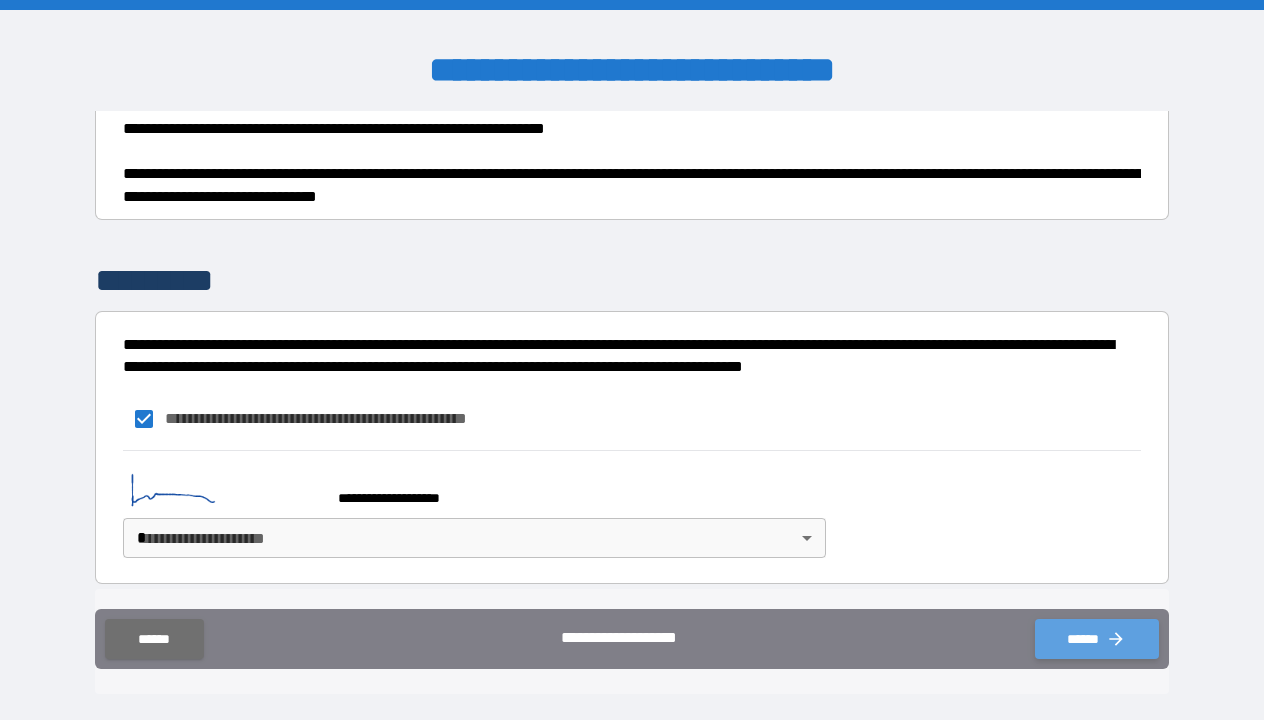 click on "******" at bounding box center (1097, 639) 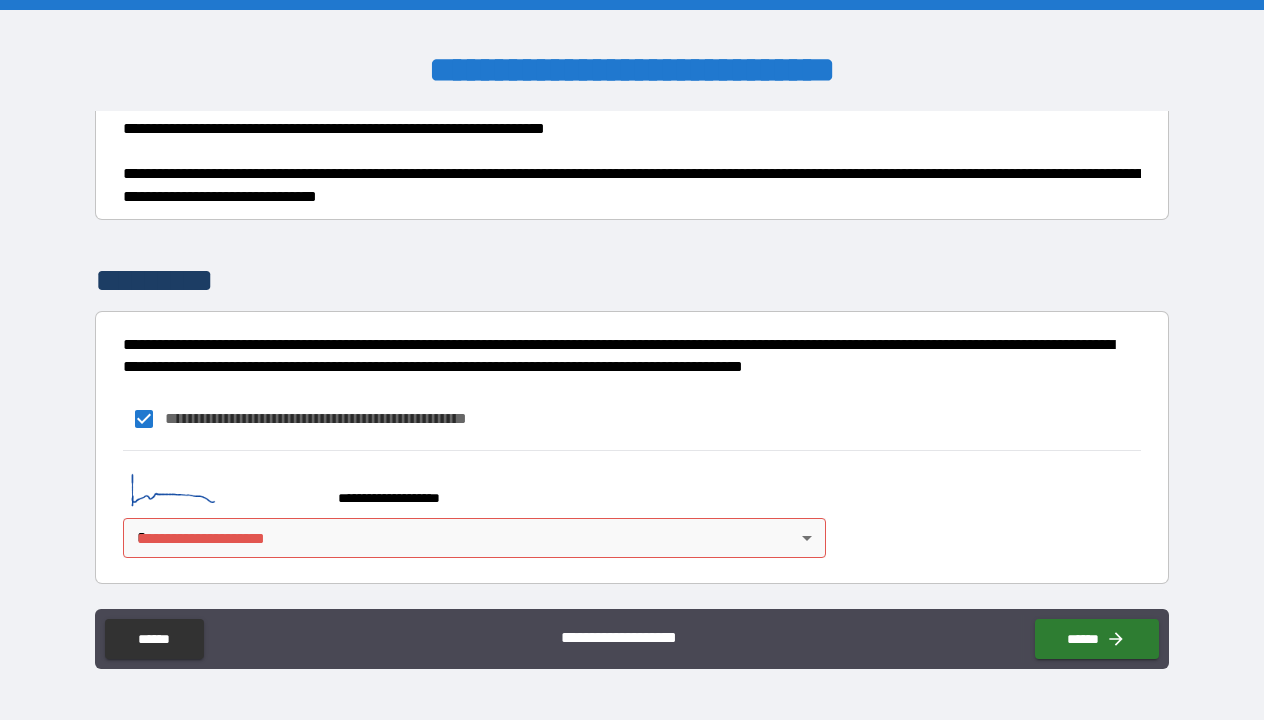 scroll, scrollTop: 1319, scrollLeft: 0, axis: vertical 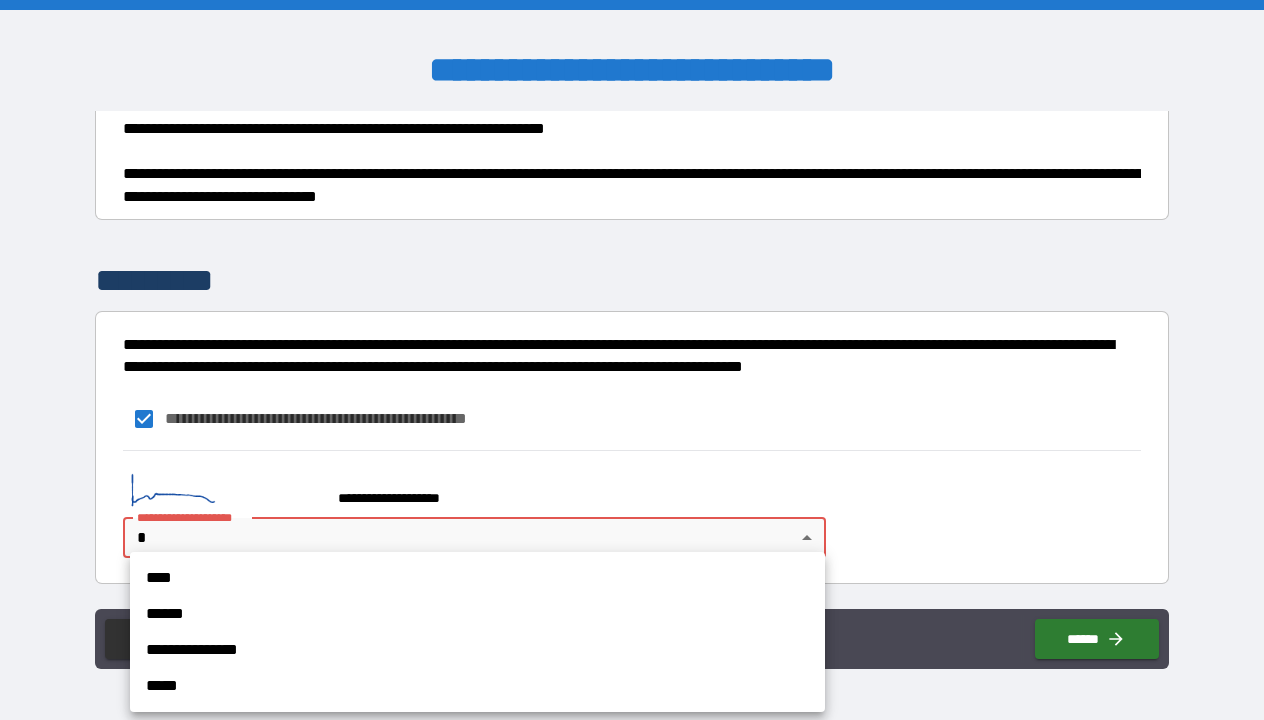 click on "**********" at bounding box center (632, 360) 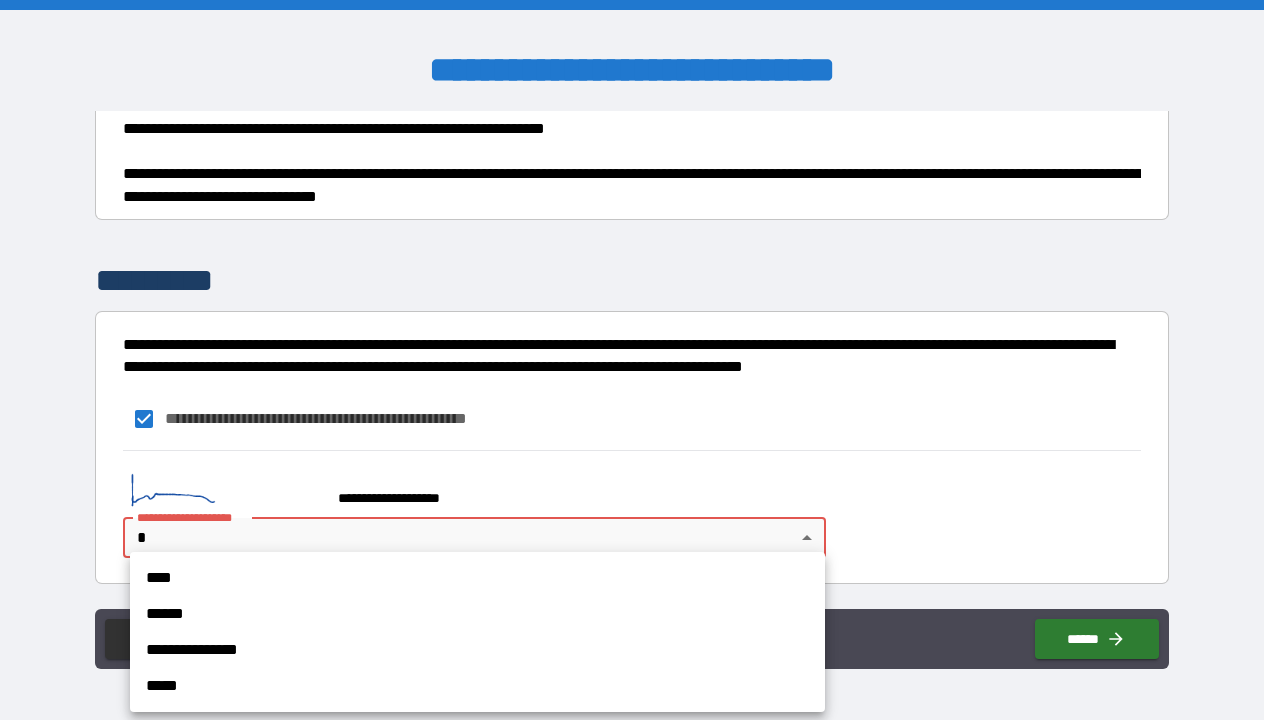 click on "****" at bounding box center (477, 578) 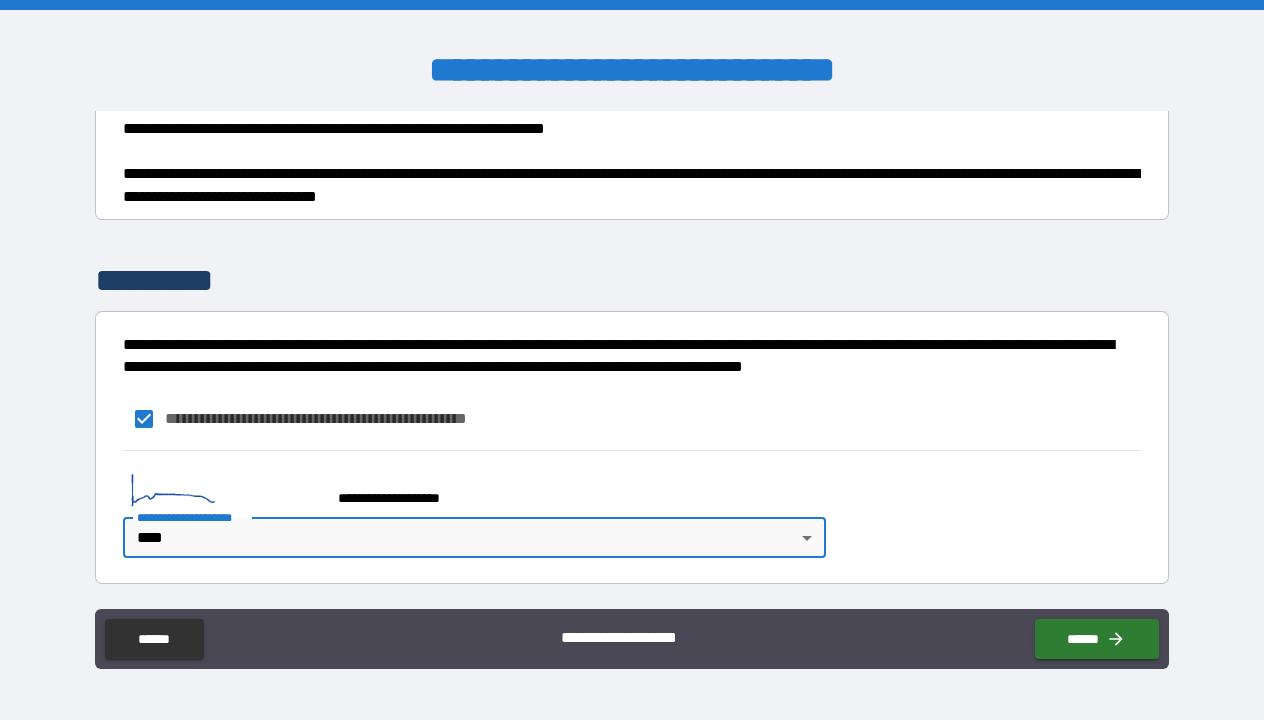 type on "****" 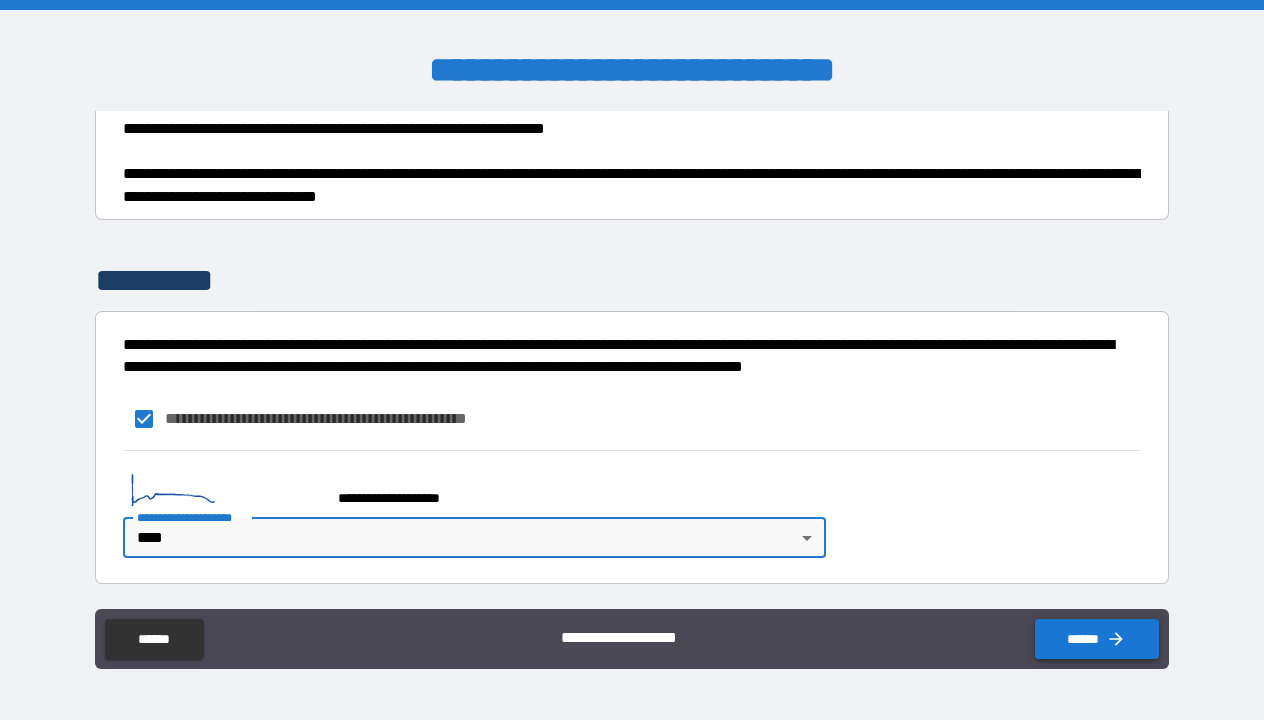 click on "******" at bounding box center (1097, 639) 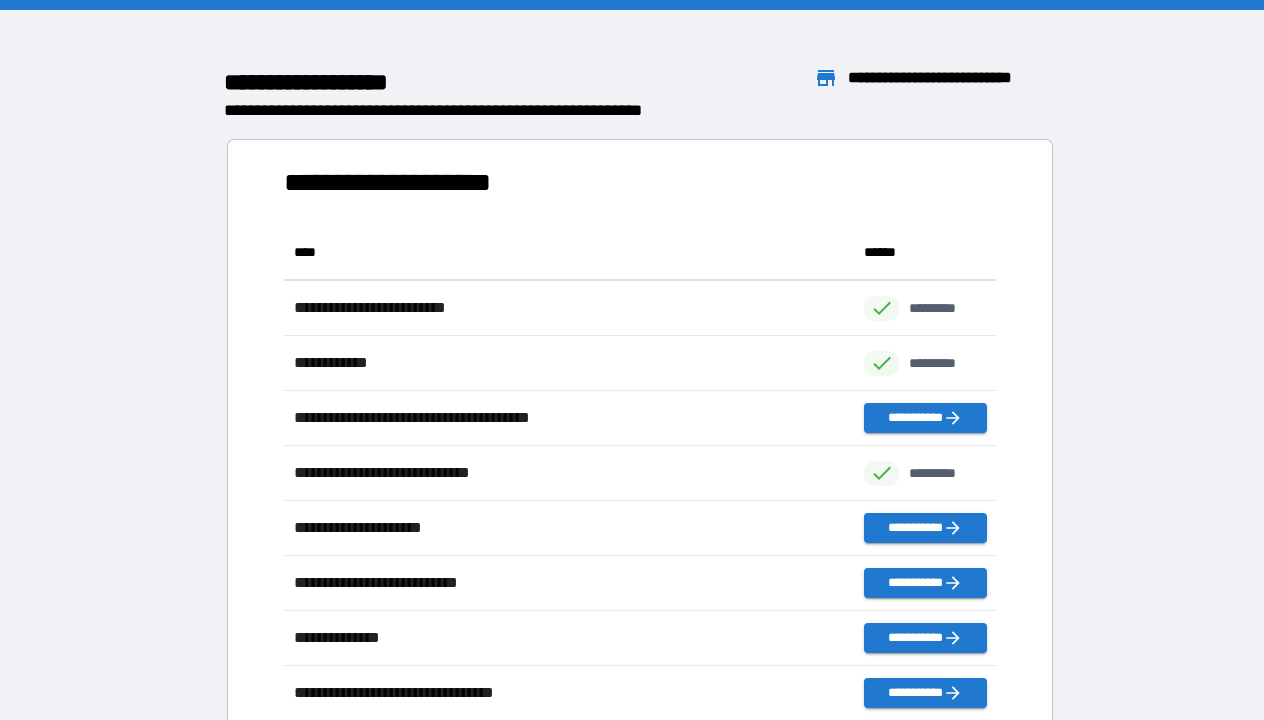 scroll, scrollTop: 1, scrollLeft: 1, axis: both 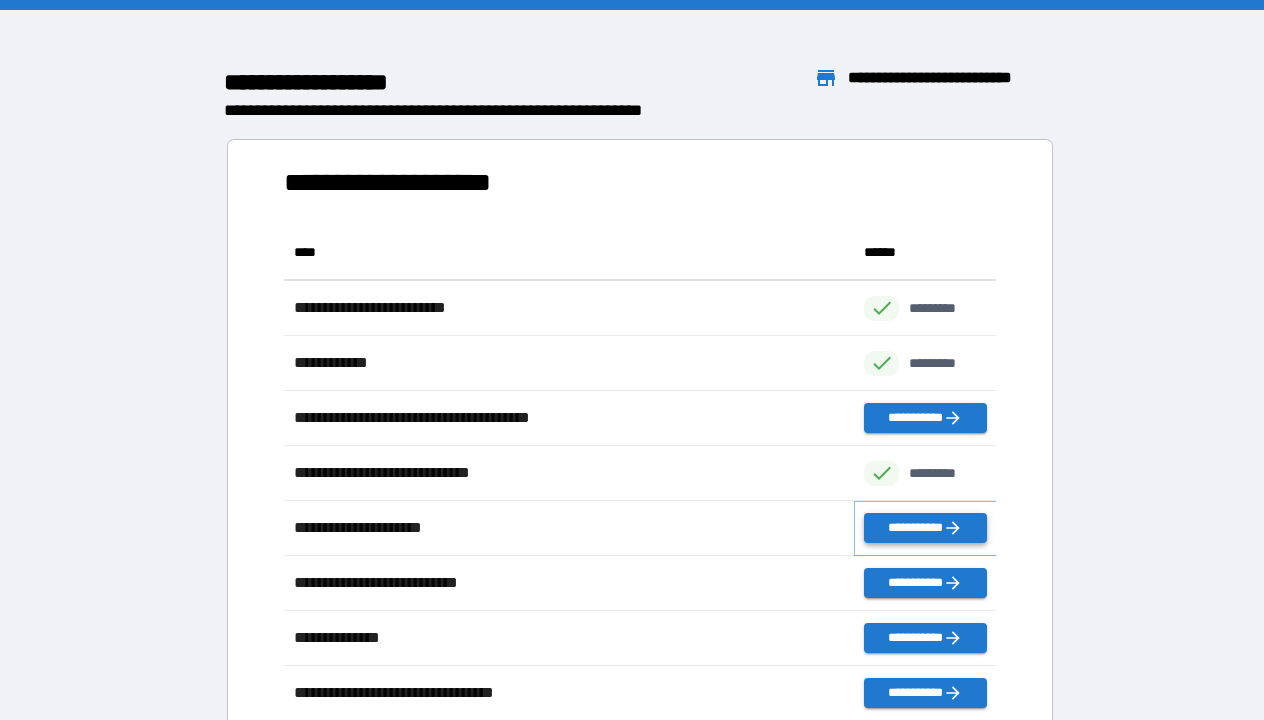 click on "**********" at bounding box center (925, 528) 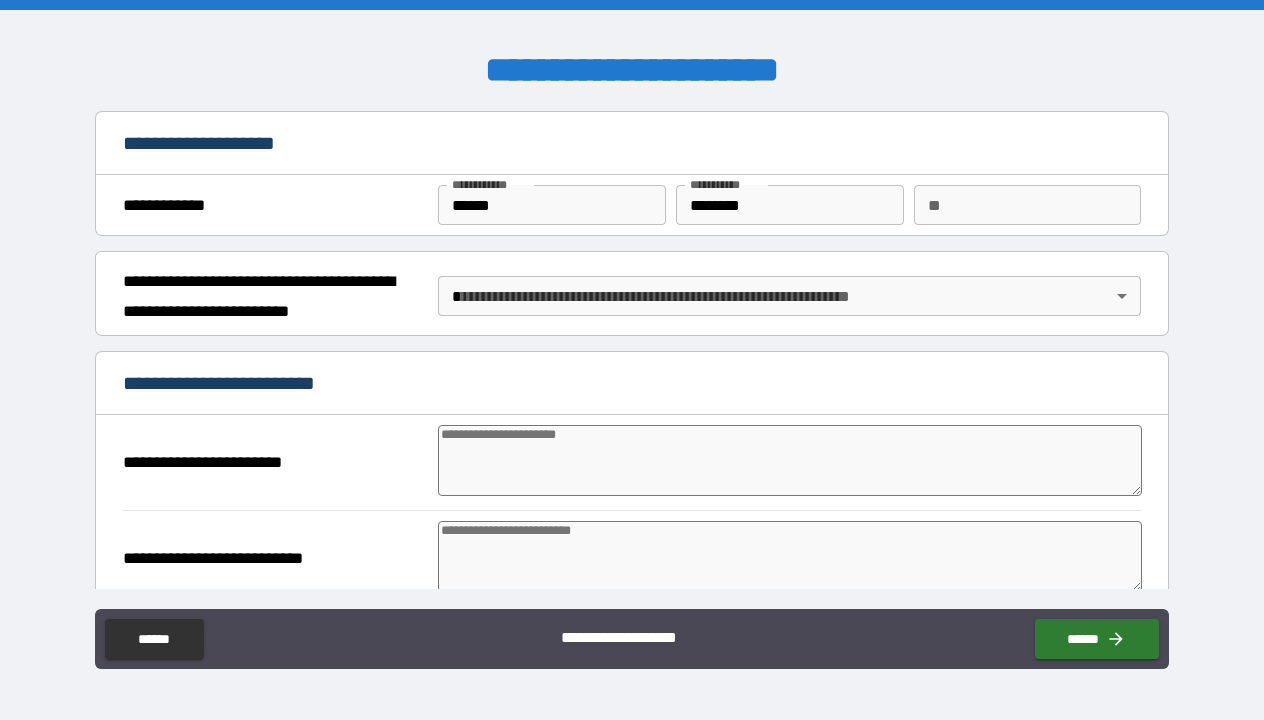 type on "*" 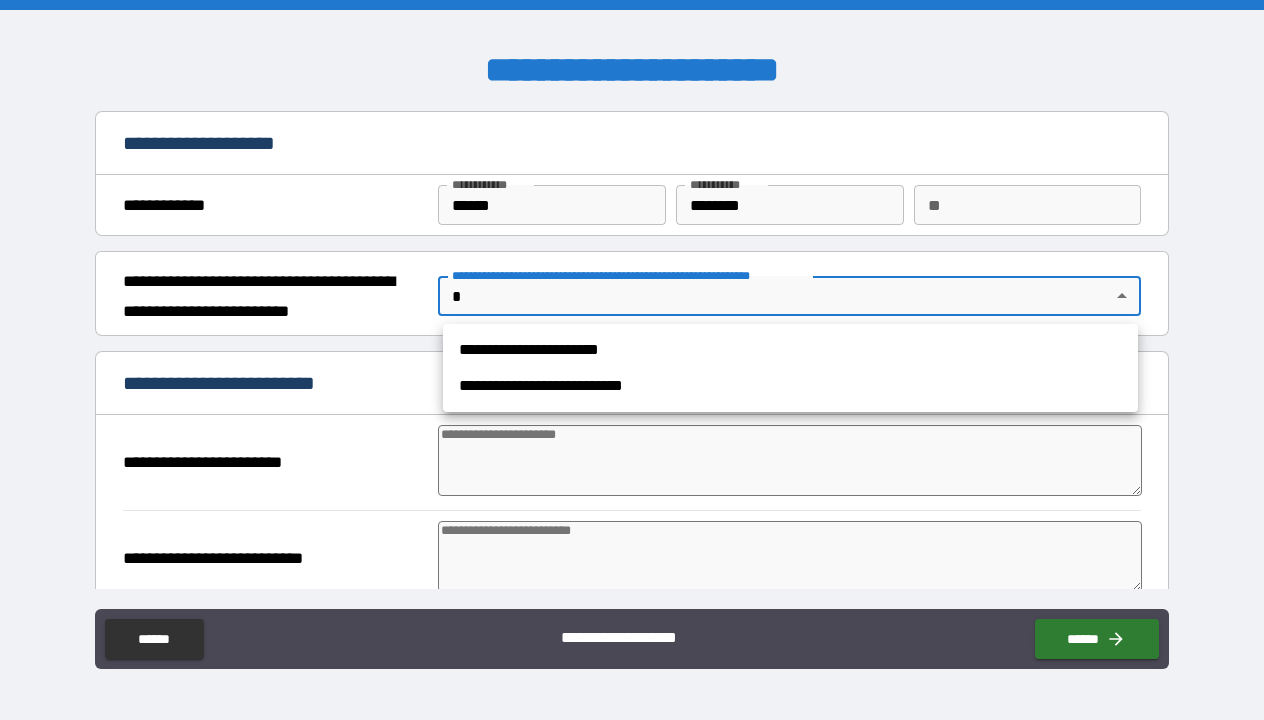 click on "**********" at bounding box center [632, 360] 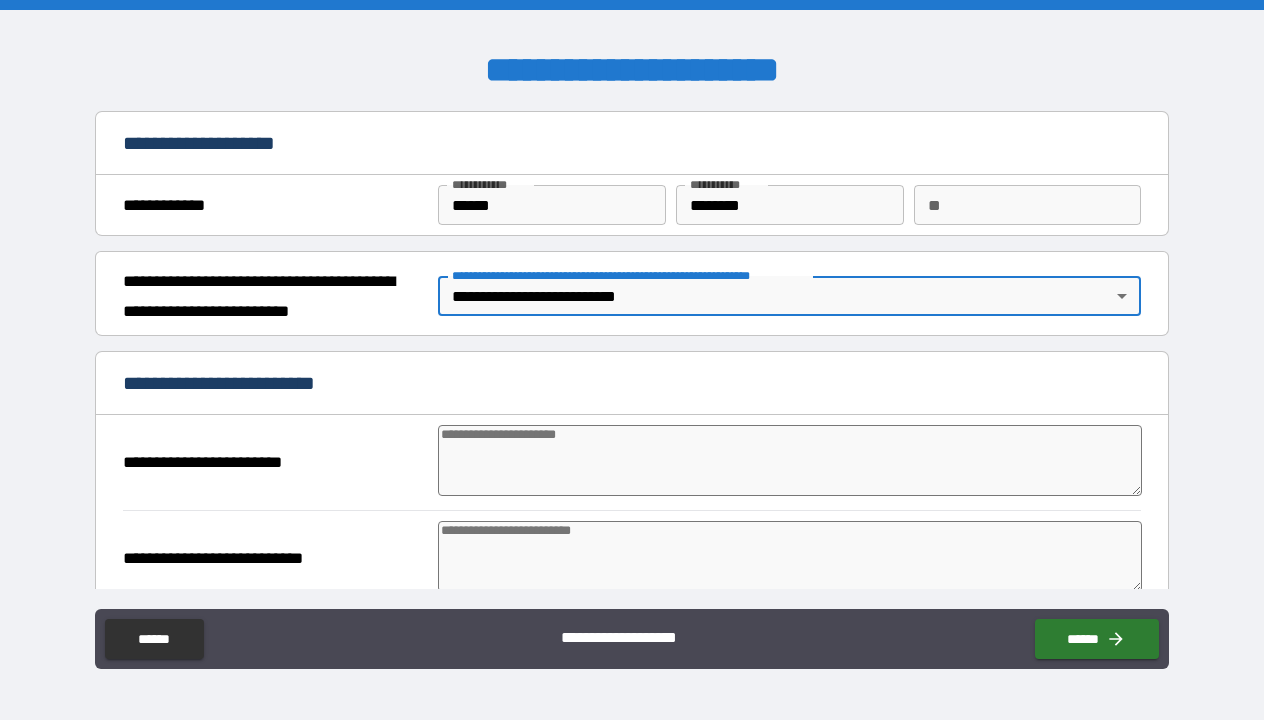 type on "**********" 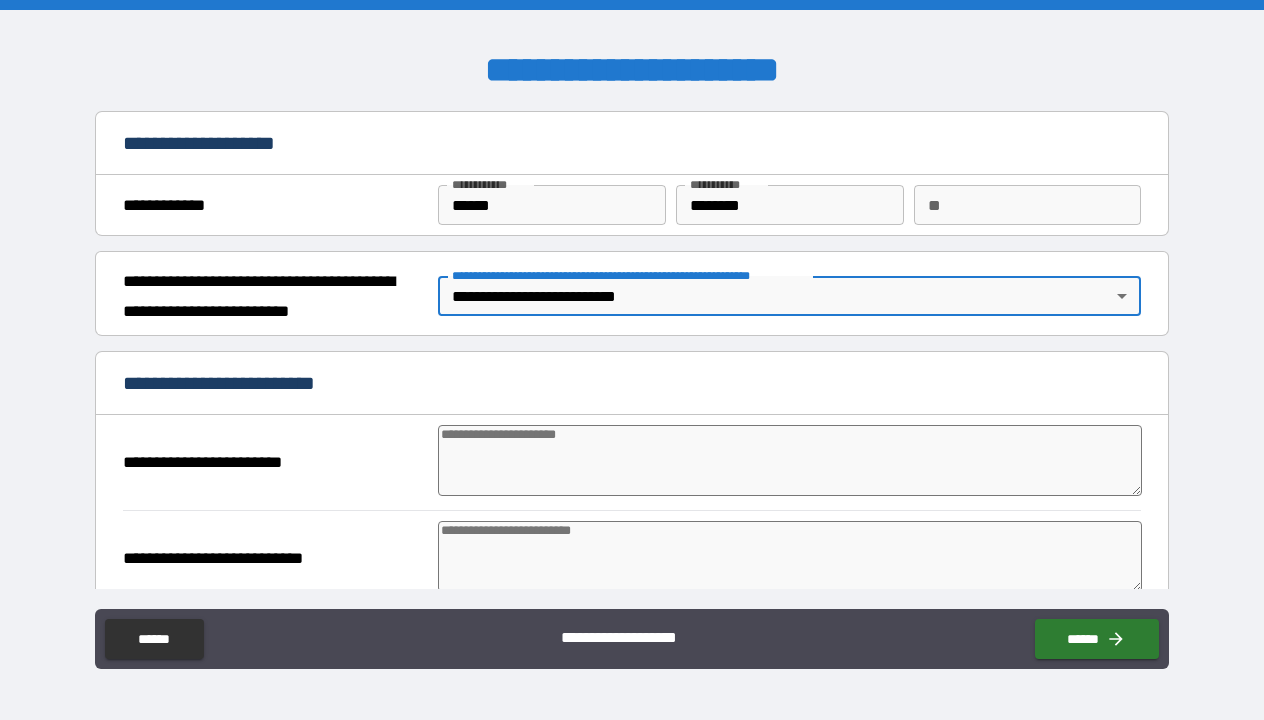 type on "*" 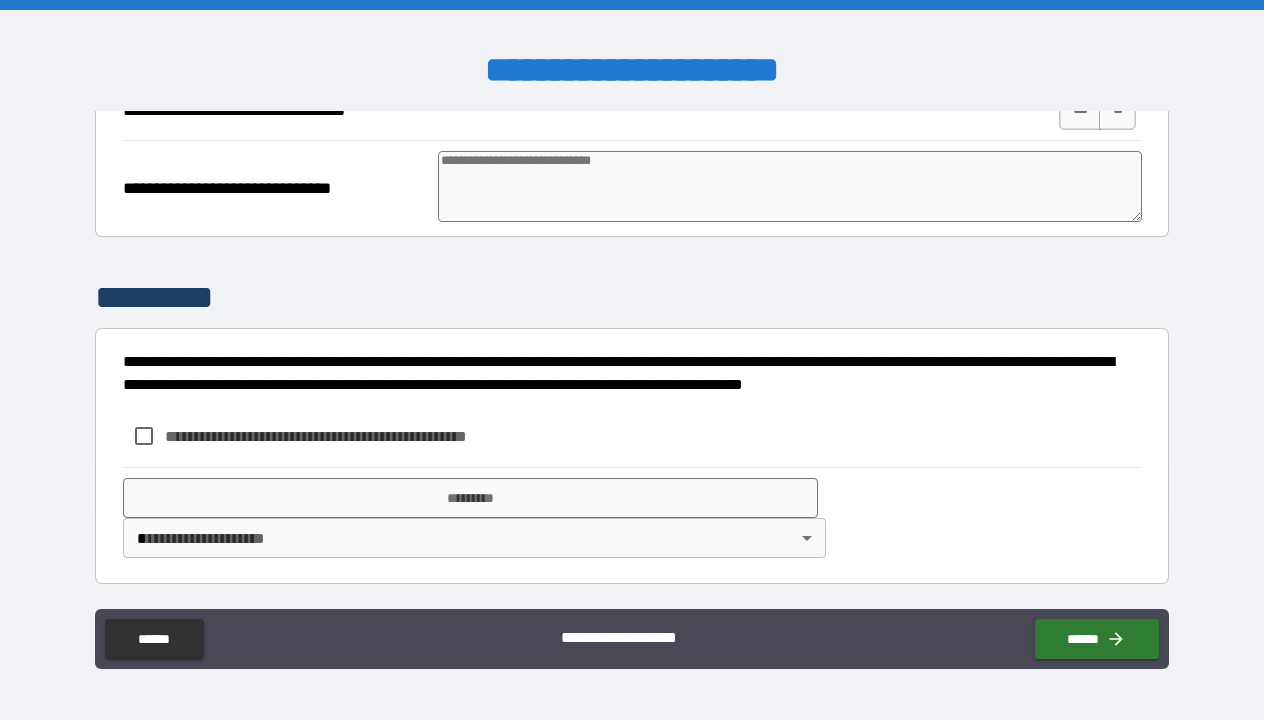 scroll, scrollTop: 2116, scrollLeft: 0, axis: vertical 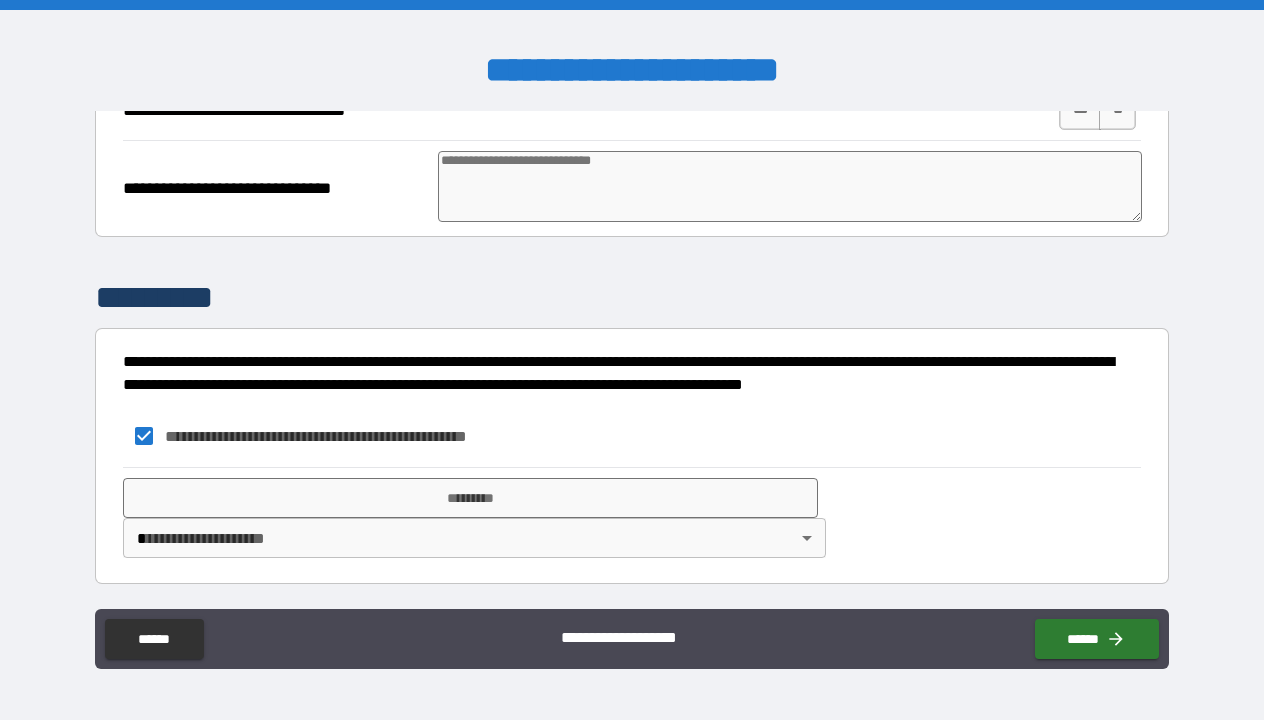 type on "*" 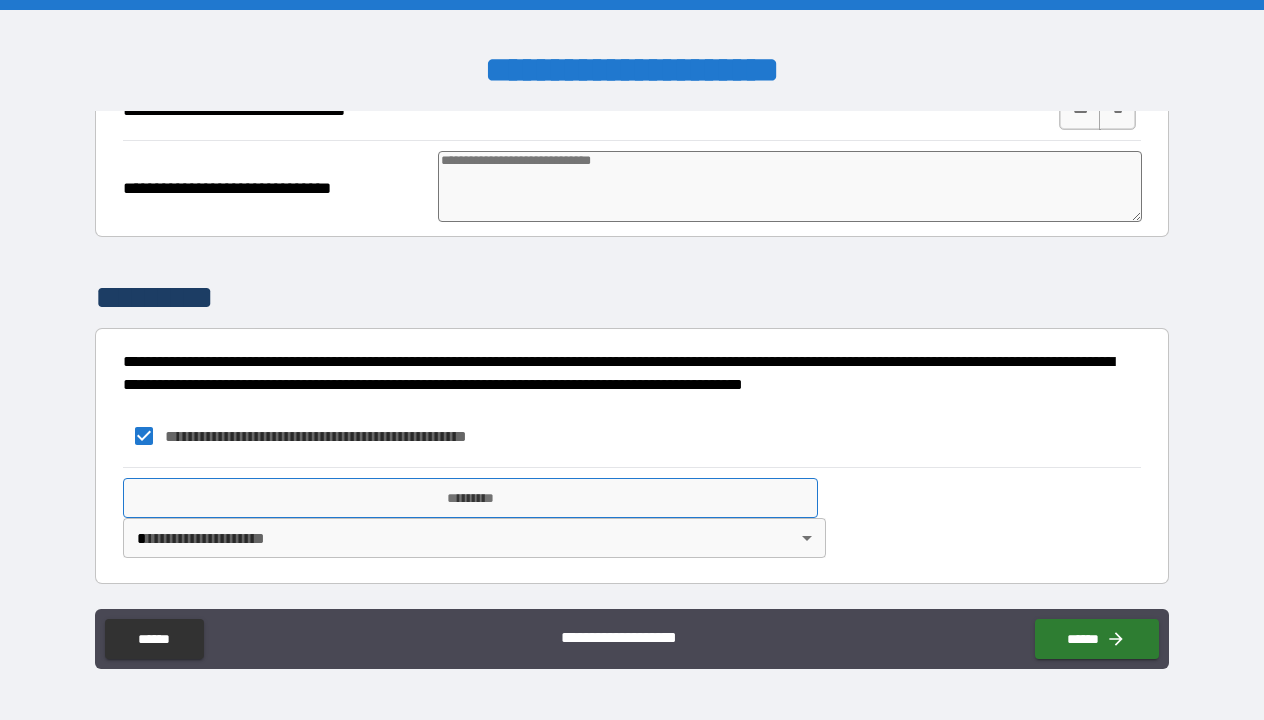 click on "*********" at bounding box center (470, 498) 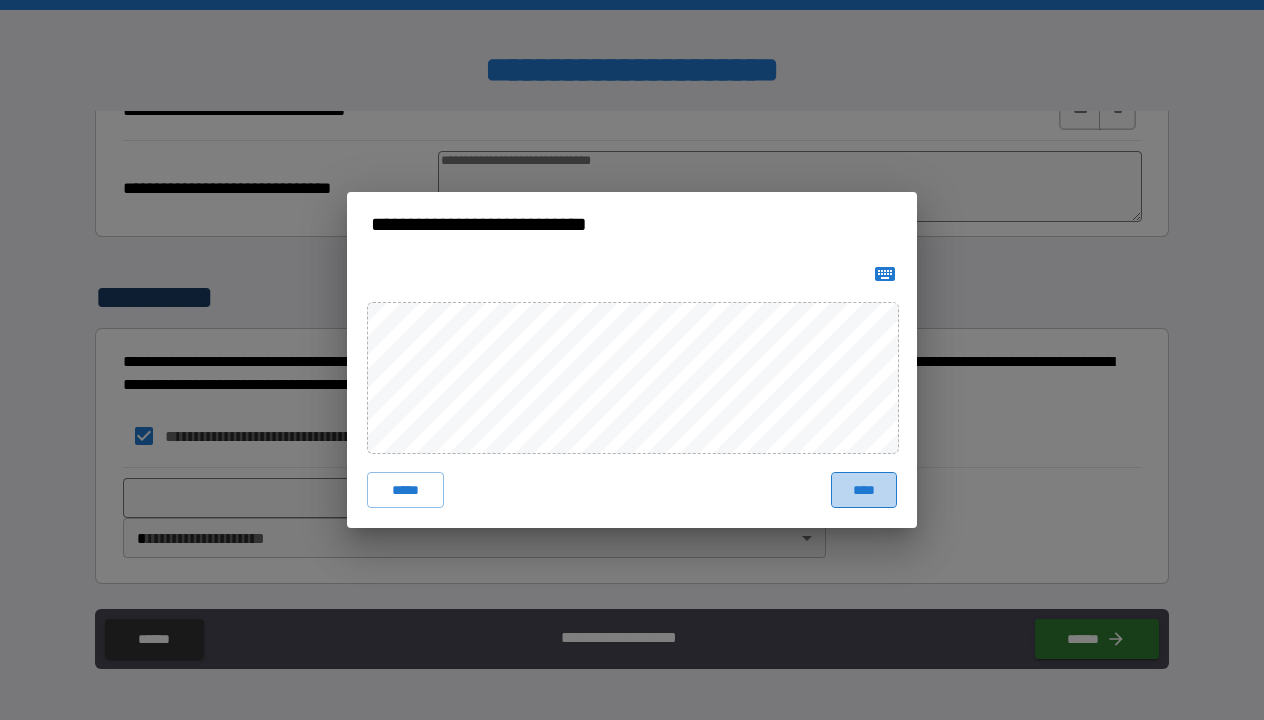 click on "****" at bounding box center (864, 490) 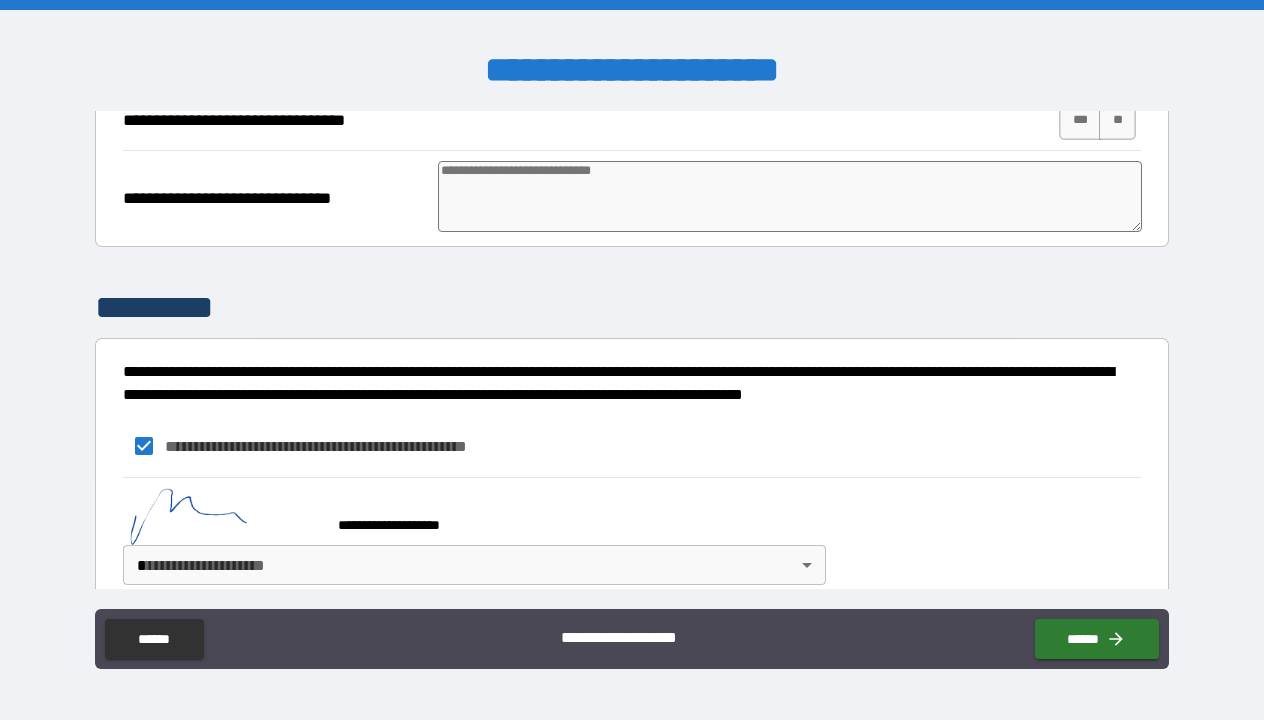 type on "*" 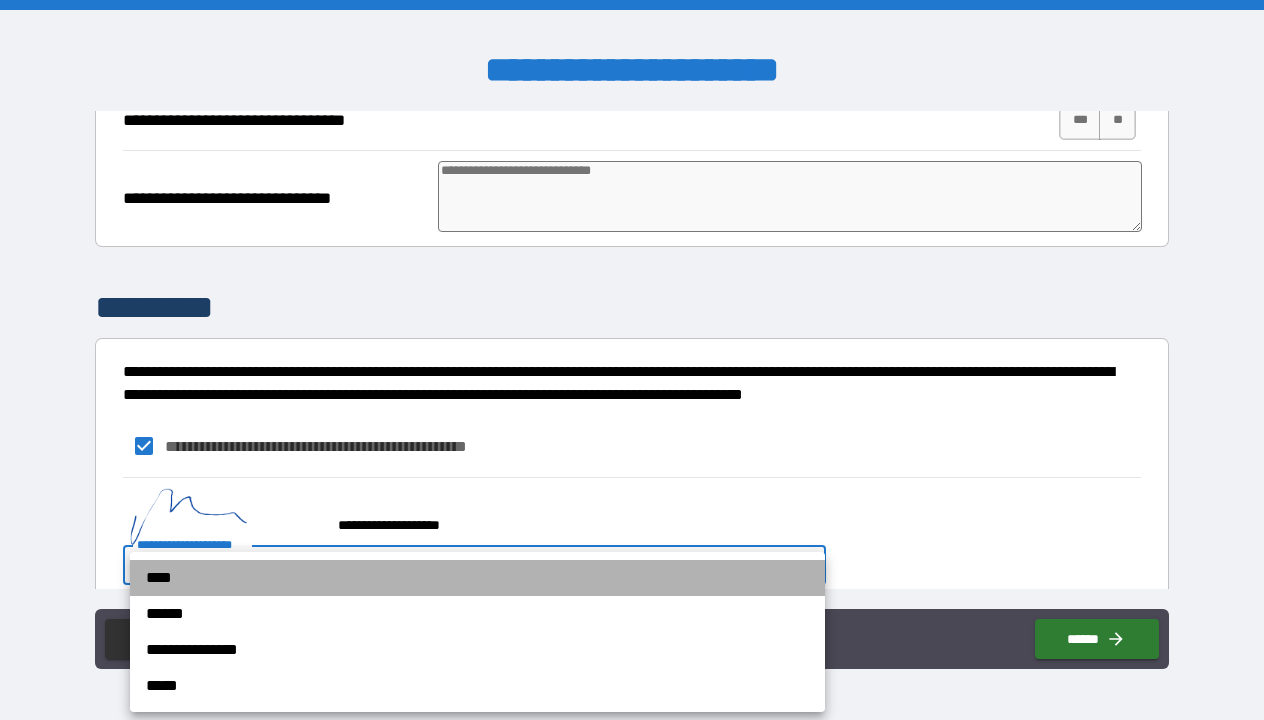 click on "****" at bounding box center [477, 578] 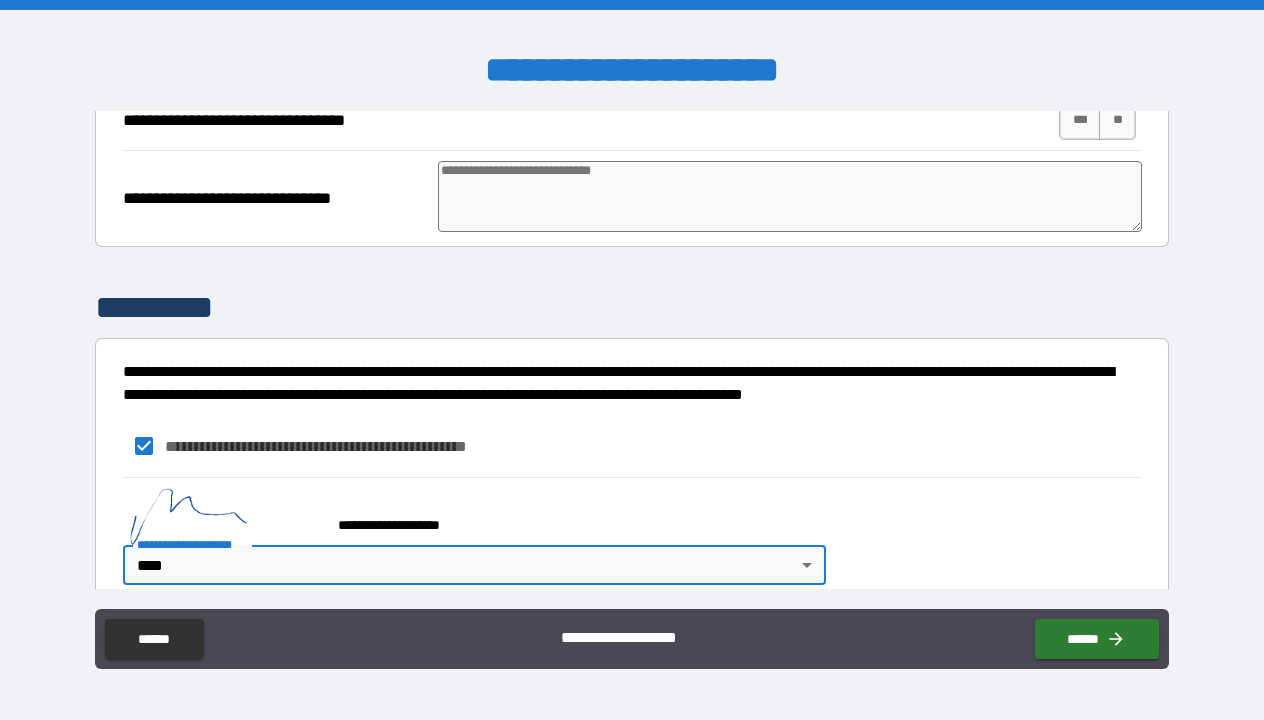 type on "*" 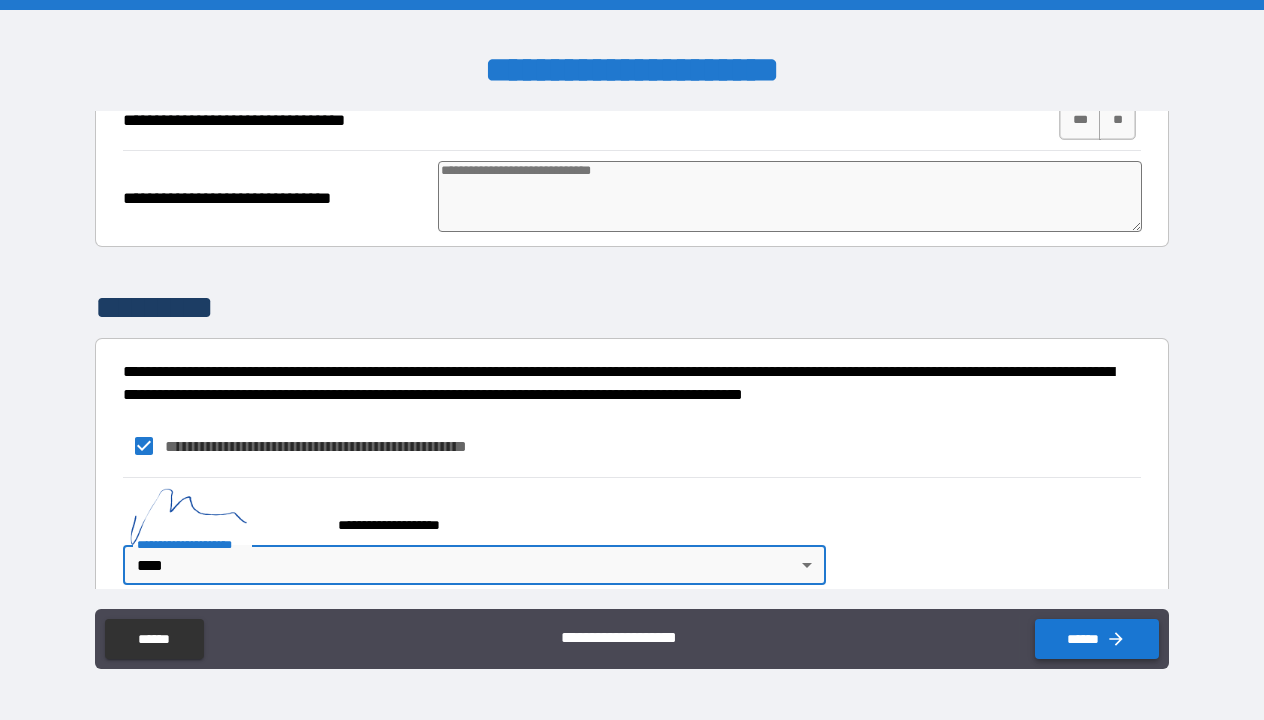 click on "******" at bounding box center (1097, 639) 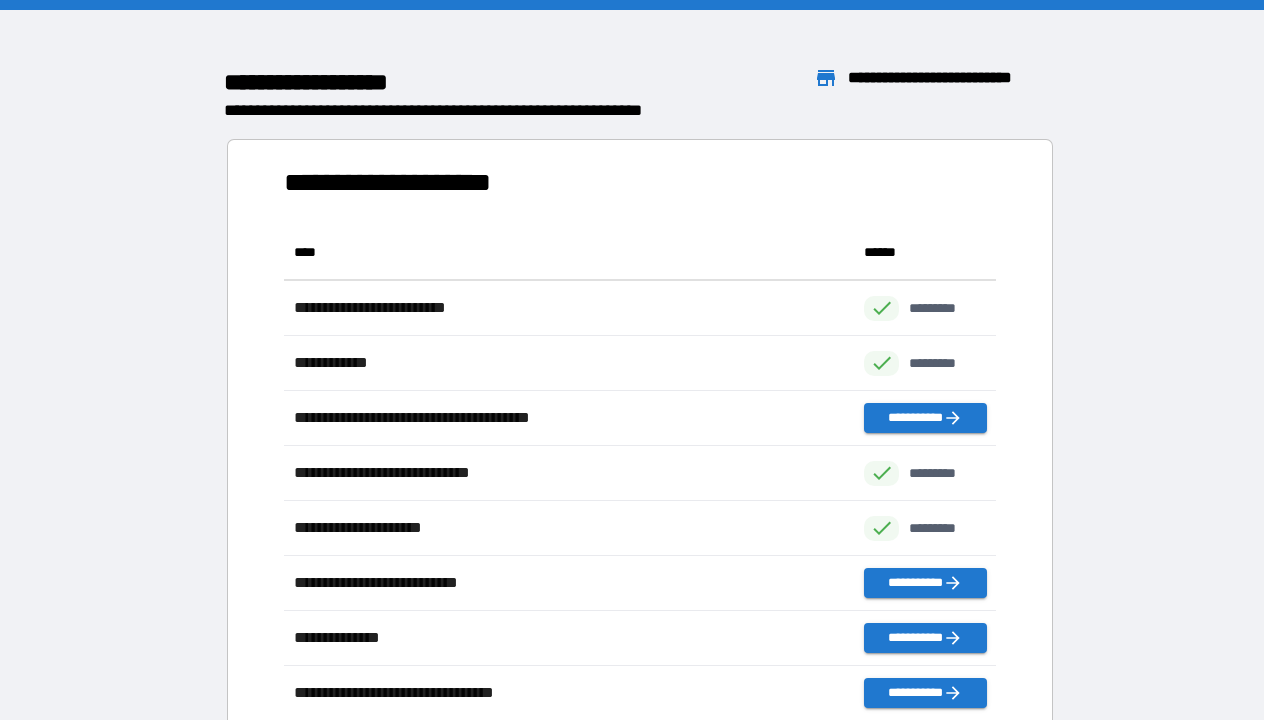 scroll, scrollTop: 1, scrollLeft: 1, axis: both 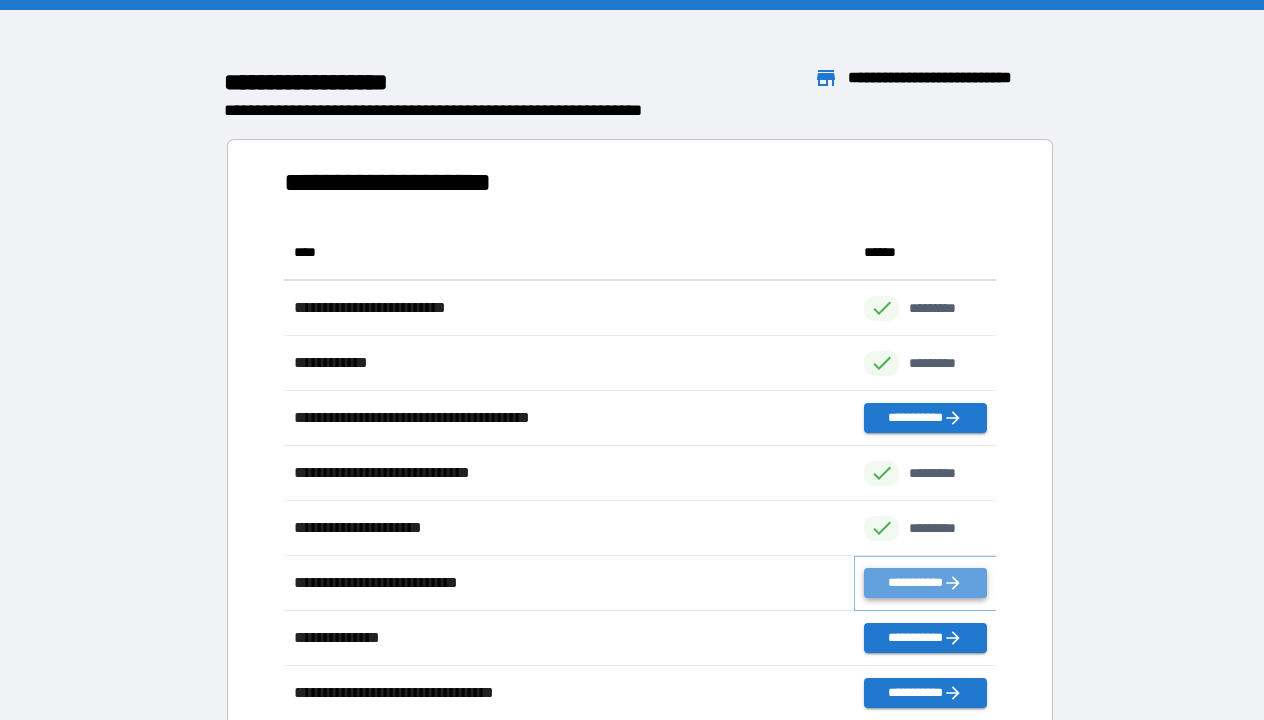 click on "**********" at bounding box center (925, 583) 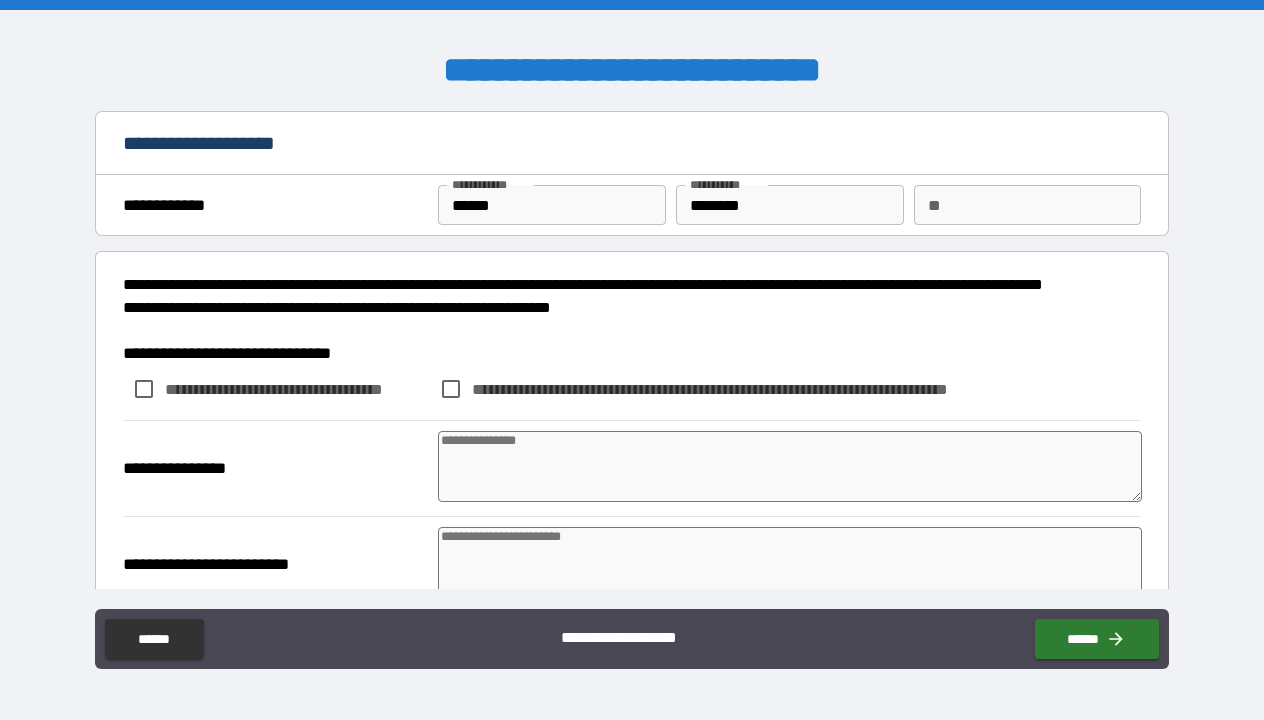 type on "*" 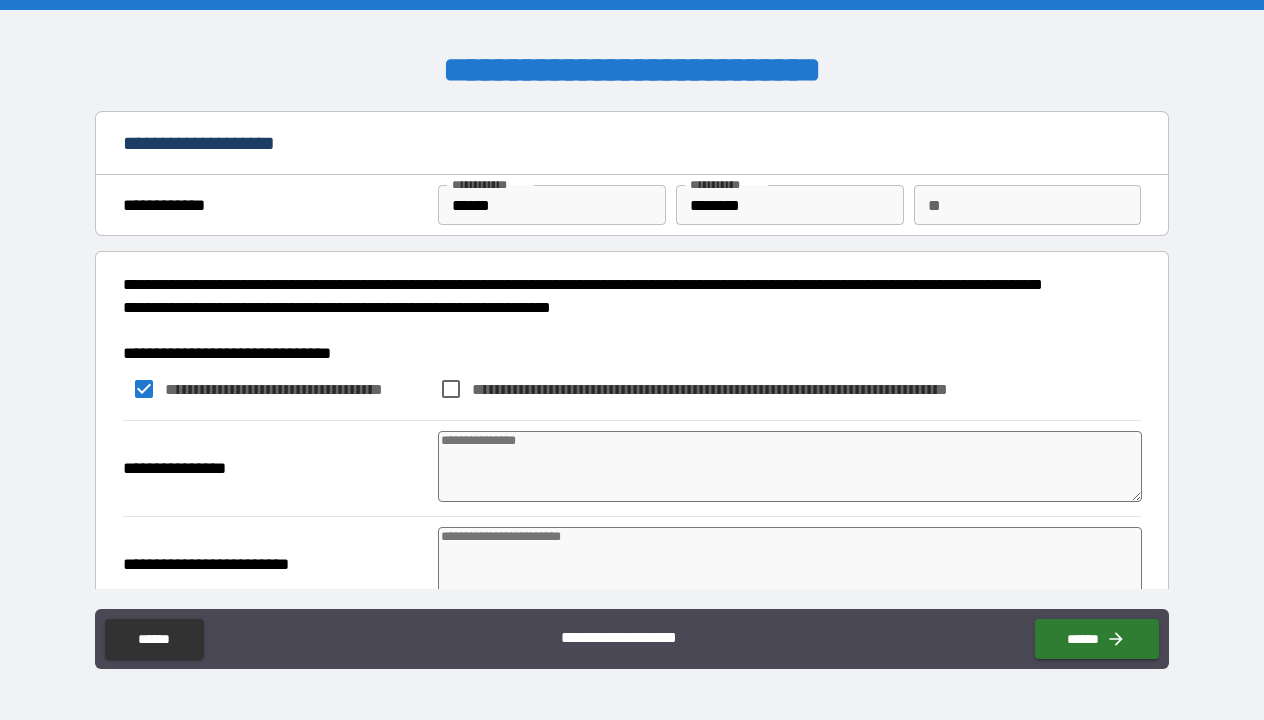 type on "*" 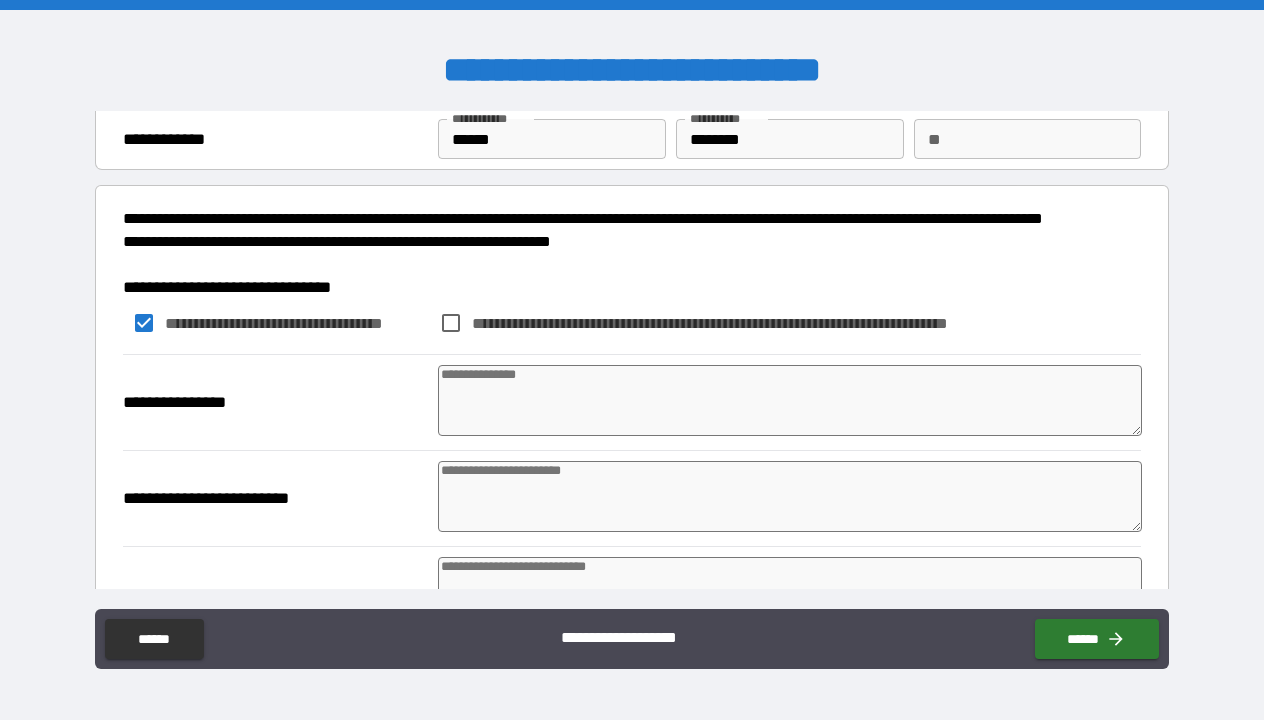 scroll, scrollTop: 65, scrollLeft: 0, axis: vertical 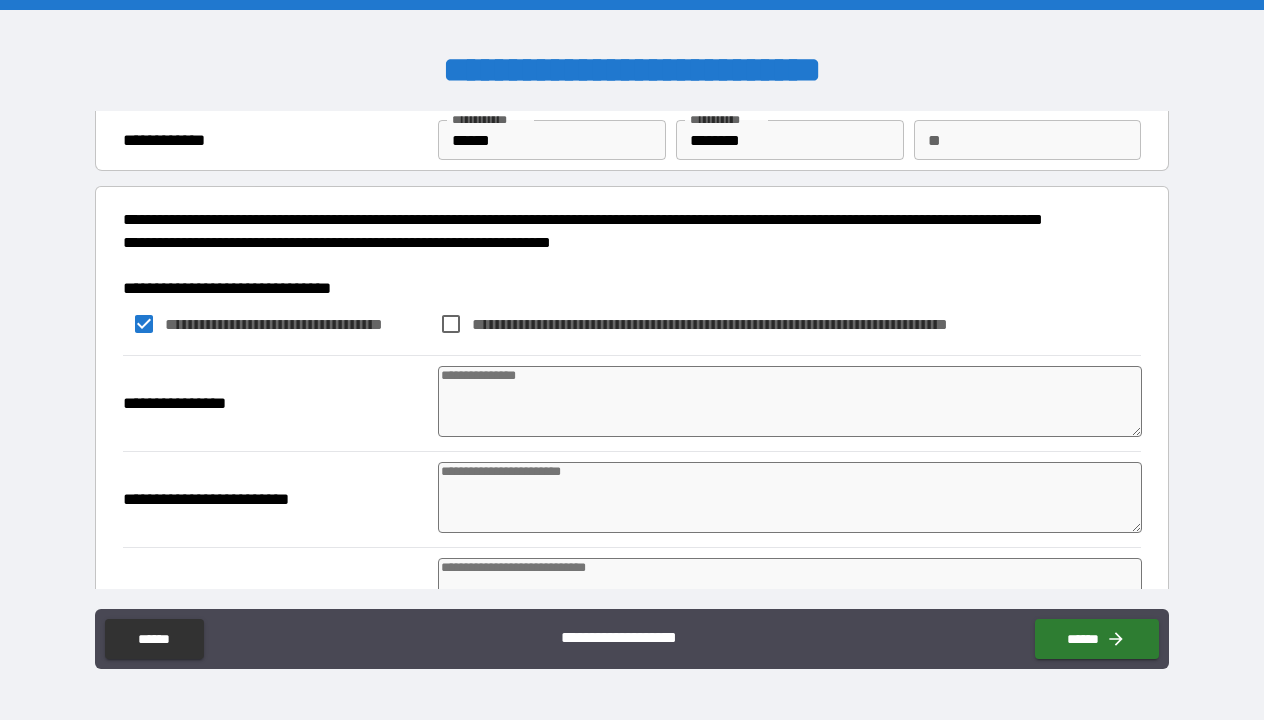 type on "*" 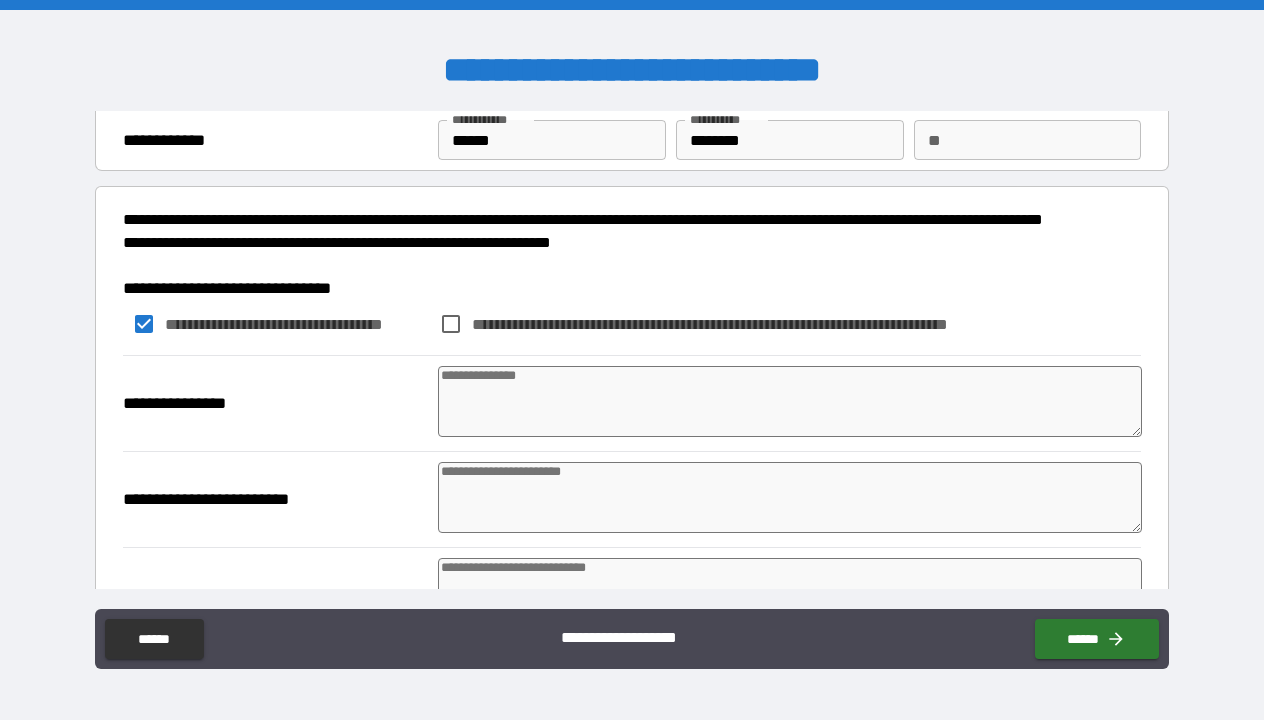 type on "*" 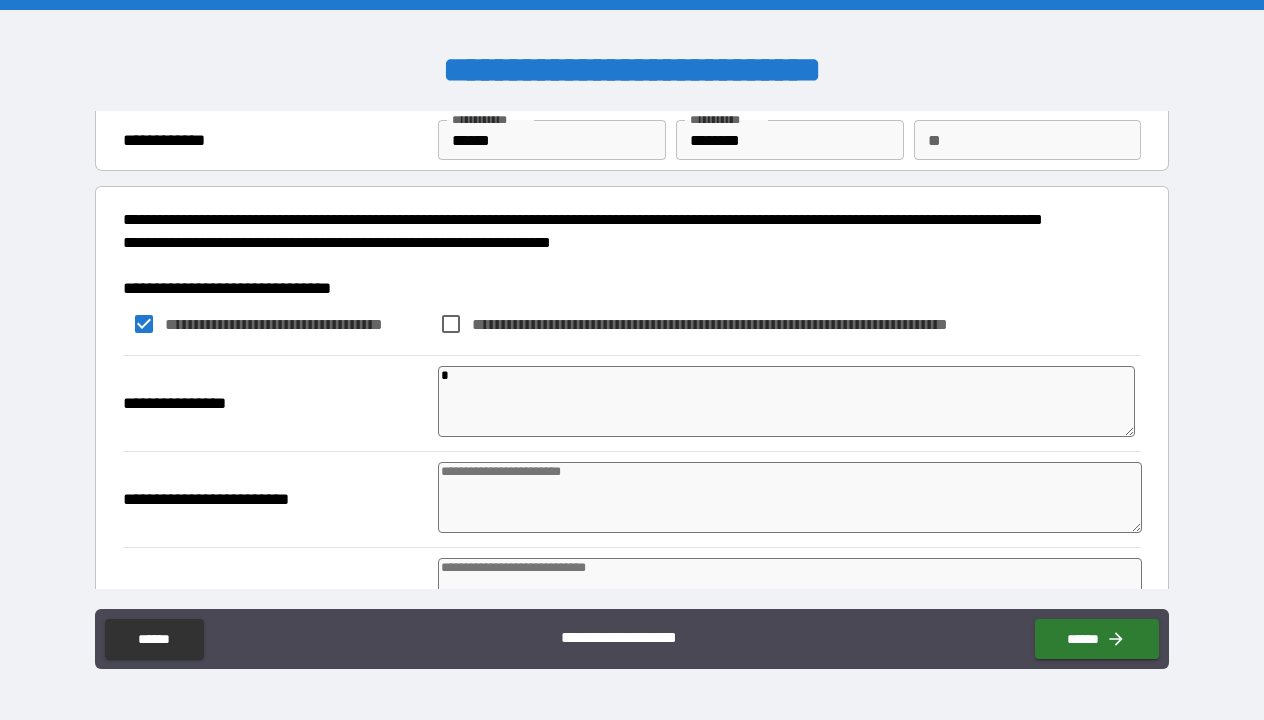type on "**" 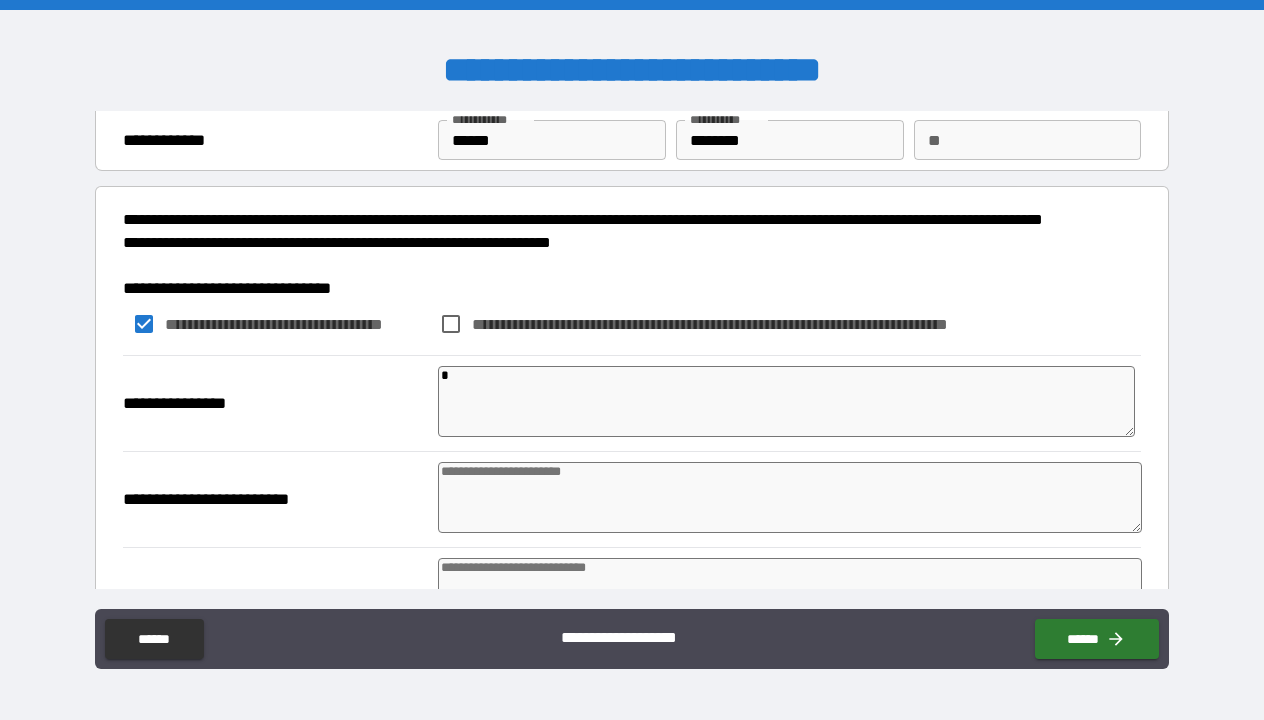 type on "*" 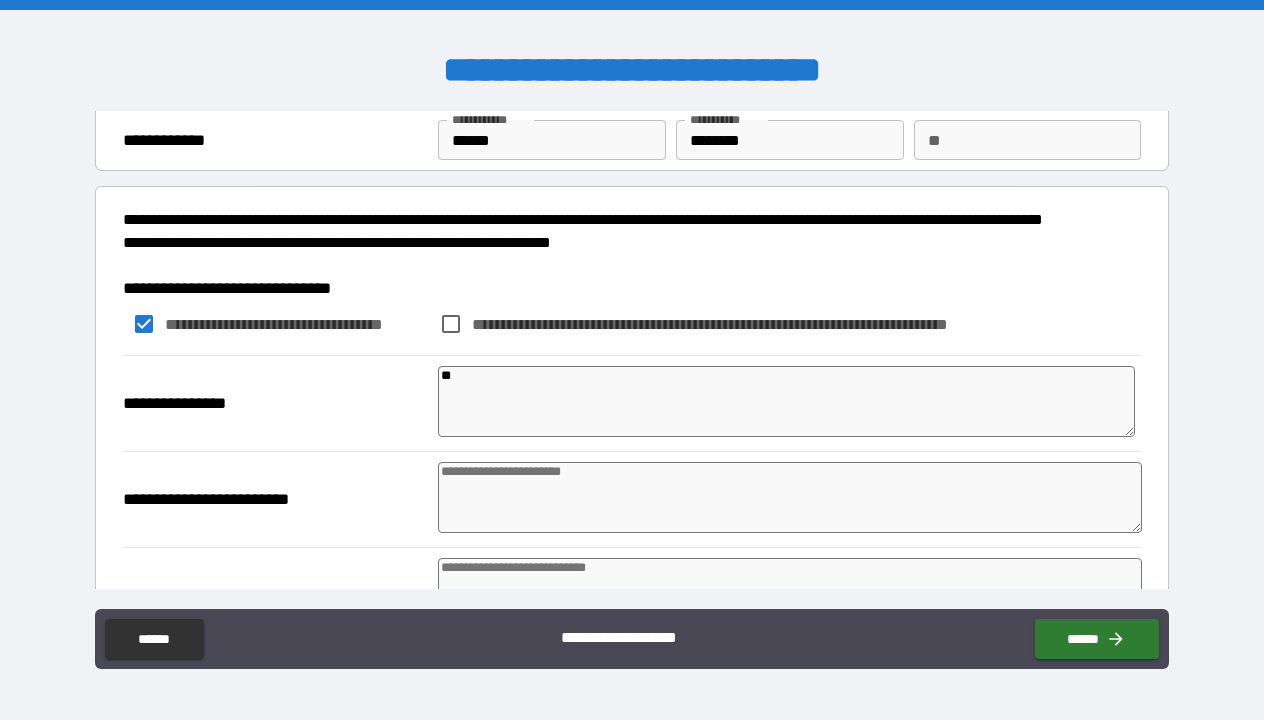 type on "*" 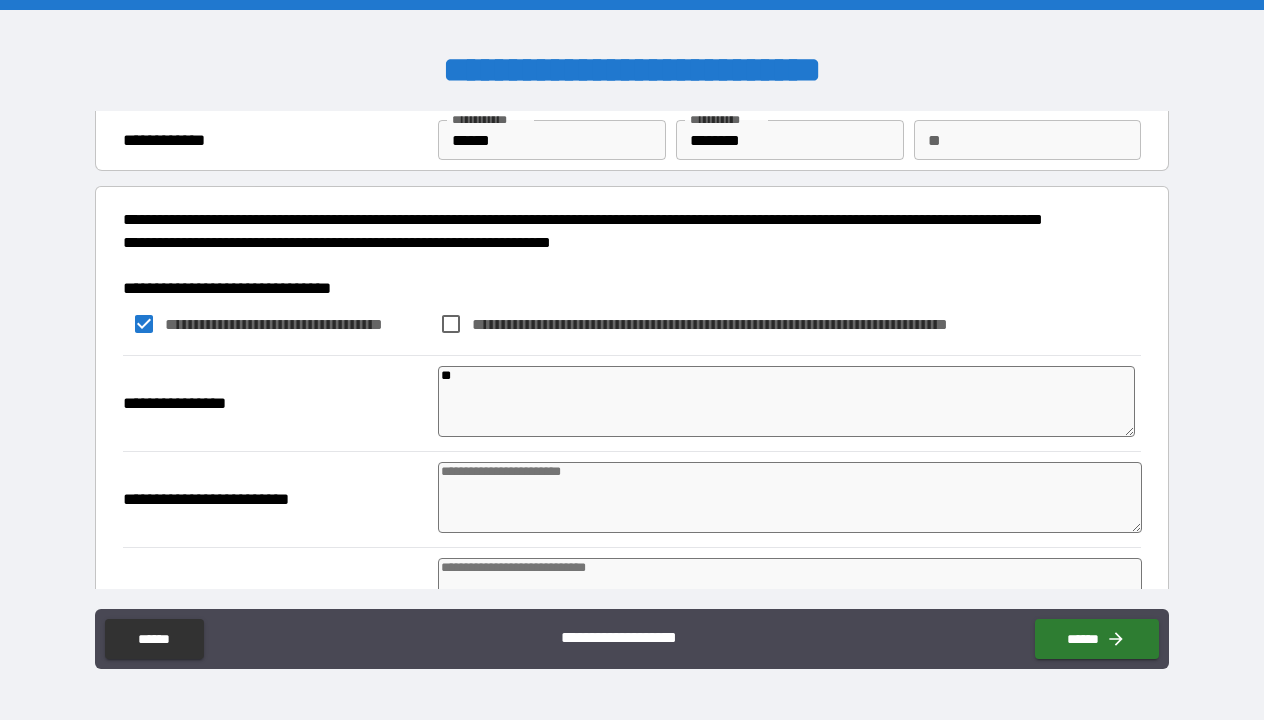 type on "*" 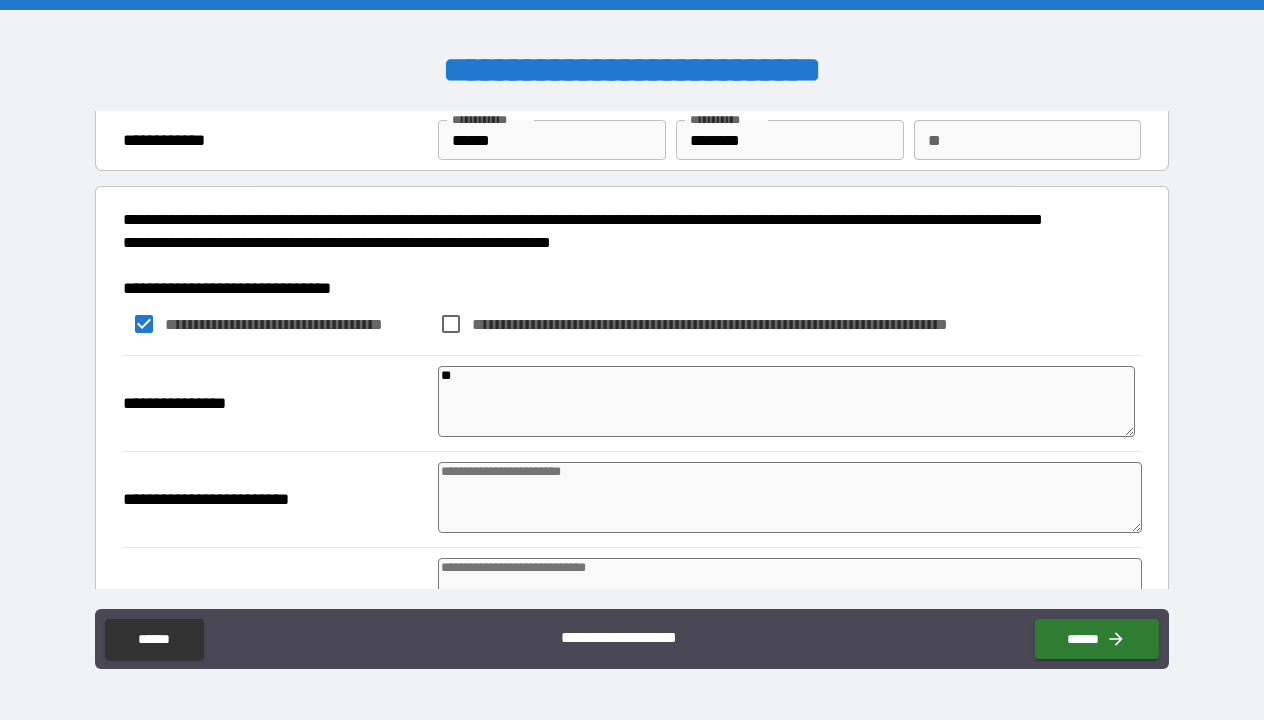 type on "***" 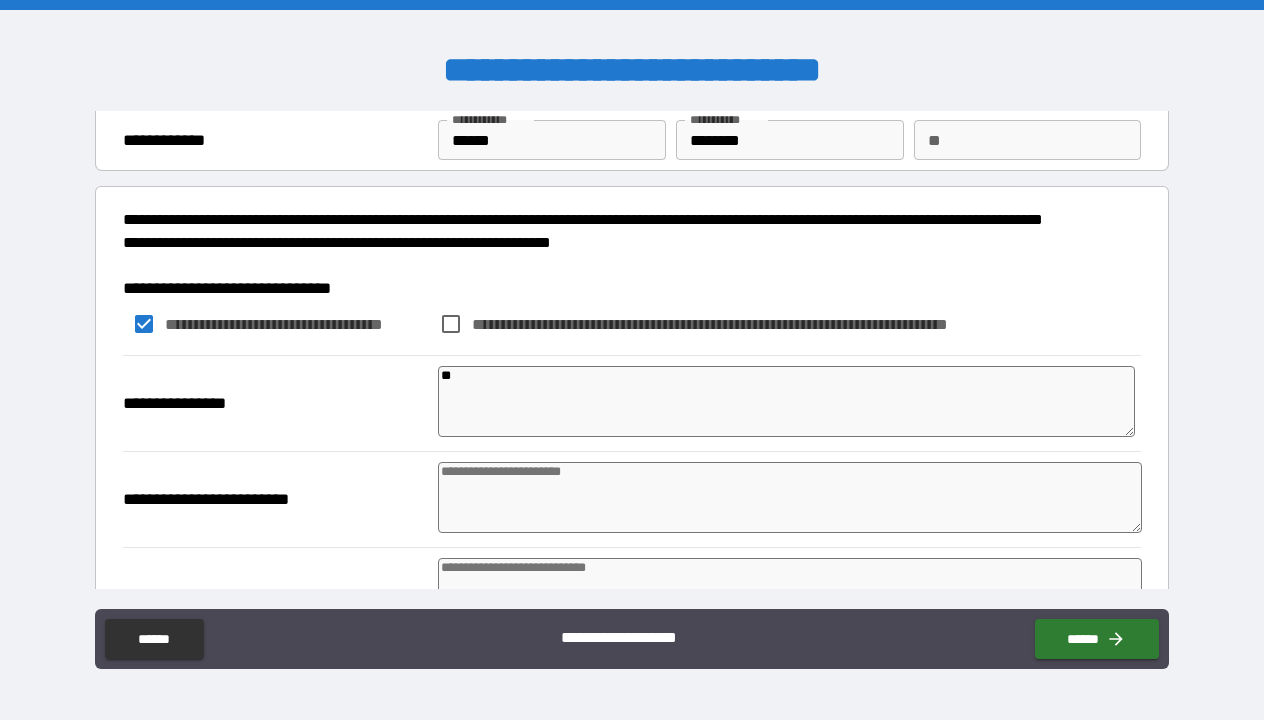type on "*" 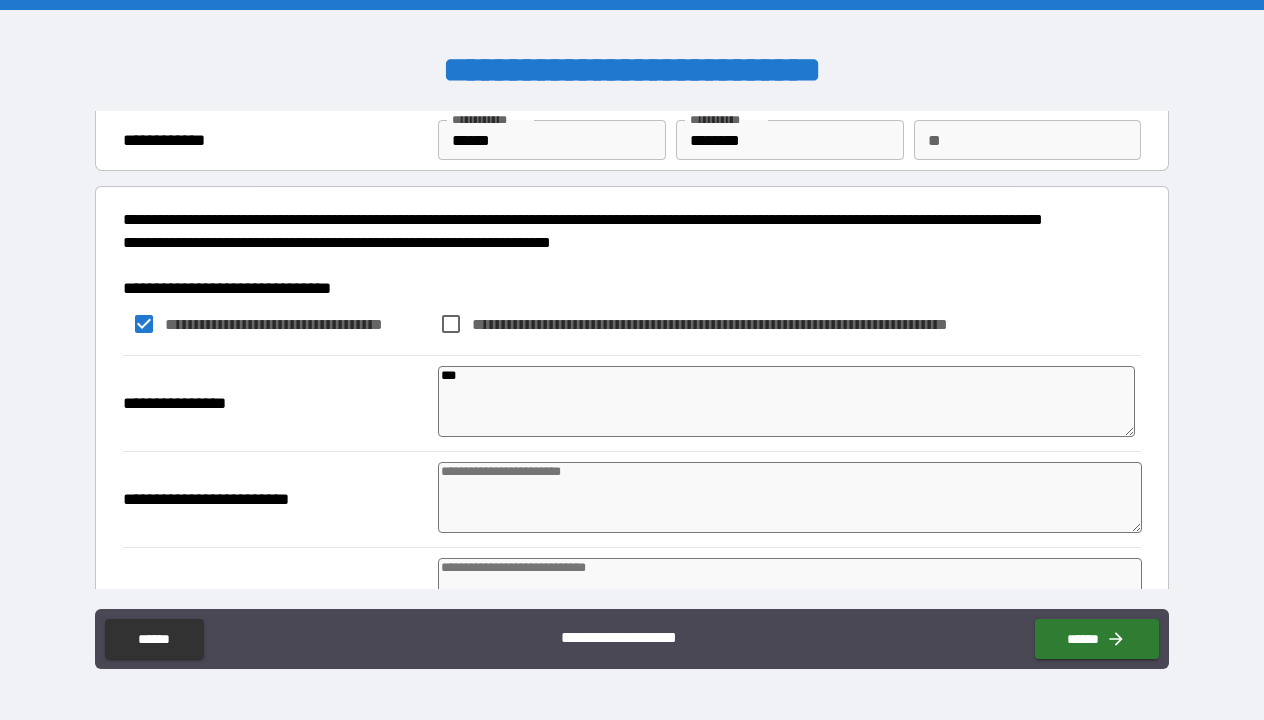 type on "*" 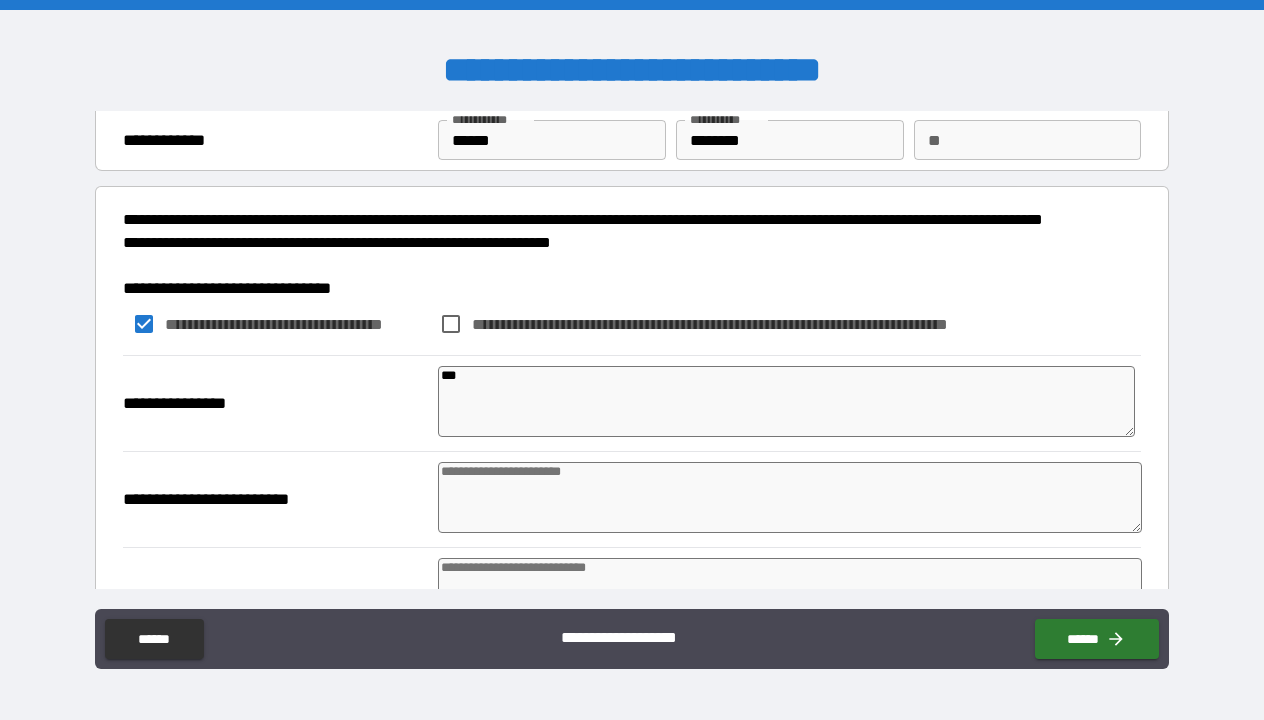 type on "*" 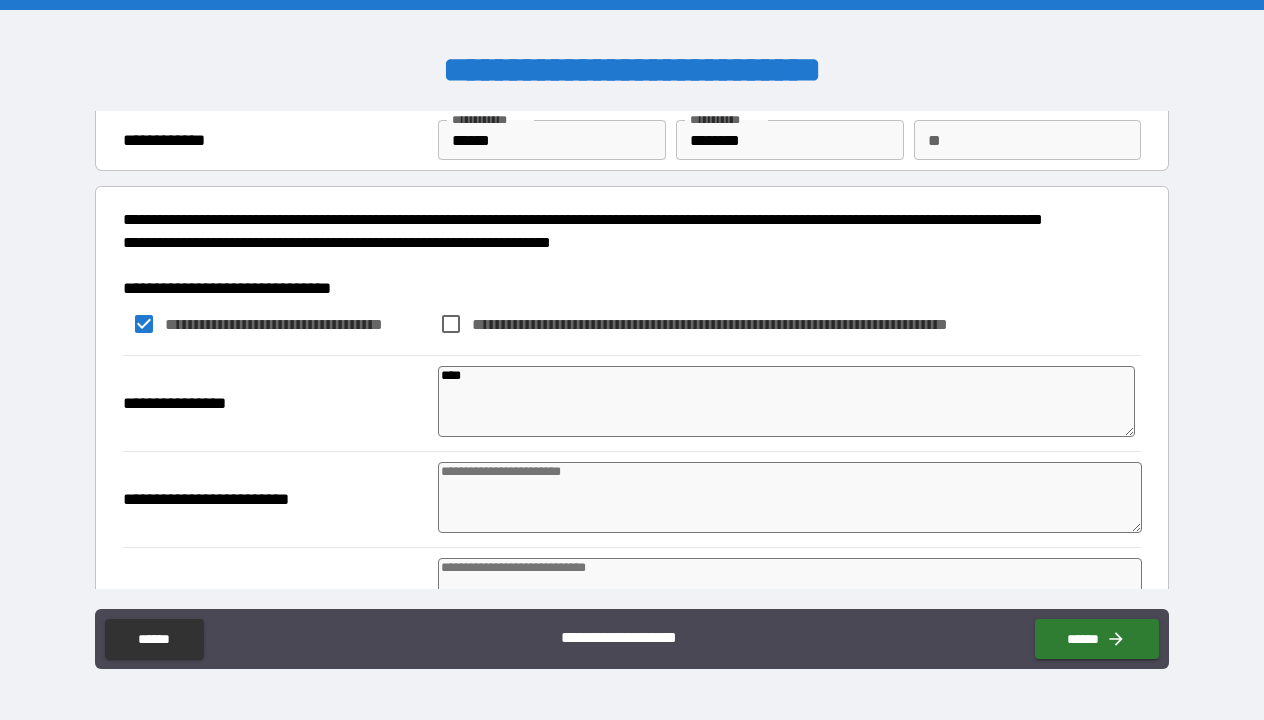 type on "*" 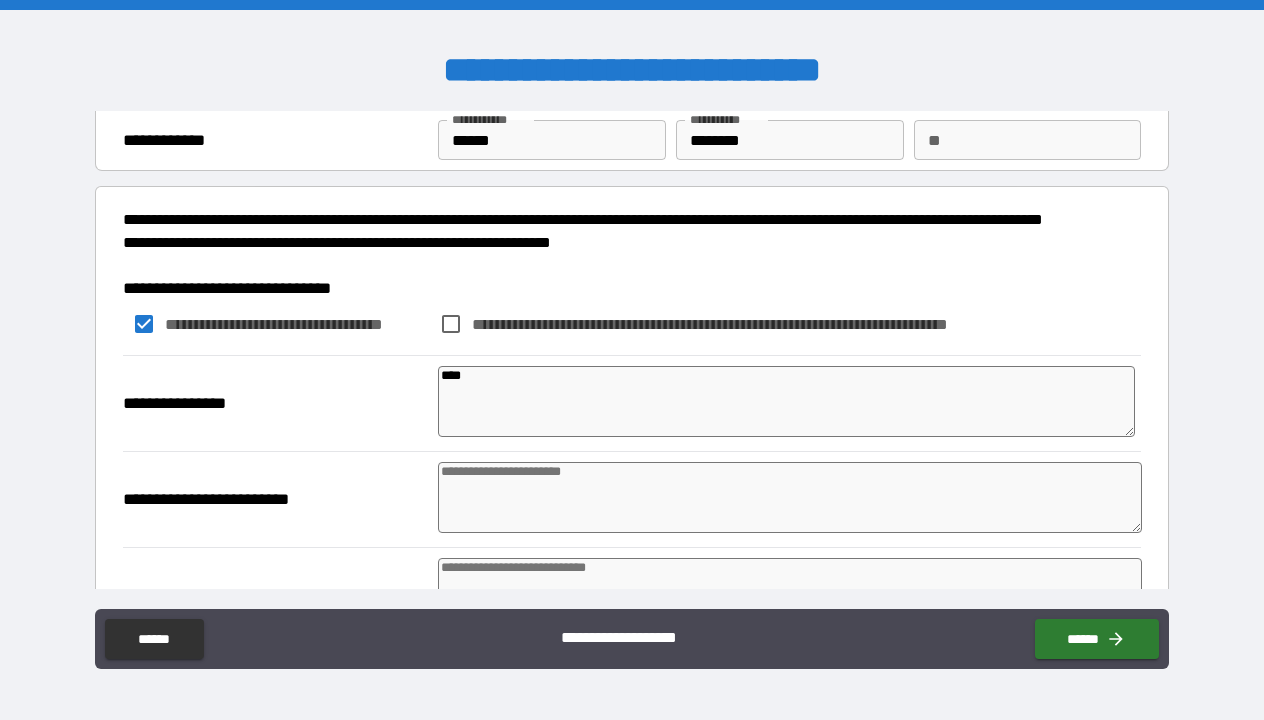 type 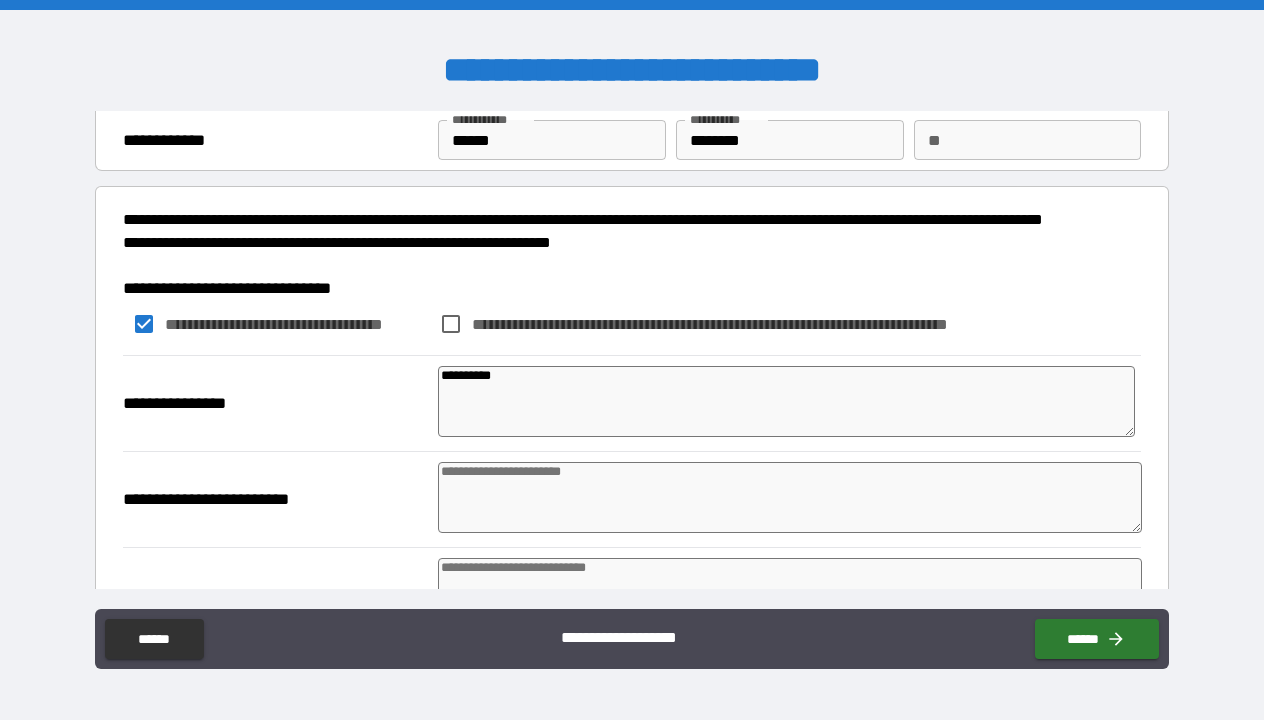 click at bounding box center [790, 497] 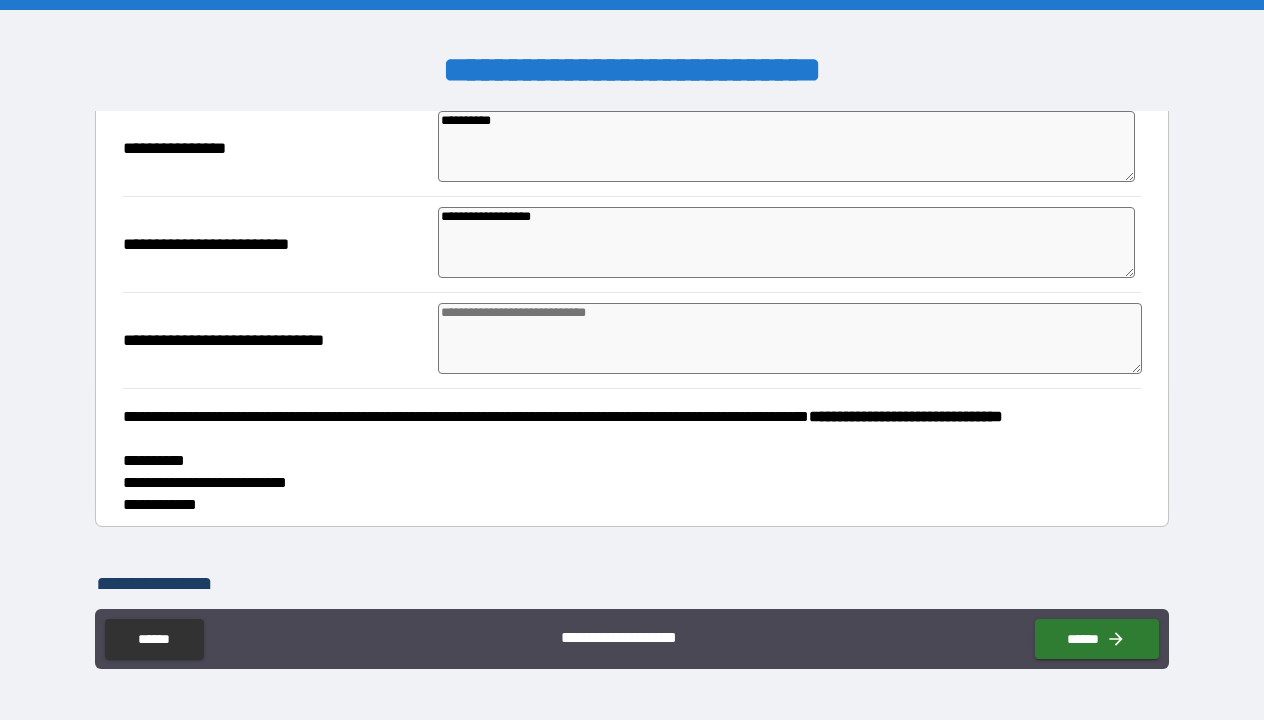 scroll, scrollTop: 322, scrollLeft: 0, axis: vertical 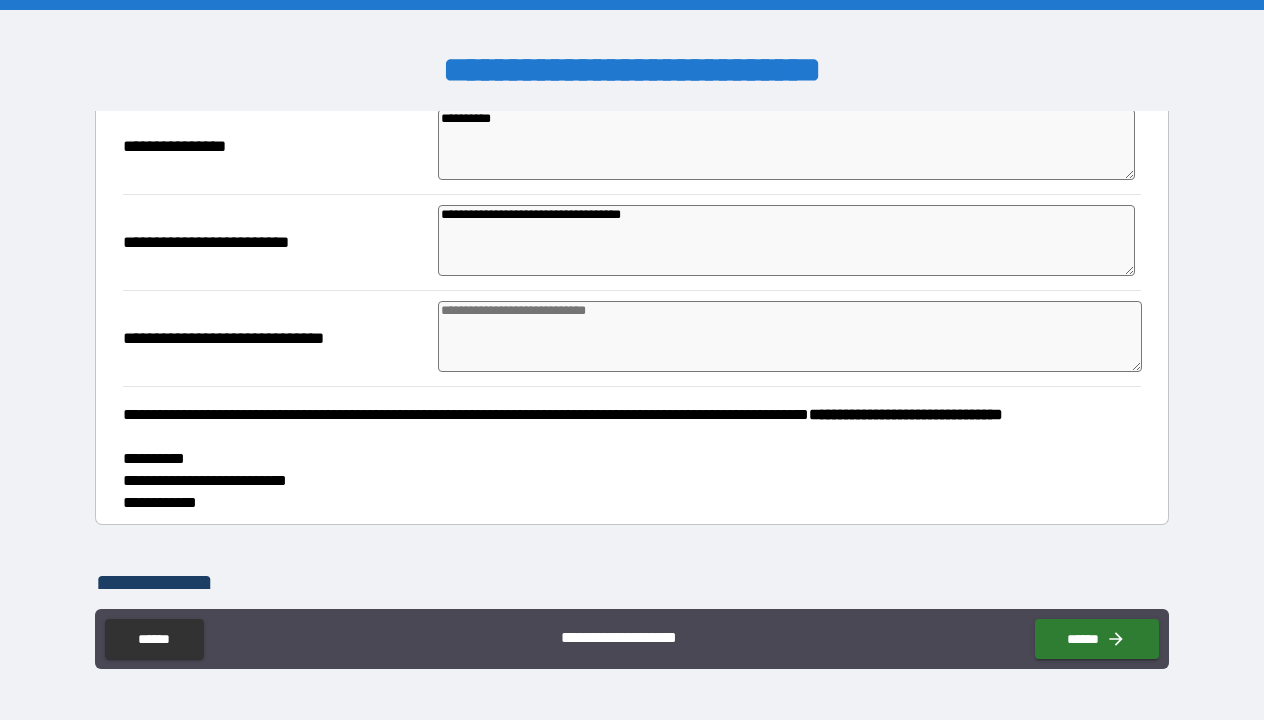 click at bounding box center (790, 336) 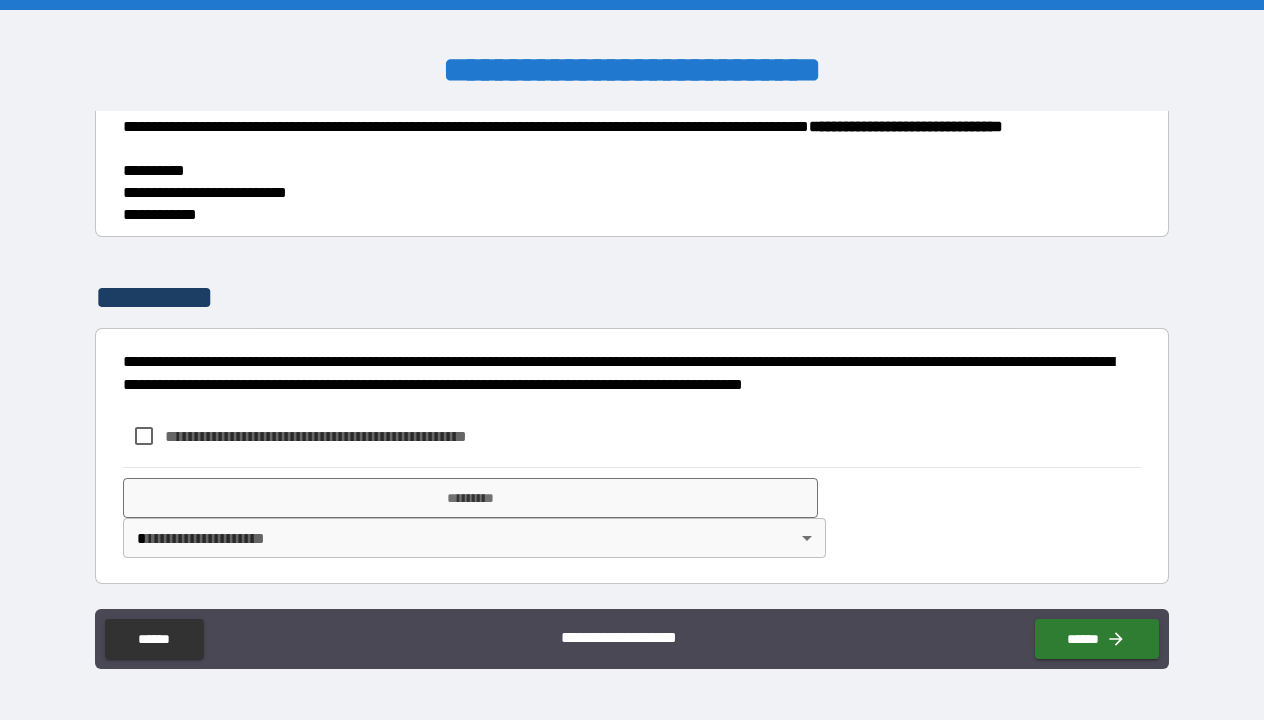 scroll, scrollTop: 631, scrollLeft: 0, axis: vertical 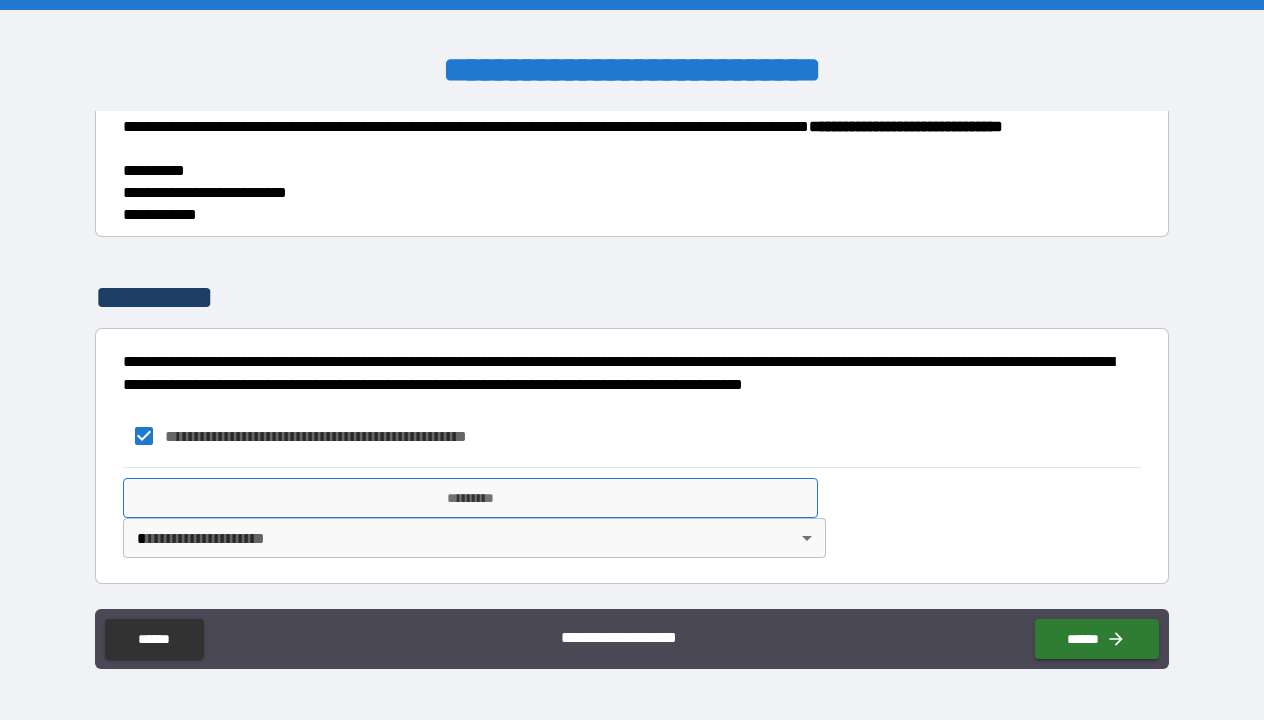 click on "*********" at bounding box center (470, 498) 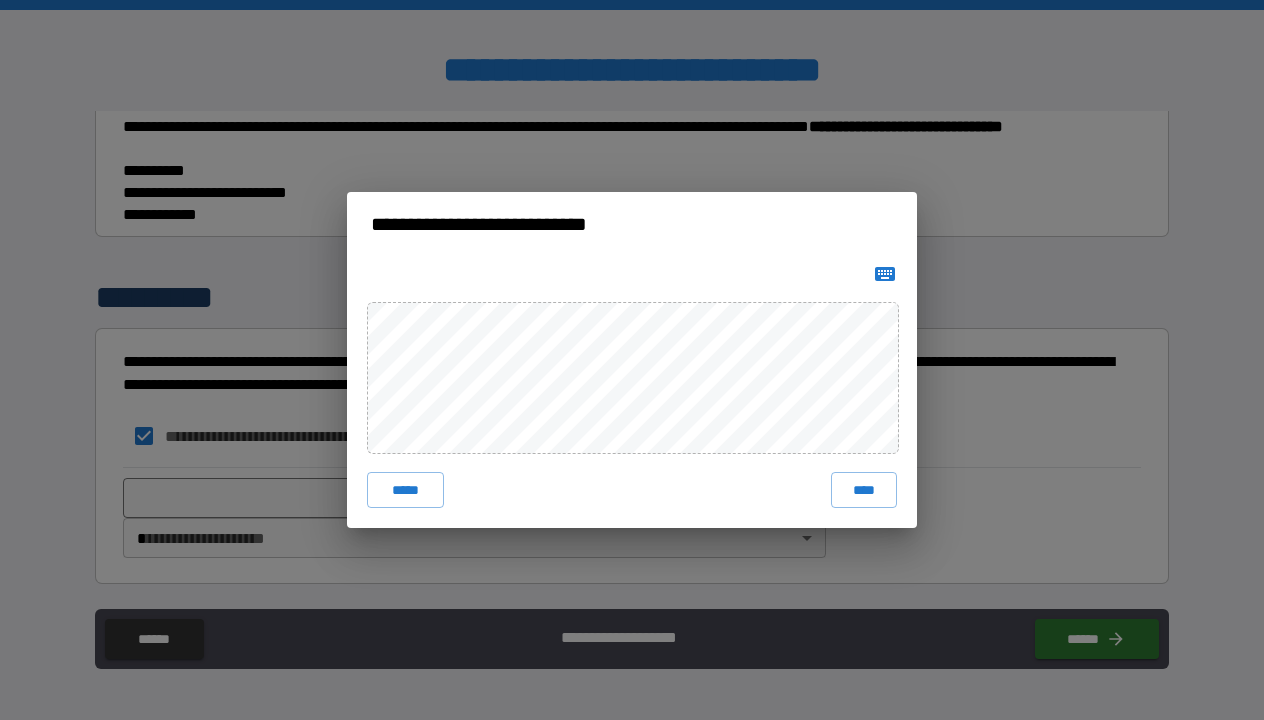 click on "**********" at bounding box center [632, 360] 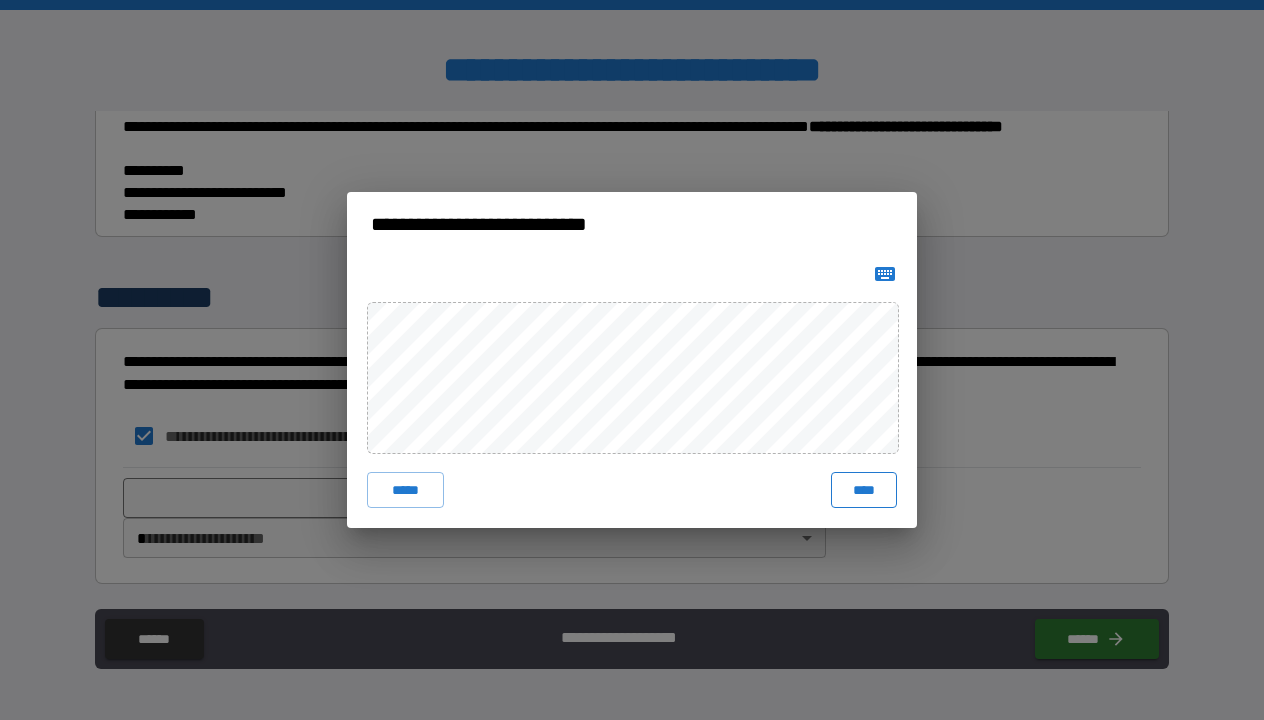 click on "****" at bounding box center [864, 490] 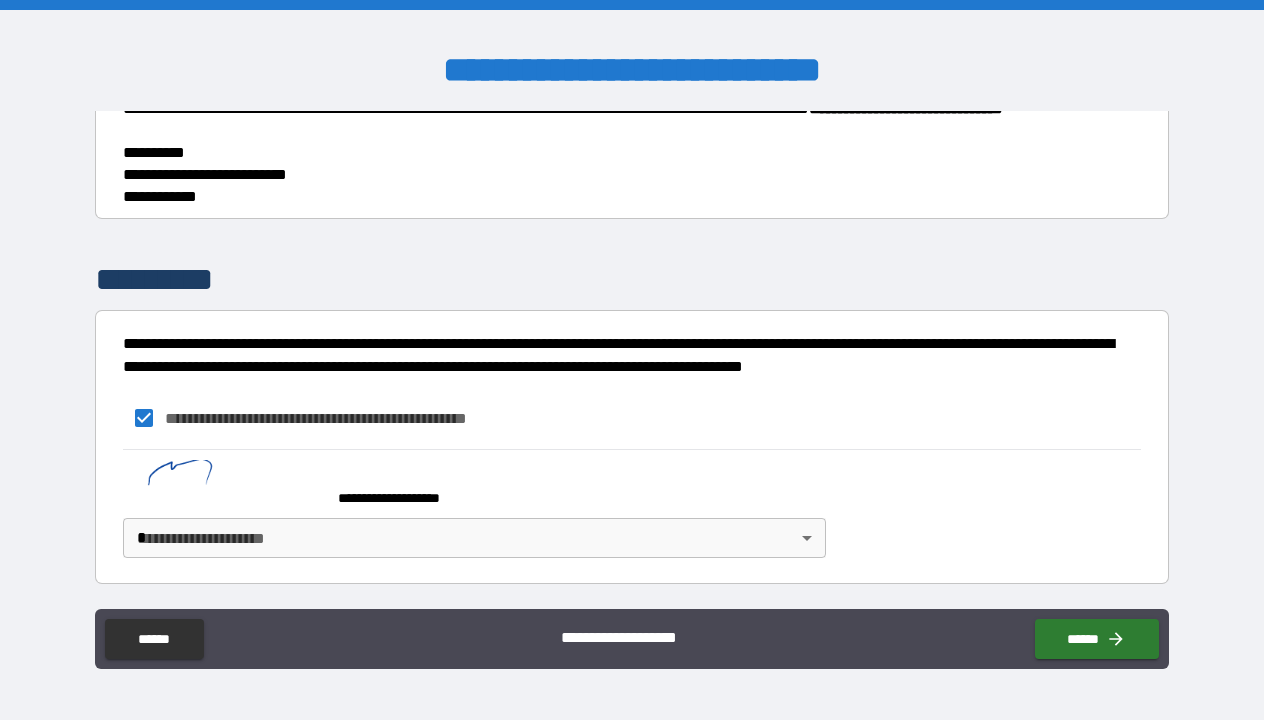 scroll, scrollTop: 648, scrollLeft: 0, axis: vertical 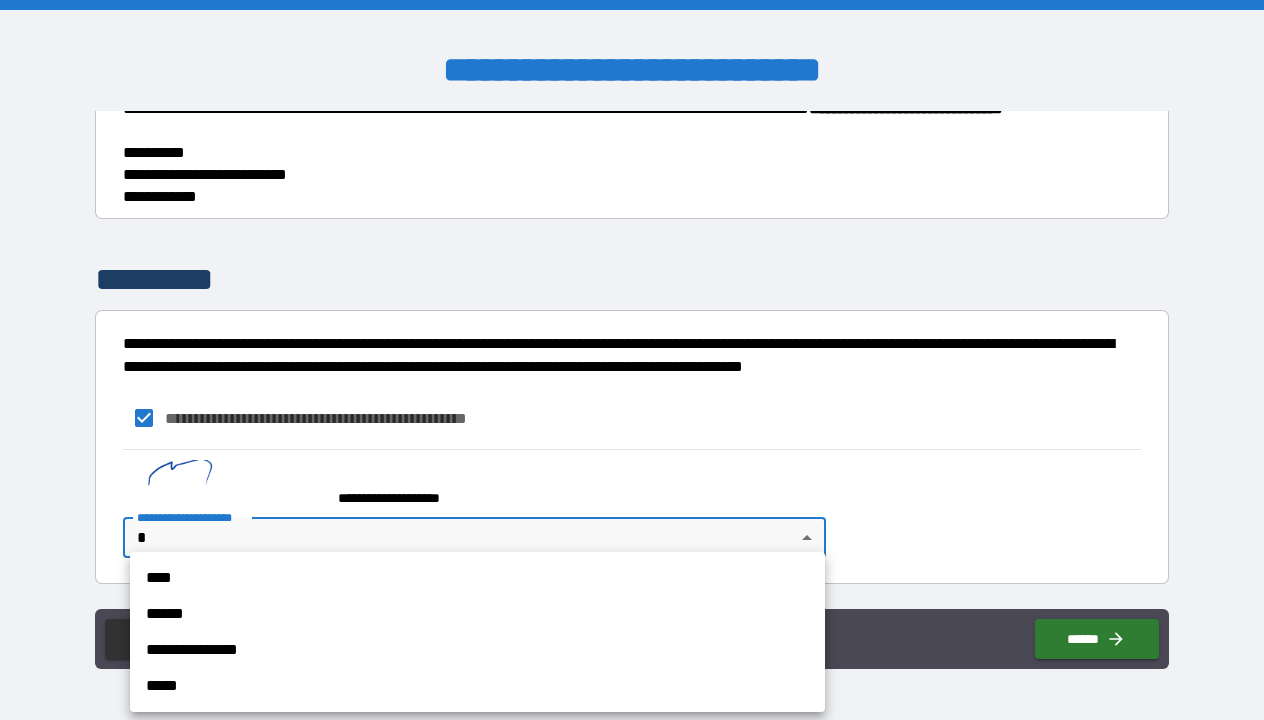 click on "**********" at bounding box center [632, 360] 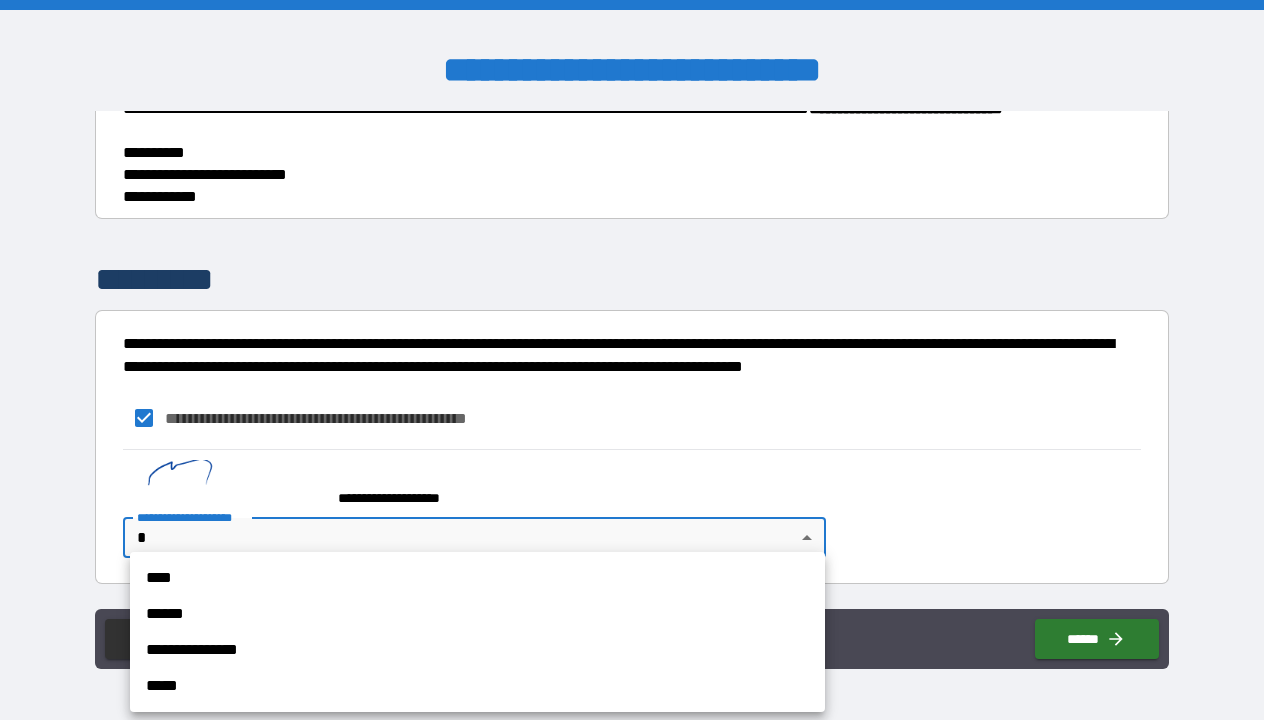 click on "****" at bounding box center [477, 578] 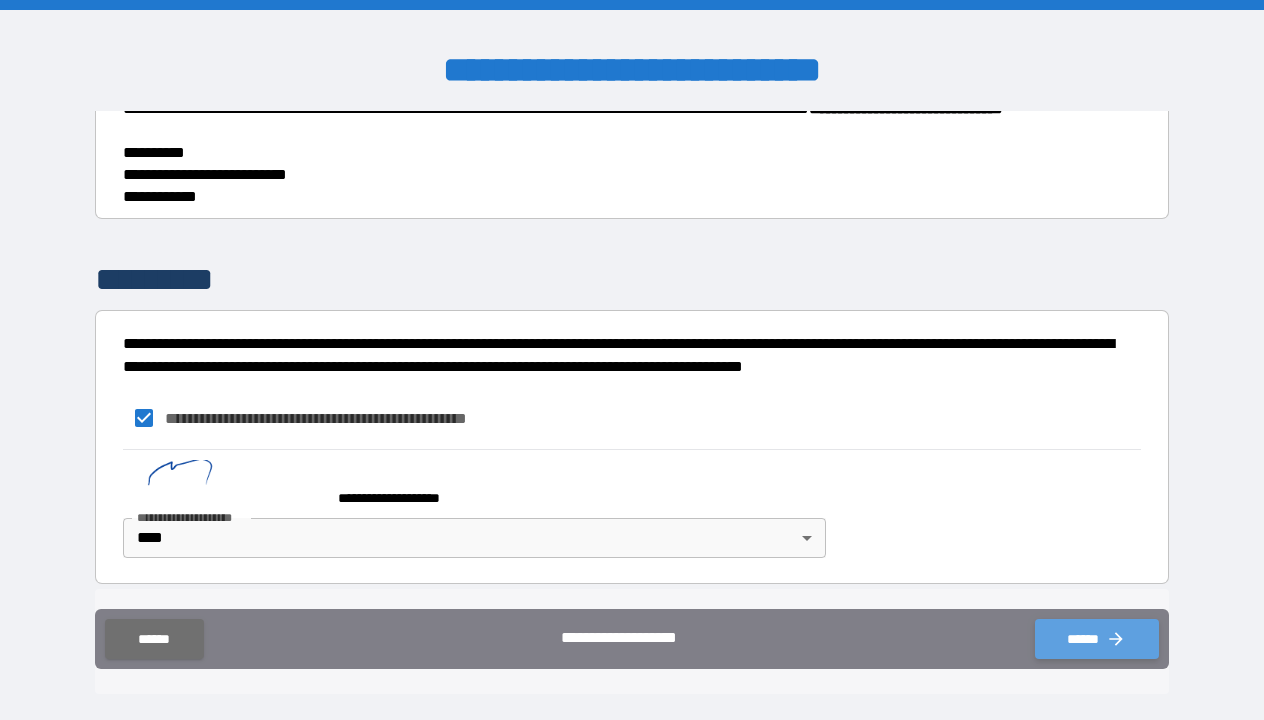 click 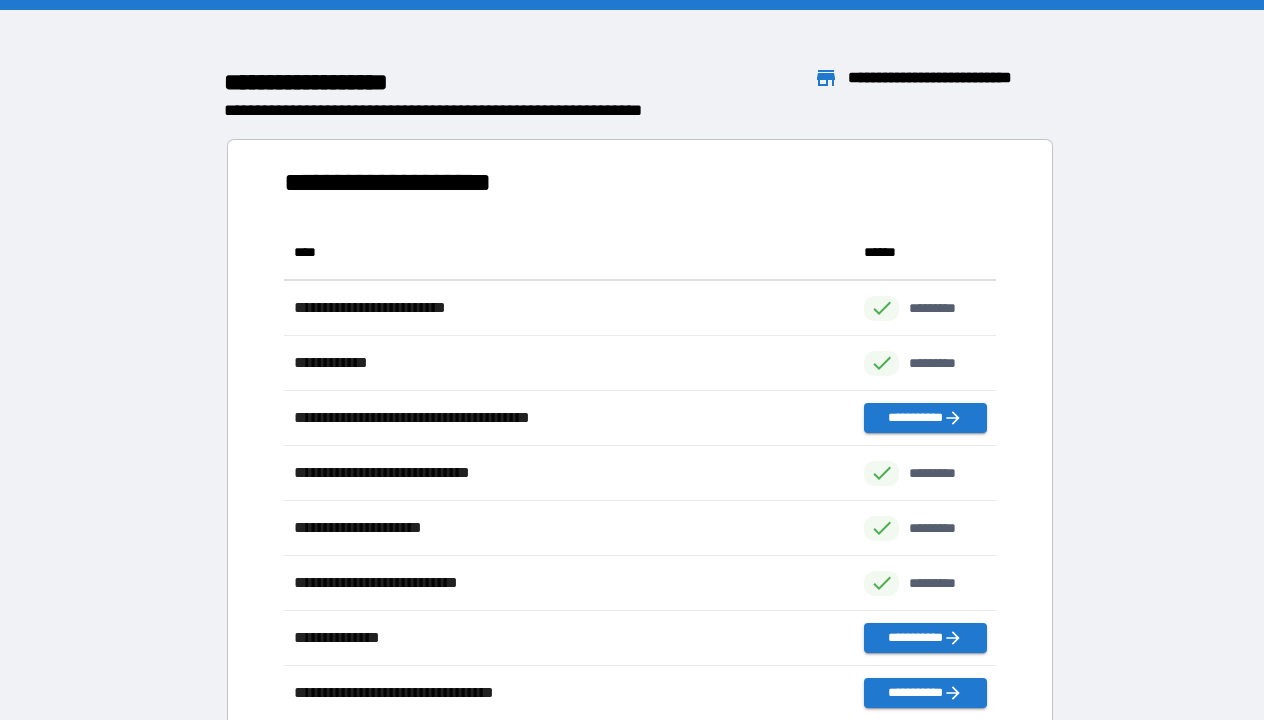 scroll, scrollTop: 496, scrollLeft: 712, axis: both 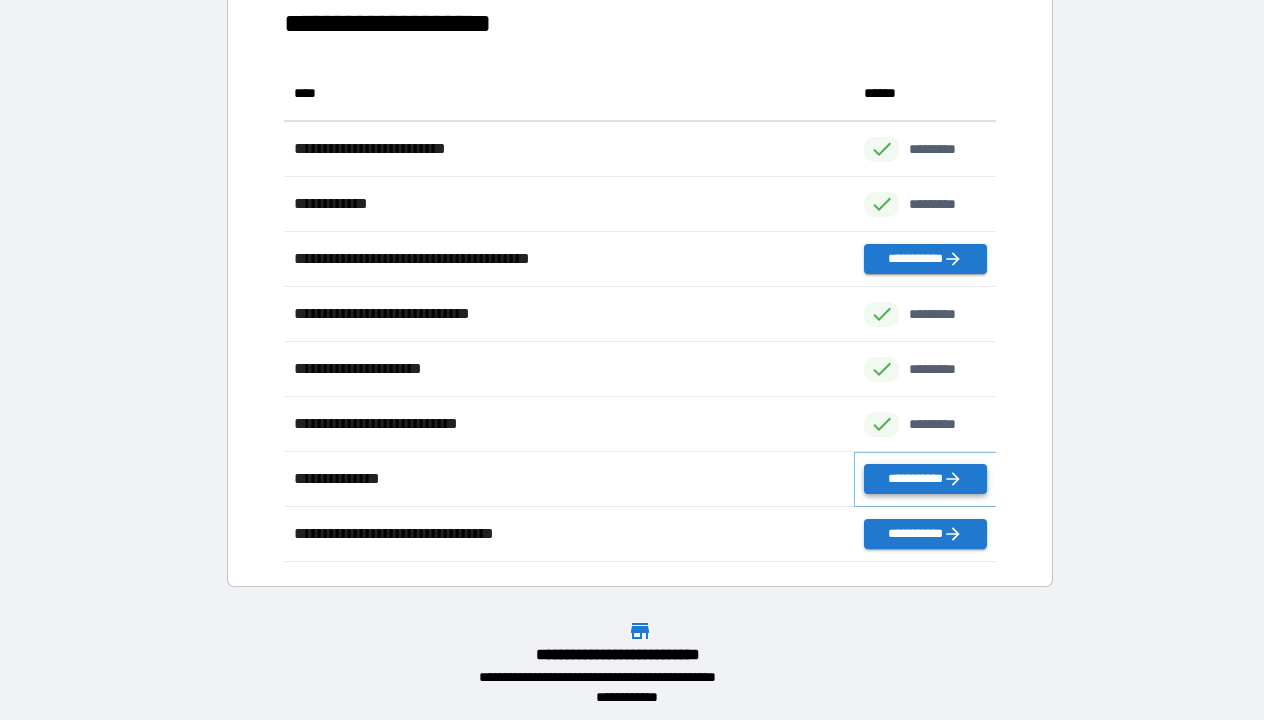 click on "**********" at bounding box center (925, 479) 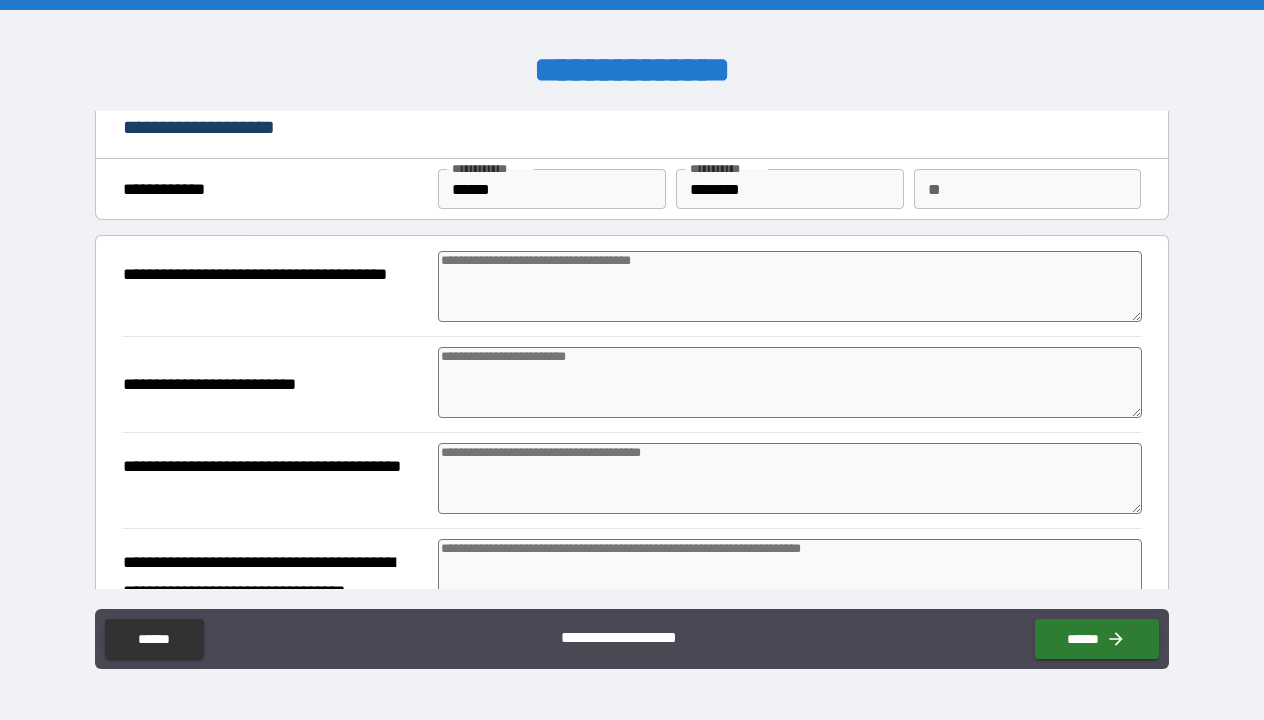 scroll, scrollTop: 10, scrollLeft: 0, axis: vertical 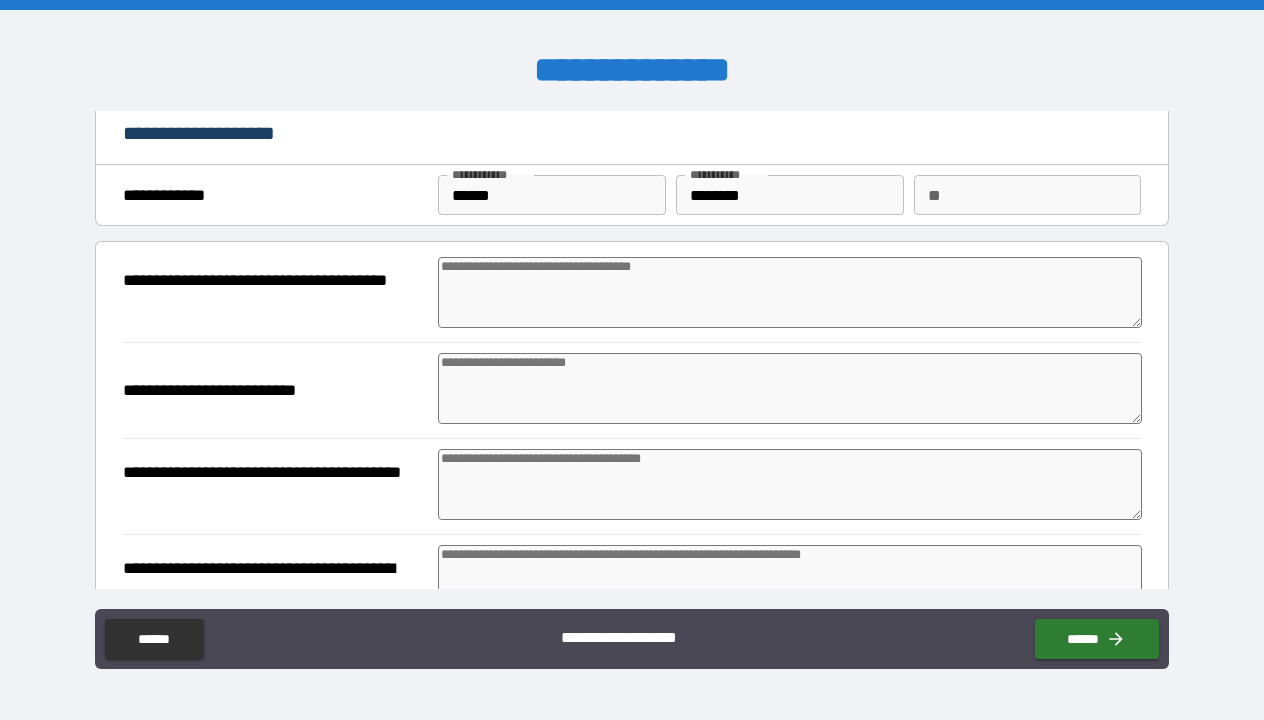 click at bounding box center [790, 388] 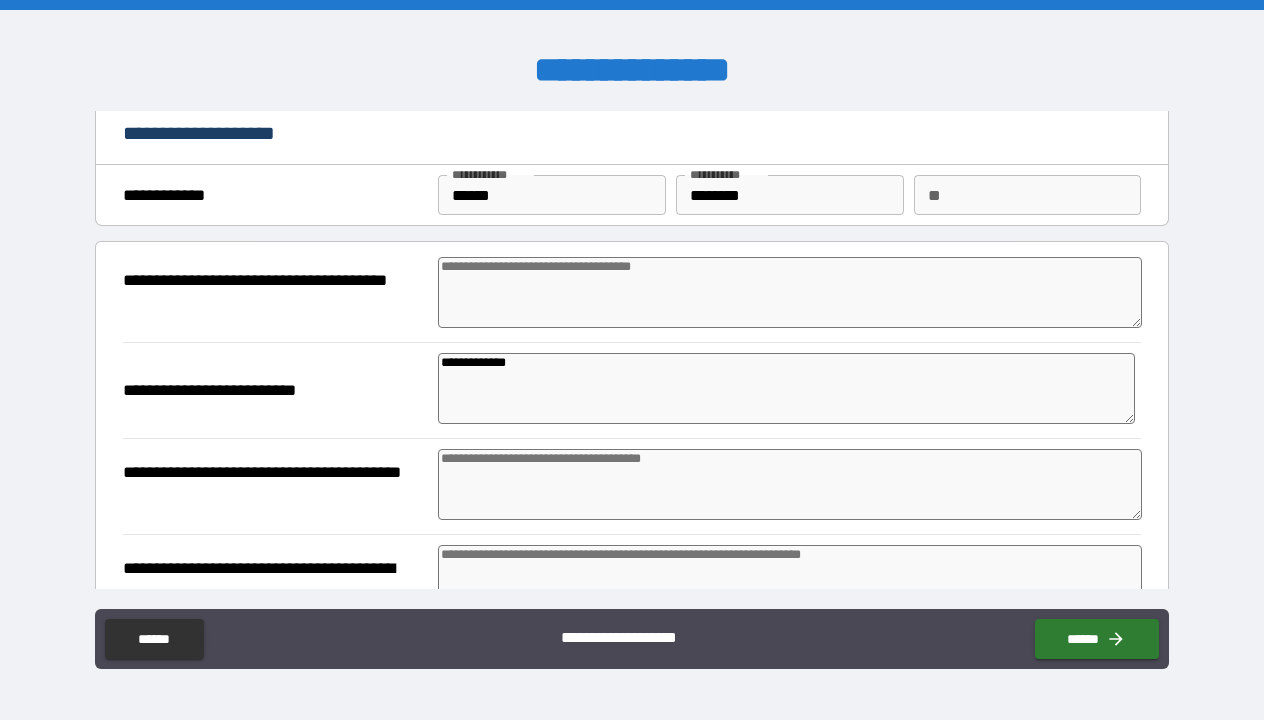 click at bounding box center (790, 484) 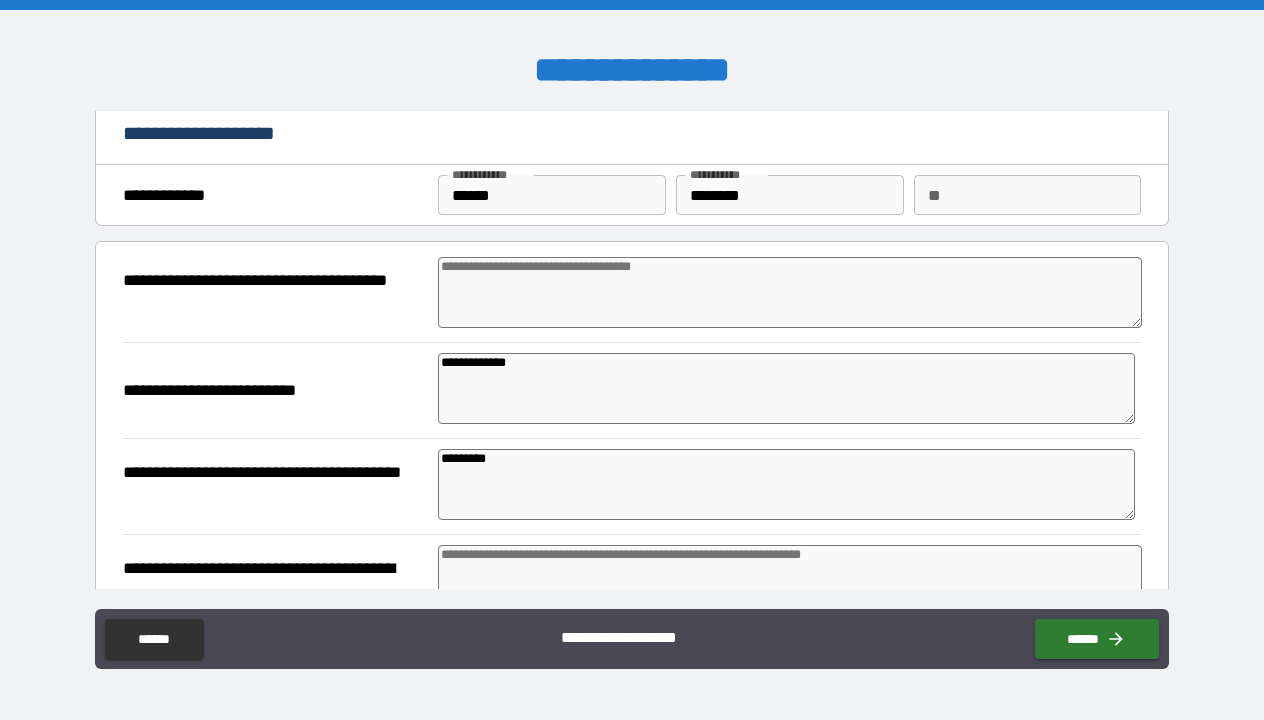 click at bounding box center [790, 292] 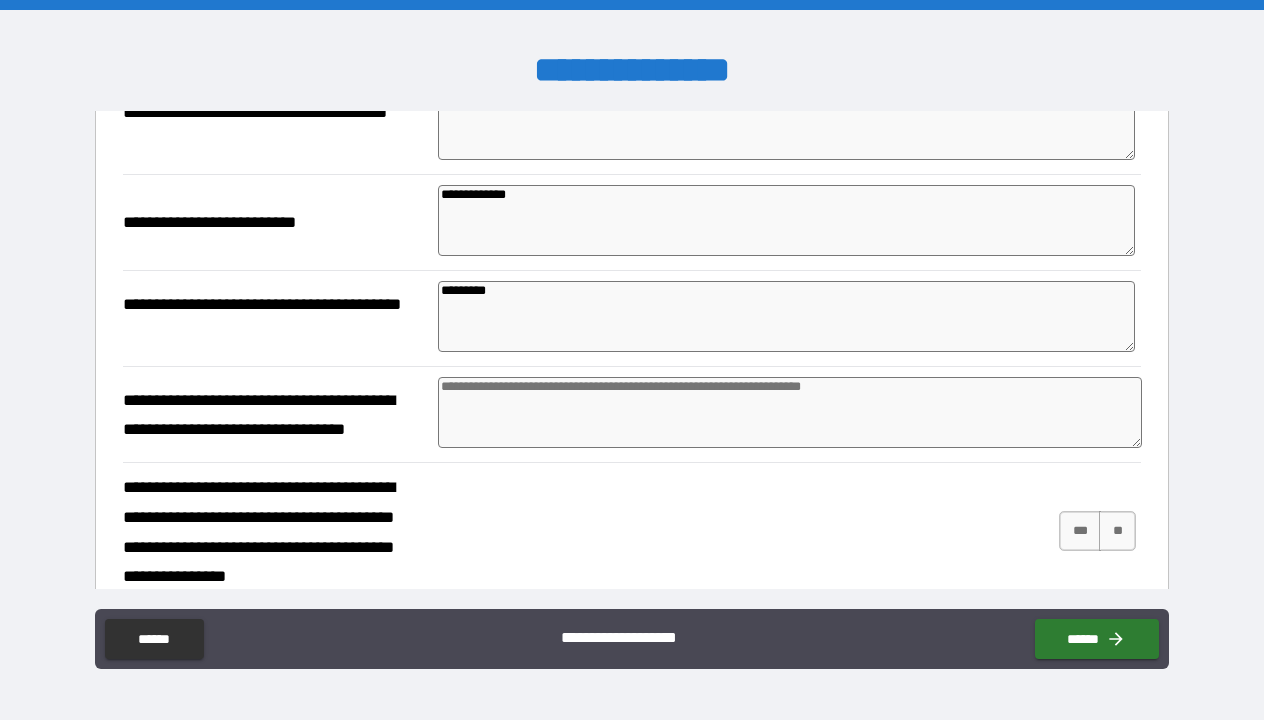 scroll, scrollTop: 196, scrollLeft: 0, axis: vertical 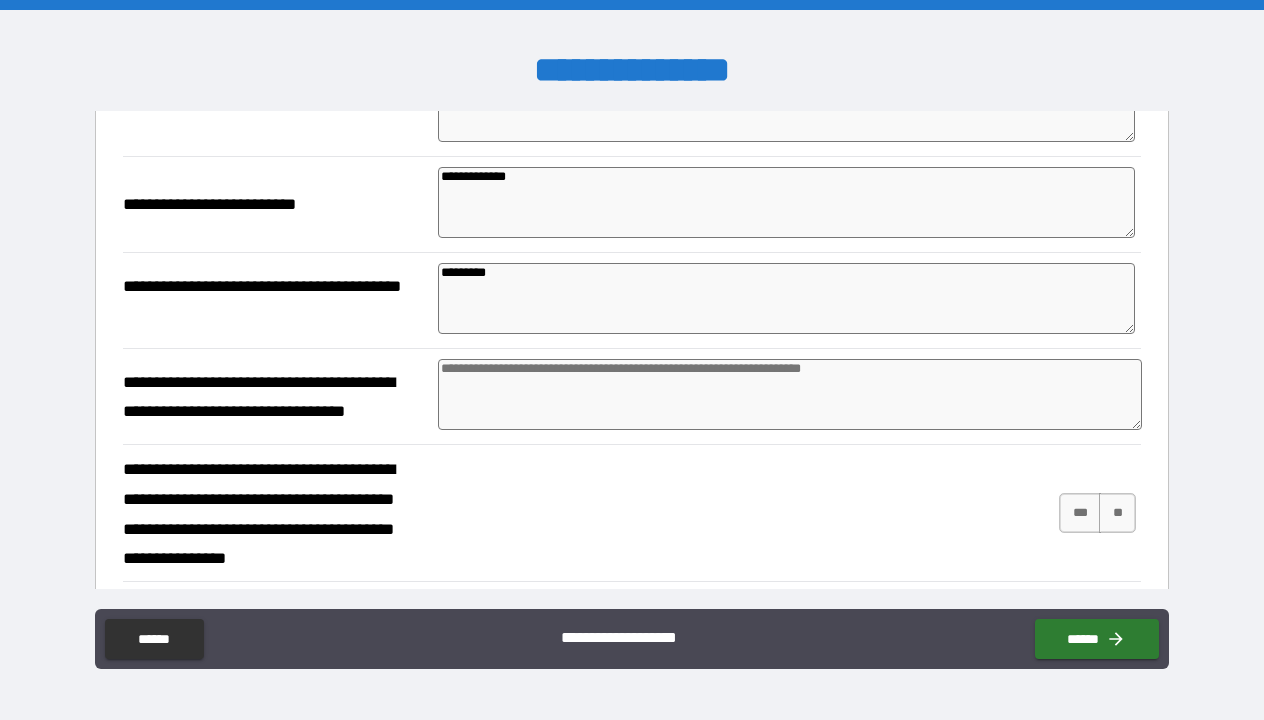 click at bounding box center (790, 394) 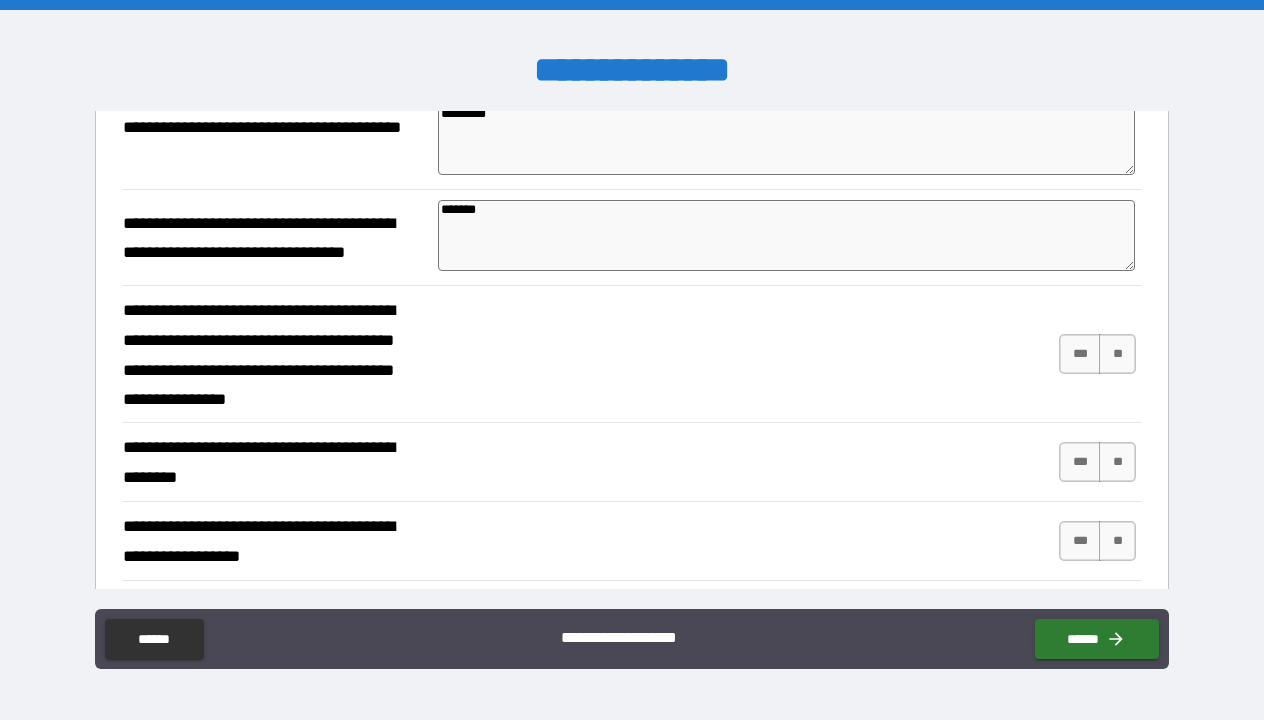 scroll, scrollTop: 362, scrollLeft: 0, axis: vertical 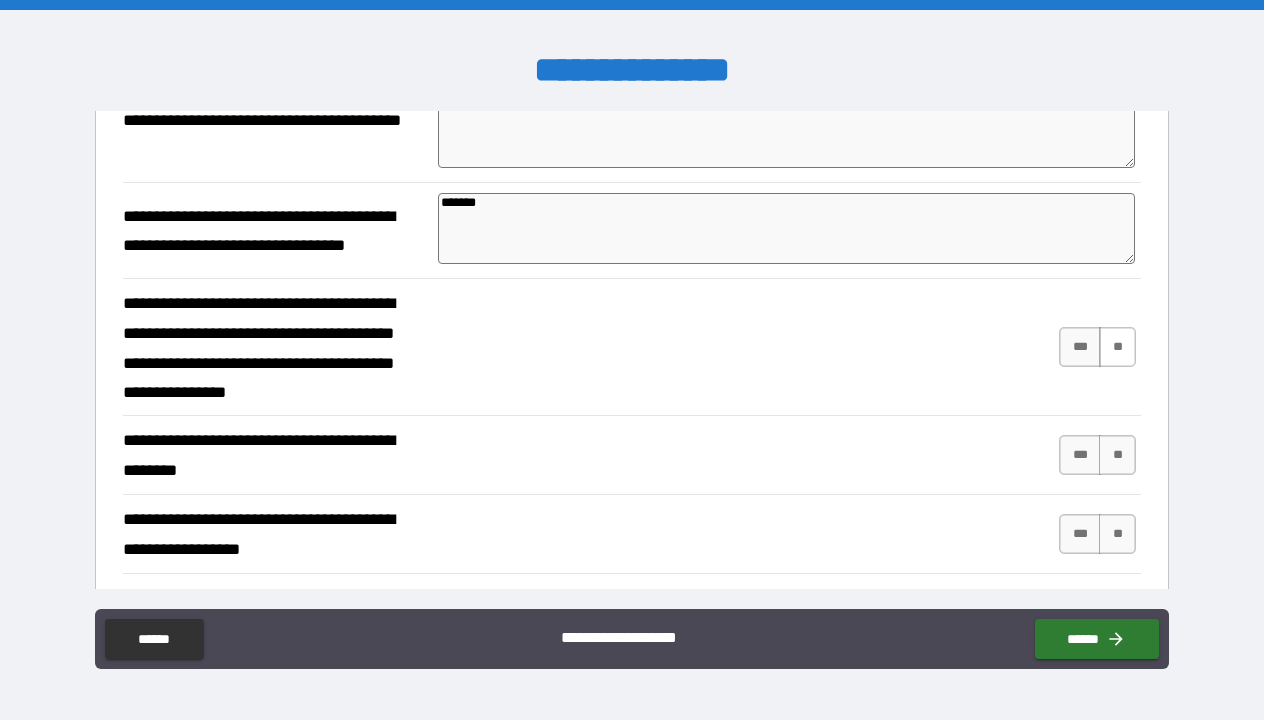 click on "**" at bounding box center (1117, 347) 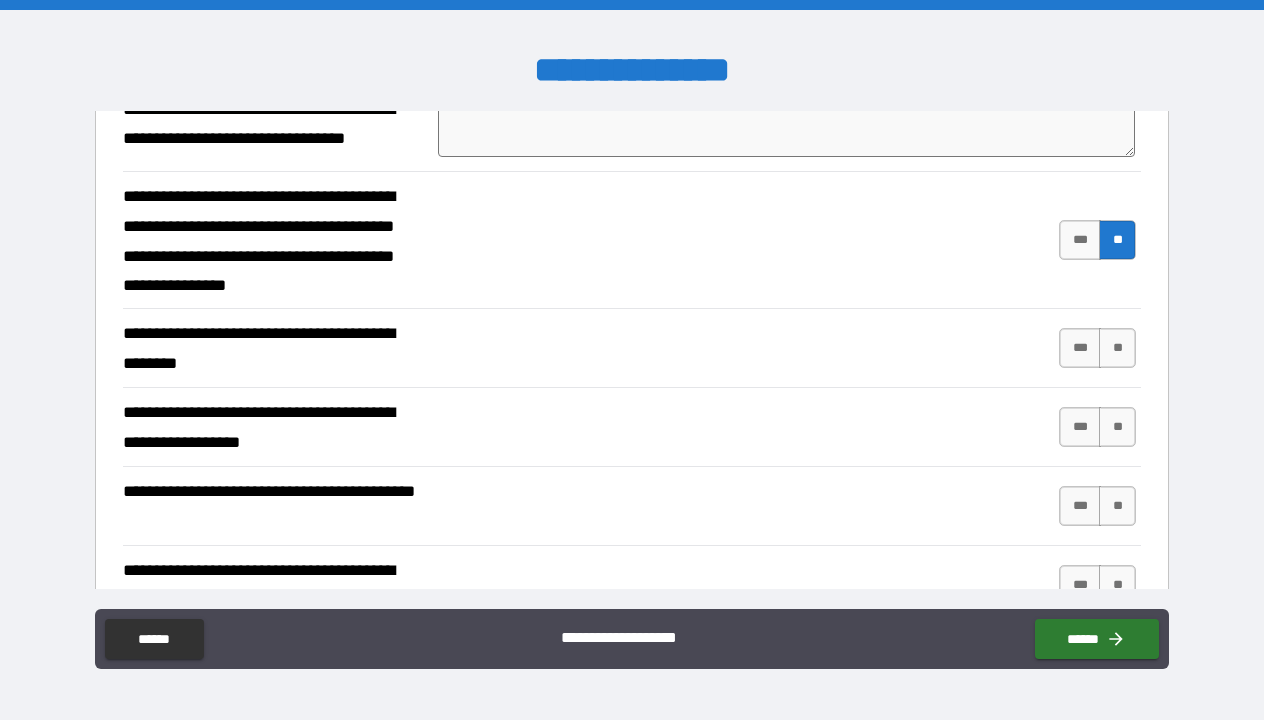 scroll, scrollTop: 483, scrollLeft: 0, axis: vertical 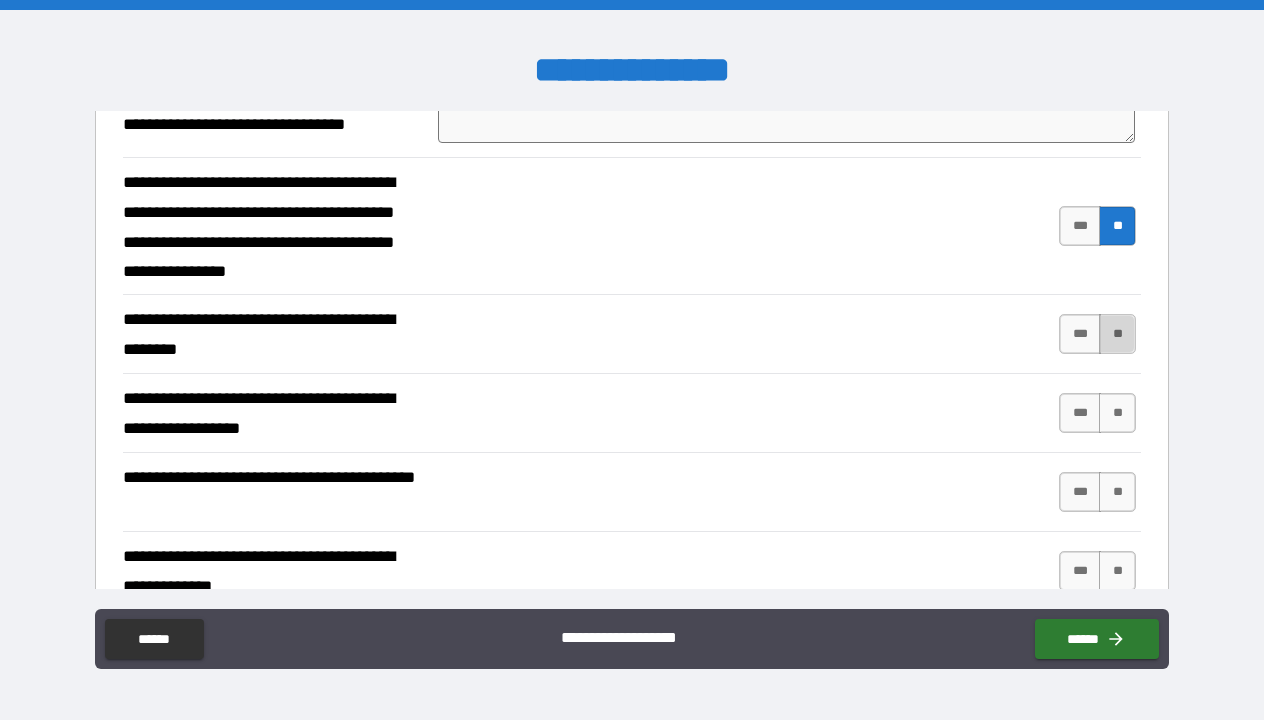 click on "**" at bounding box center (1117, 334) 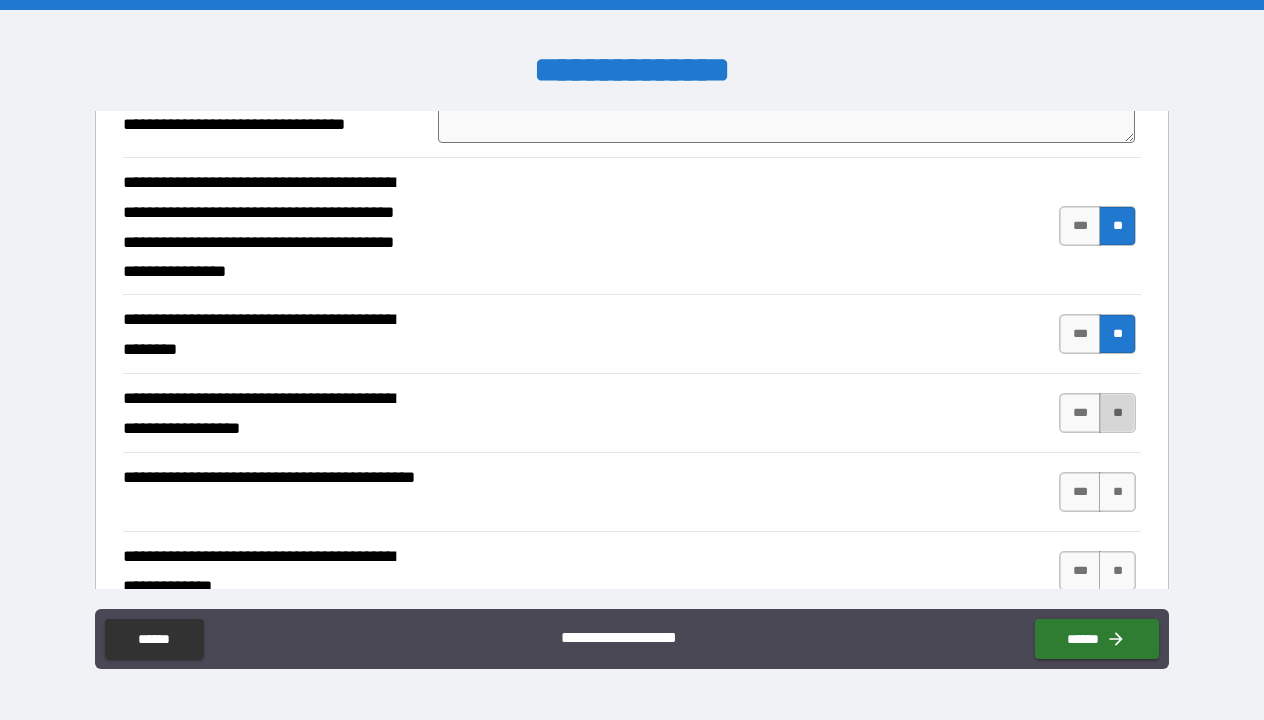 click on "**" at bounding box center (1117, 413) 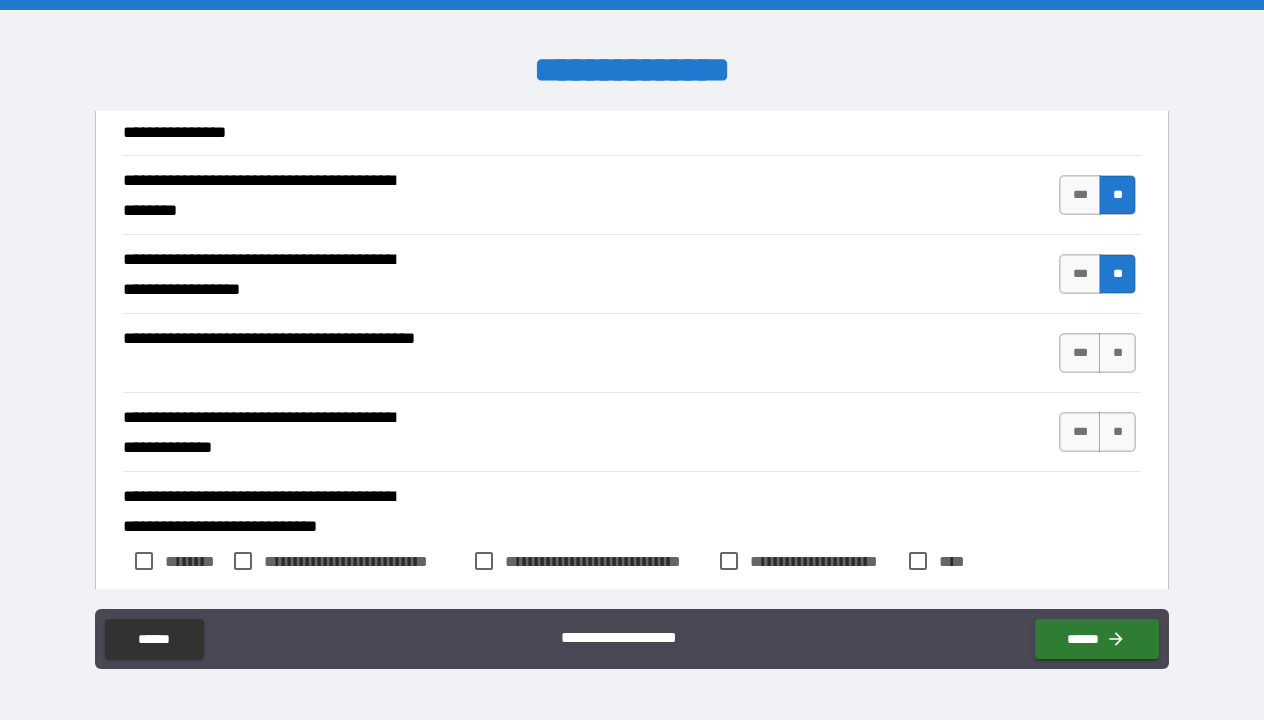 scroll, scrollTop: 650, scrollLeft: 0, axis: vertical 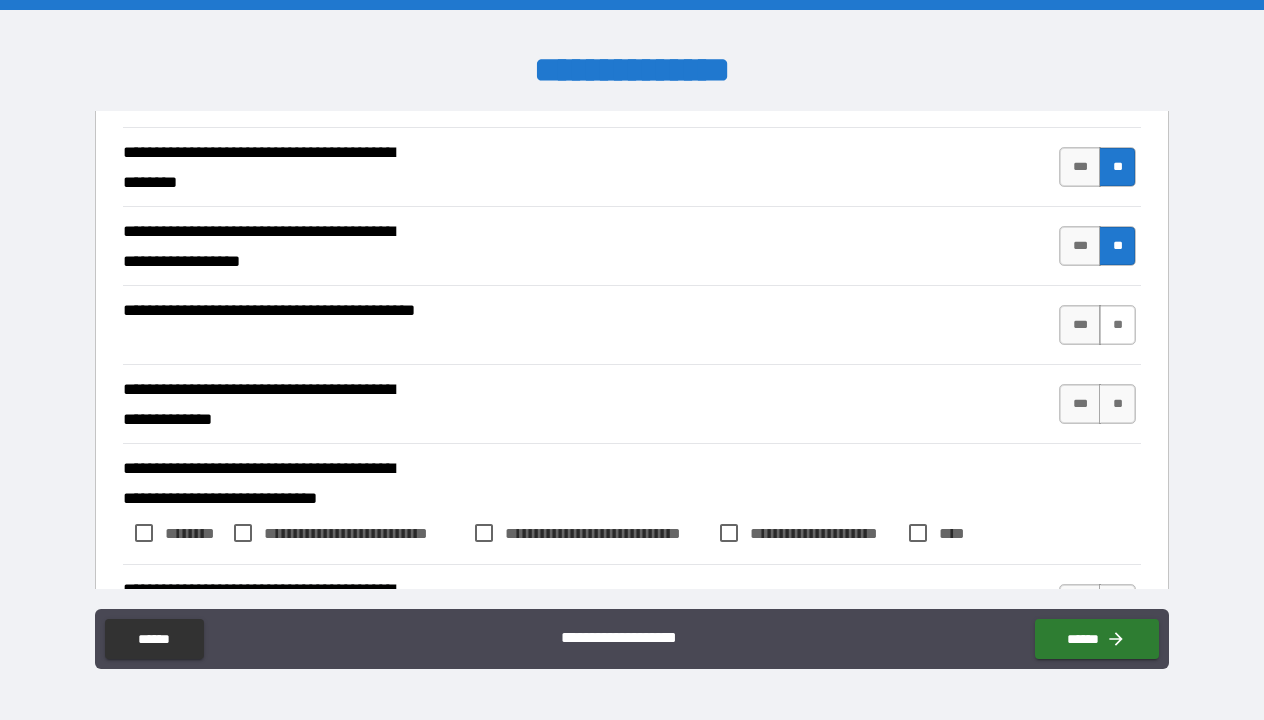 click on "**" at bounding box center [1117, 325] 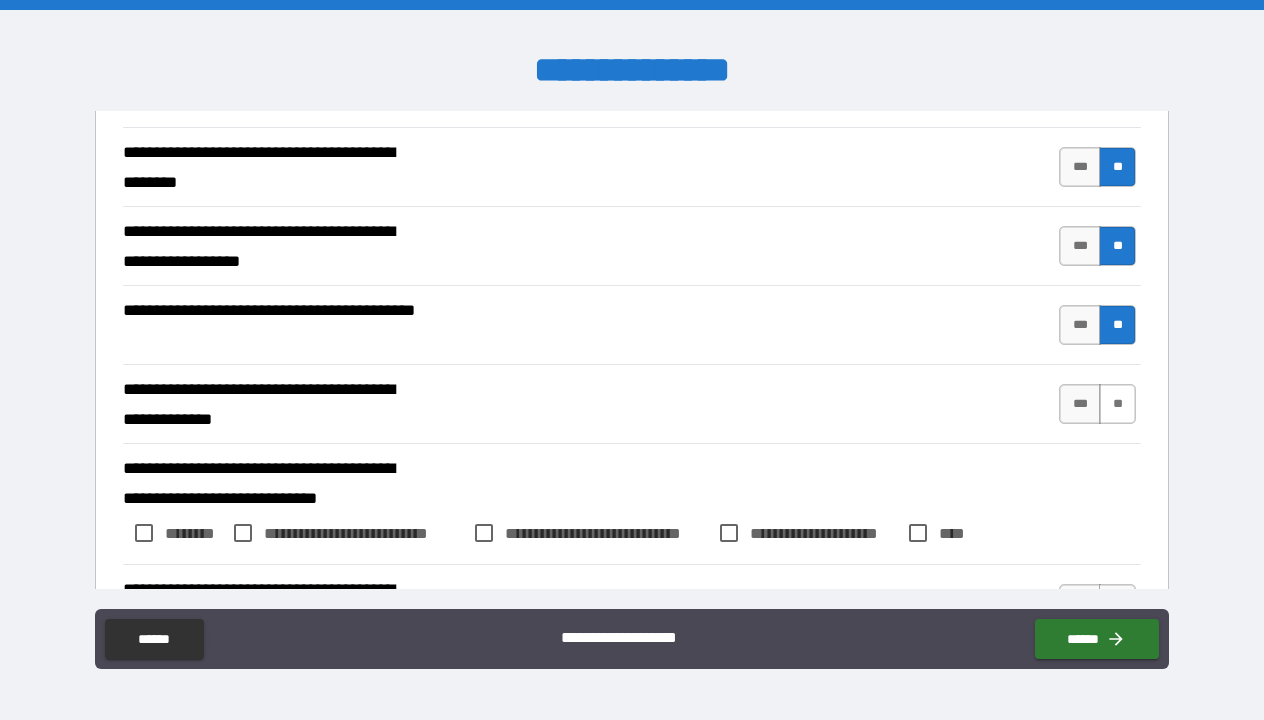 click on "**" at bounding box center [1117, 404] 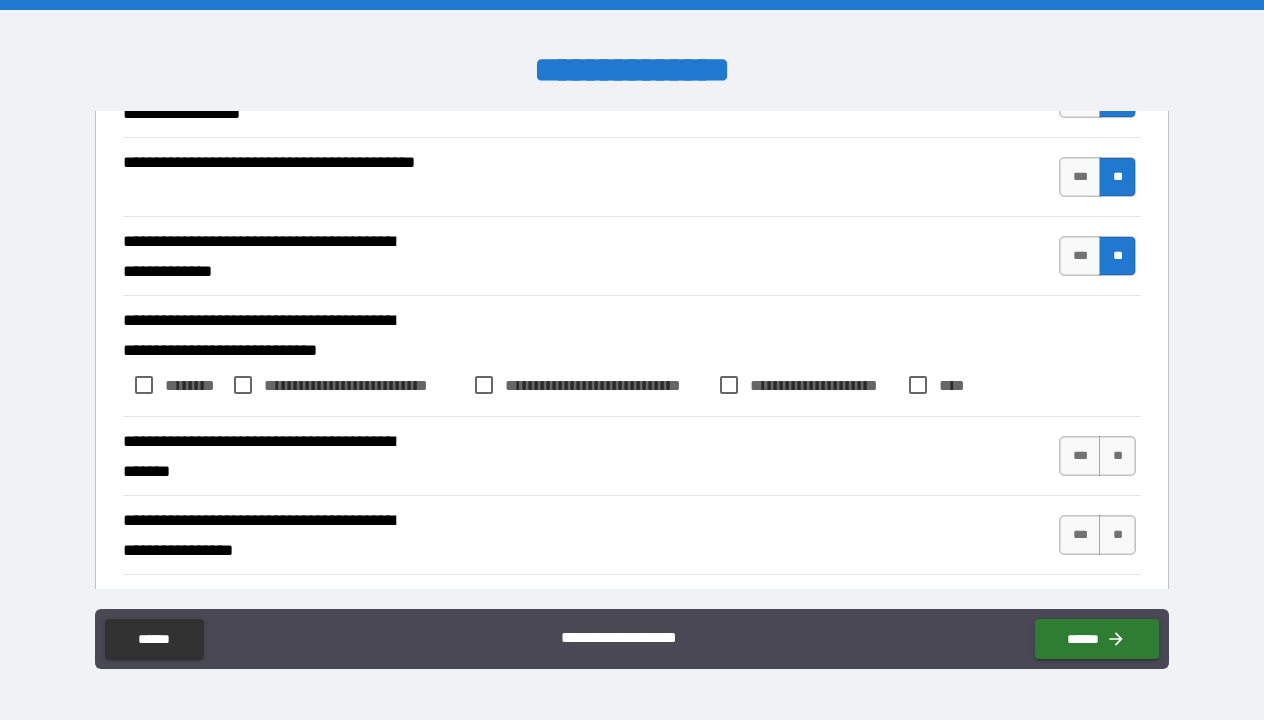 scroll, scrollTop: 799, scrollLeft: 0, axis: vertical 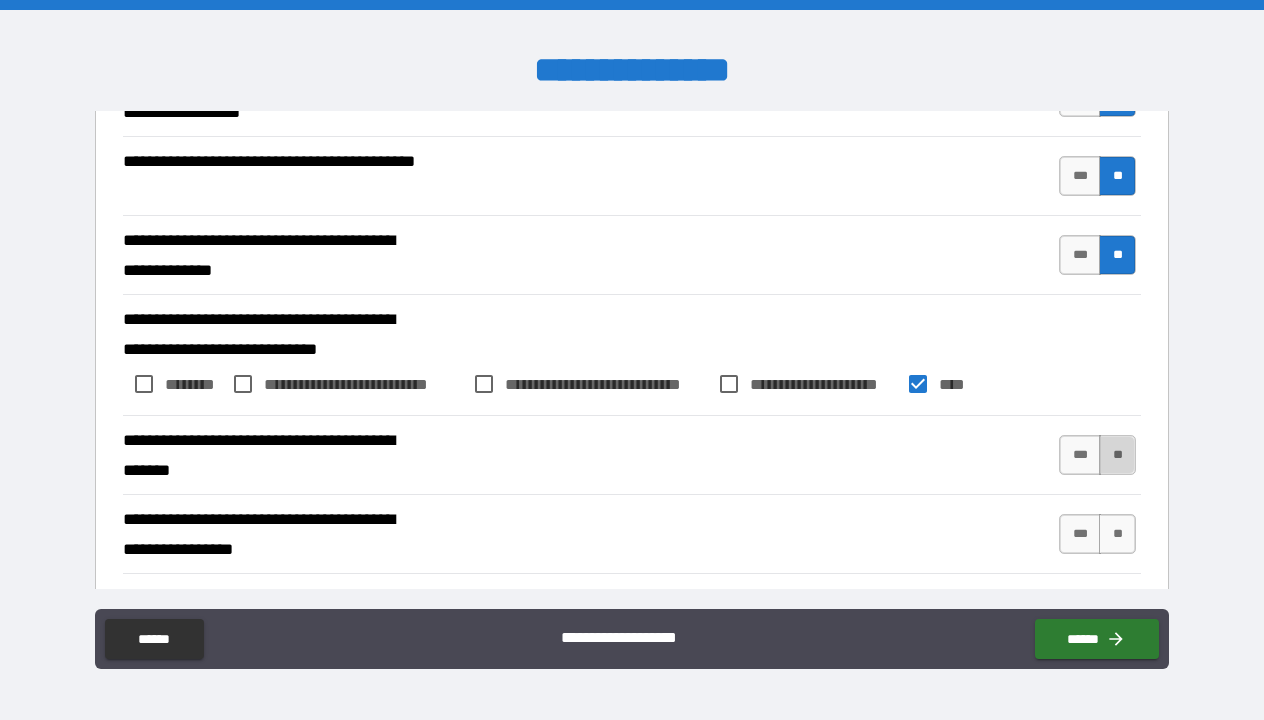 click on "**" at bounding box center (1117, 455) 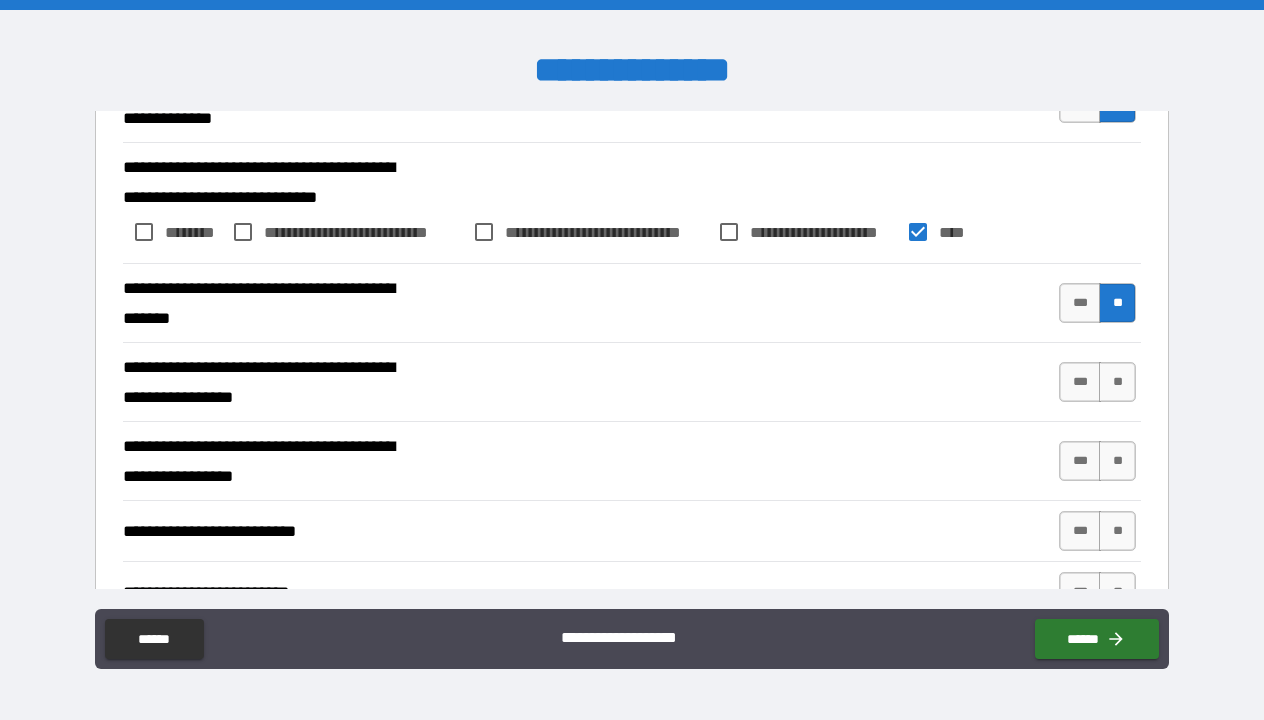 scroll, scrollTop: 953, scrollLeft: 0, axis: vertical 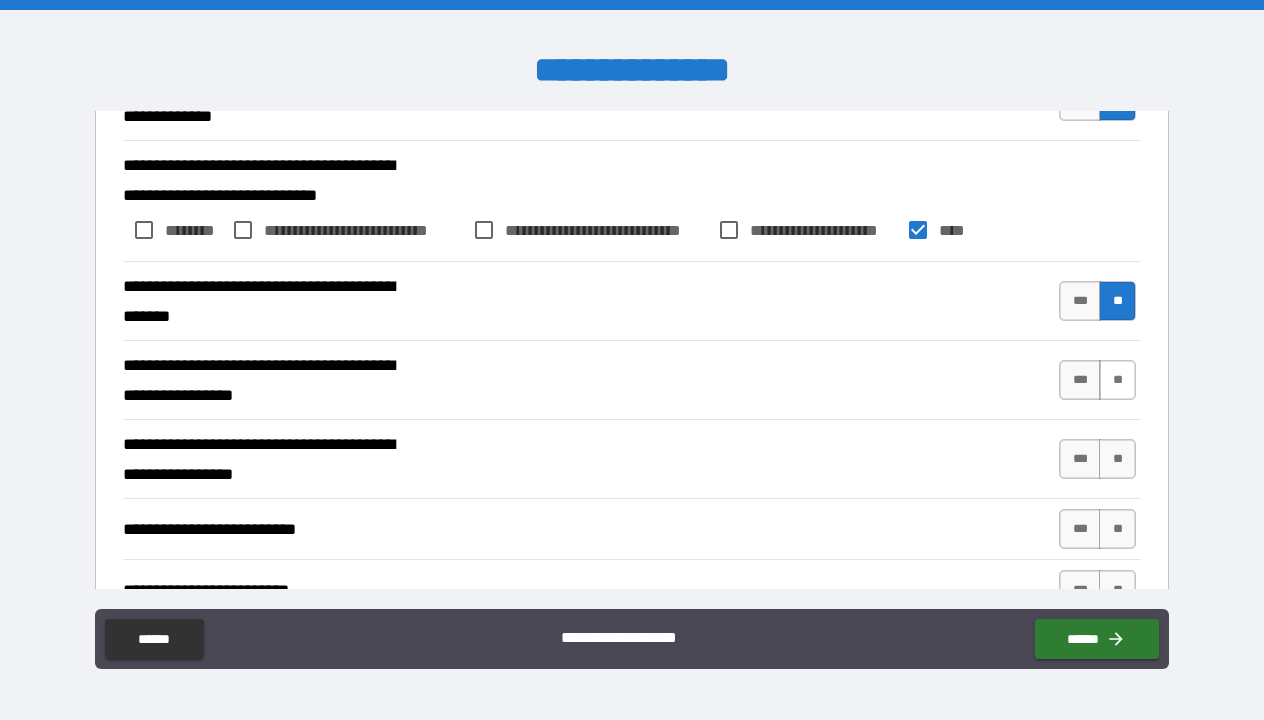 click on "**" at bounding box center [1117, 380] 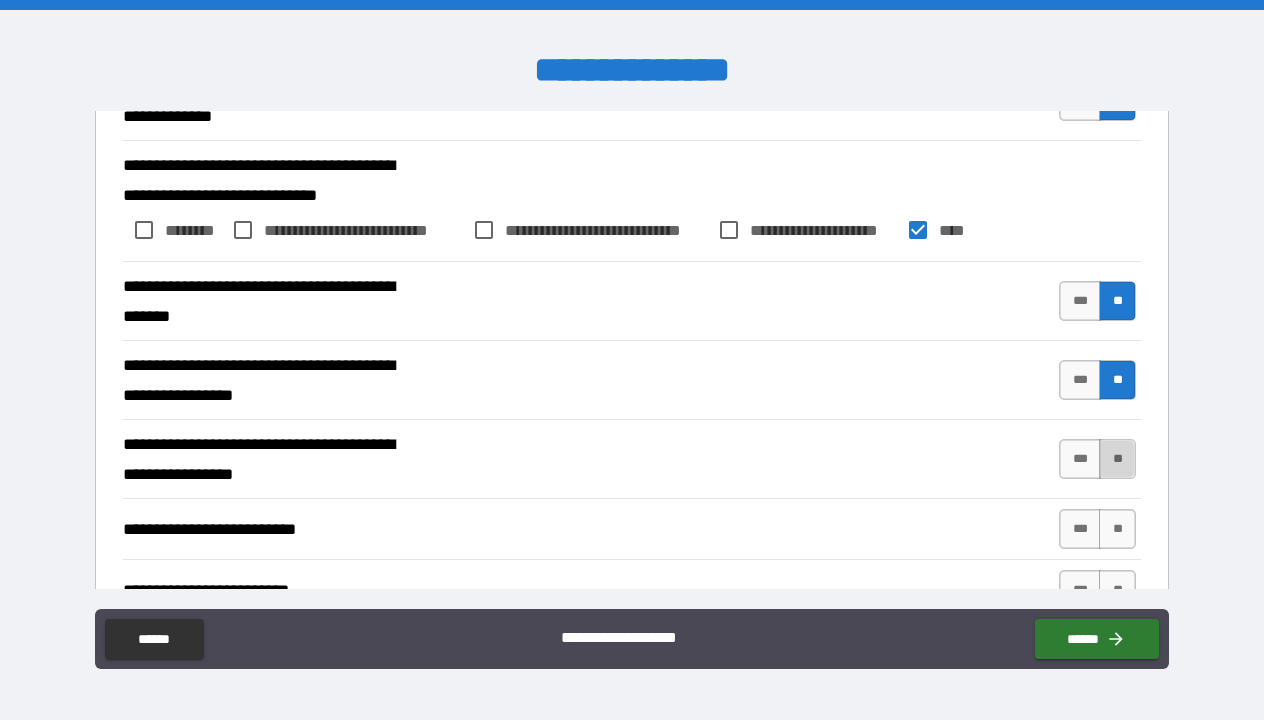 click on "**" at bounding box center (1117, 459) 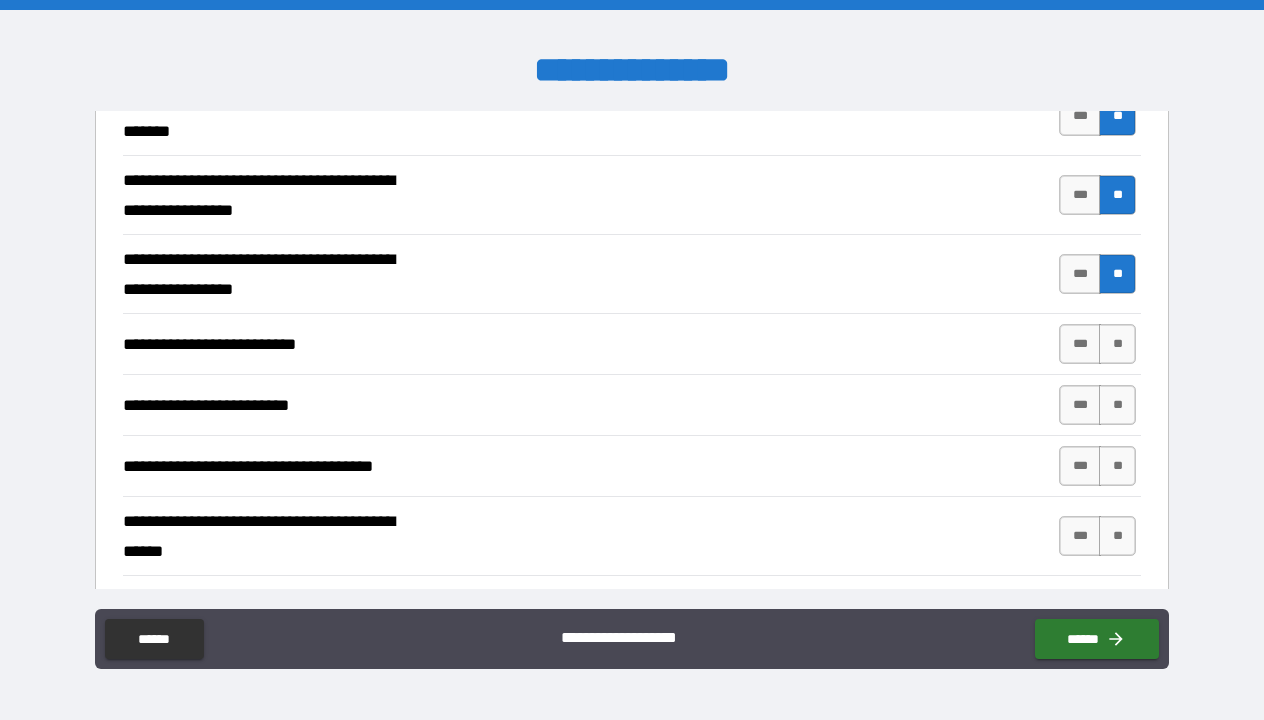 scroll, scrollTop: 1139, scrollLeft: 0, axis: vertical 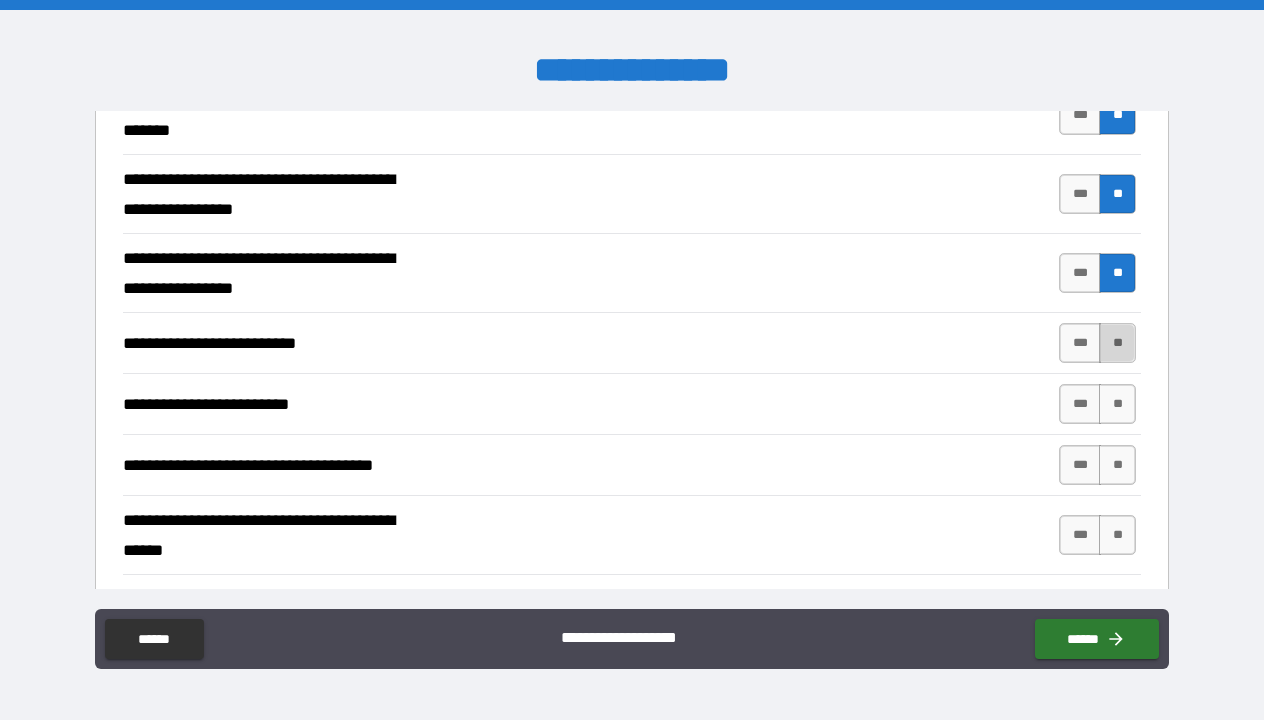 click on "**" at bounding box center [1117, 343] 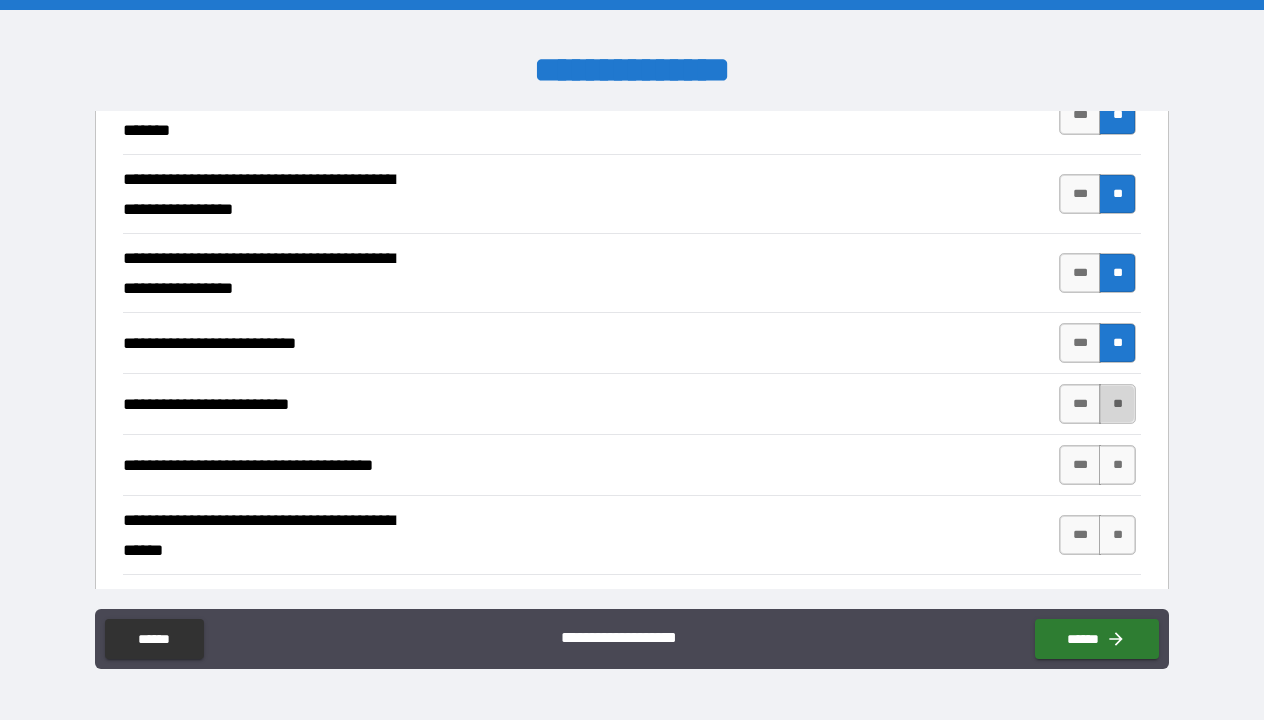 click on "**" at bounding box center [1117, 404] 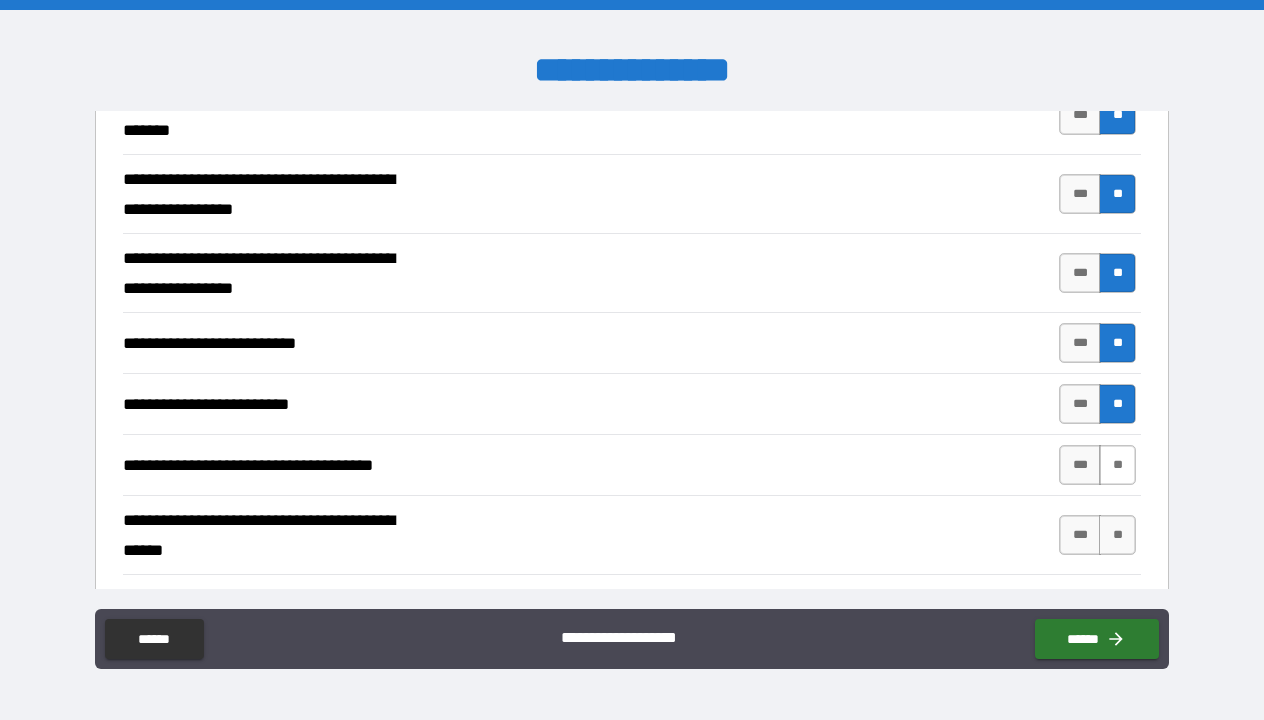 click on "**" at bounding box center (1117, 465) 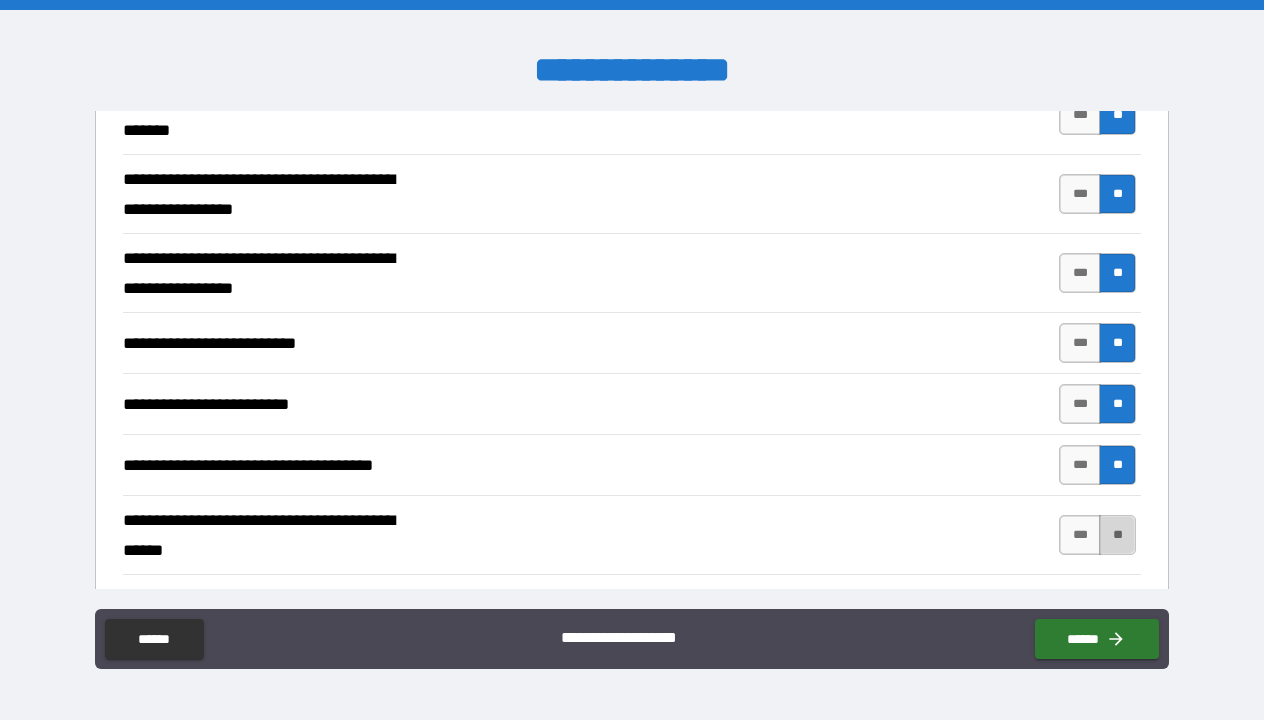 click on "**" at bounding box center (1117, 535) 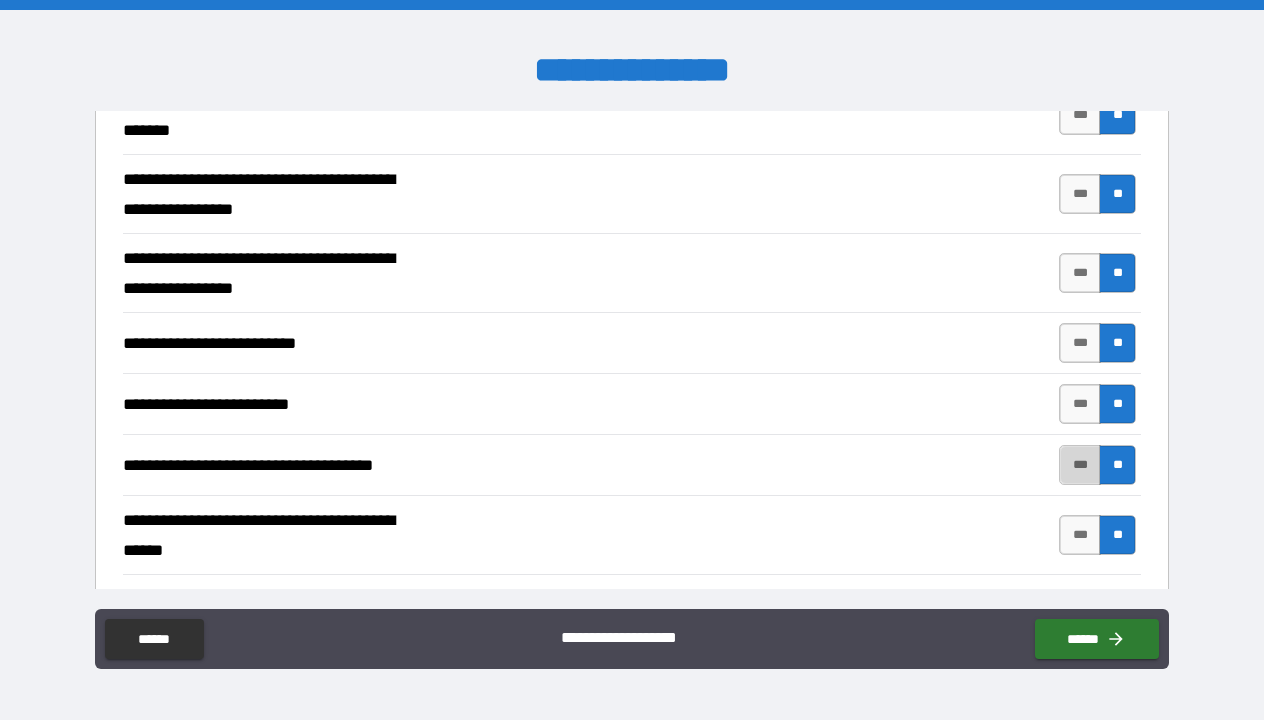 click on "***" at bounding box center [1080, 465] 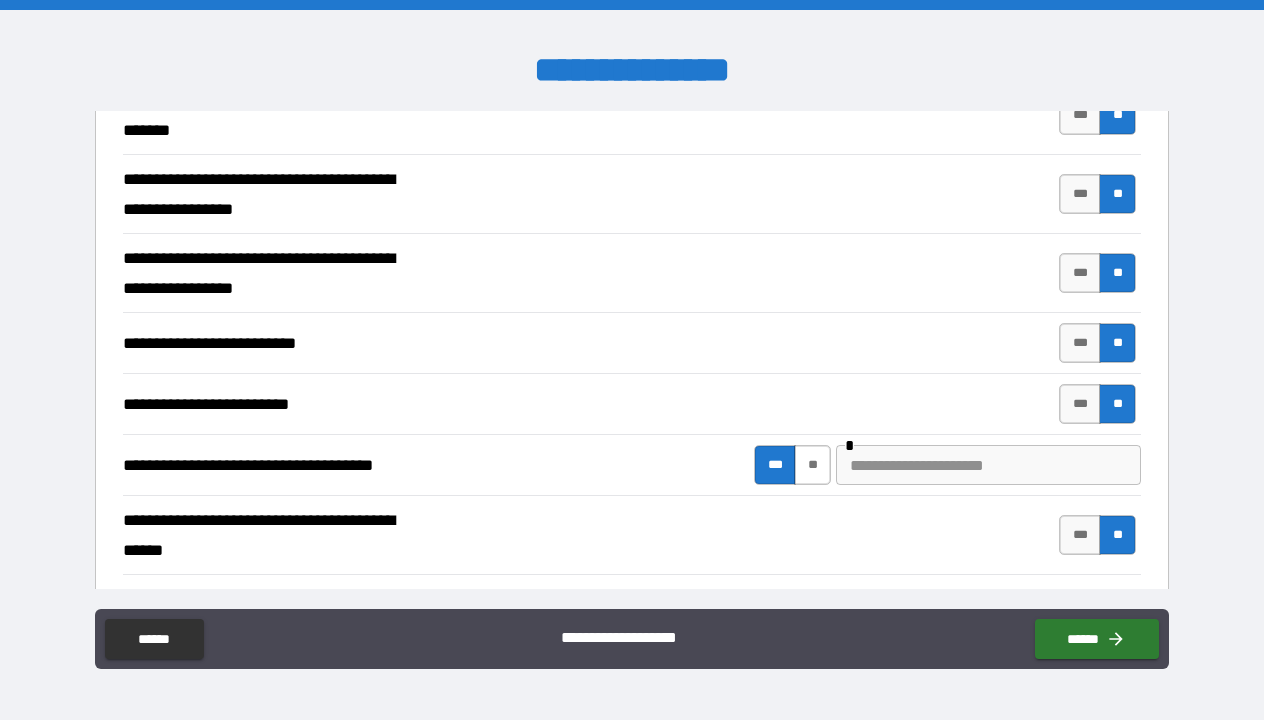 click on "**" at bounding box center [812, 465] 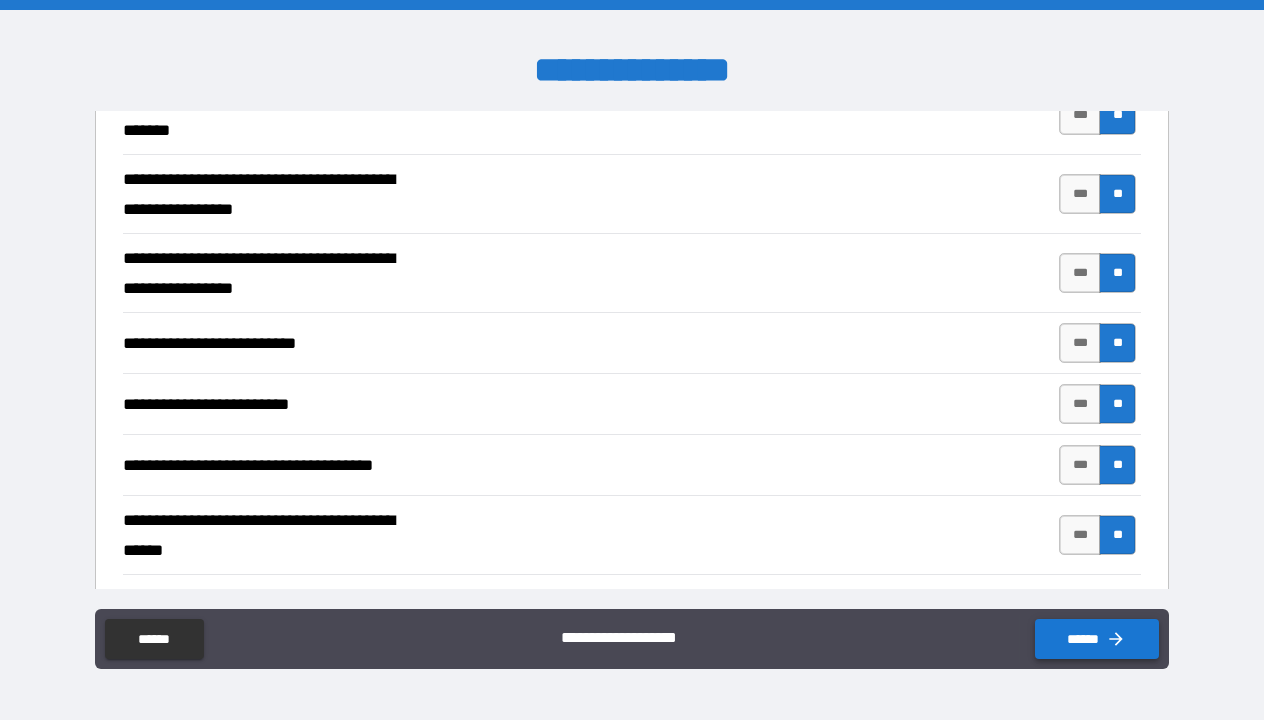 click on "******" at bounding box center [1097, 639] 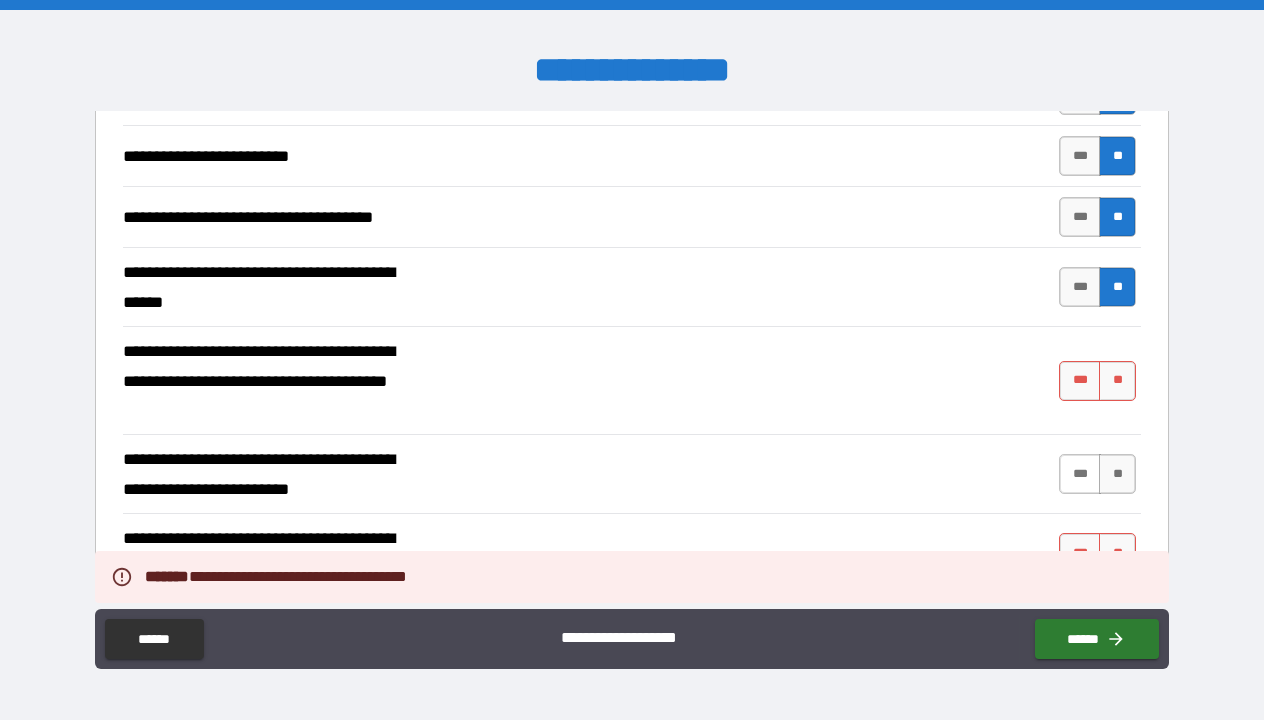 scroll, scrollTop: 1388, scrollLeft: 0, axis: vertical 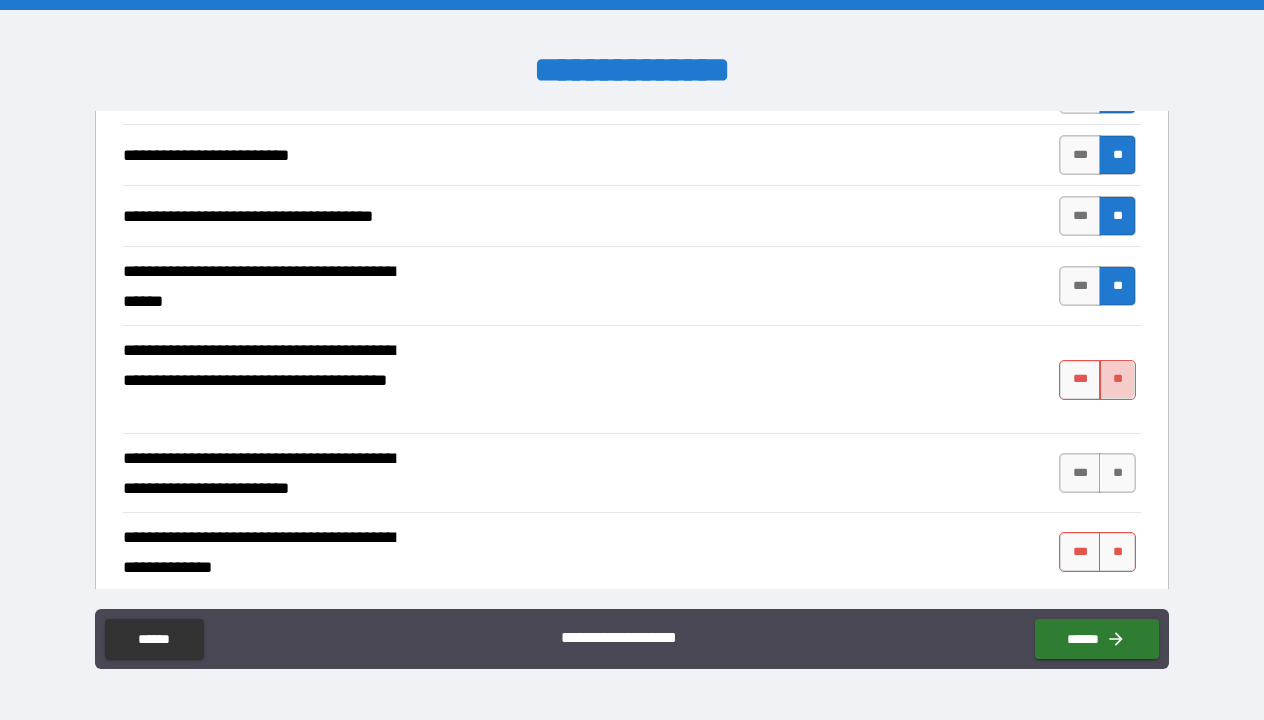click on "**" at bounding box center [1117, 380] 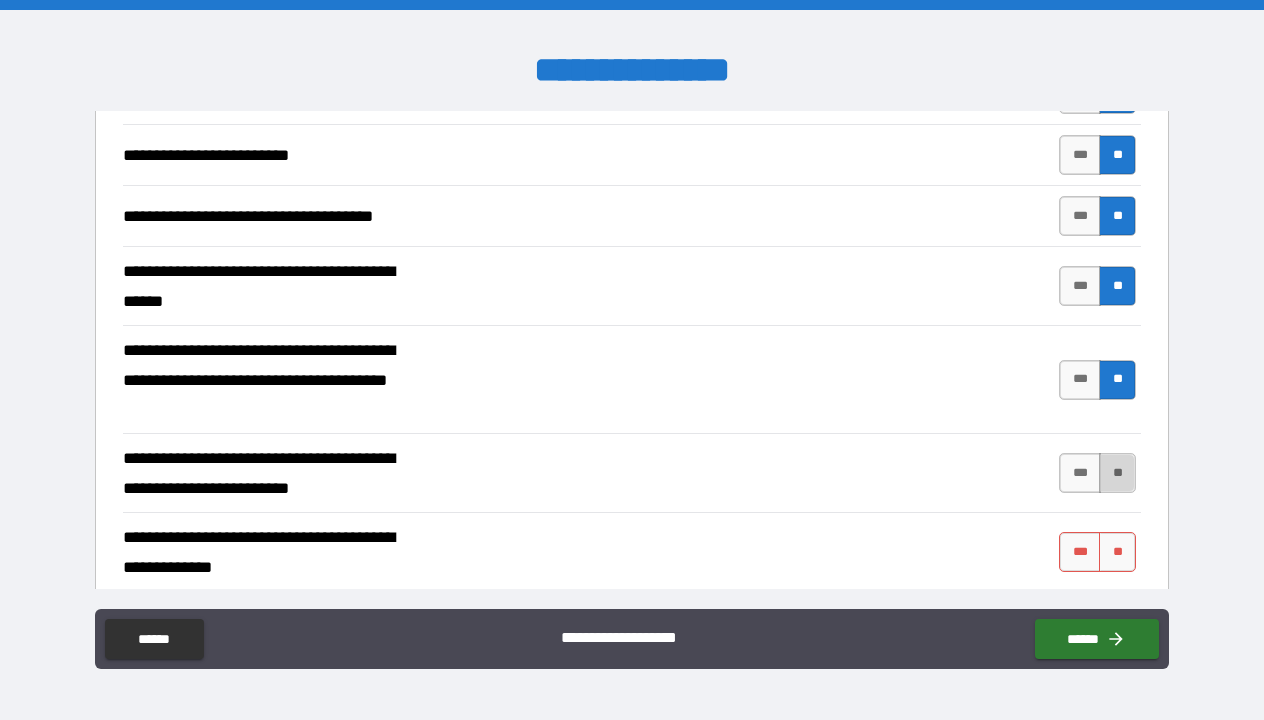click on "**" at bounding box center [1117, 473] 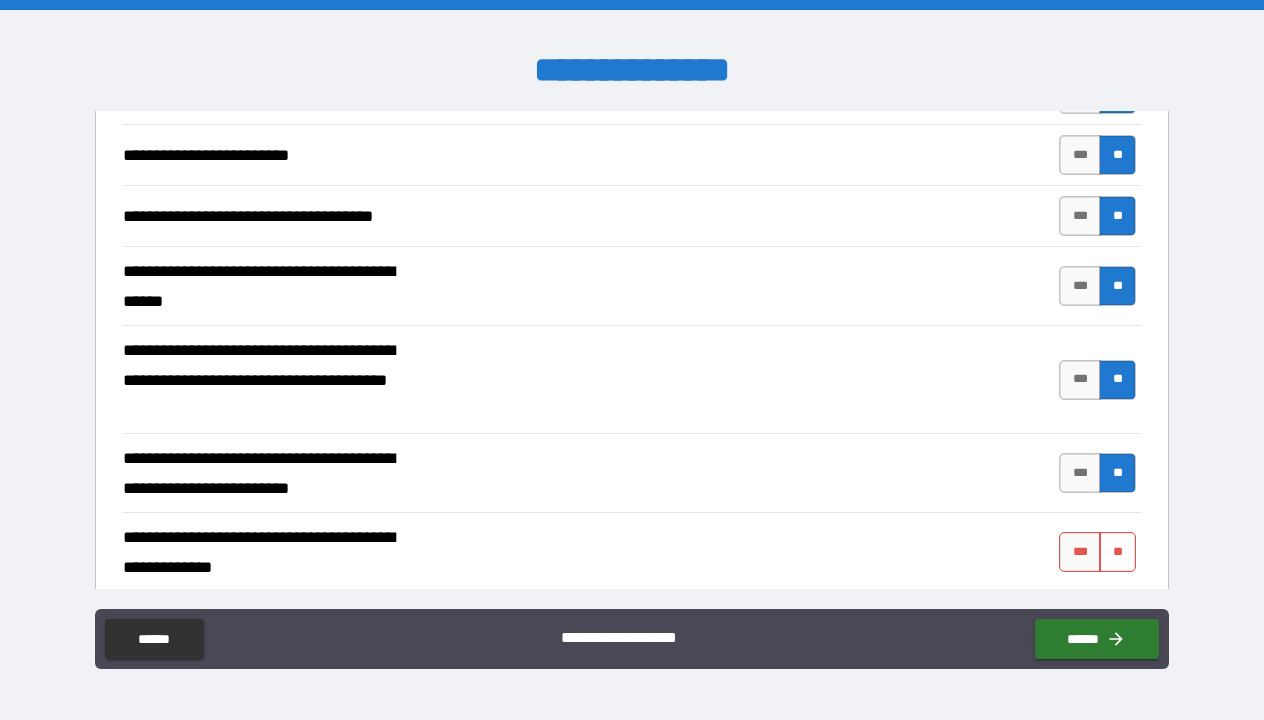 click on "**" at bounding box center (1117, 552) 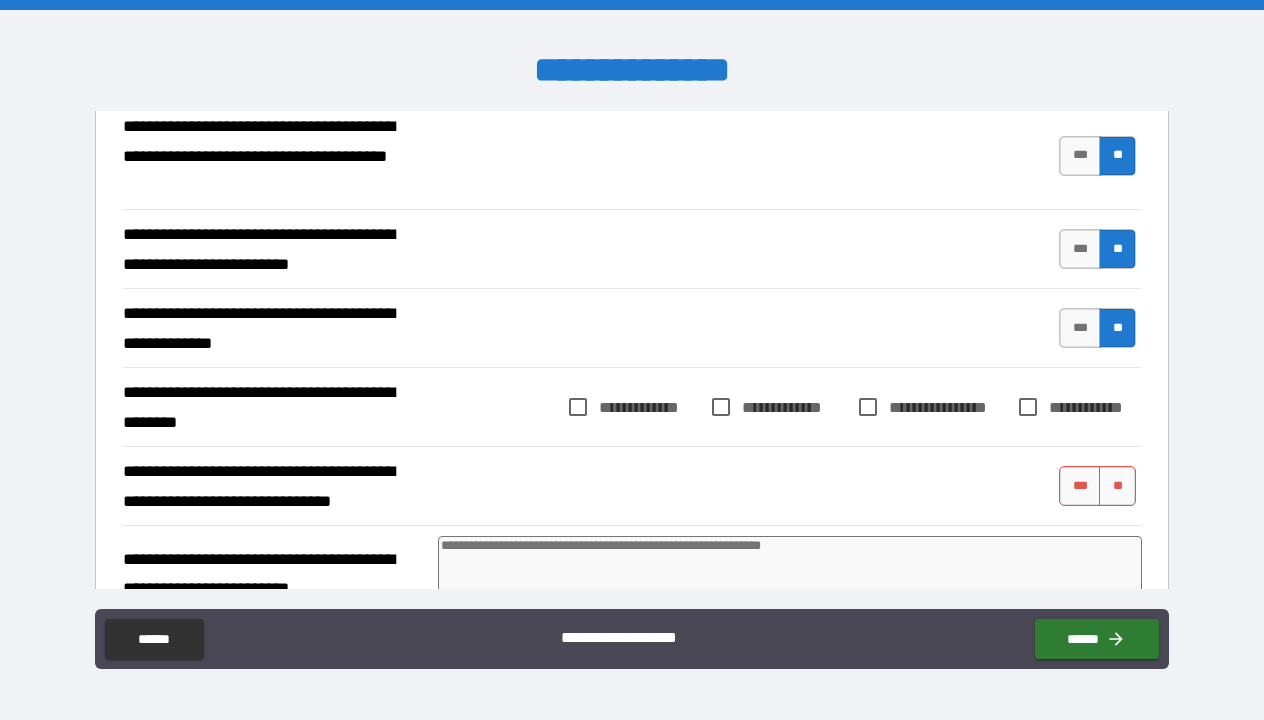 scroll, scrollTop: 1610, scrollLeft: 0, axis: vertical 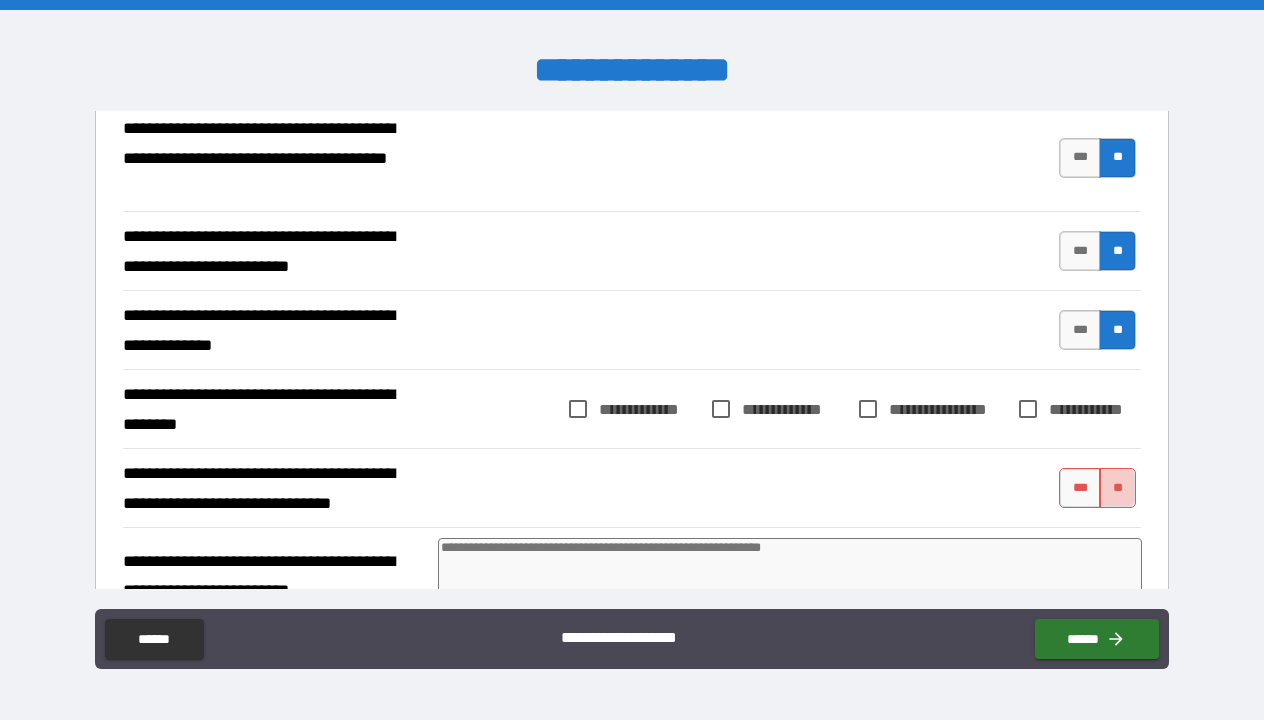 click on "**" at bounding box center [1117, 488] 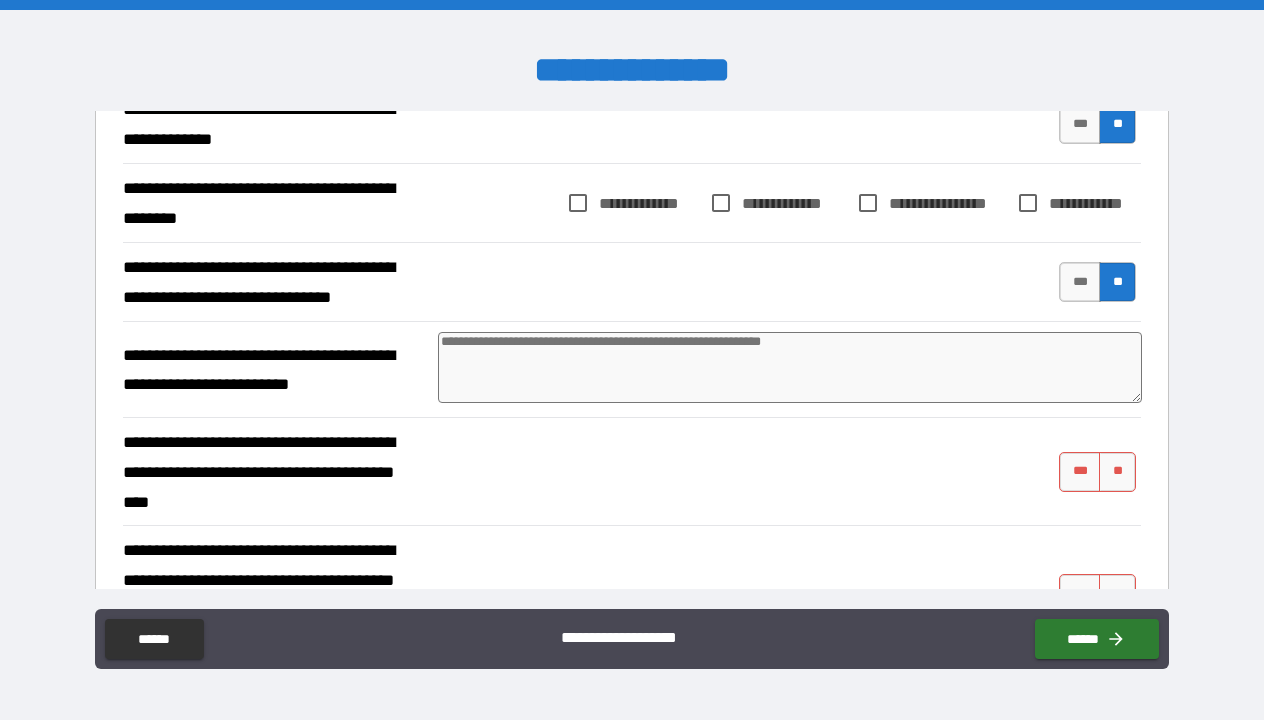 scroll, scrollTop: 1821, scrollLeft: 0, axis: vertical 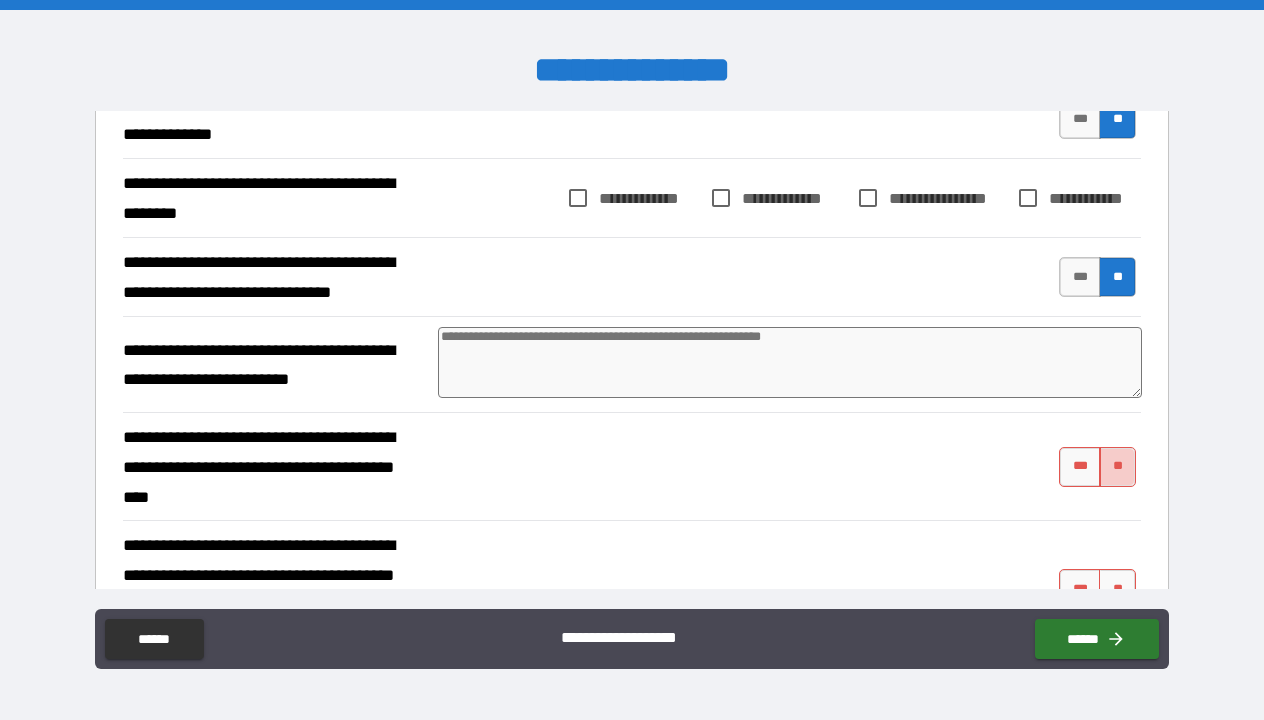 click on "**" at bounding box center [1117, 467] 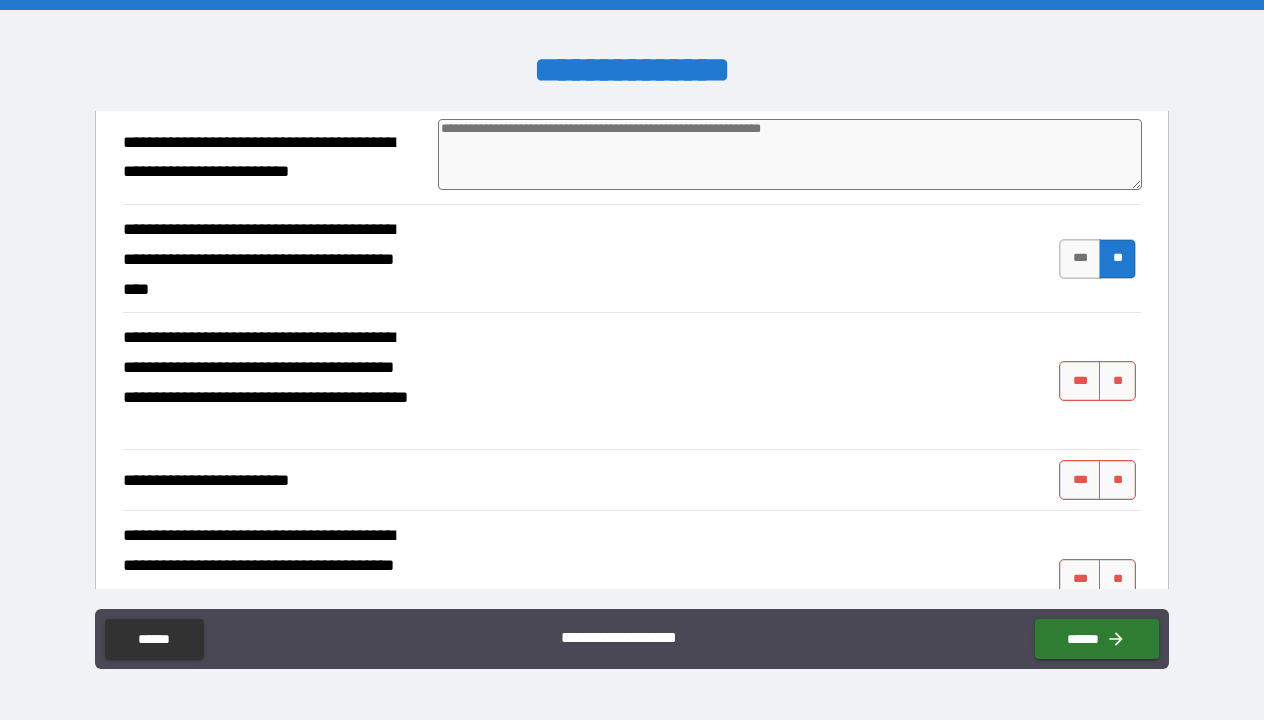 scroll, scrollTop: 2026, scrollLeft: 0, axis: vertical 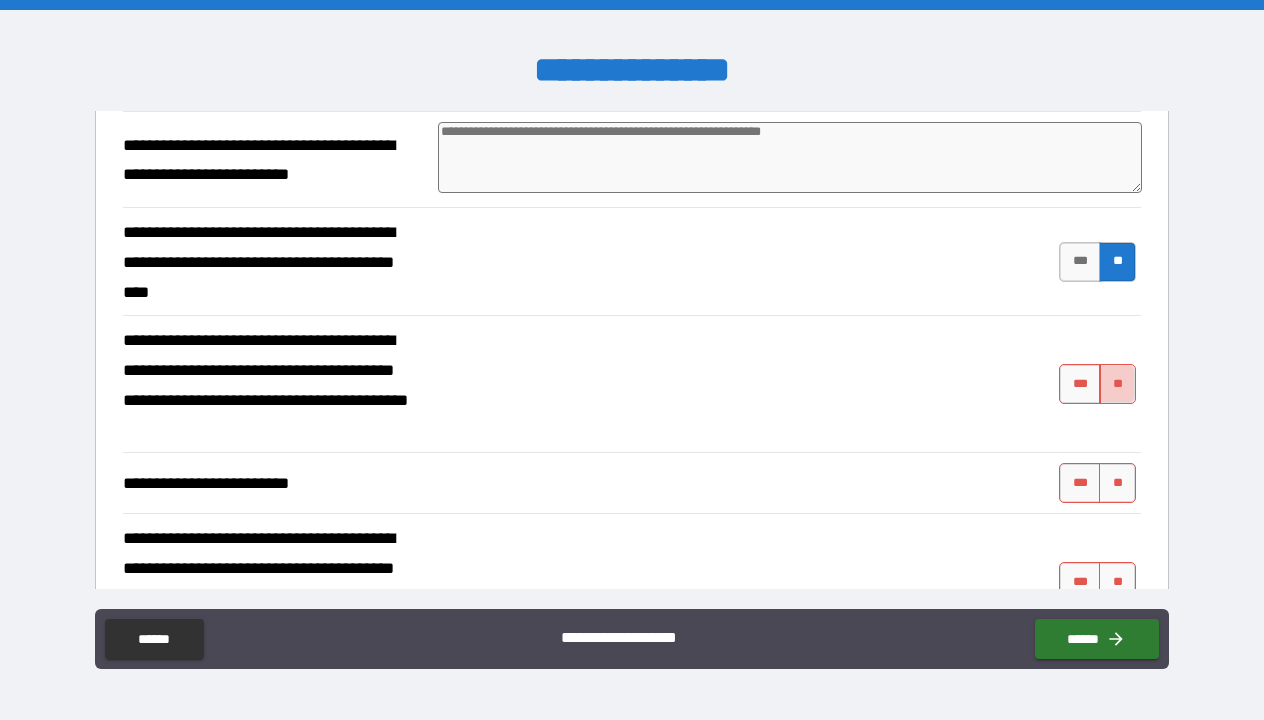 click on "**" at bounding box center [1117, 384] 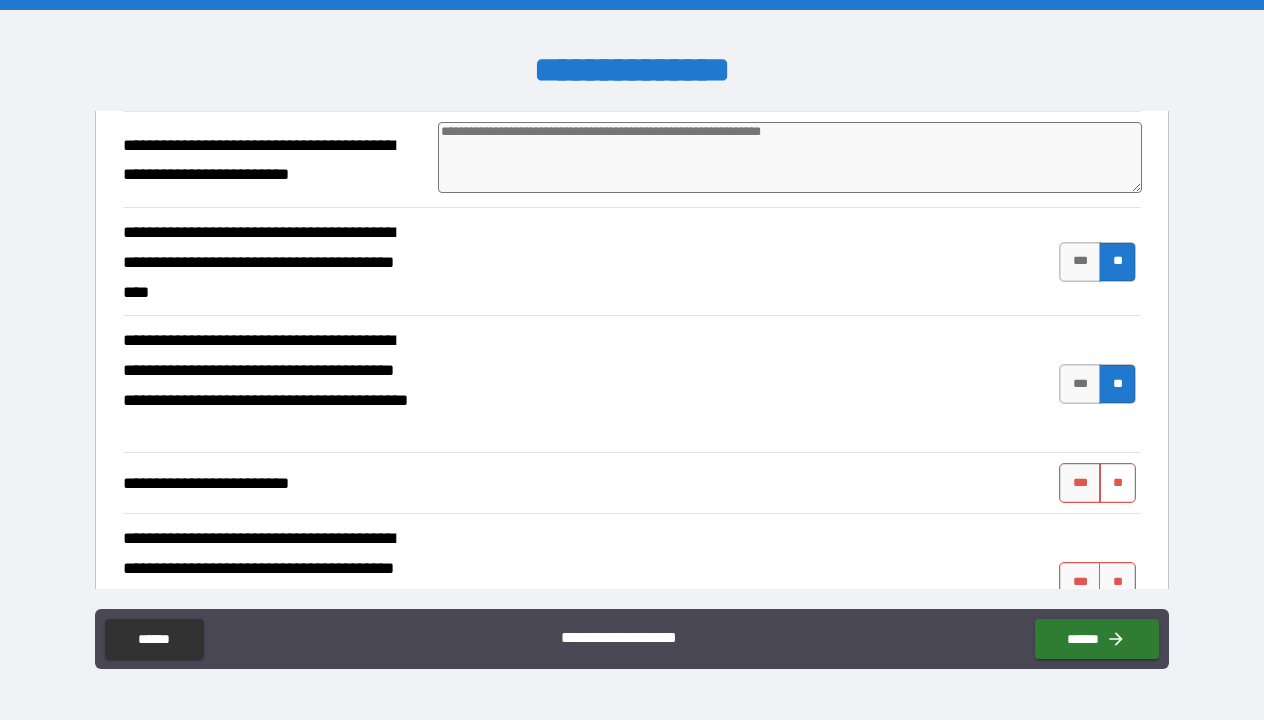 click on "**" at bounding box center (1117, 483) 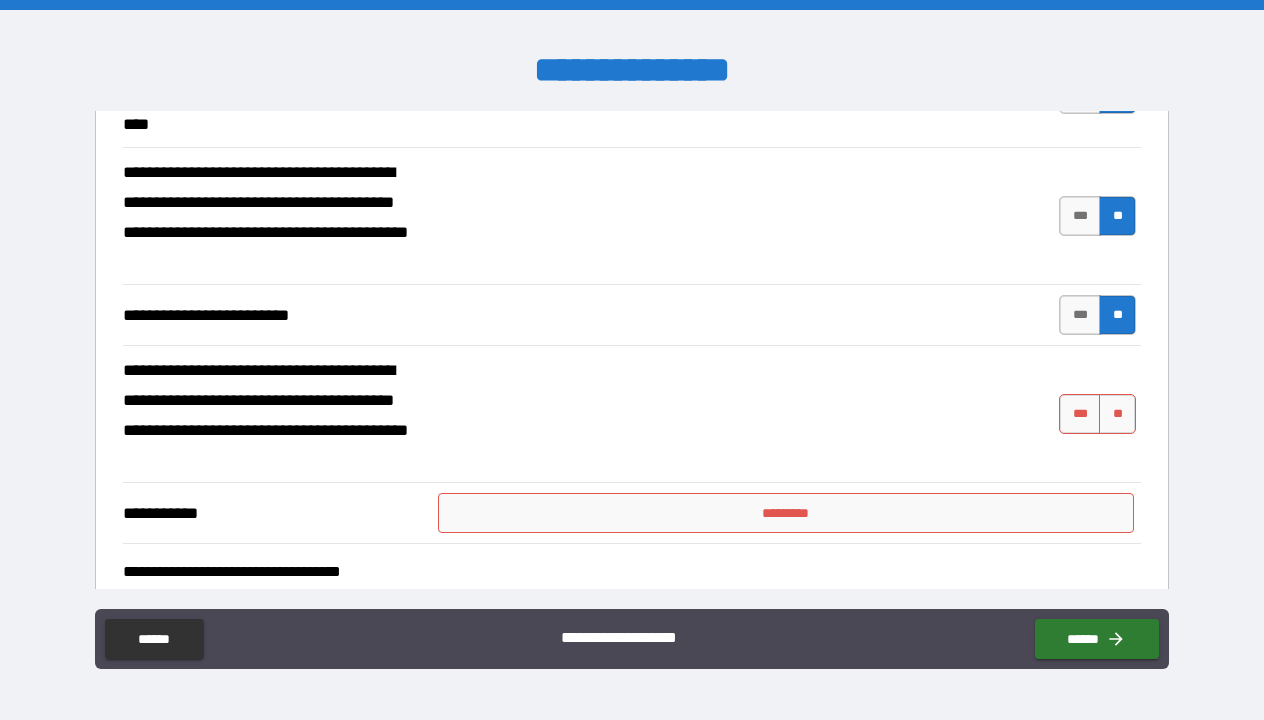 scroll, scrollTop: 2209, scrollLeft: 0, axis: vertical 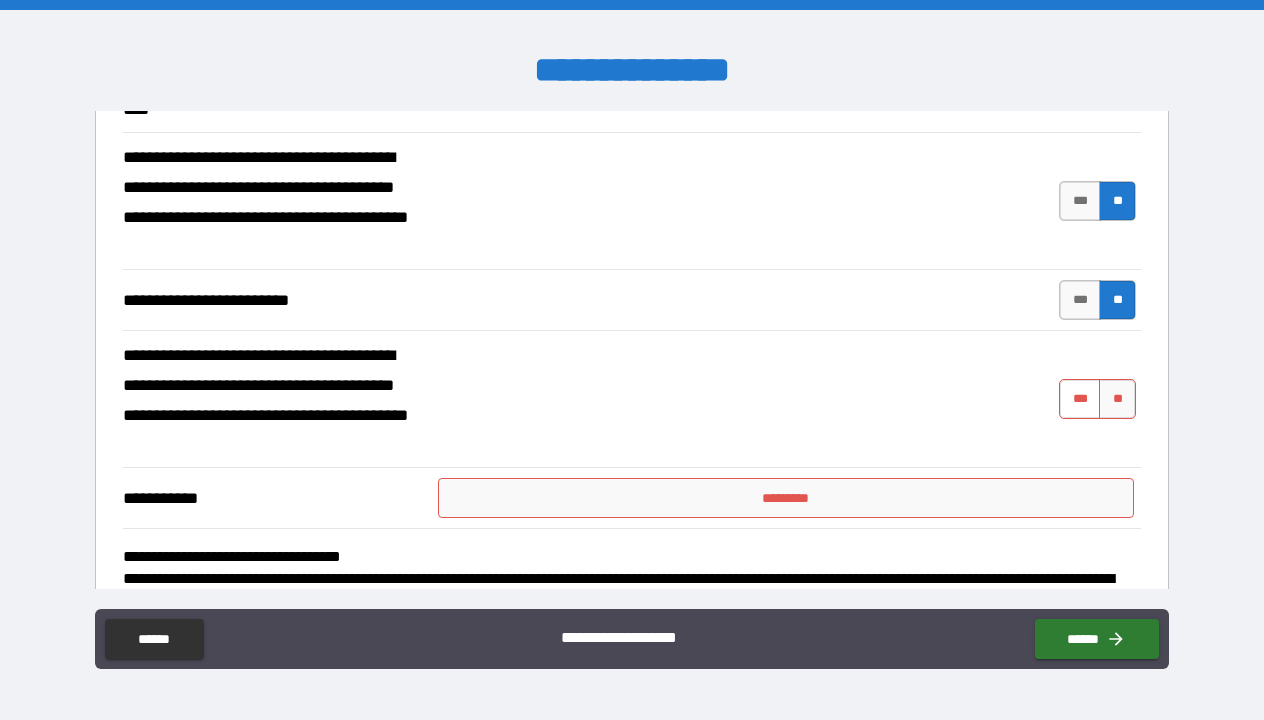 click on "***" at bounding box center (1080, 399) 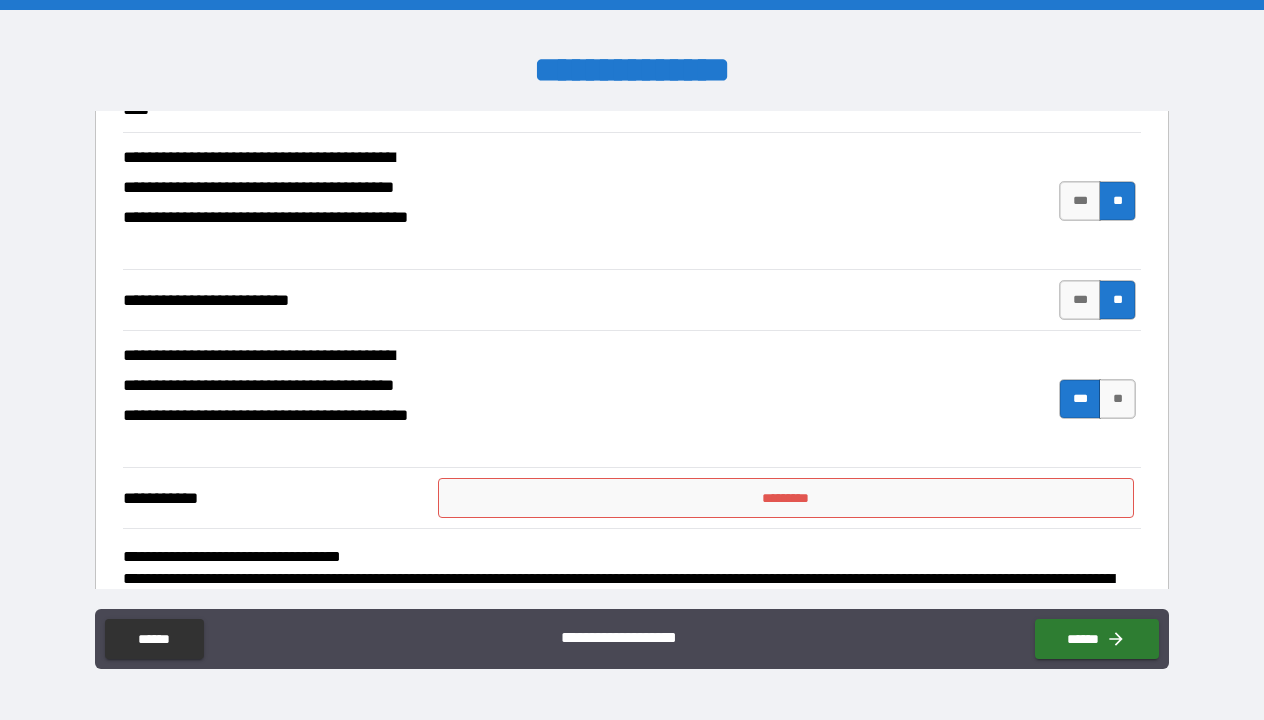 click on "*********" at bounding box center (785, 498) 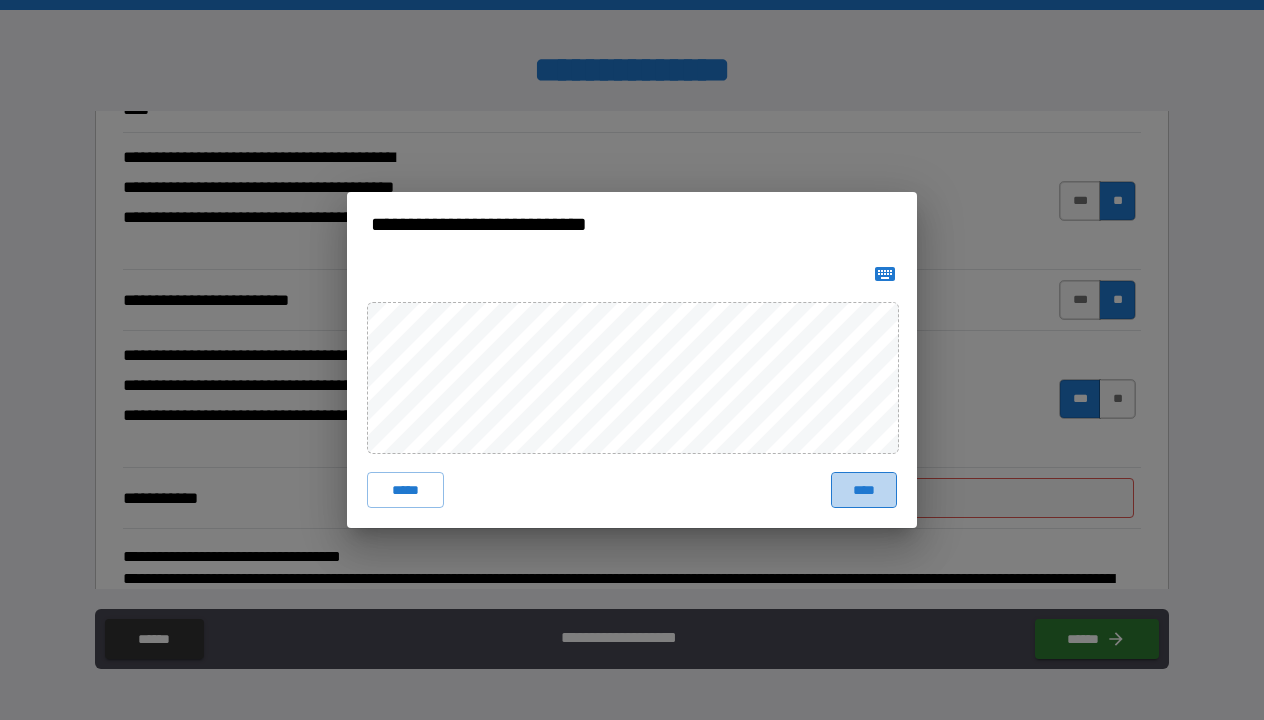 click on "****" at bounding box center [864, 490] 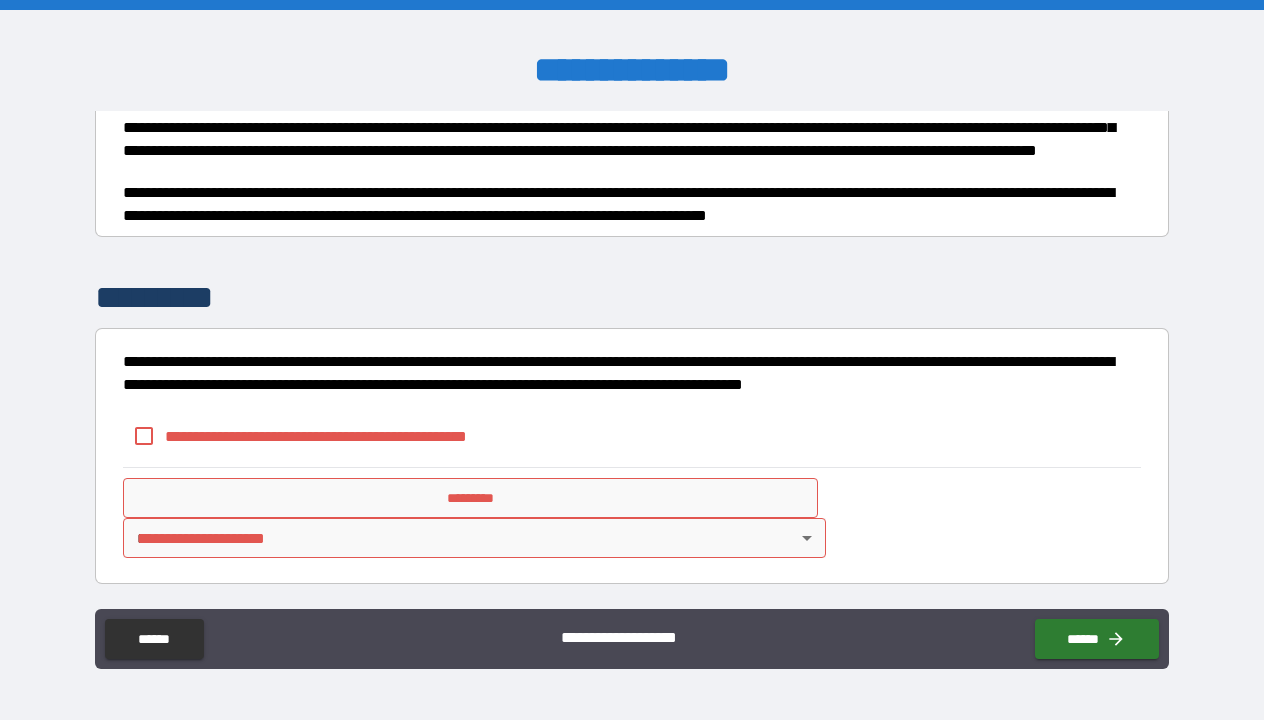 scroll, scrollTop: 2700, scrollLeft: 0, axis: vertical 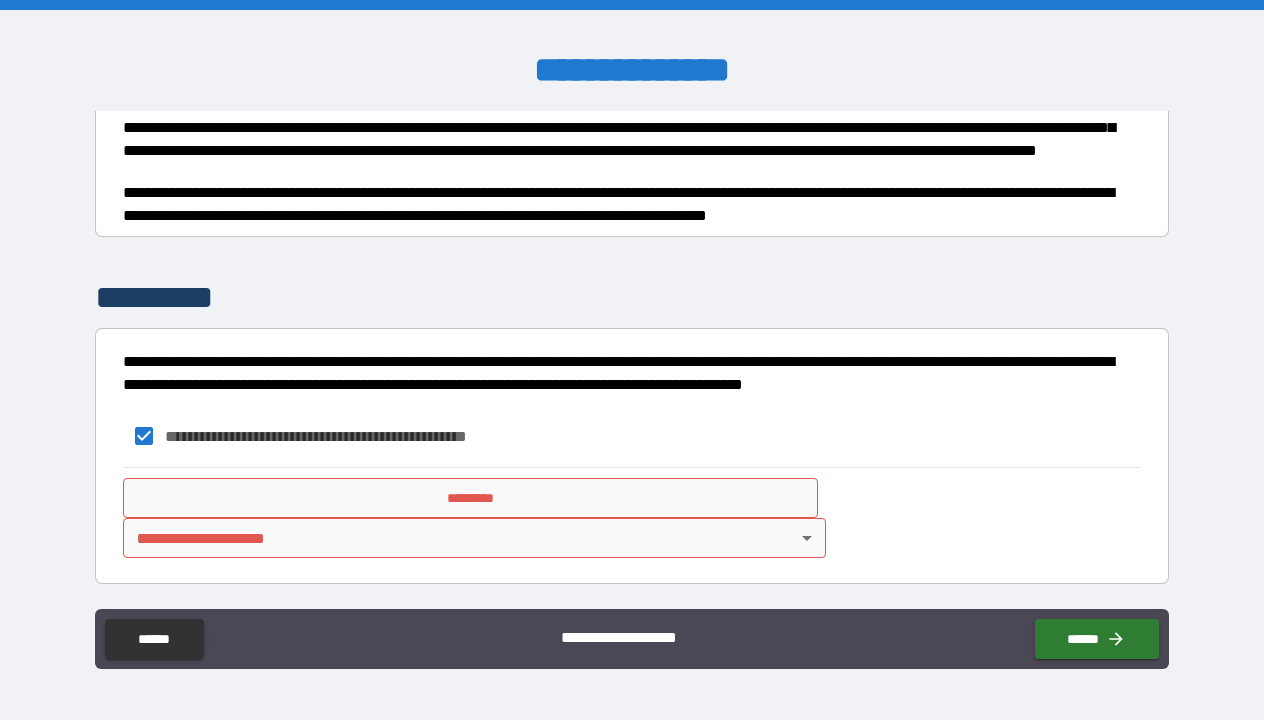 click on "*********" at bounding box center (470, 498) 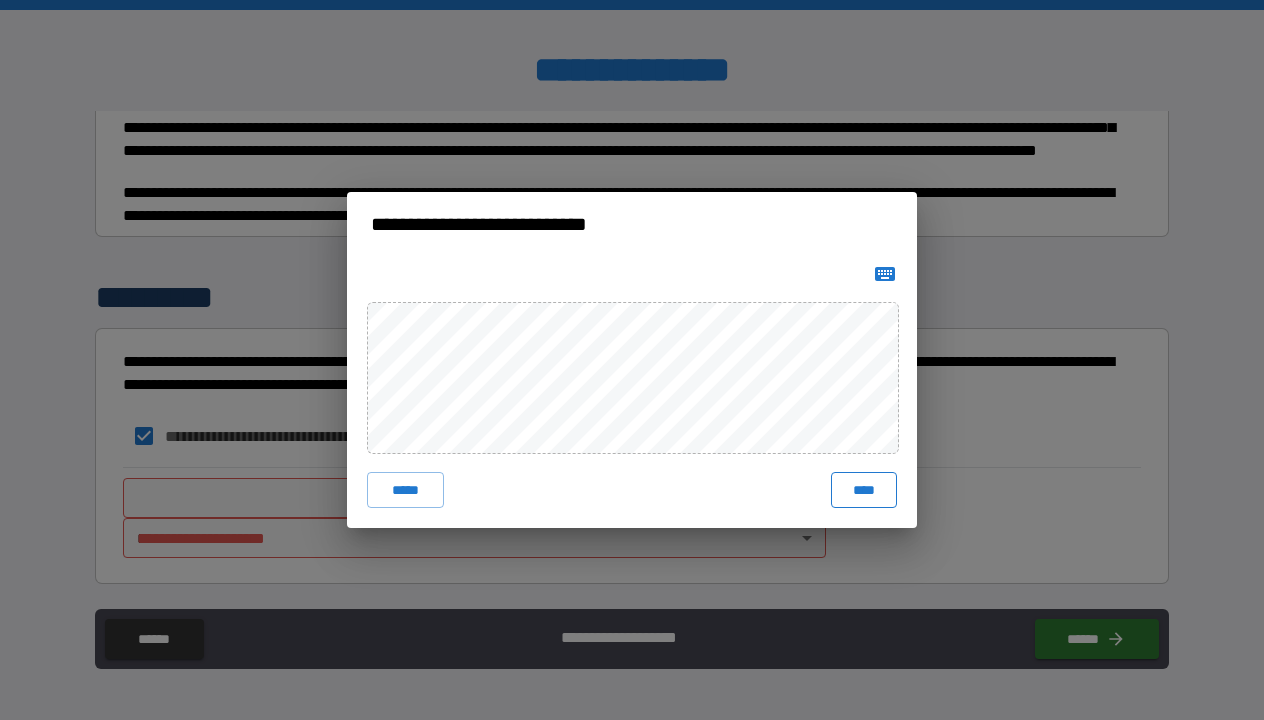 click on "****" at bounding box center [864, 490] 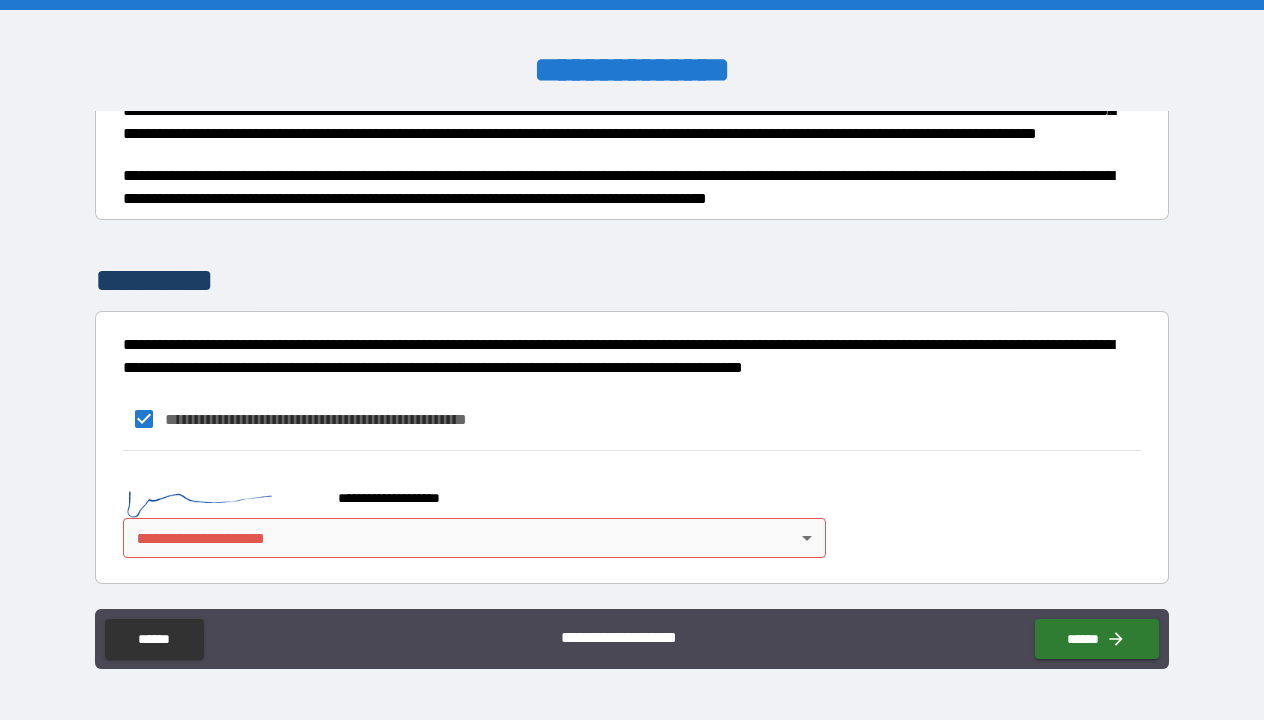 scroll, scrollTop: 2717, scrollLeft: 0, axis: vertical 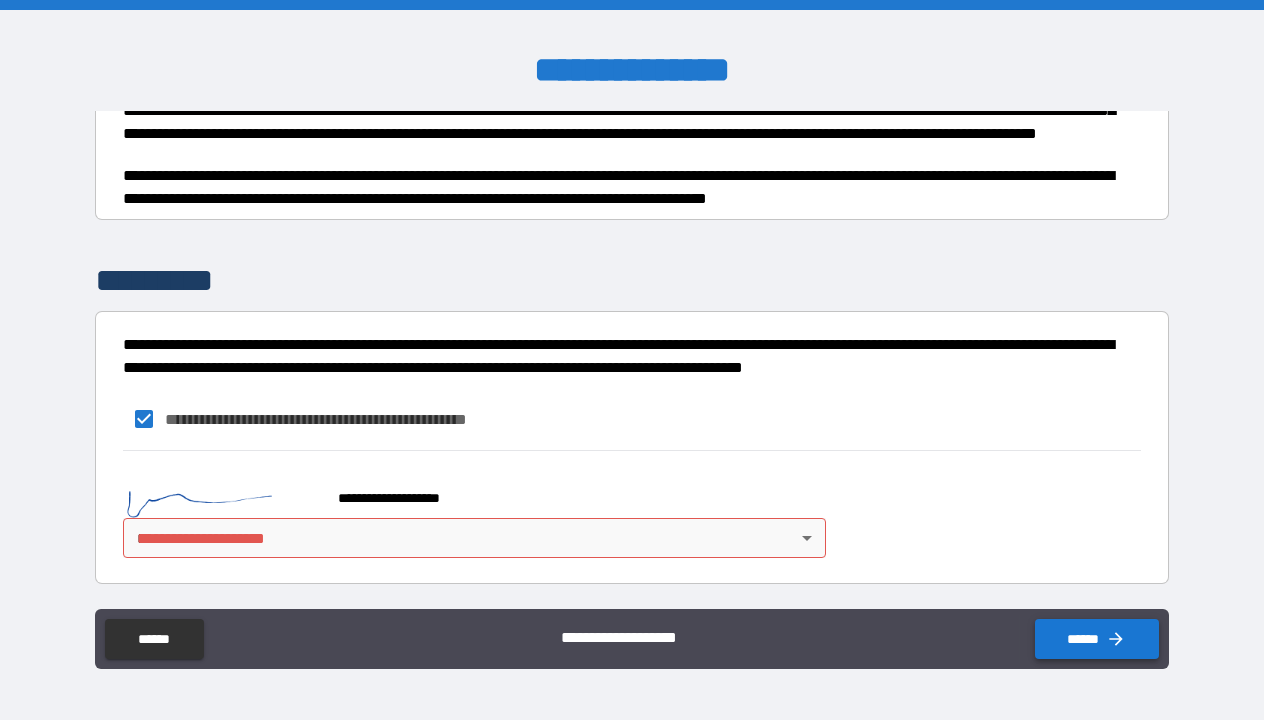 click on "******" at bounding box center (1097, 639) 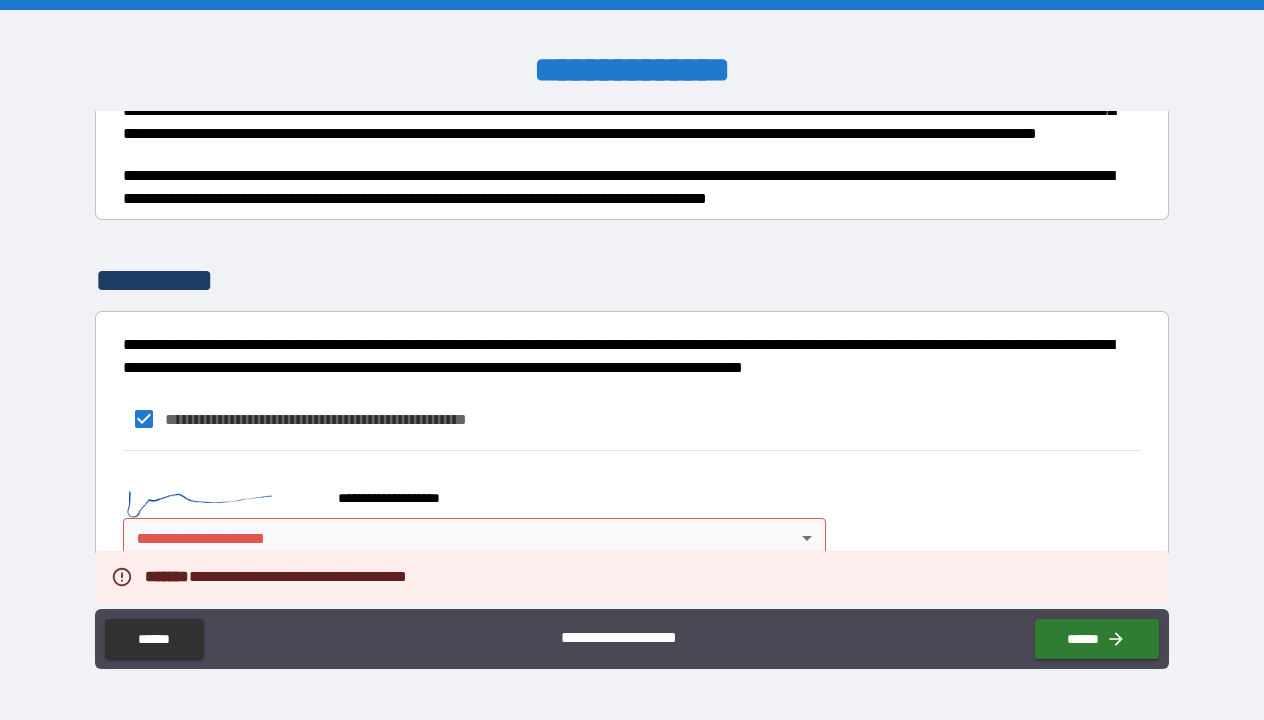 click on "**********" at bounding box center [632, 360] 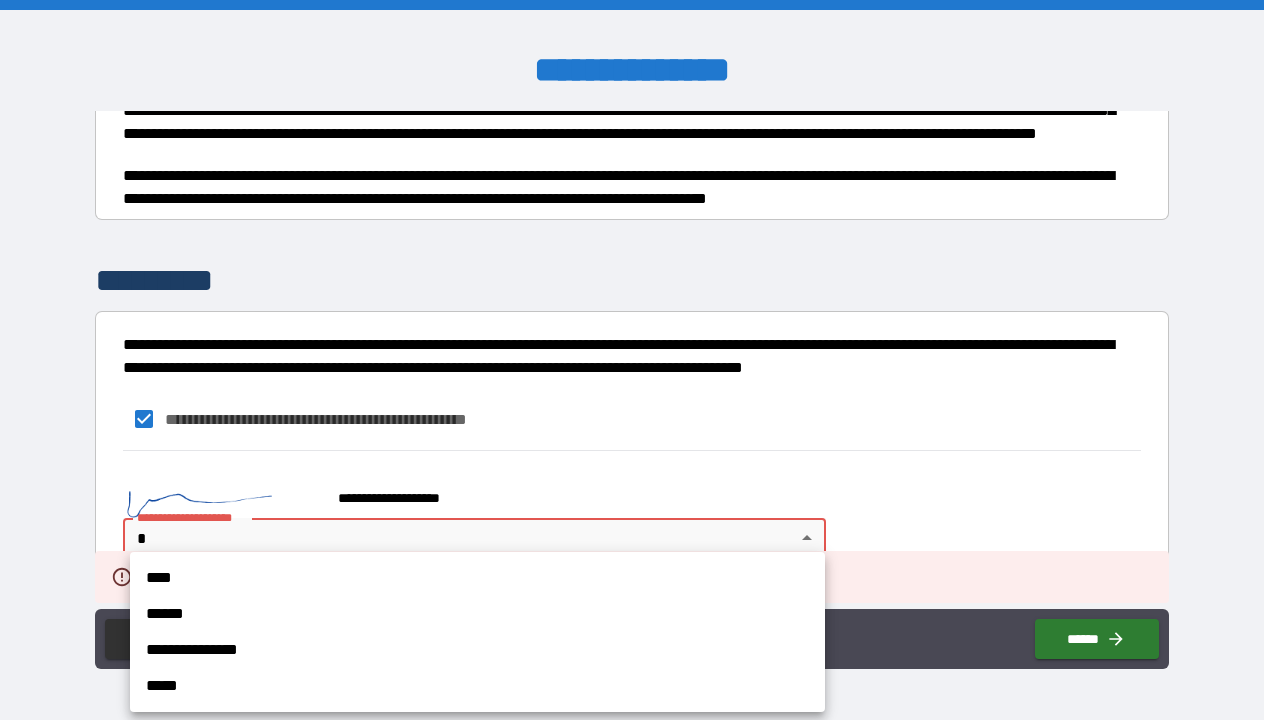 click on "****" at bounding box center [477, 578] 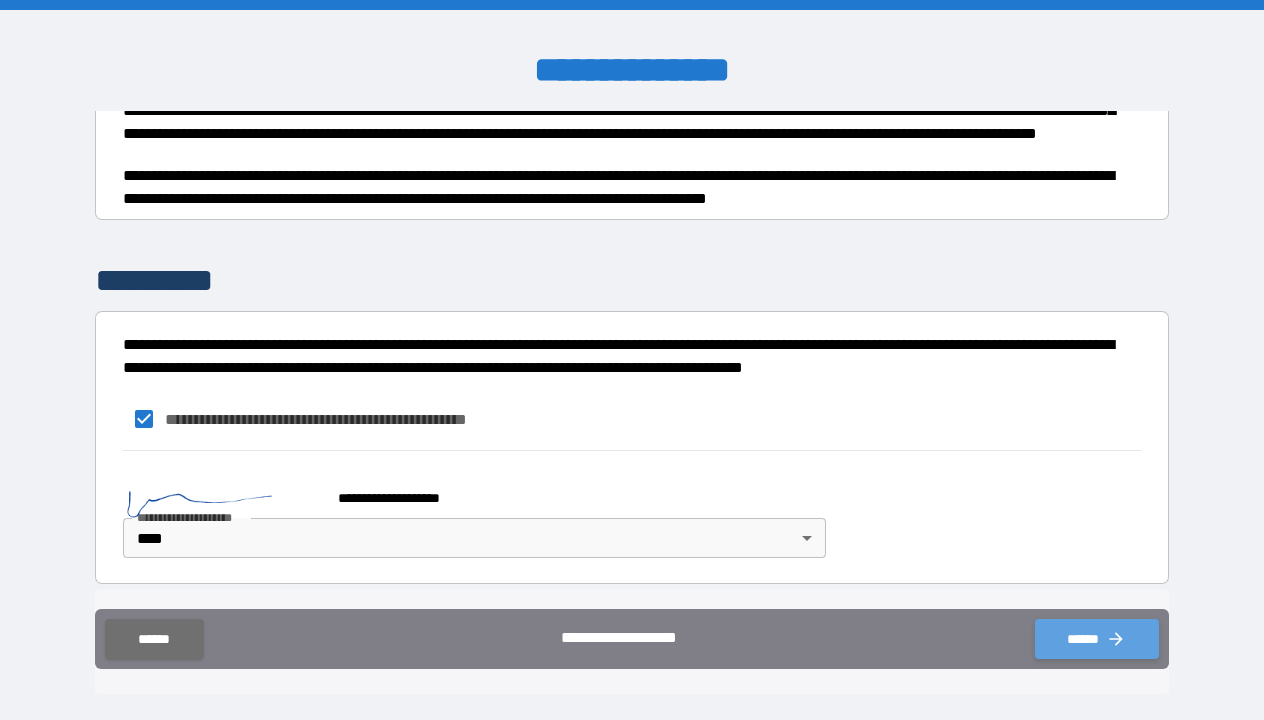 click on "******" at bounding box center [1097, 639] 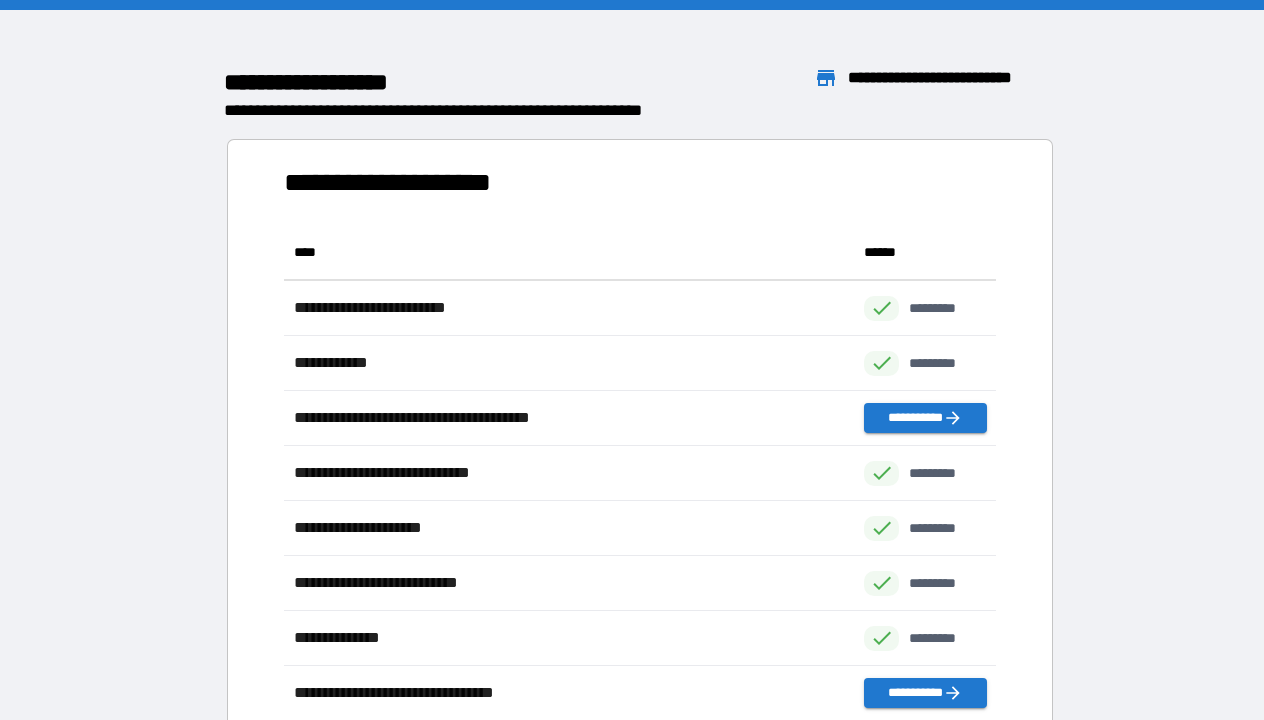 scroll, scrollTop: 496, scrollLeft: 712, axis: both 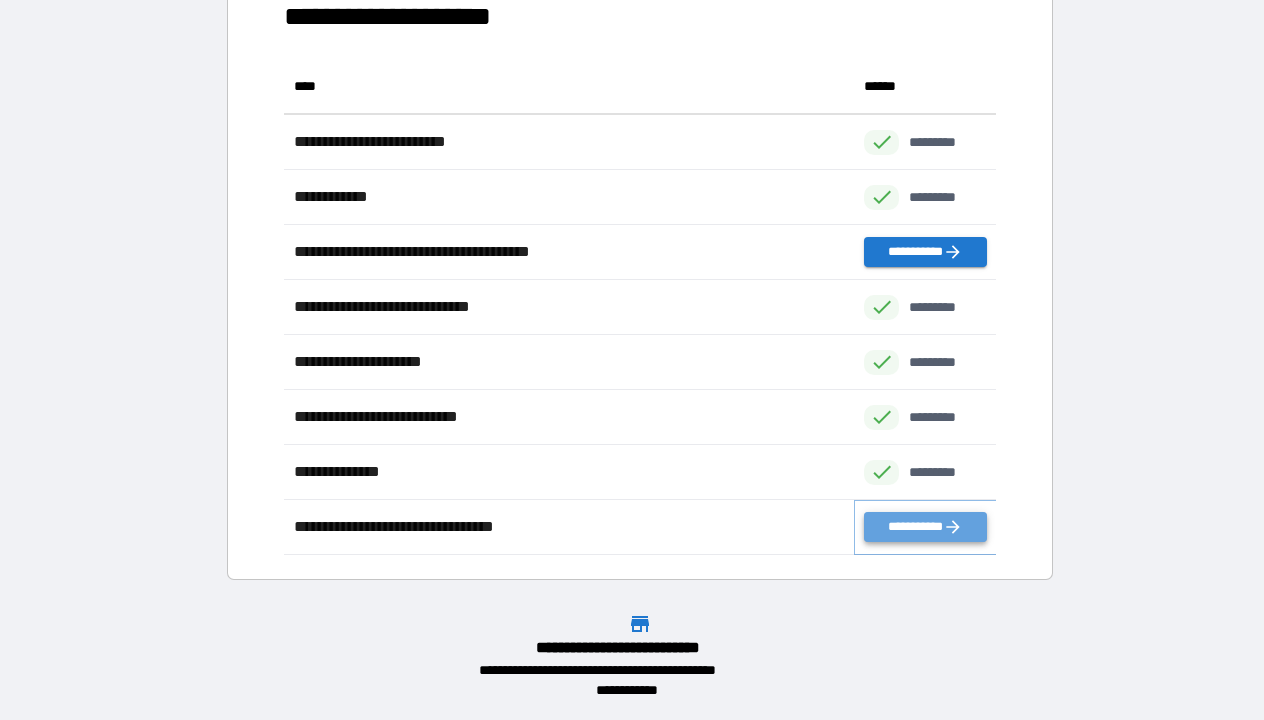 click on "**********" at bounding box center [925, 527] 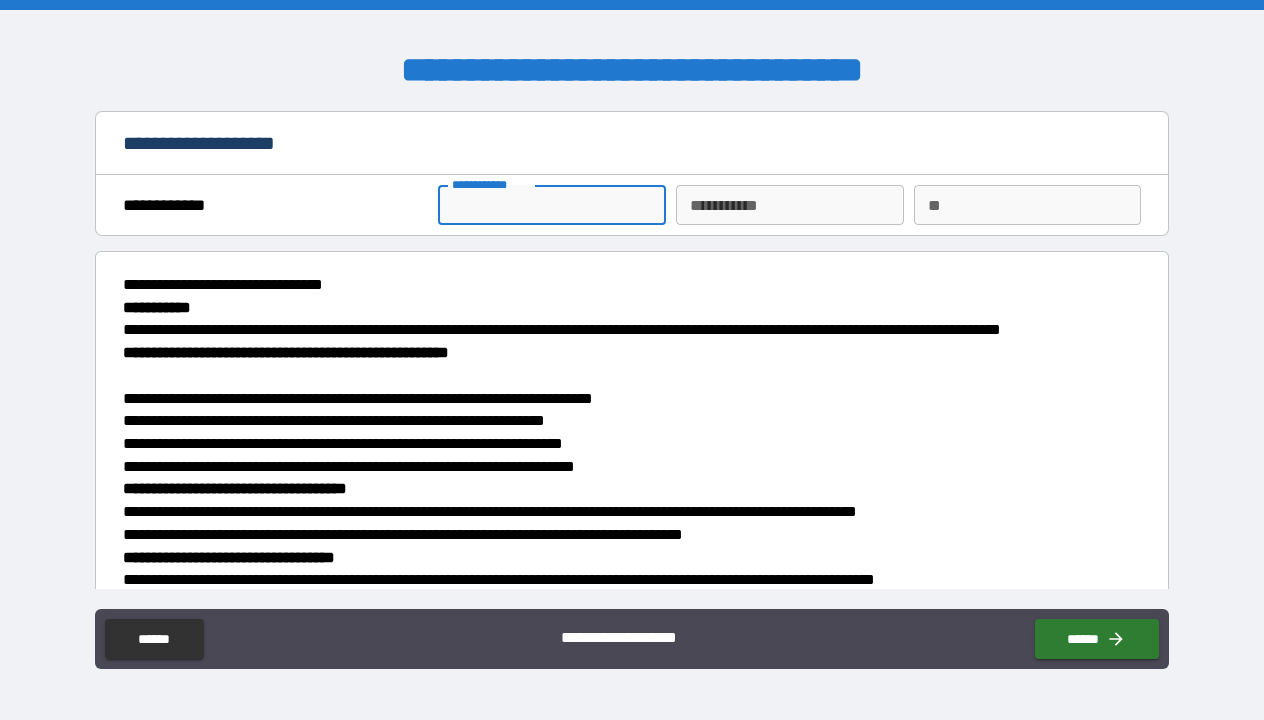 click on "**********" at bounding box center (552, 205) 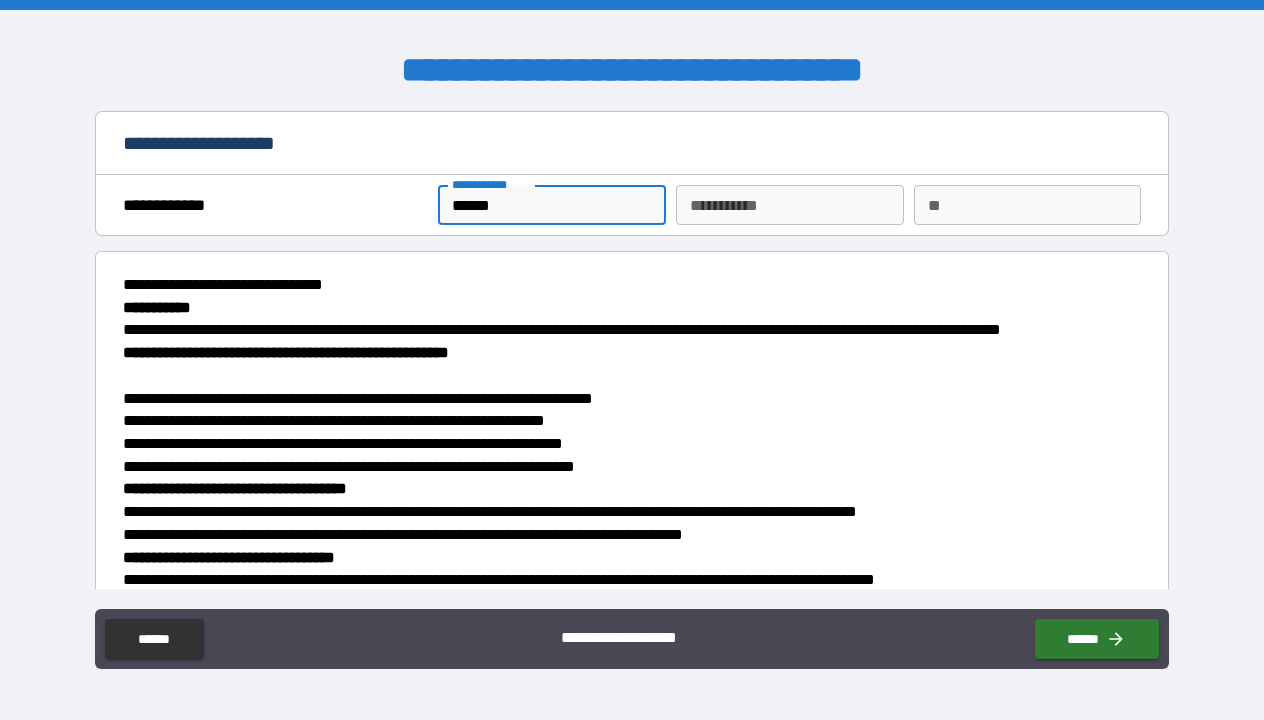 click on "*********   *" at bounding box center [790, 205] 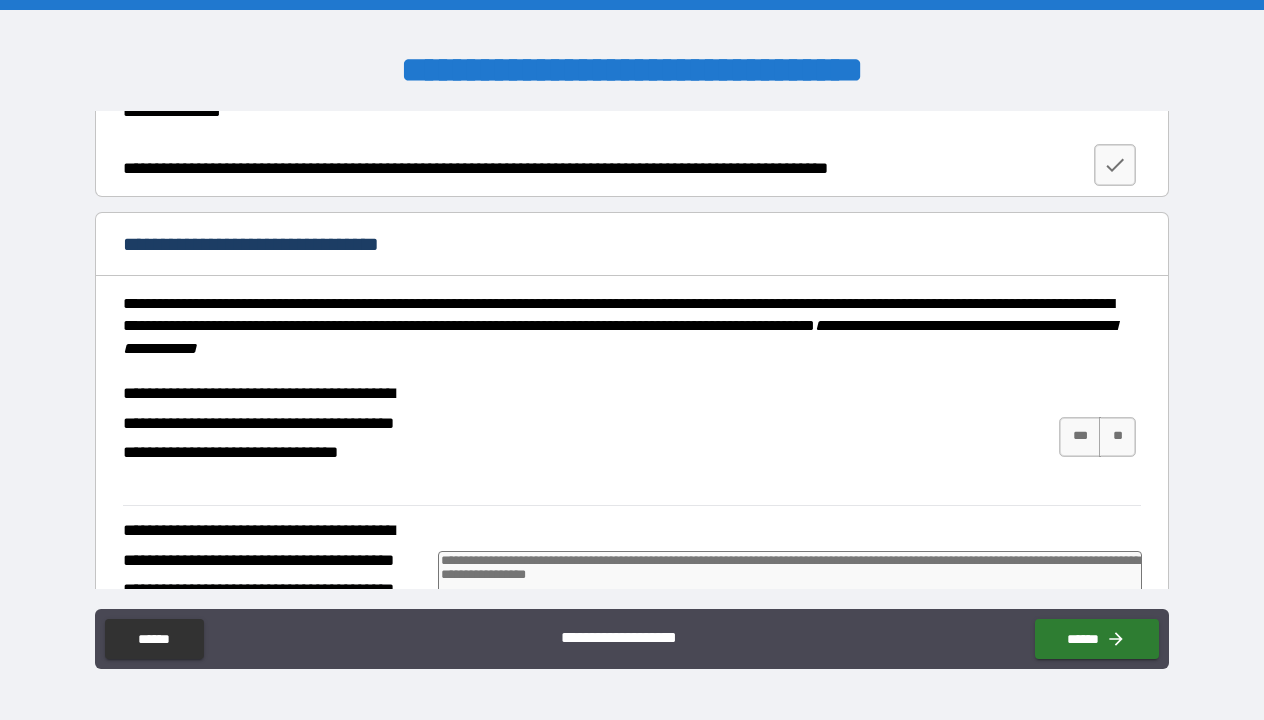 scroll, scrollTop: 2544, scrollLeft: 0, axis: vertical 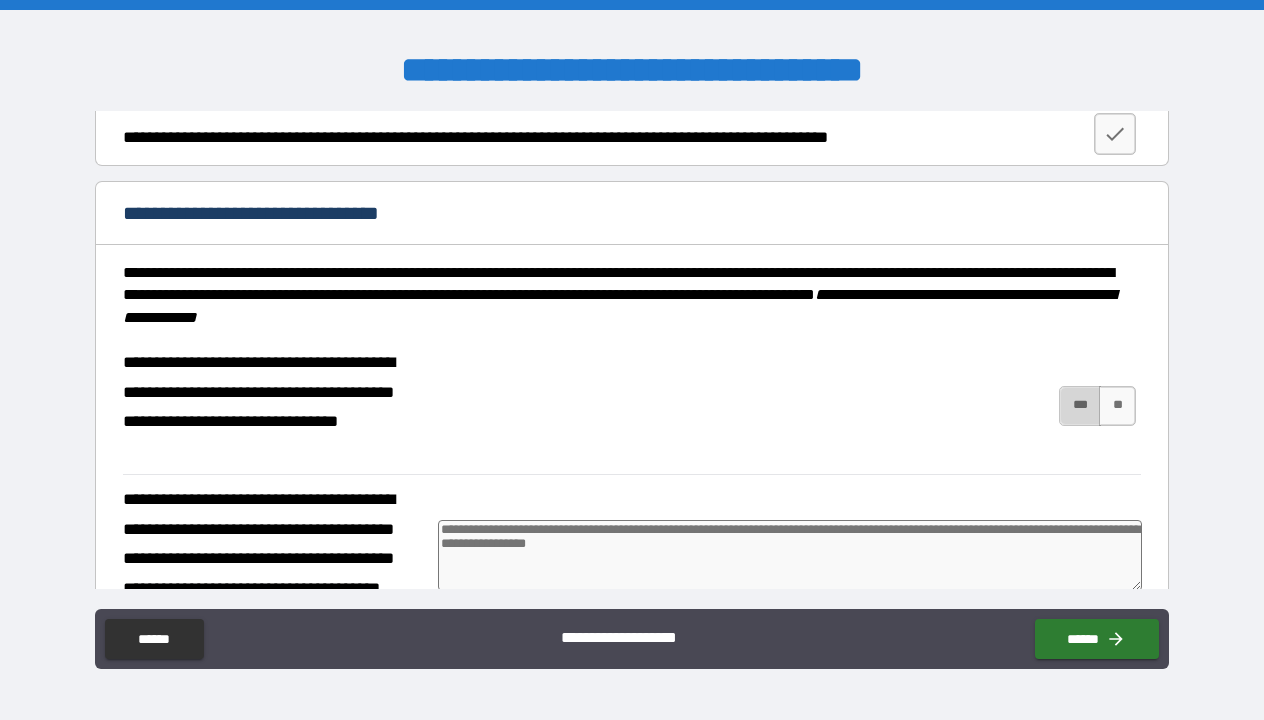 click on "***" at bounding box center [1080, 406] 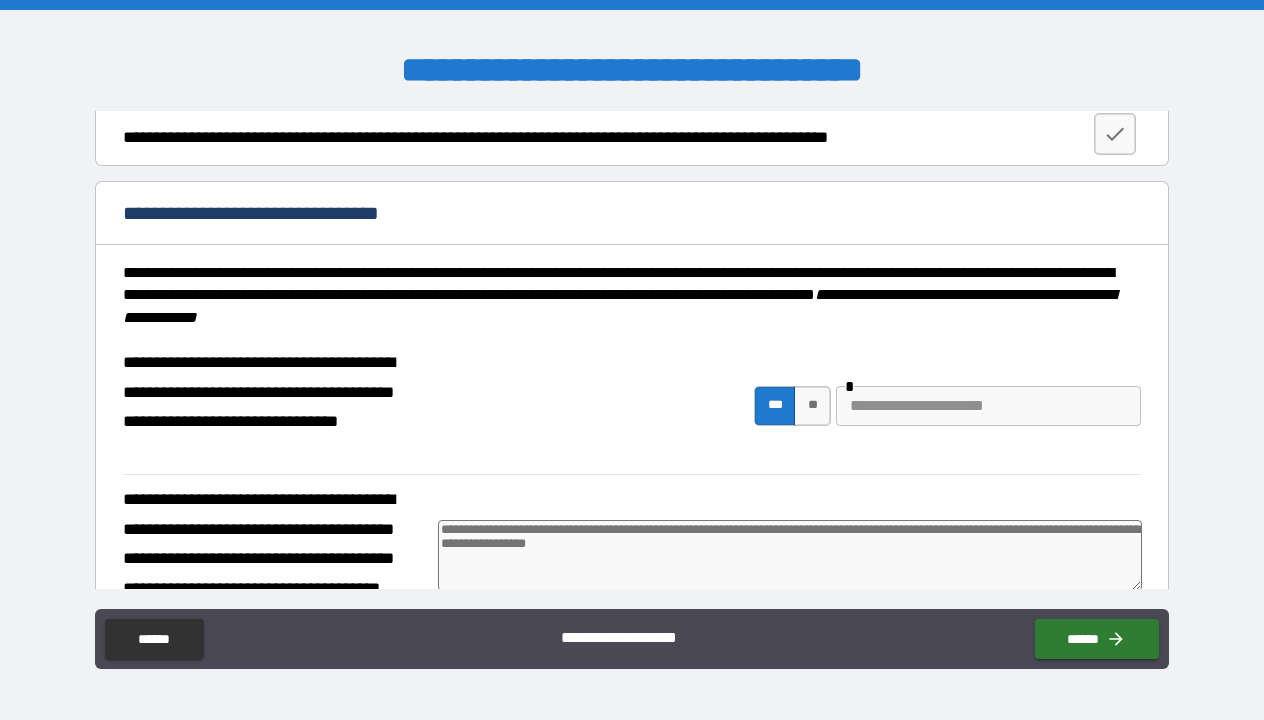 click at bounding box center [790, 555] 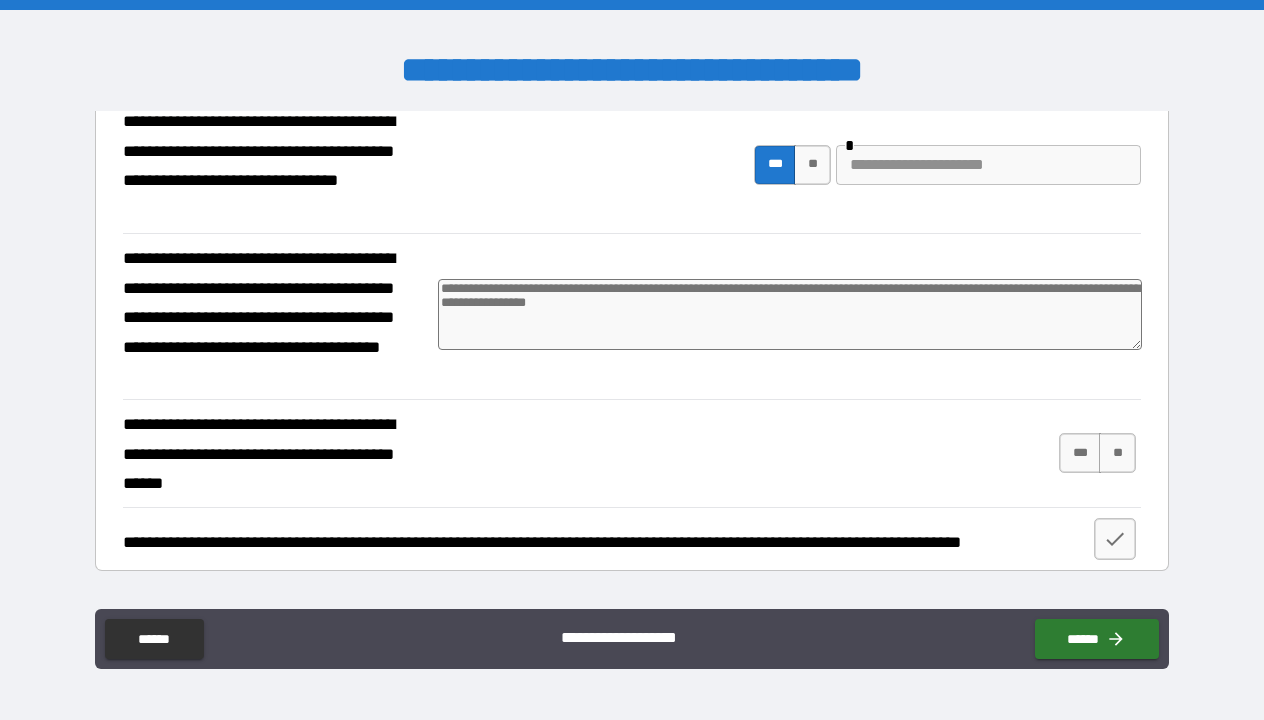 scroll, scrollTop: 2800, scrollLeft: 0, axis: vertical 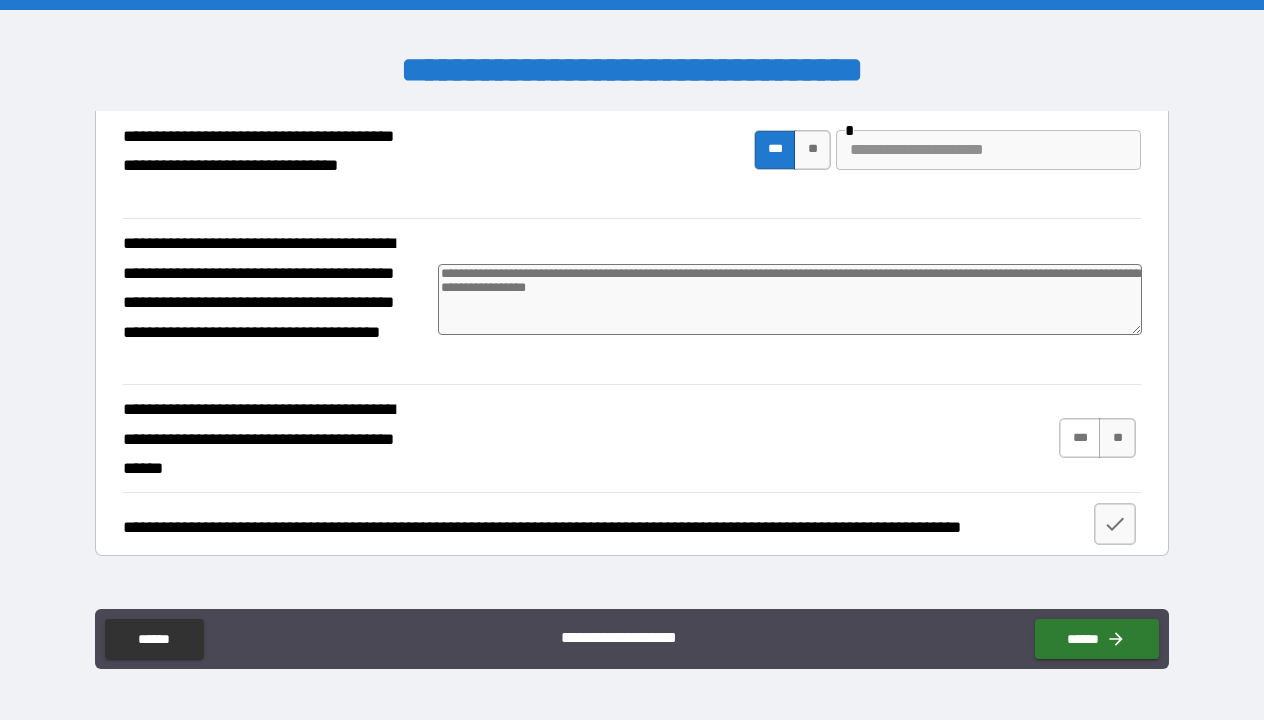 click on "***" at bounding box center (1080, 438) 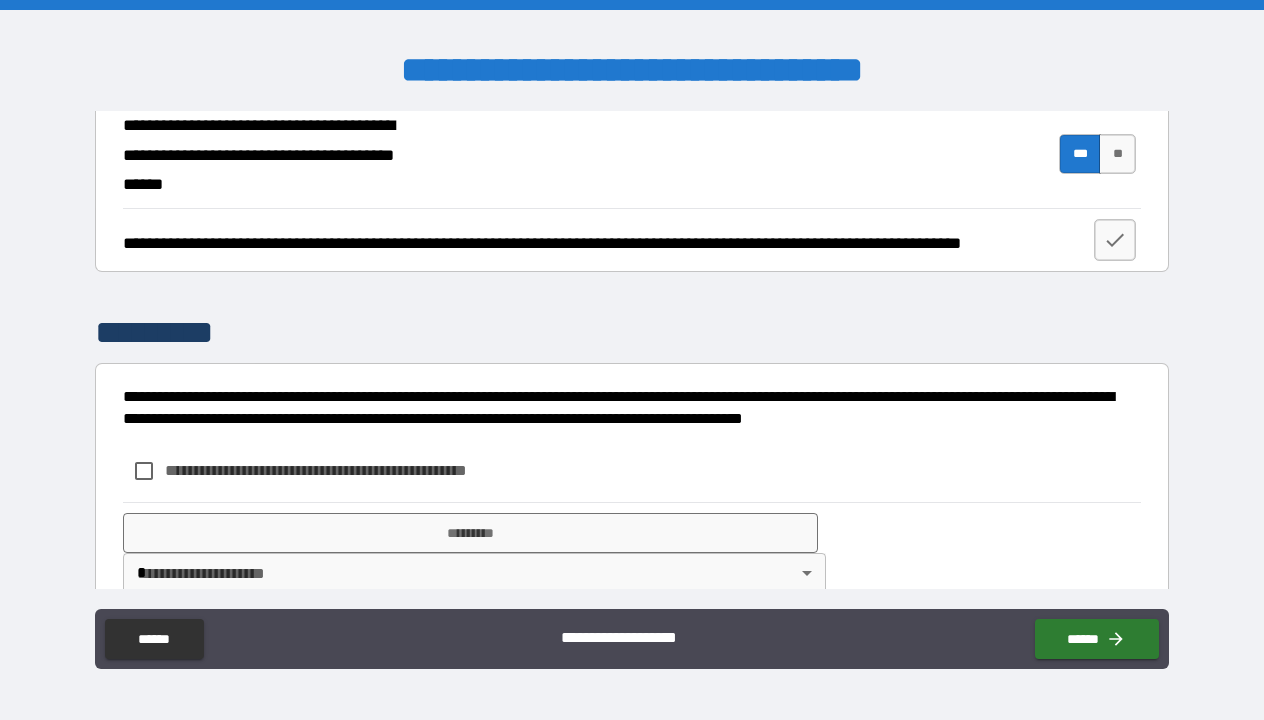 scroll, scrollTop: 3093, scrollLeft: 0, axis: vertical 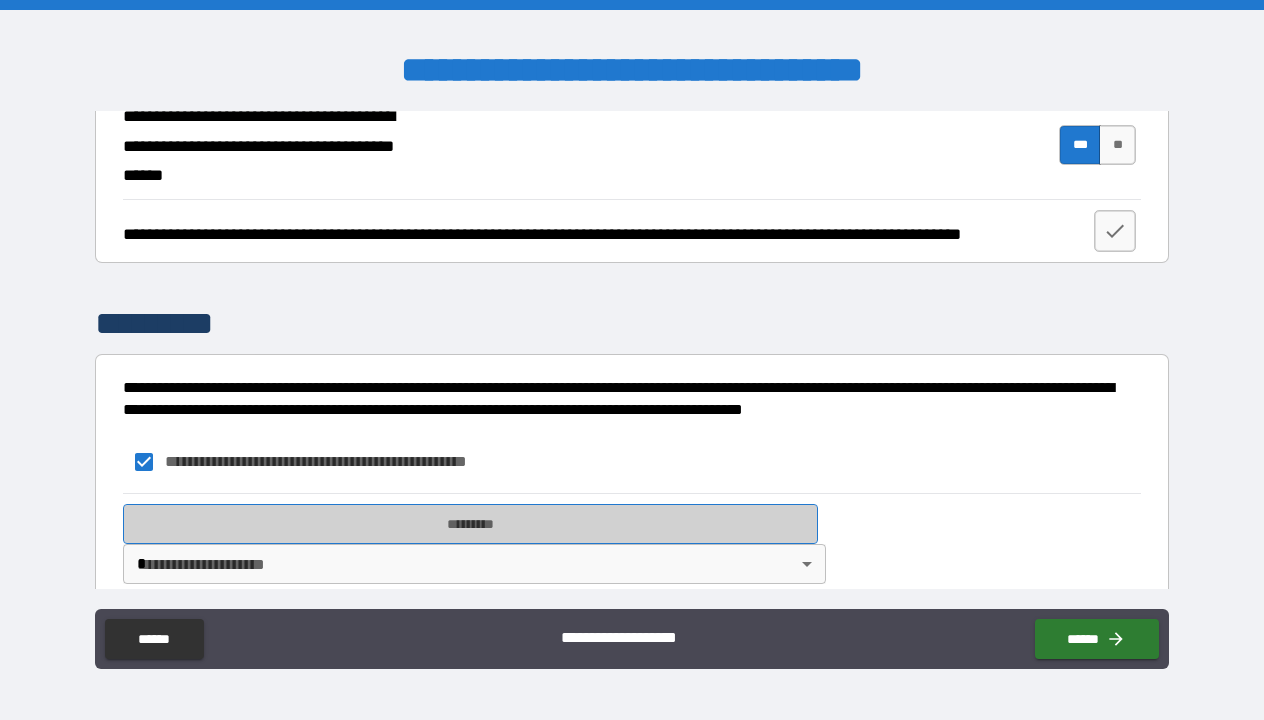 click on "*********" at bounding box center (470, 524) 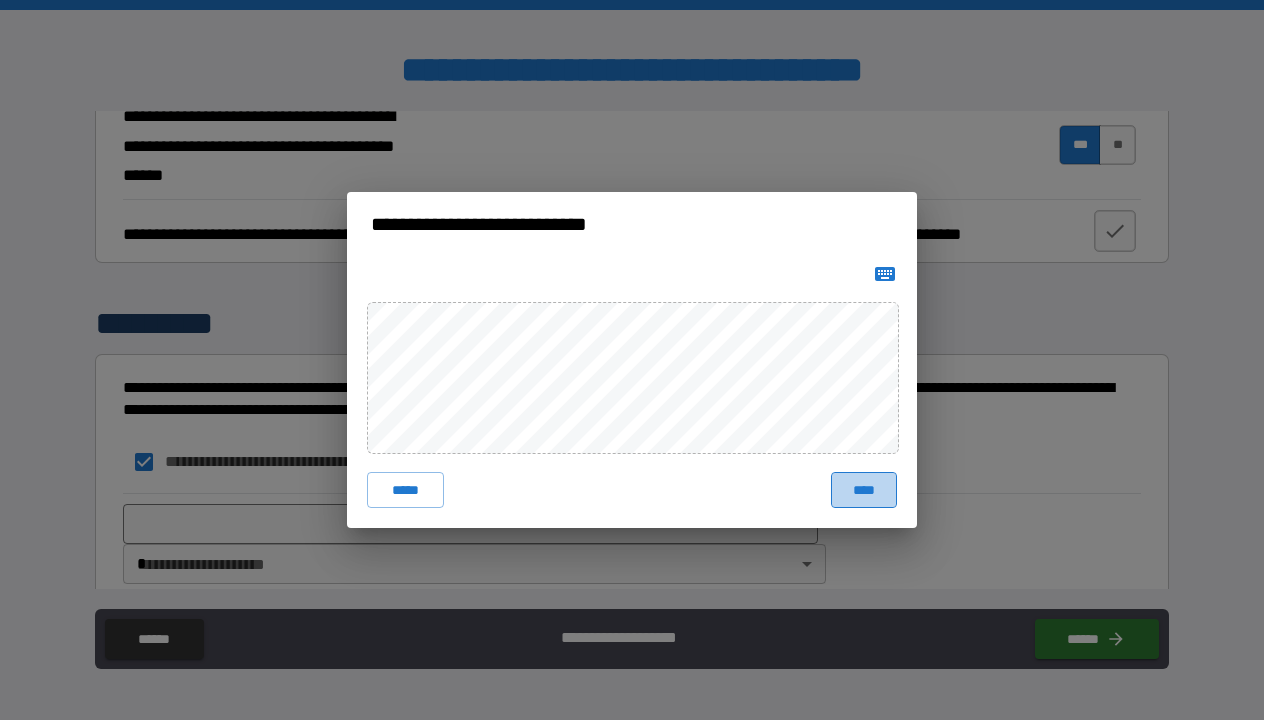 click on "****" at bounding box center (864, 490) 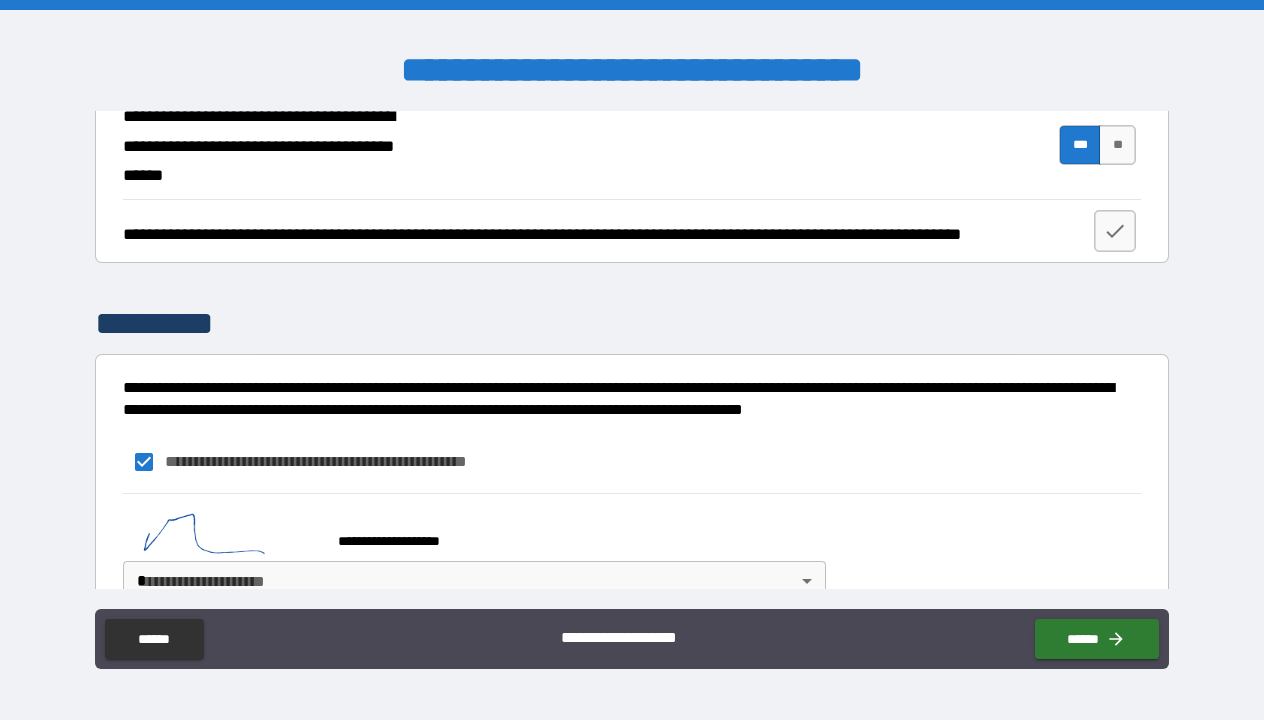 click on "**********" at bounding box center [632, 360] 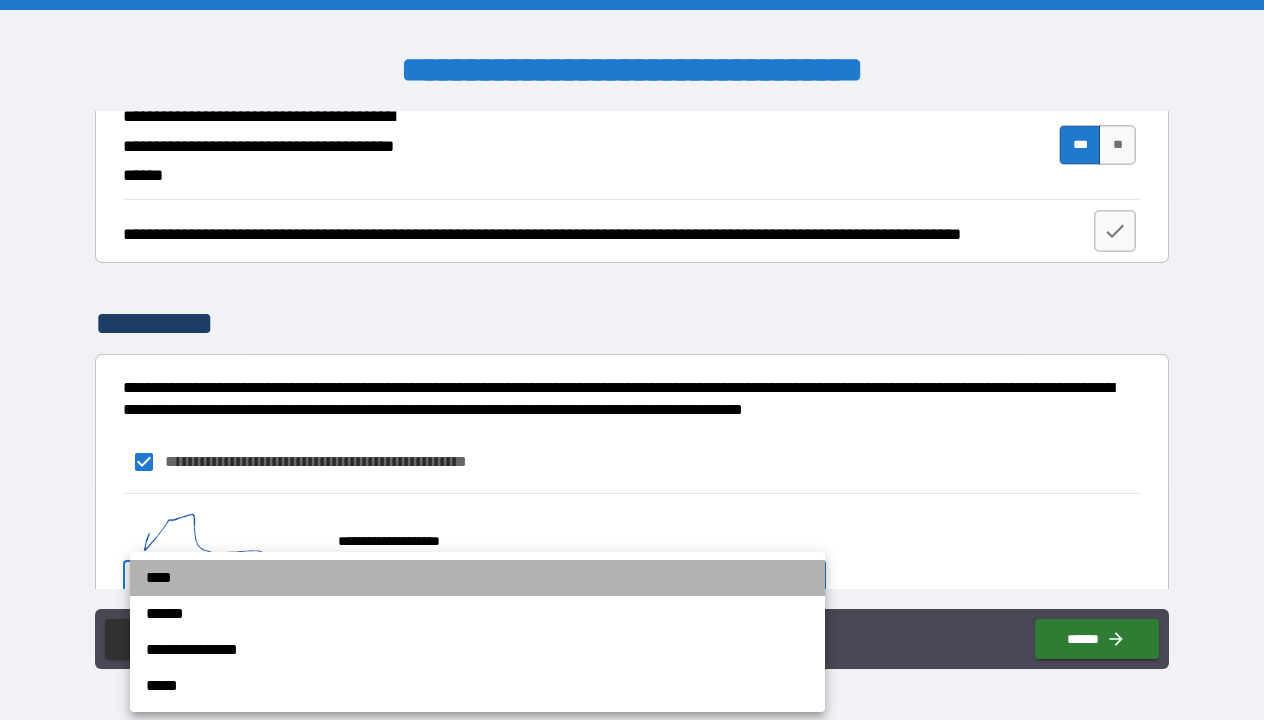 click on "****" at bounding box center (477, 578) 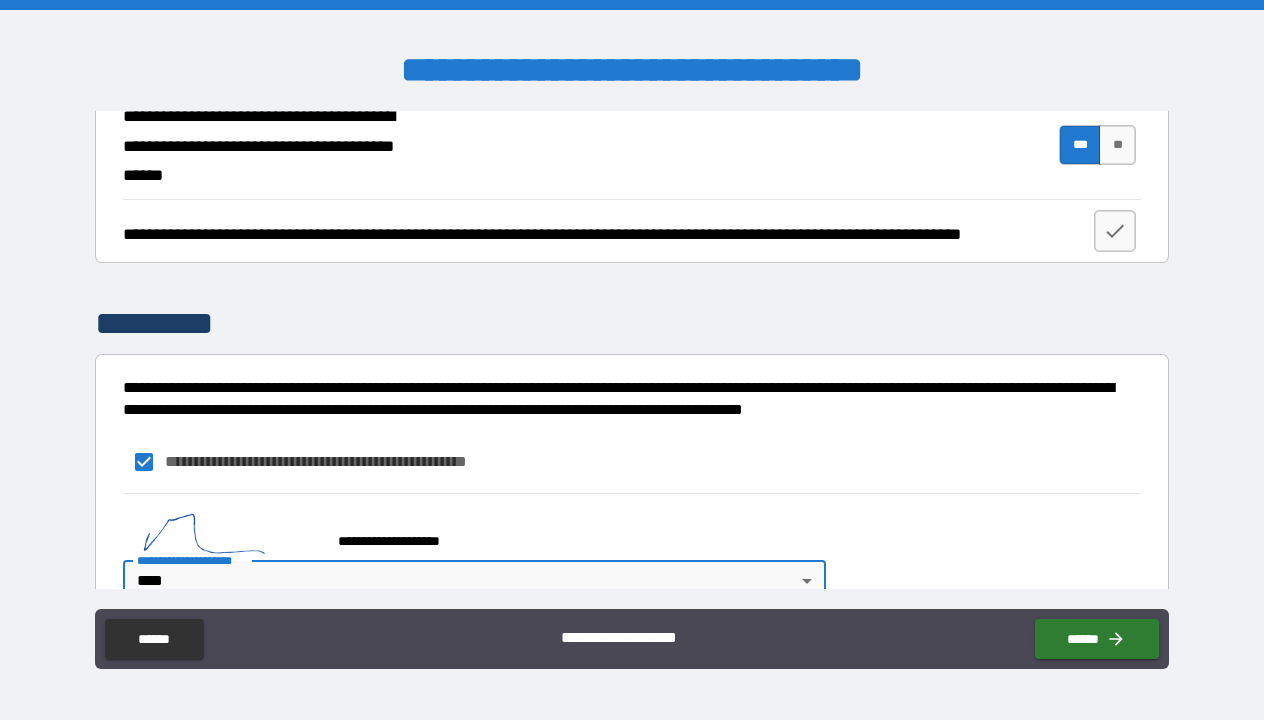 scroll, scrollTop: 3096, scrollLeft: 0, axis: vertical 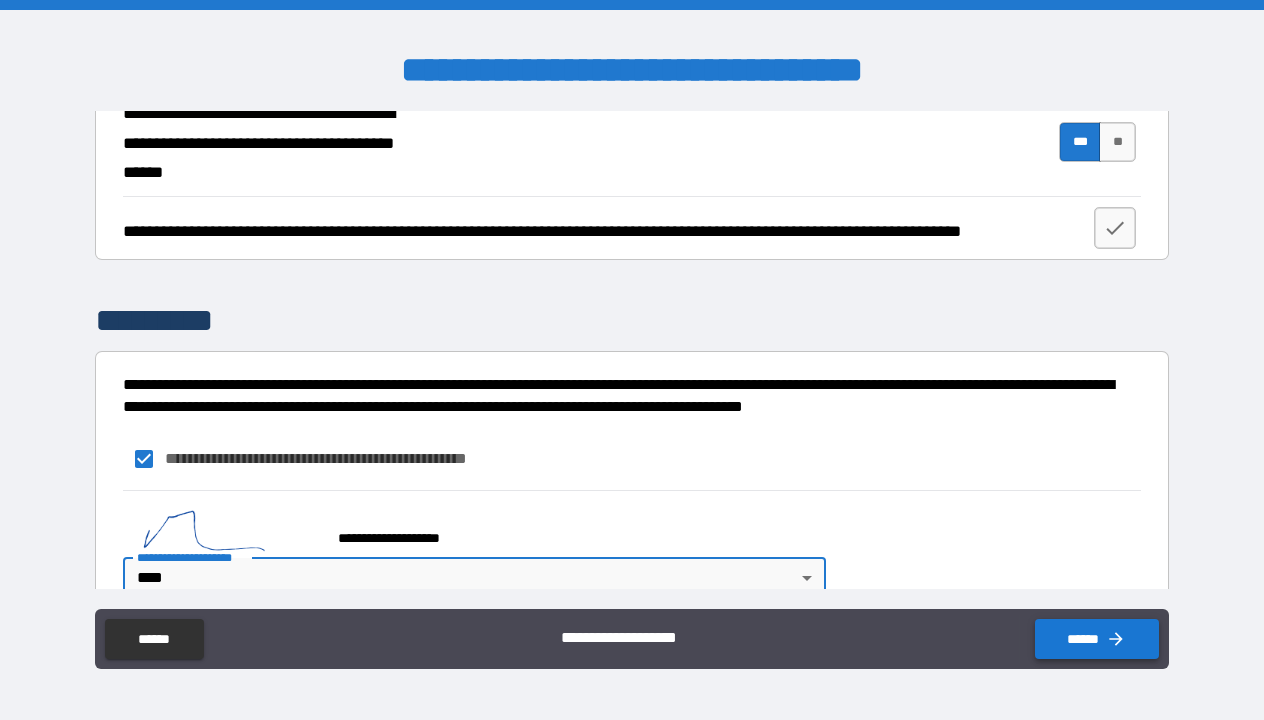 click 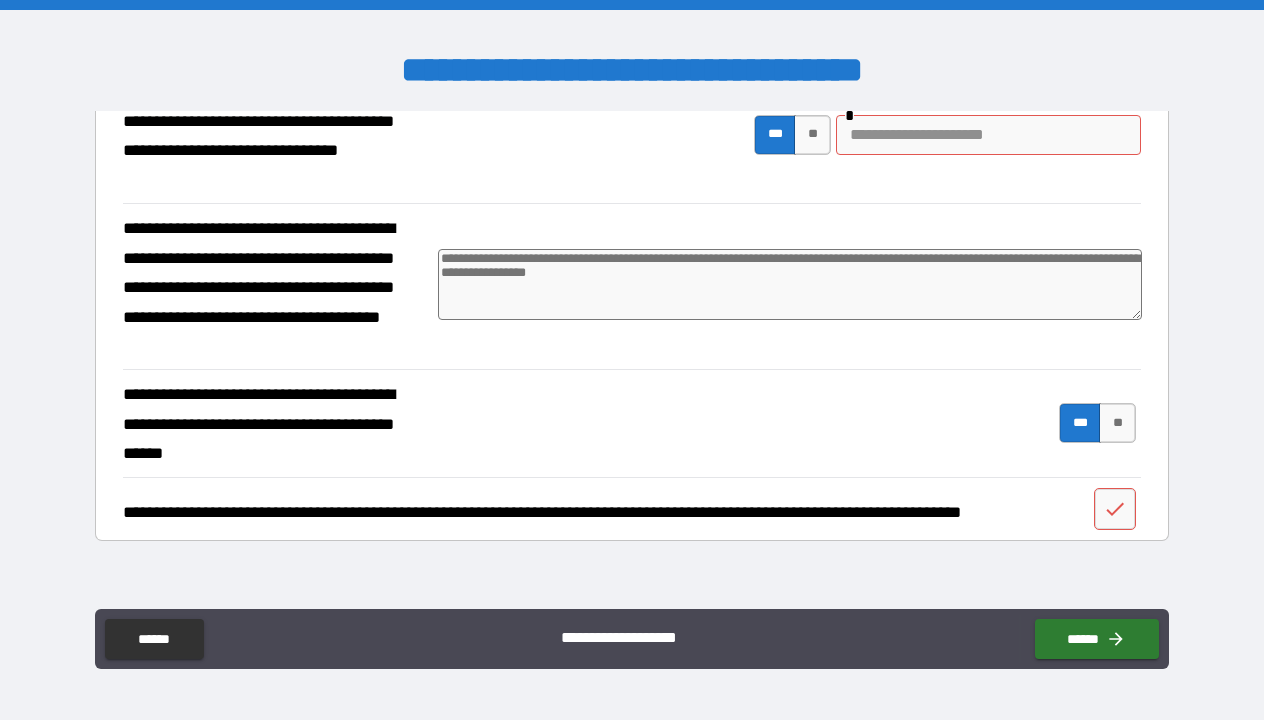 scroll, scrollTop: 2812, scrollLeft: 0, axis: vertical 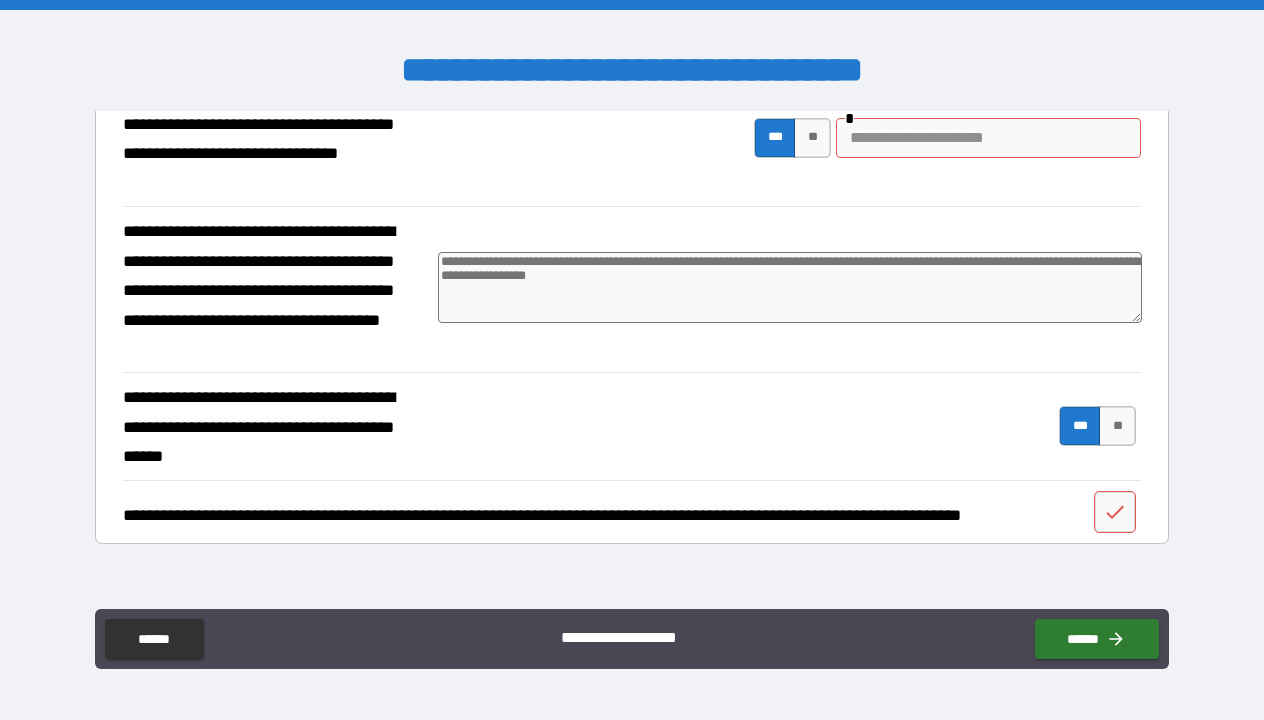 click at bounding box center (790, 287) 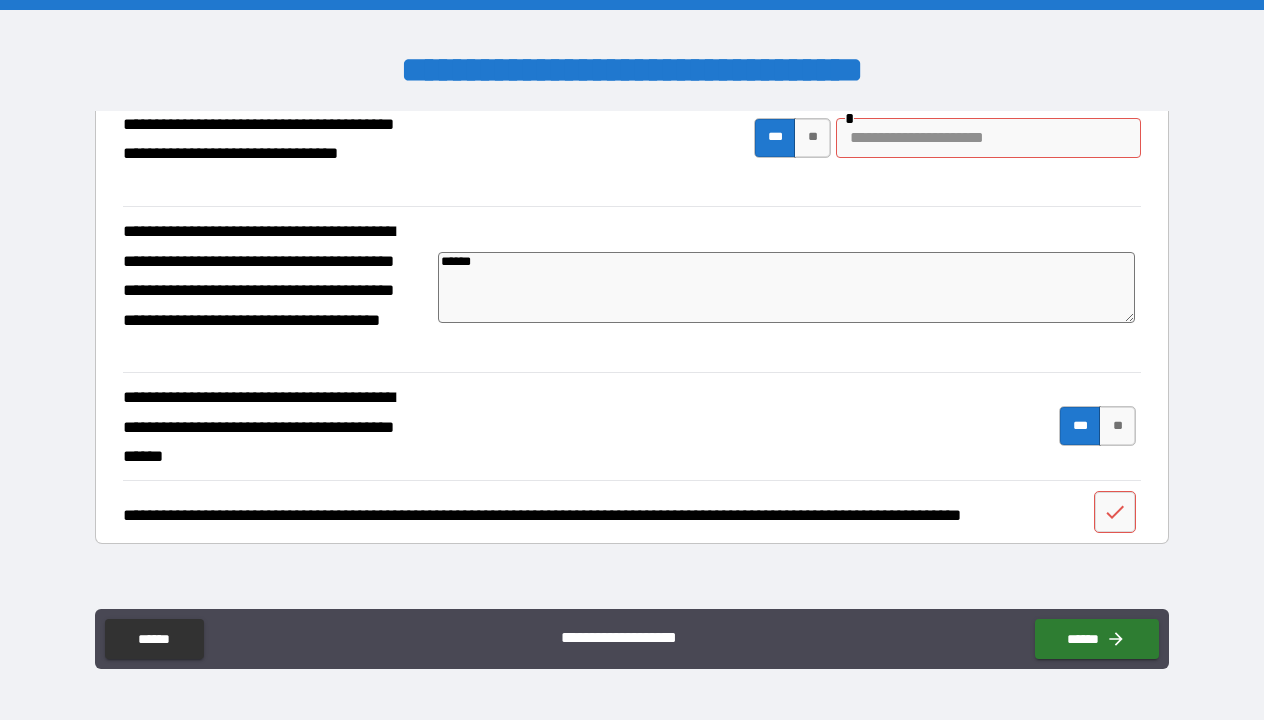 scroll, scrollTop: 2907, scrollLeft: 0, axis: vertical 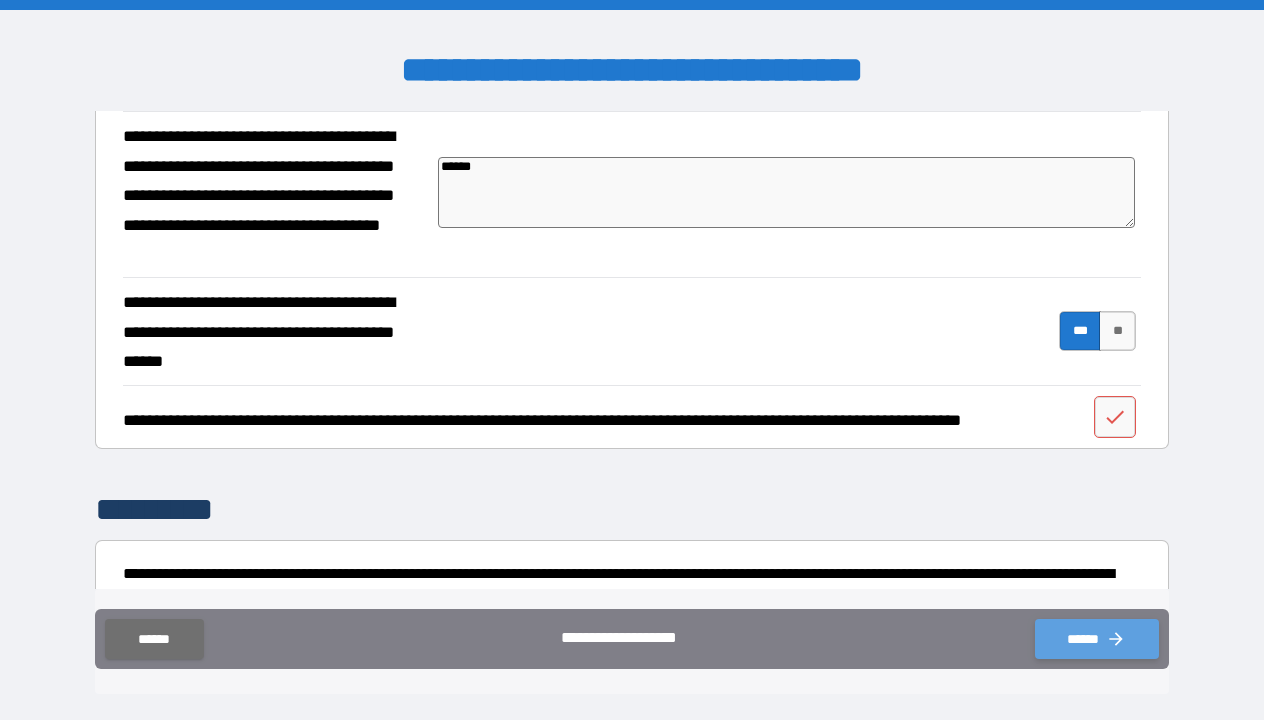 click on "******" at bounding box center (1097, 639) 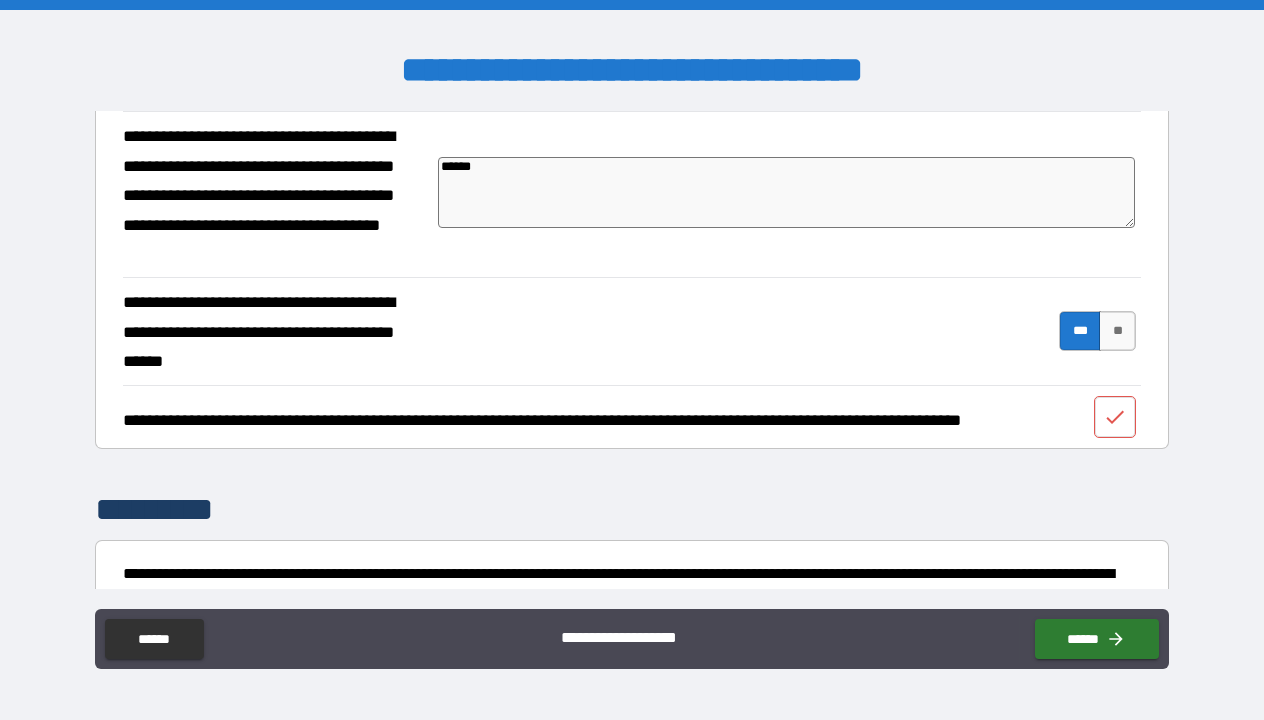 click 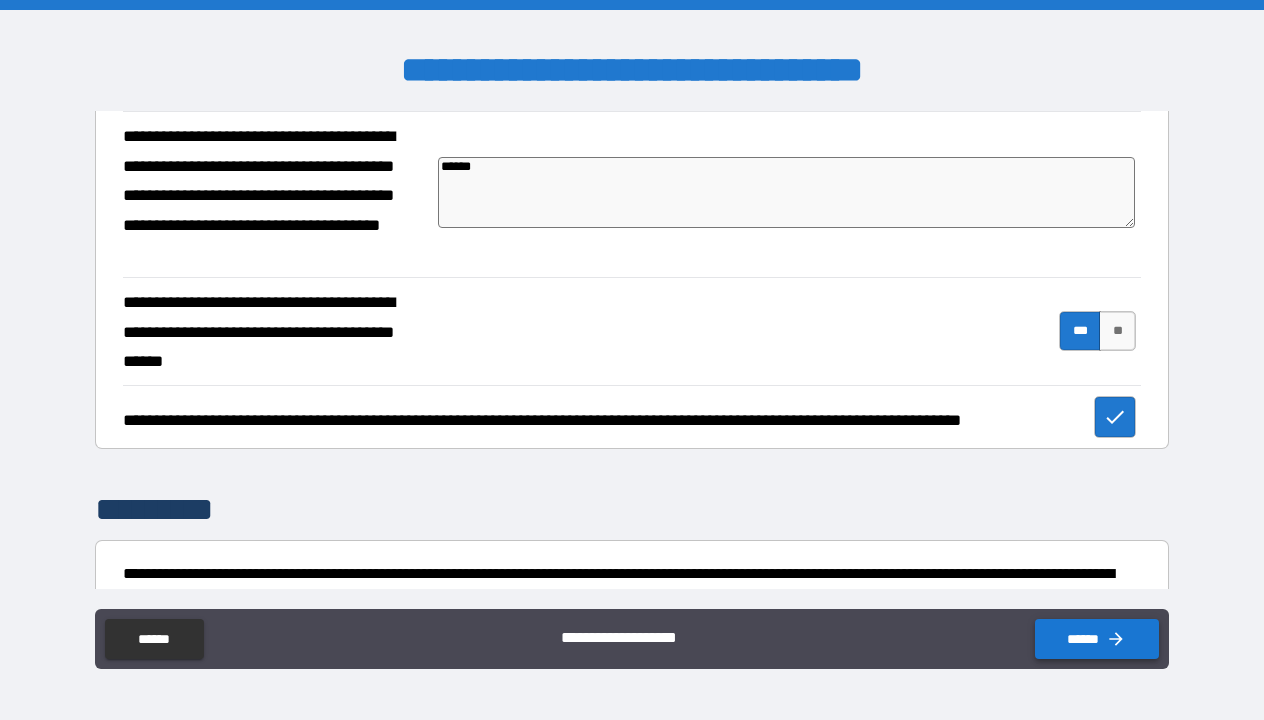 click on "******" at bounding box center [1097, 639] 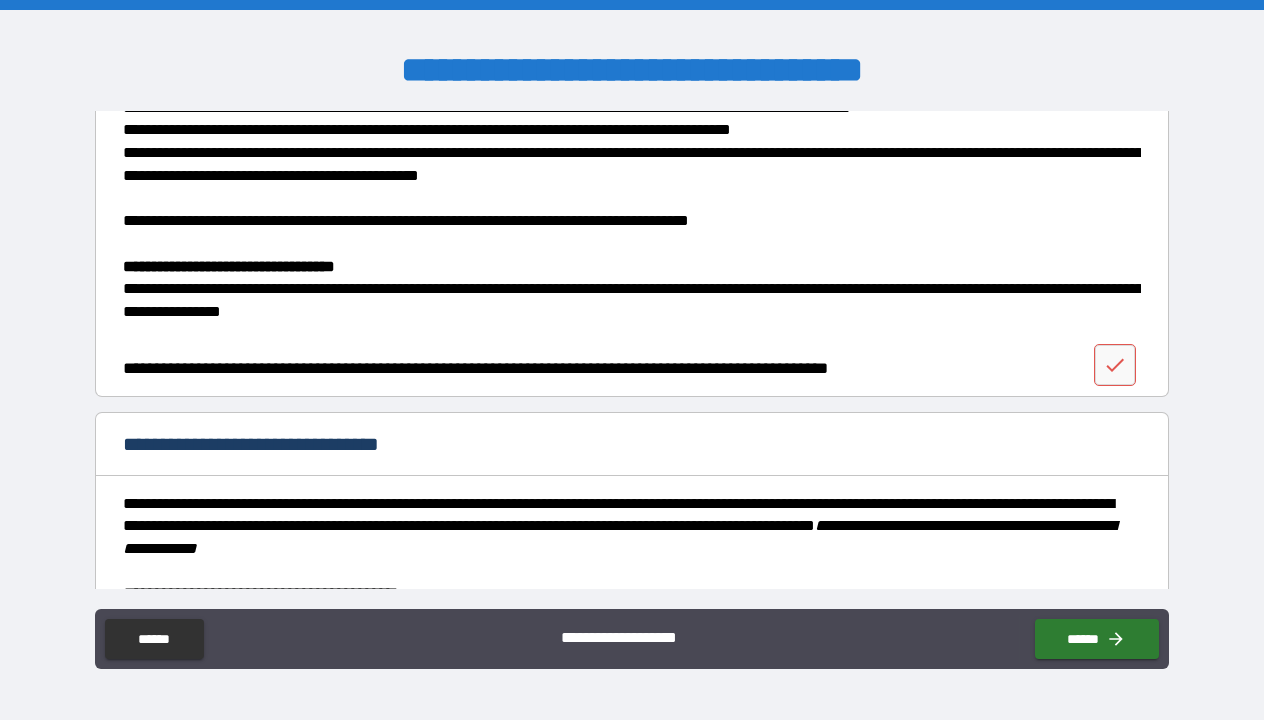 scroll, scrollTop: 2314, scrollLeft: 0, axis: vertical 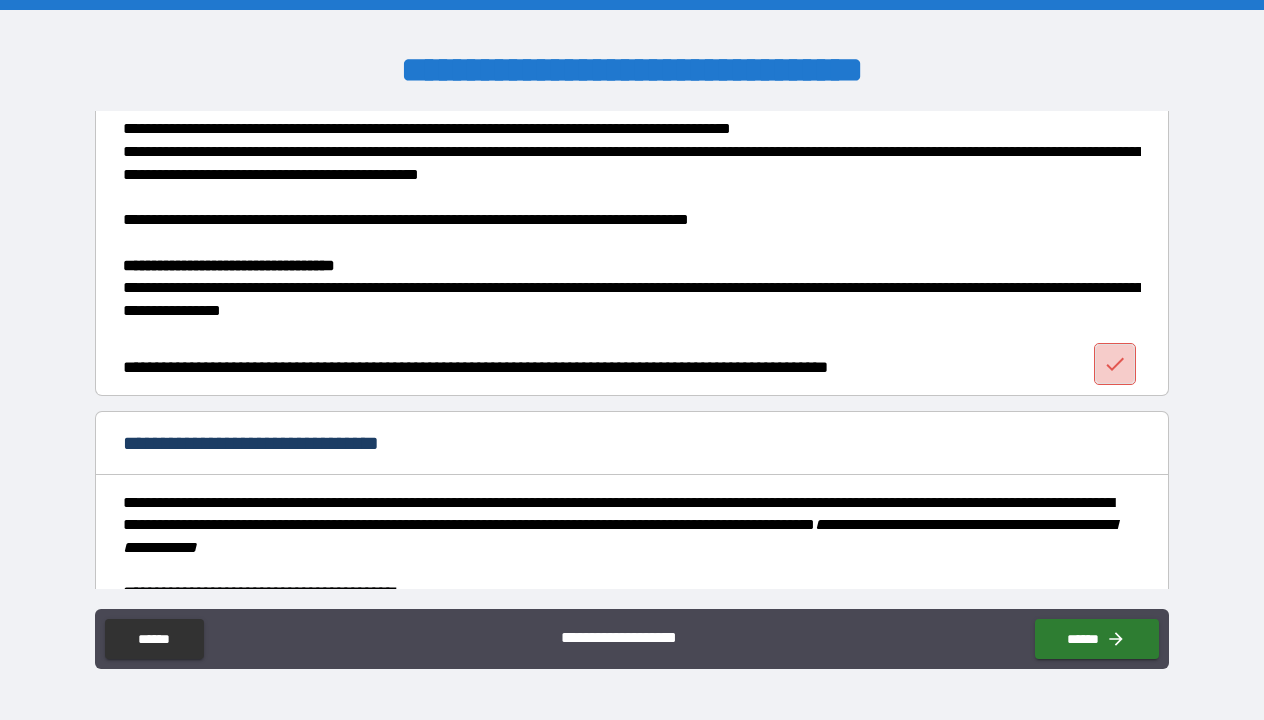 click 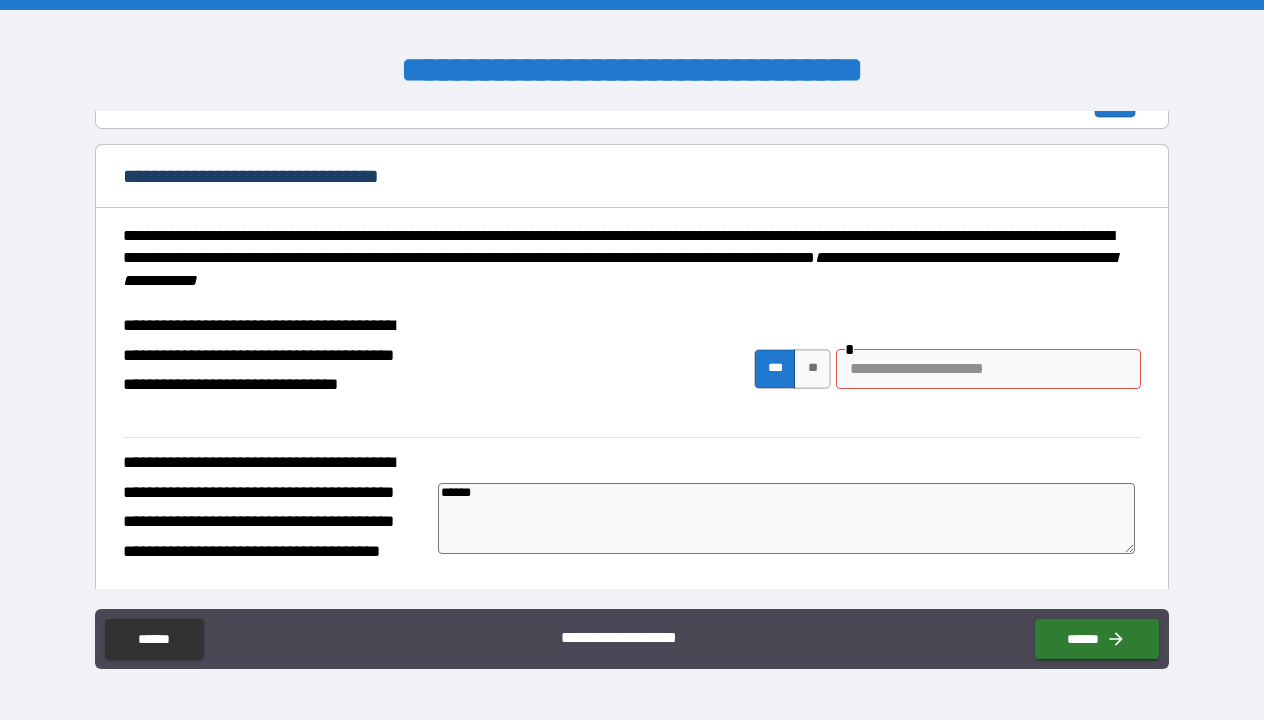 scroll, scrollTop: 2580, scrollLeft: 0, axis: vertical 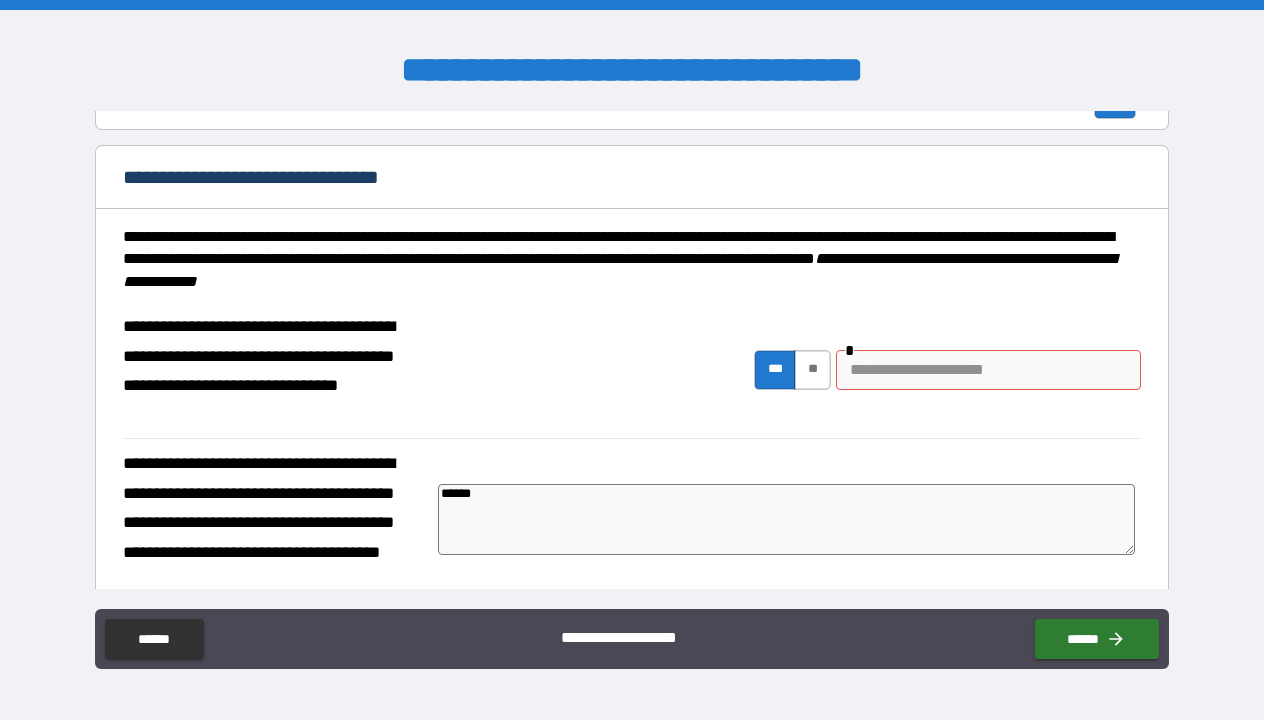 click on "**" at bounding box center (812, 370) 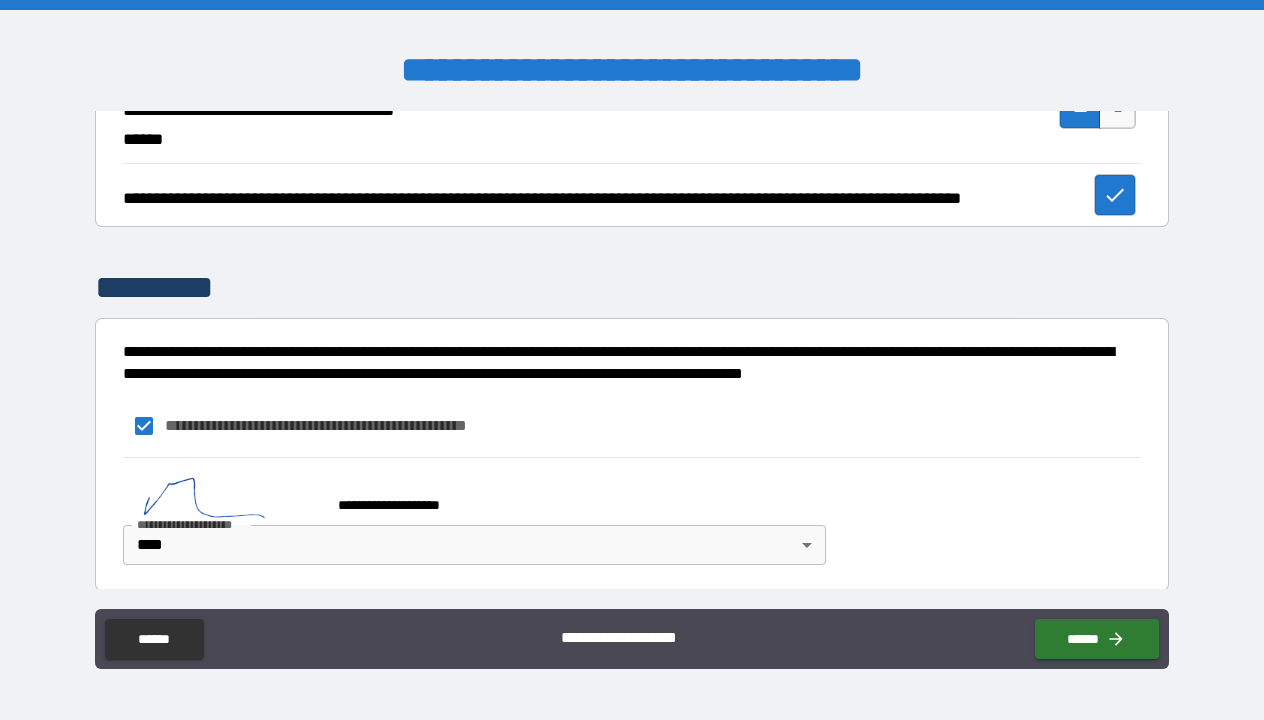 scroll, scrollTop: 3127, scrollLeft: 0, axis: vertical 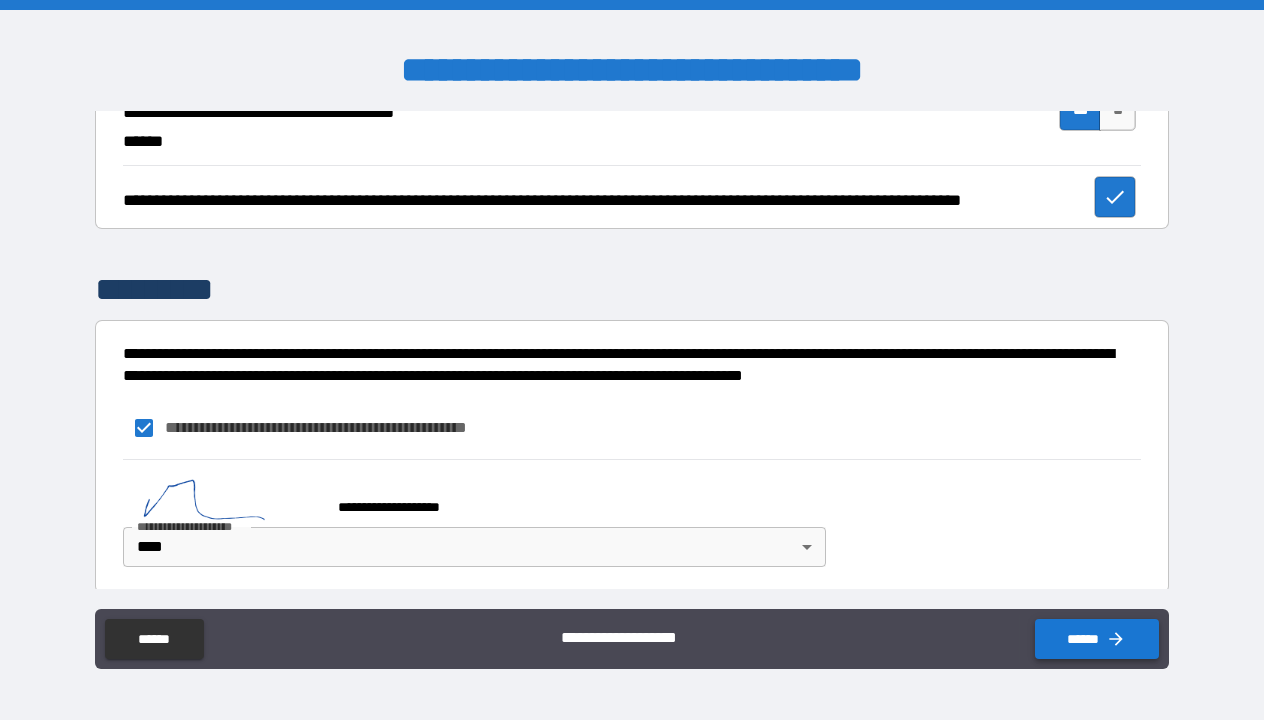 click on "******" at bounding box center (1097, 639) 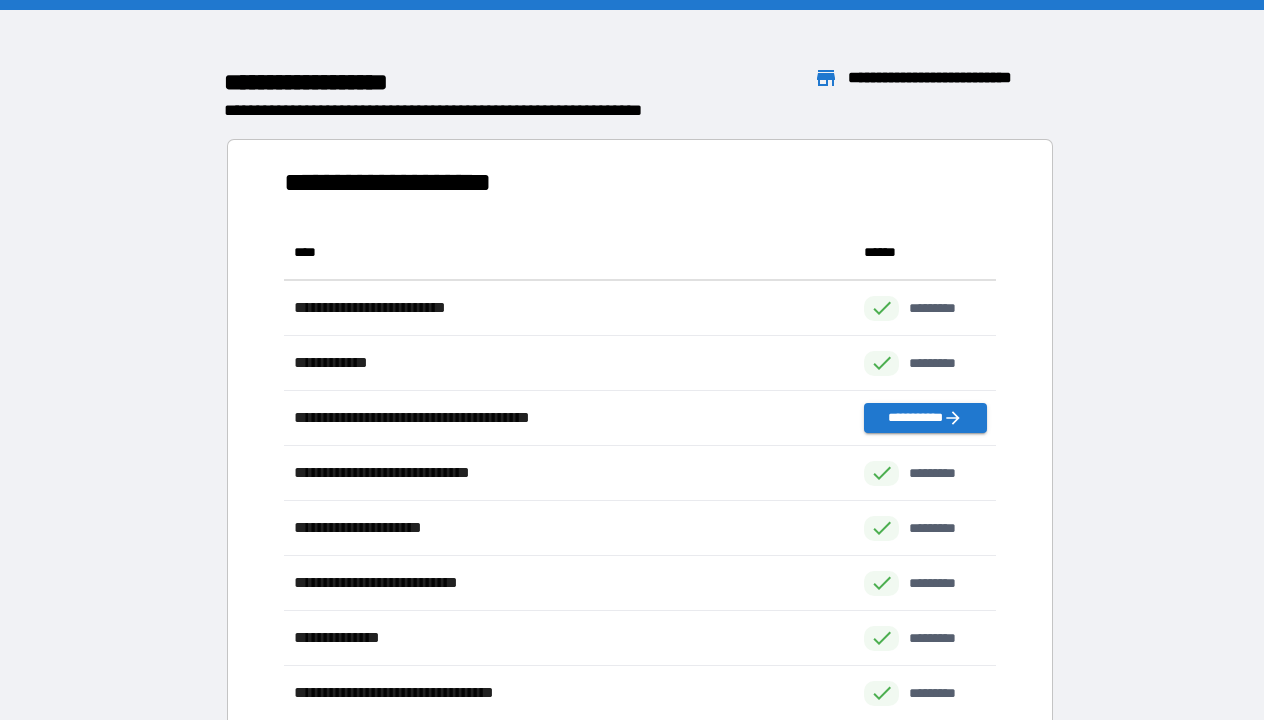 scroll, scrollTop: 1, scrollLeft: 1, axis: both 